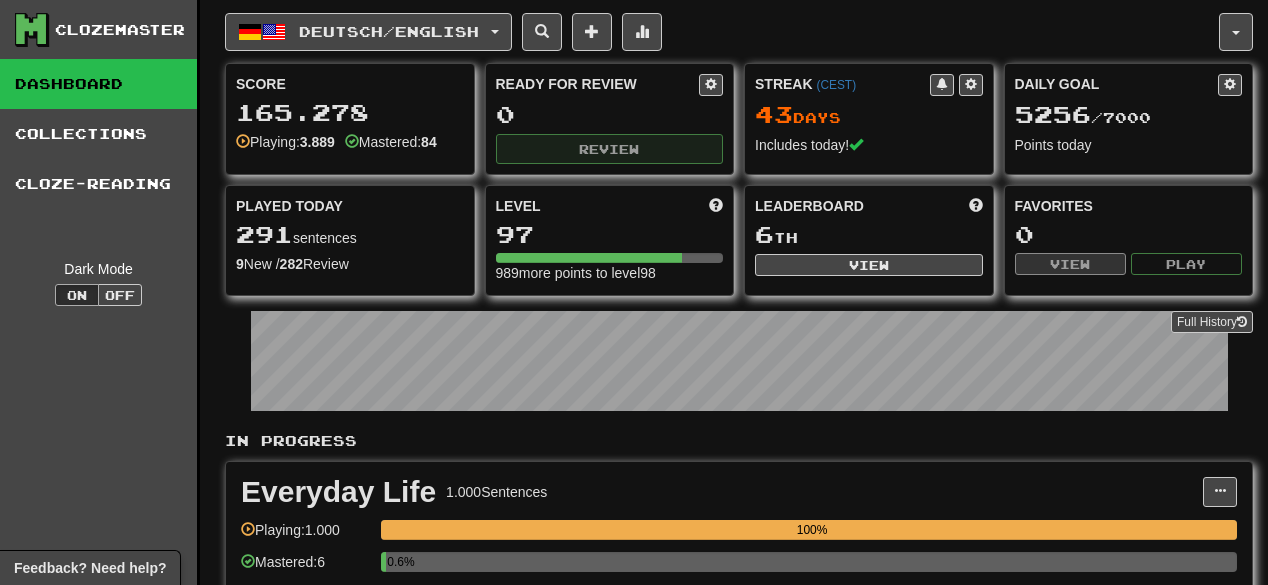scroll, scrollTop: 0, scrollLeft: 0, axis: both 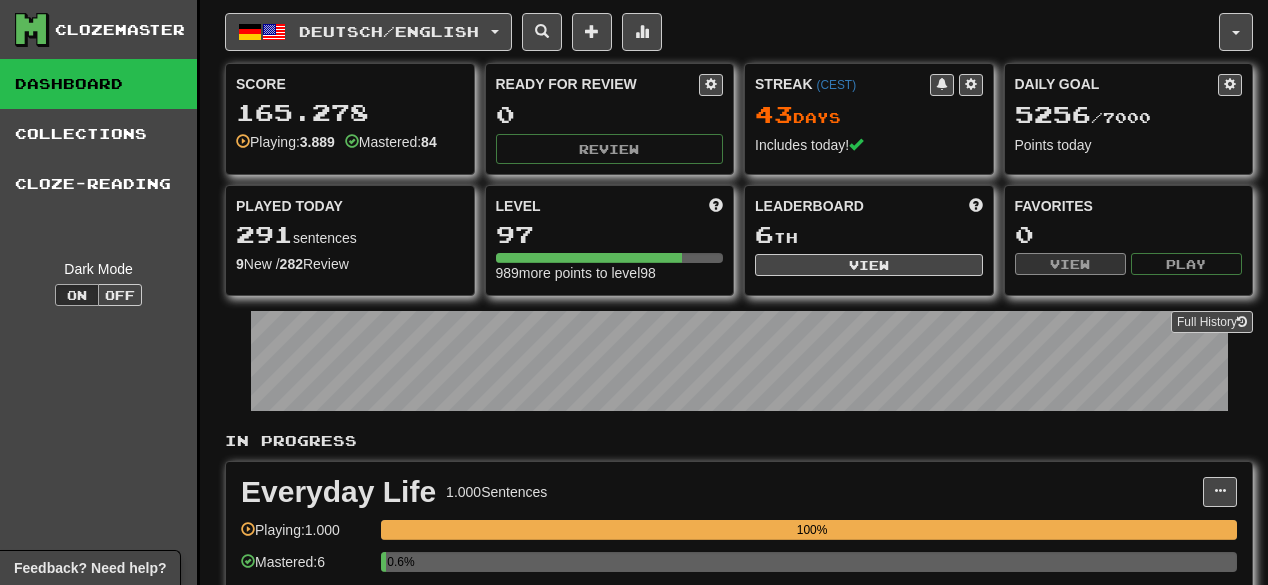 click on "Clozemaster Dashboard Collections Cloze-Reading Dark Mode On Off" at bounding box center [100, 1737] 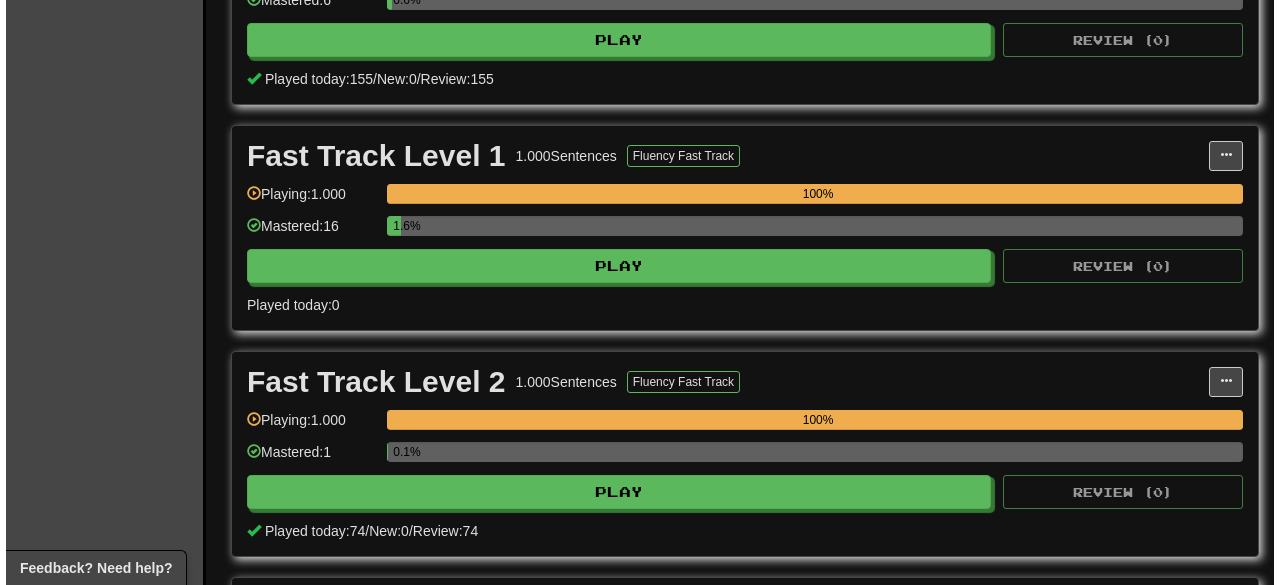 scroll, scrollTop: 800, scrollLeft: 0, axis: vertical 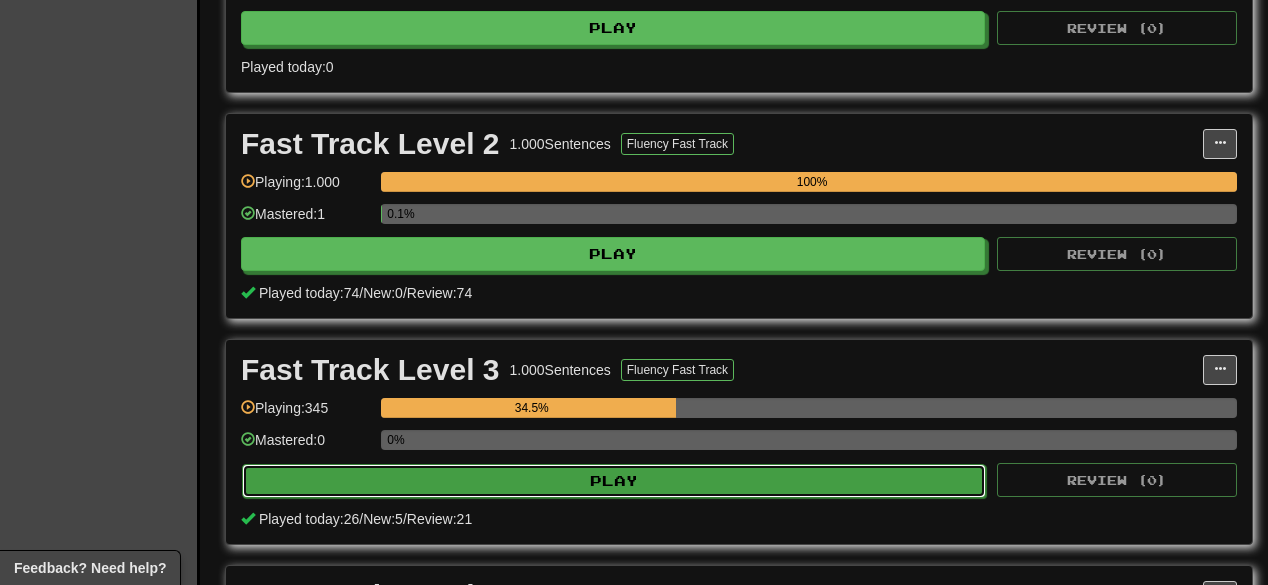 click on "Play" at bounding box center (614, 481) 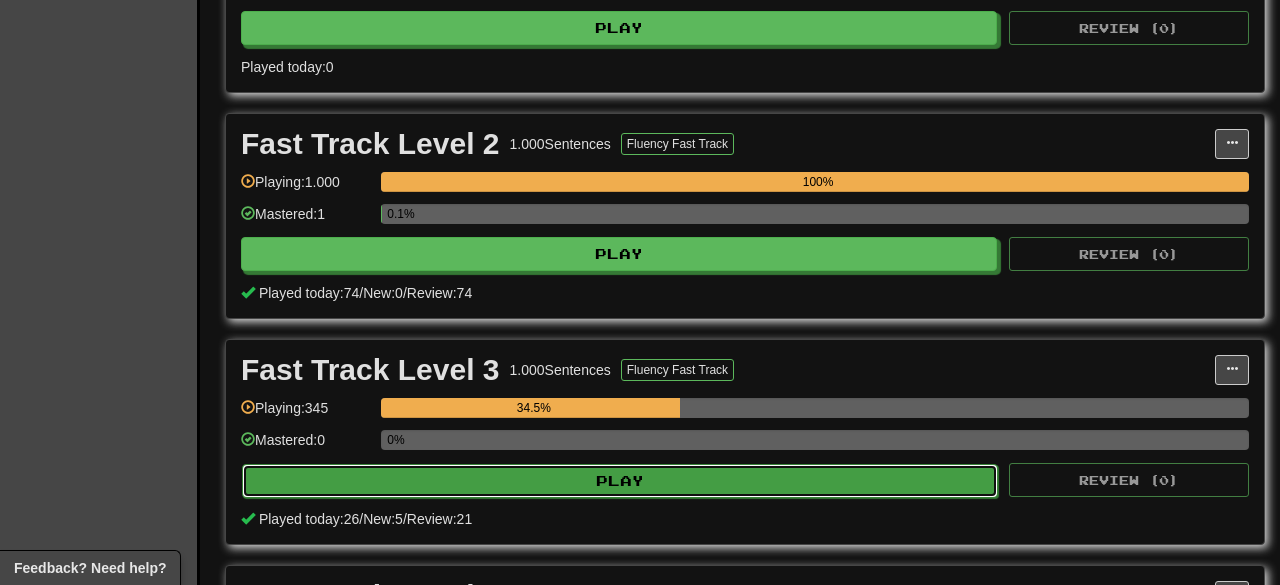 select on "**" 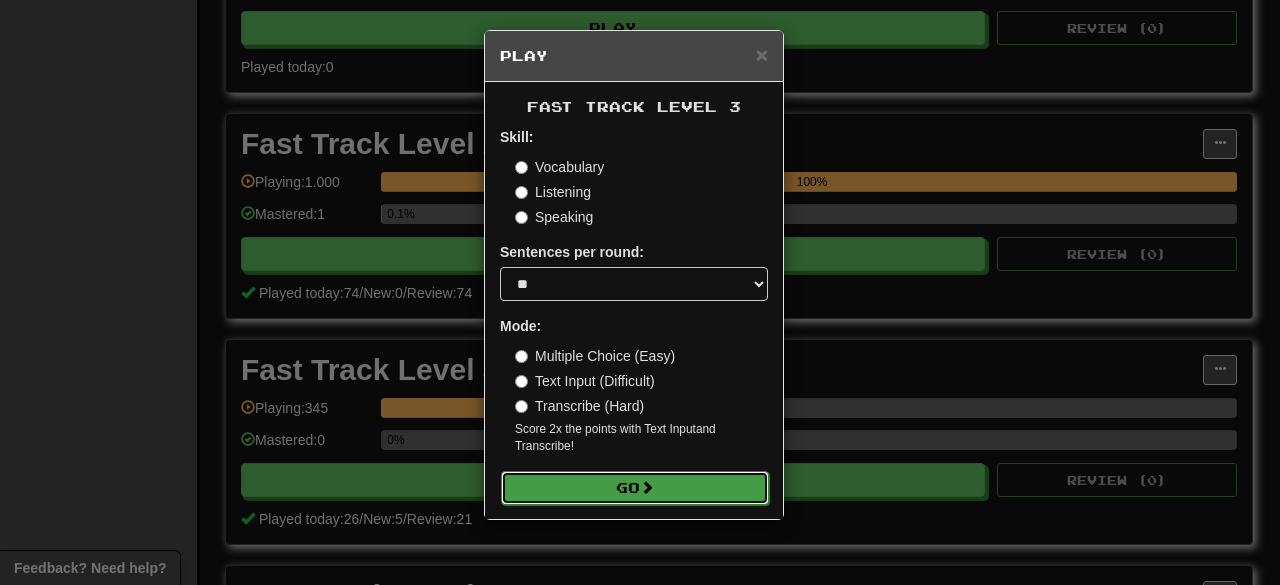 click on "Go" at bounding box center [635, 488] 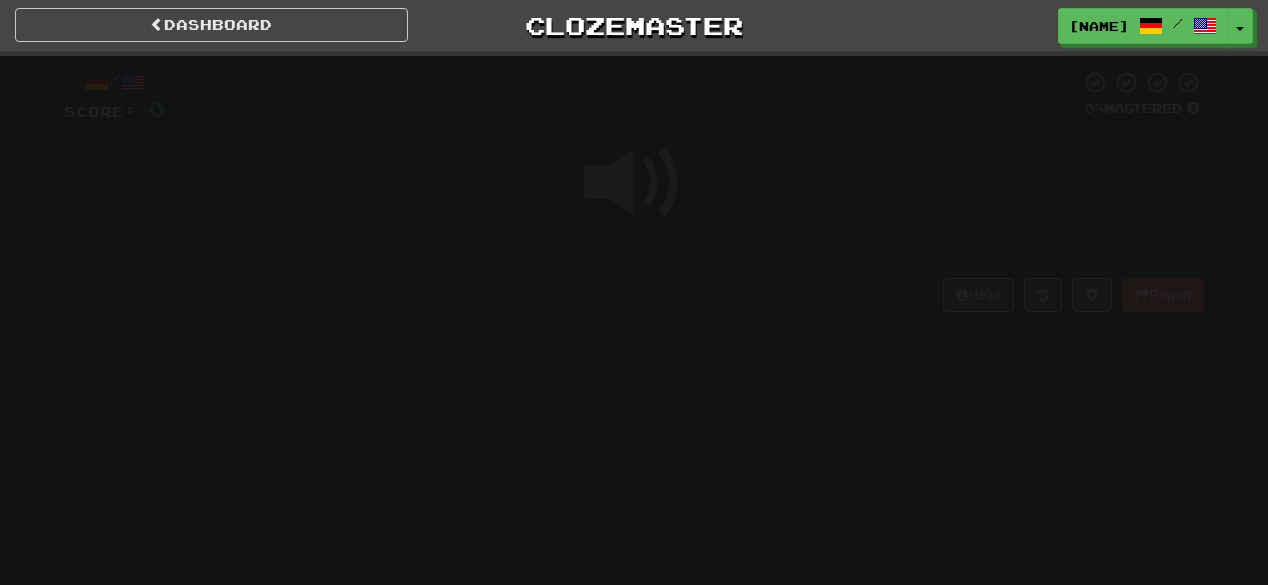 scroll, scrollTop: 0, scrollLeft: 0, axis: both 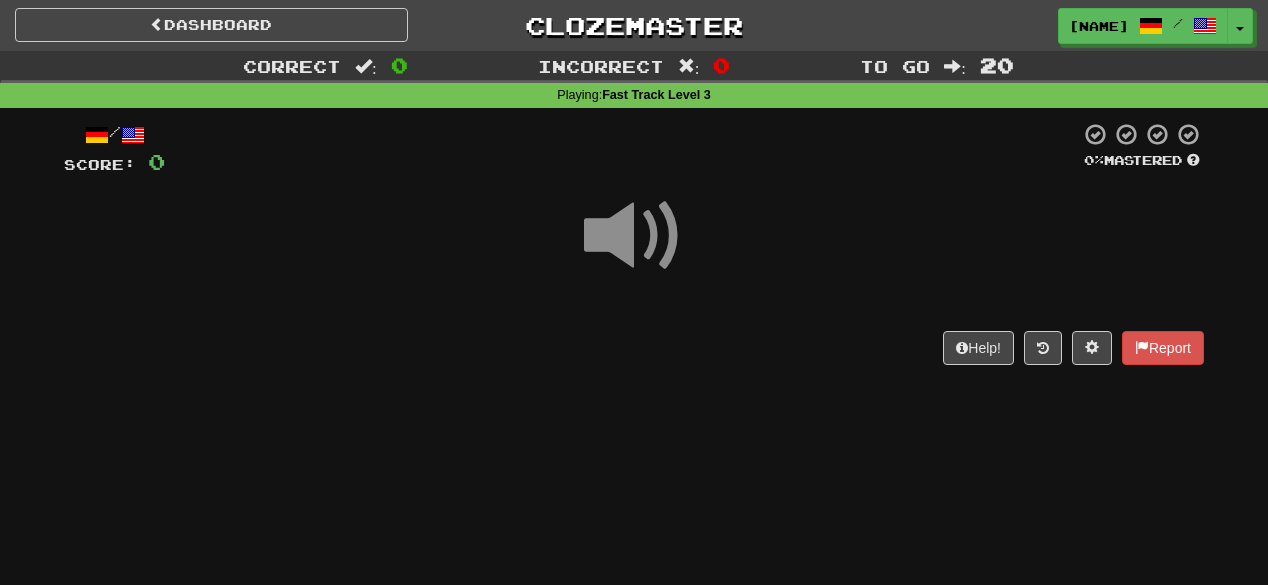 click on "/  Score:   0 0 %  Mastered  Help!  Report" at bounding box center [634, 250] 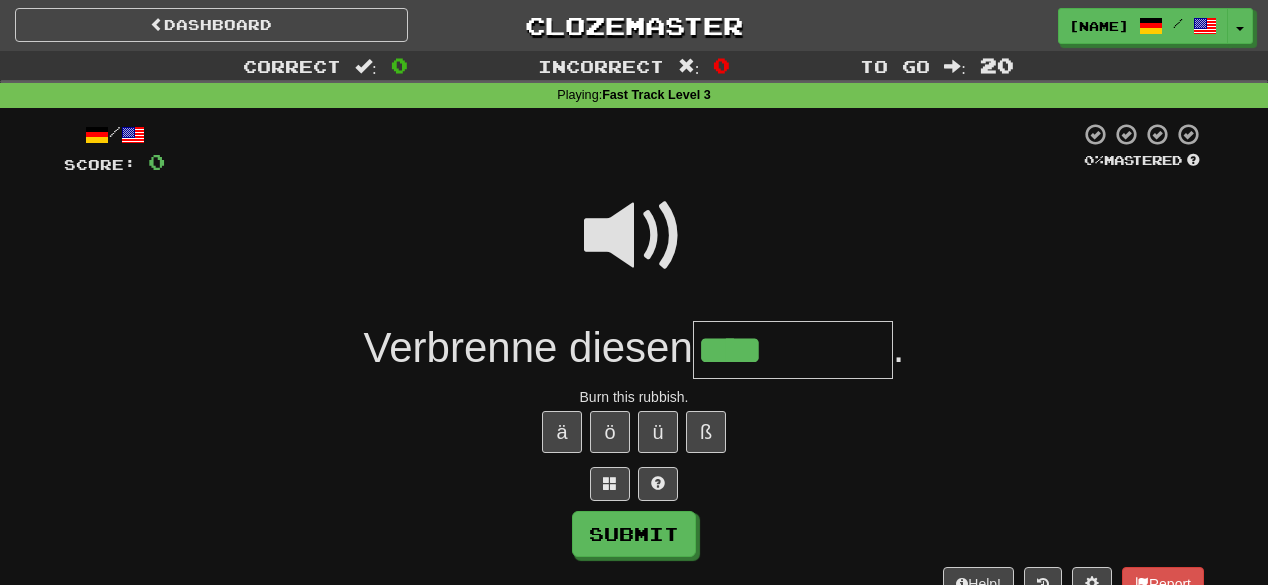 type on "****" 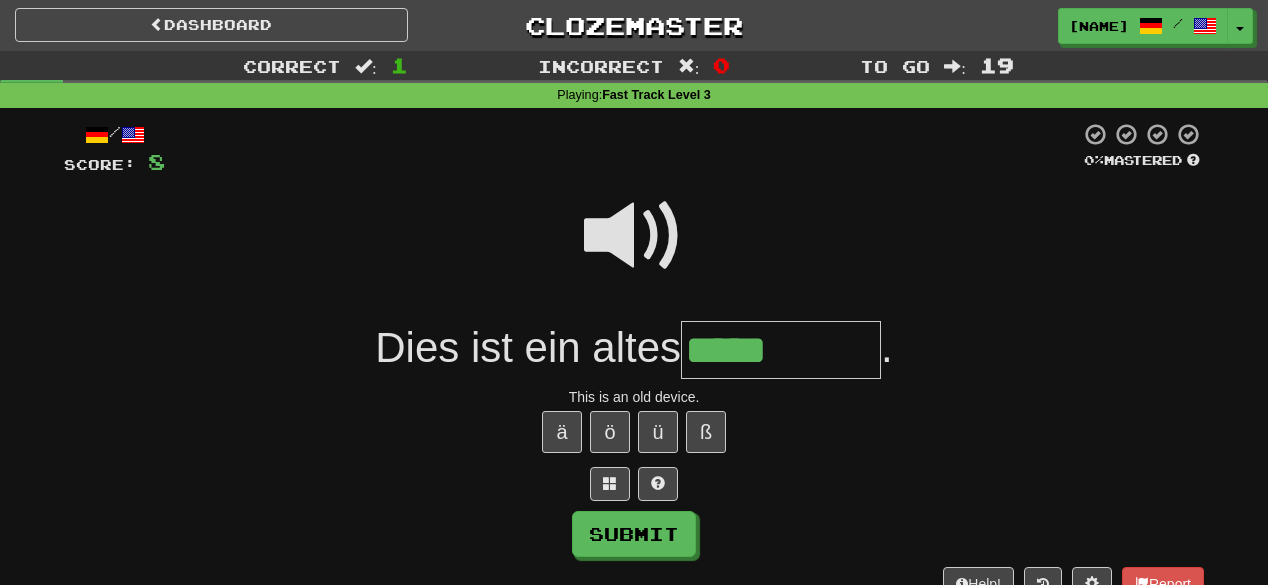 type on "*****" 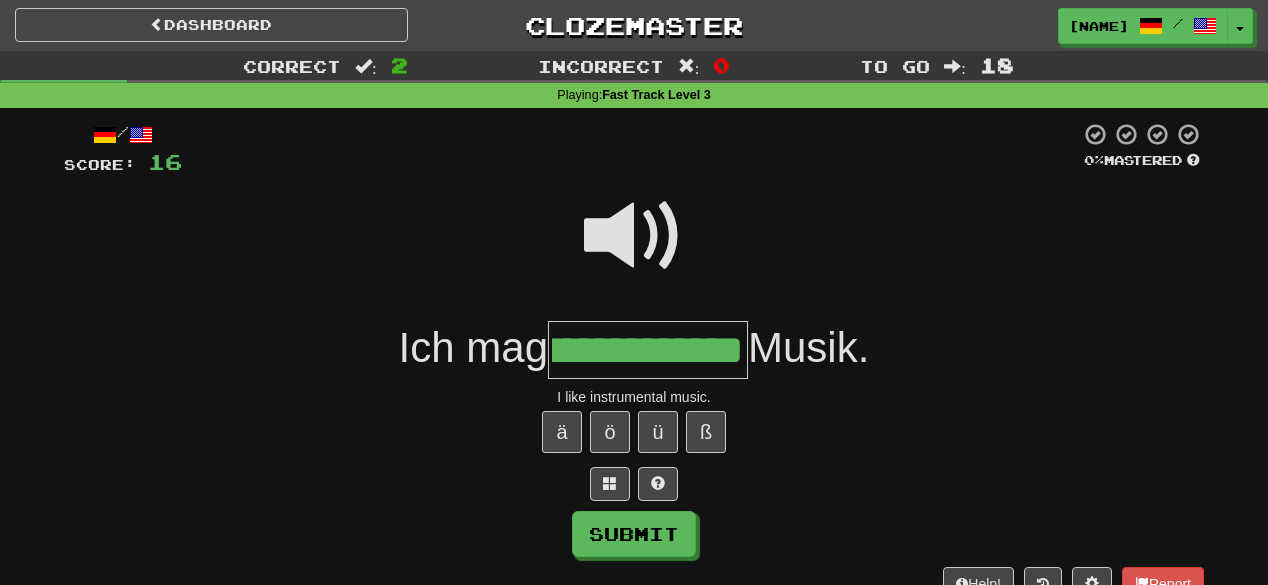 scroll, scrollTop: 0, scrollLeft: 59, axis: horizontal 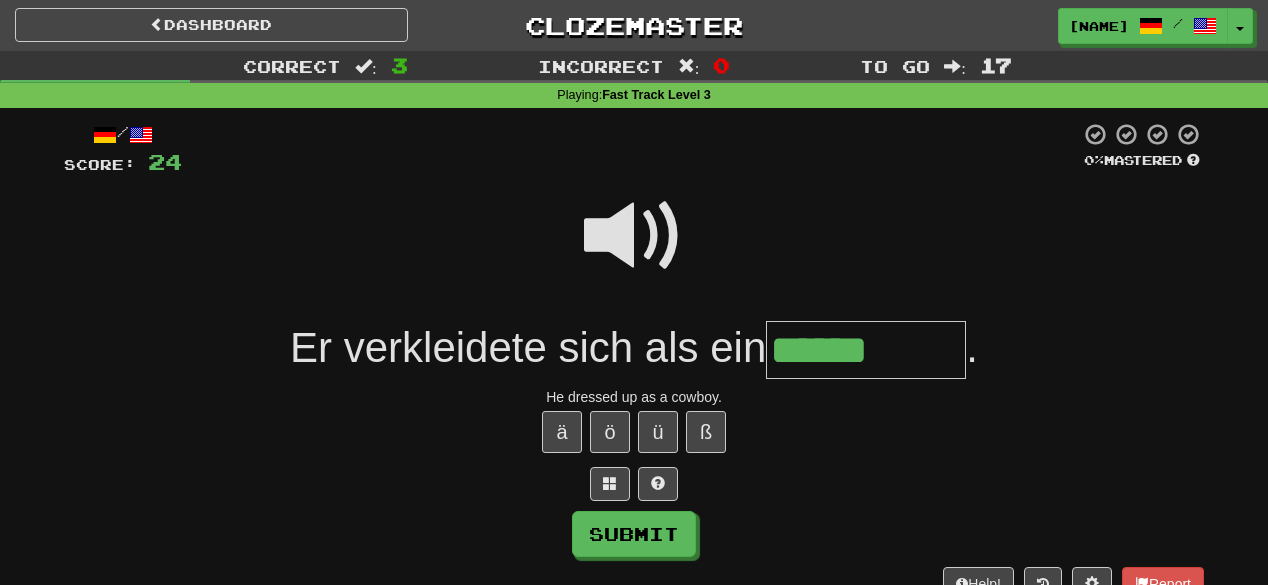 type on "******" 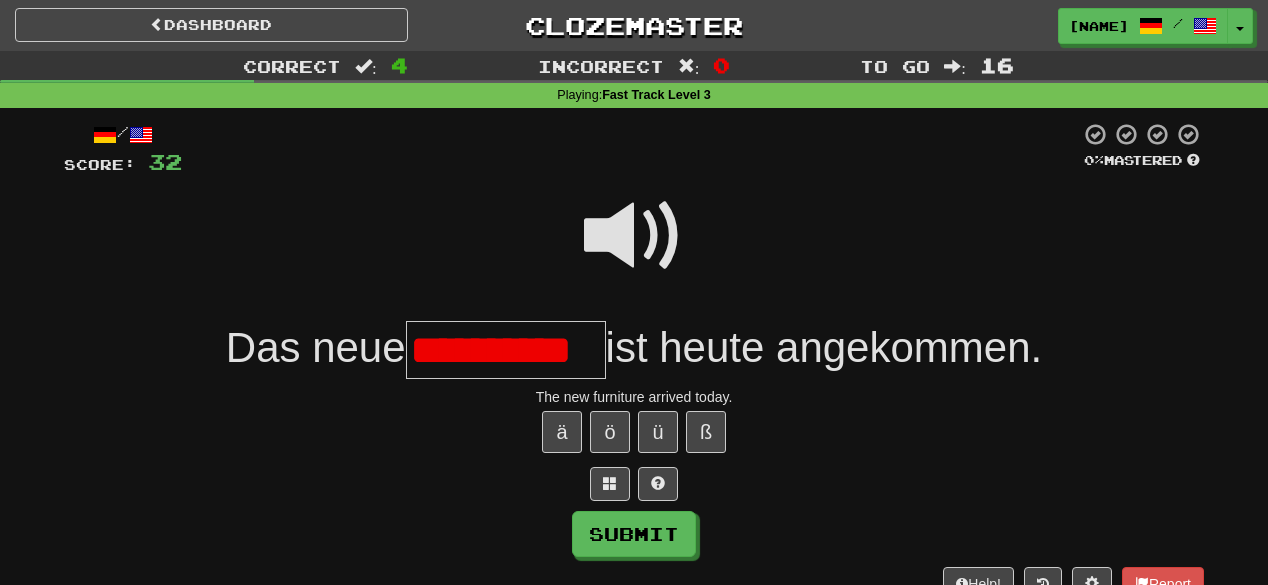scroll, scrollTop: 0, scrollLeft: 20, axis: horizontal 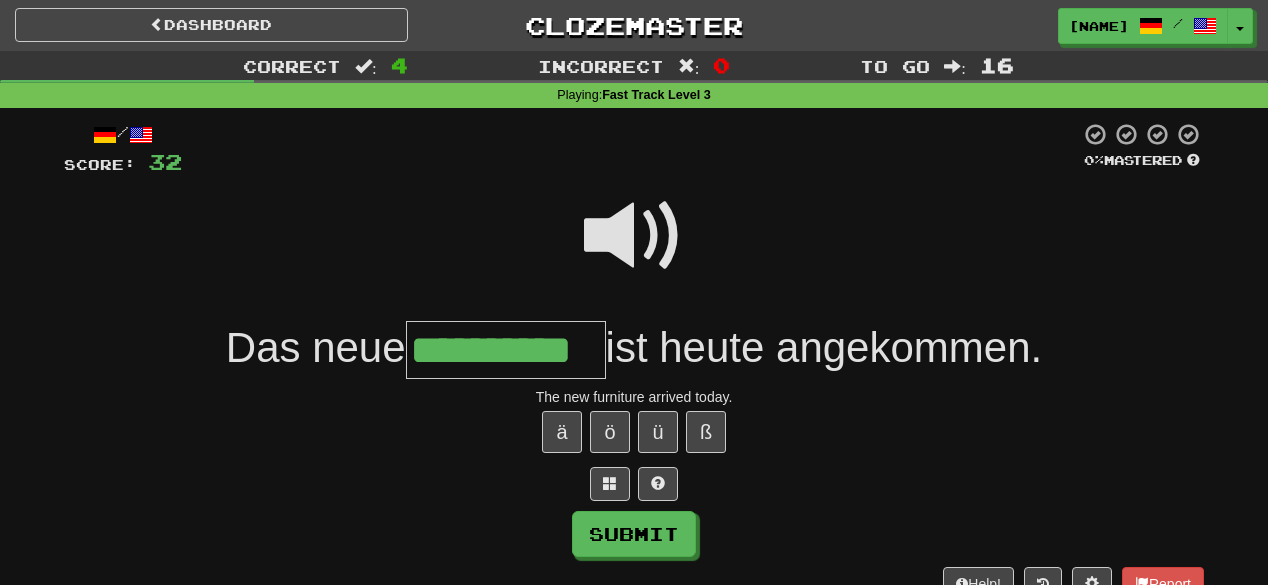 type on "**********" 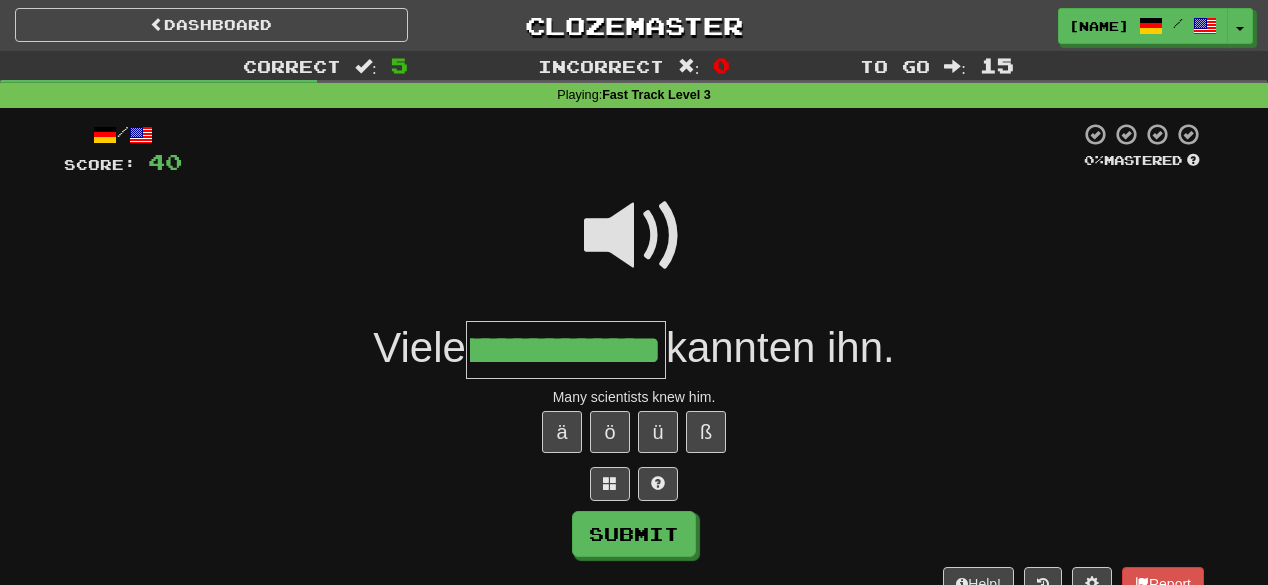 scroll, scrollTop: 0, scrollLeft: 104, axis: horizontal 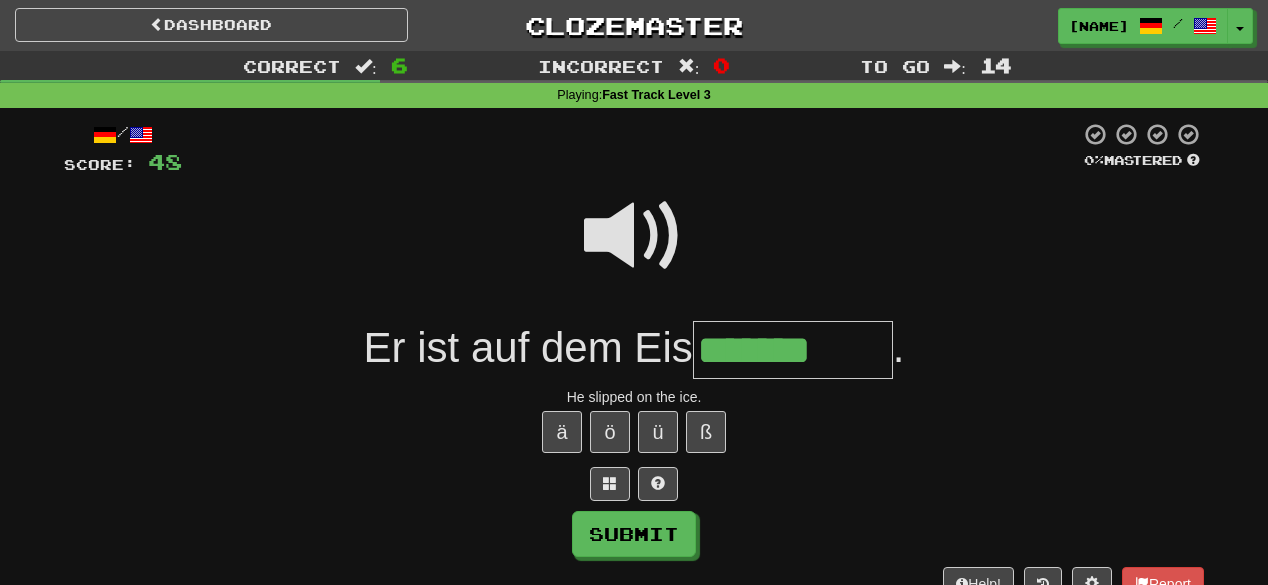 click at bounding box center [634, 236] 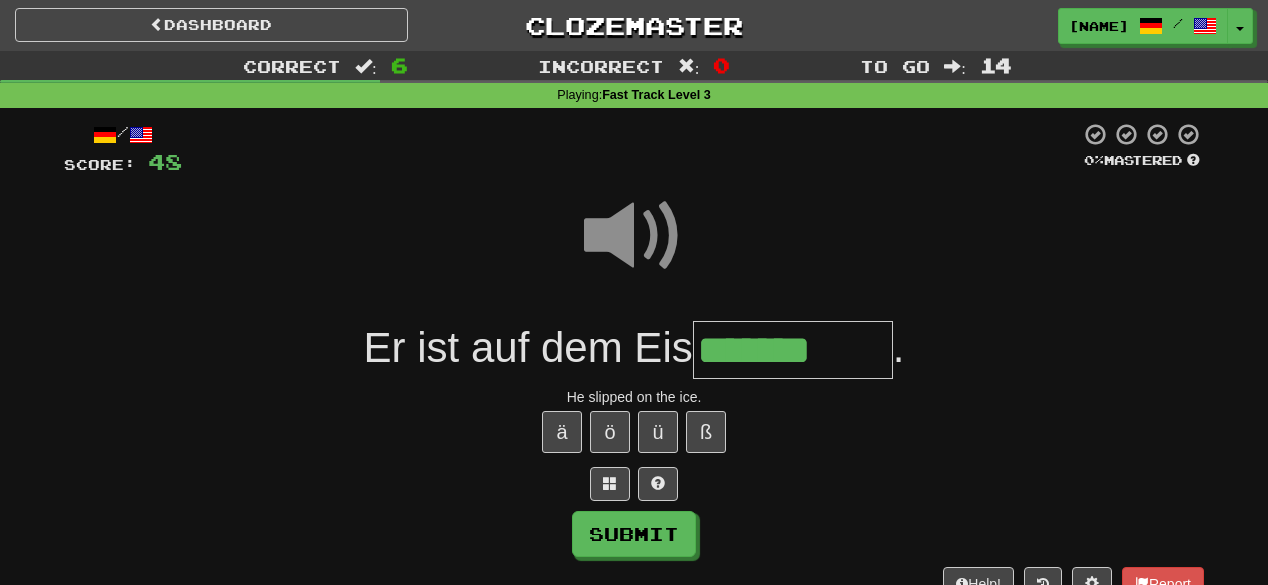 click on "*******" at bounding box center [793, 350] 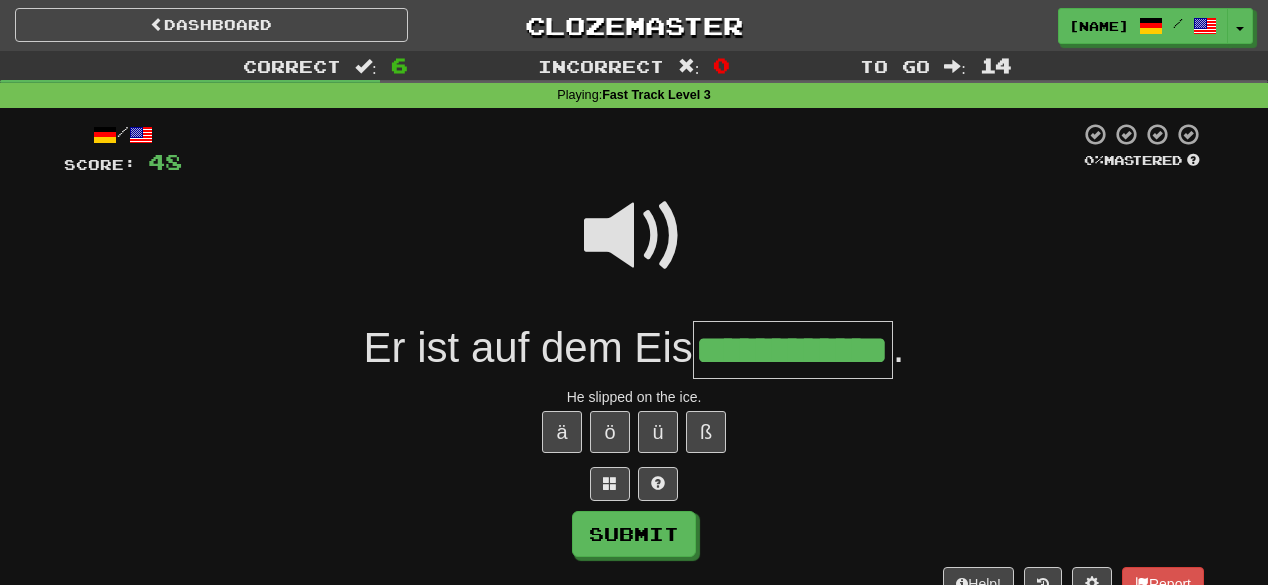 scroll, scrollTop: 0, scrollLeft: 48, axis: horizontal 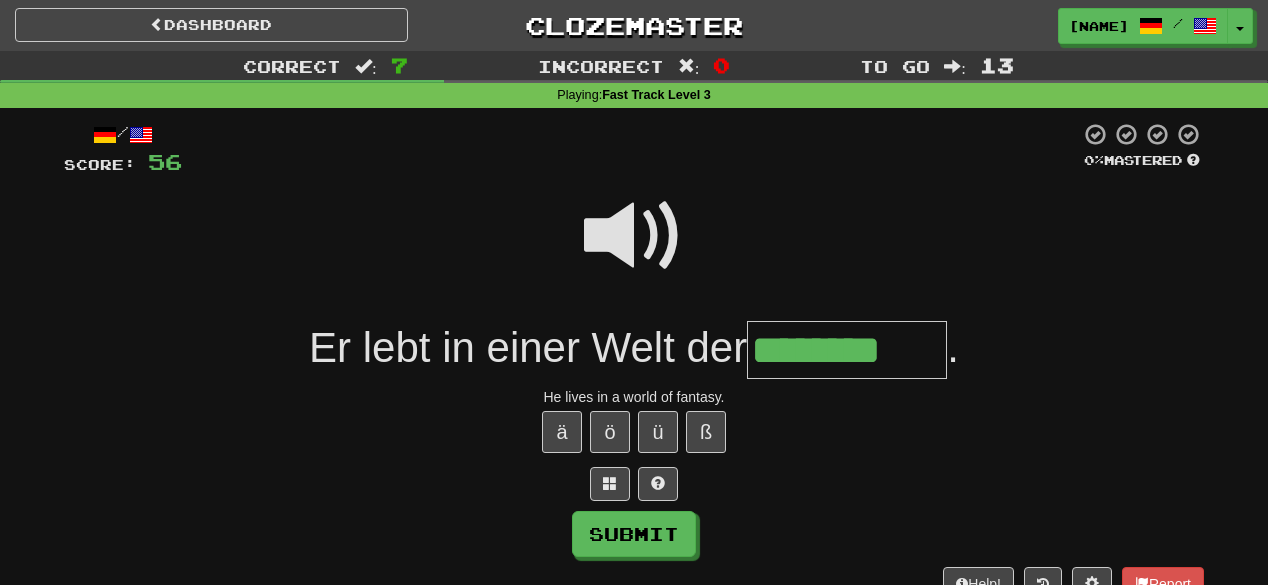 type on "********" 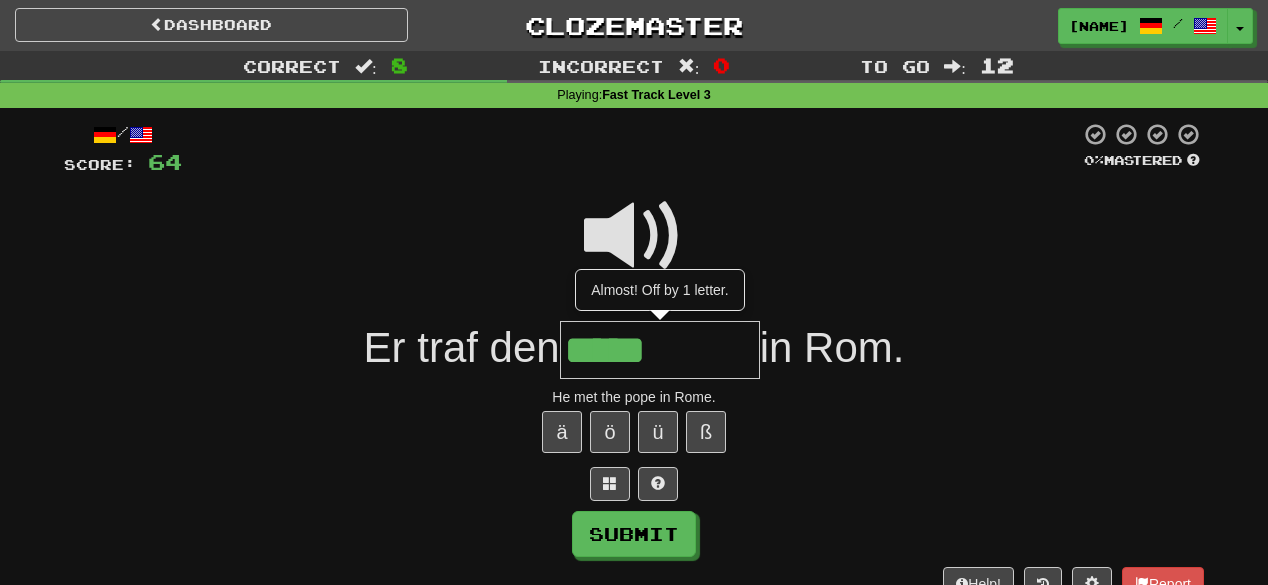 type on "*****" 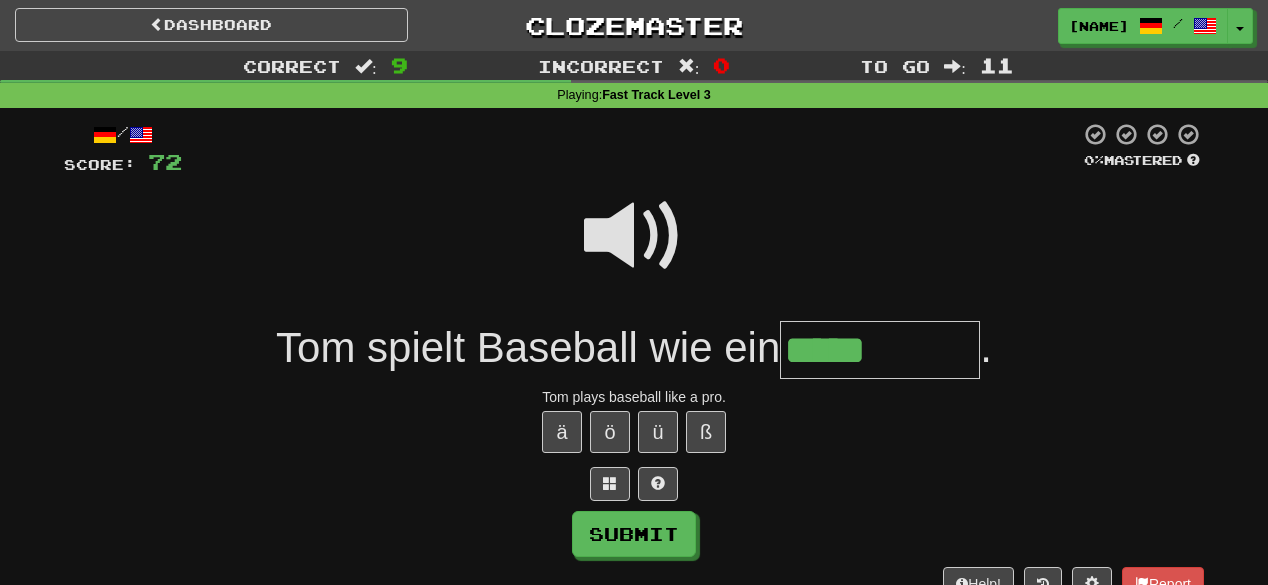 type on "*****" 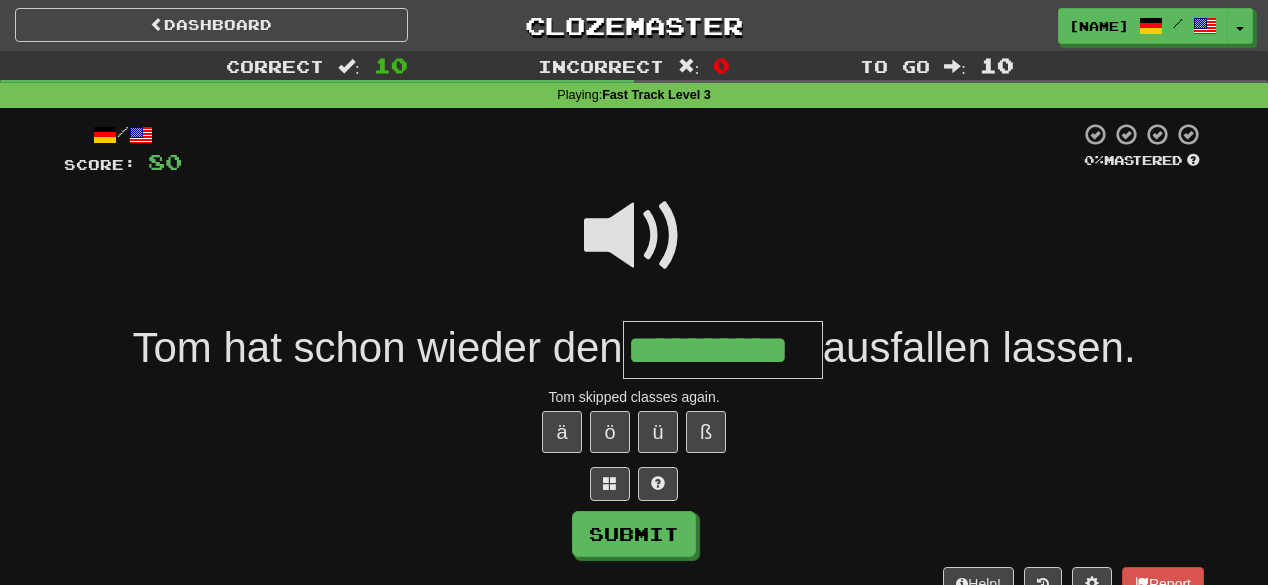 type on "**********" 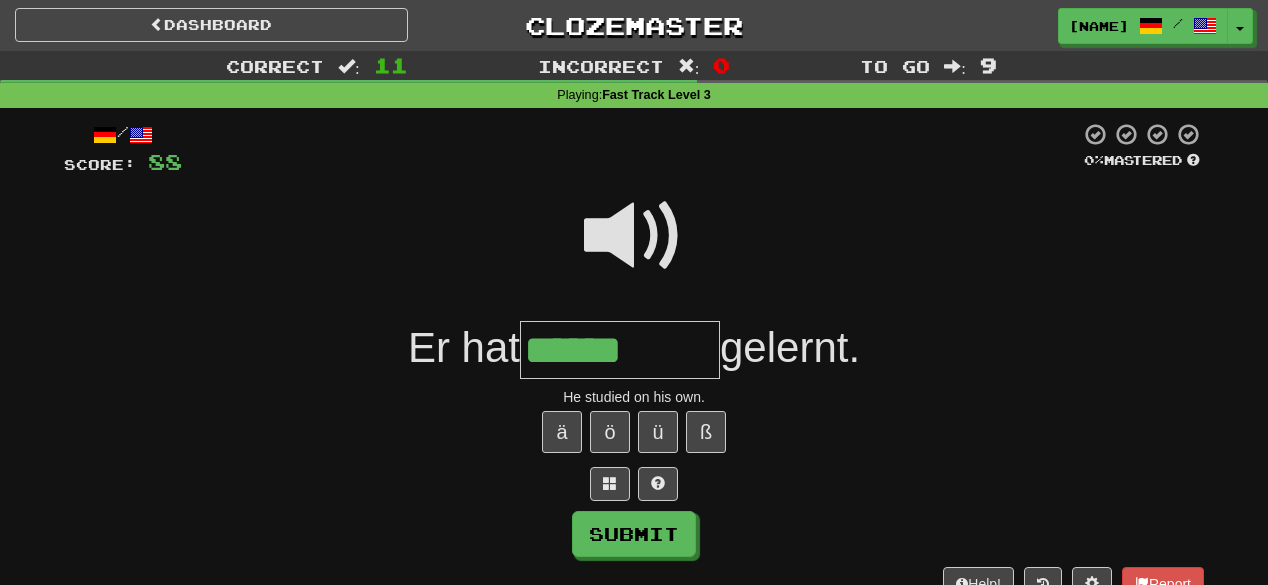 click at bounding box center [634, 236] 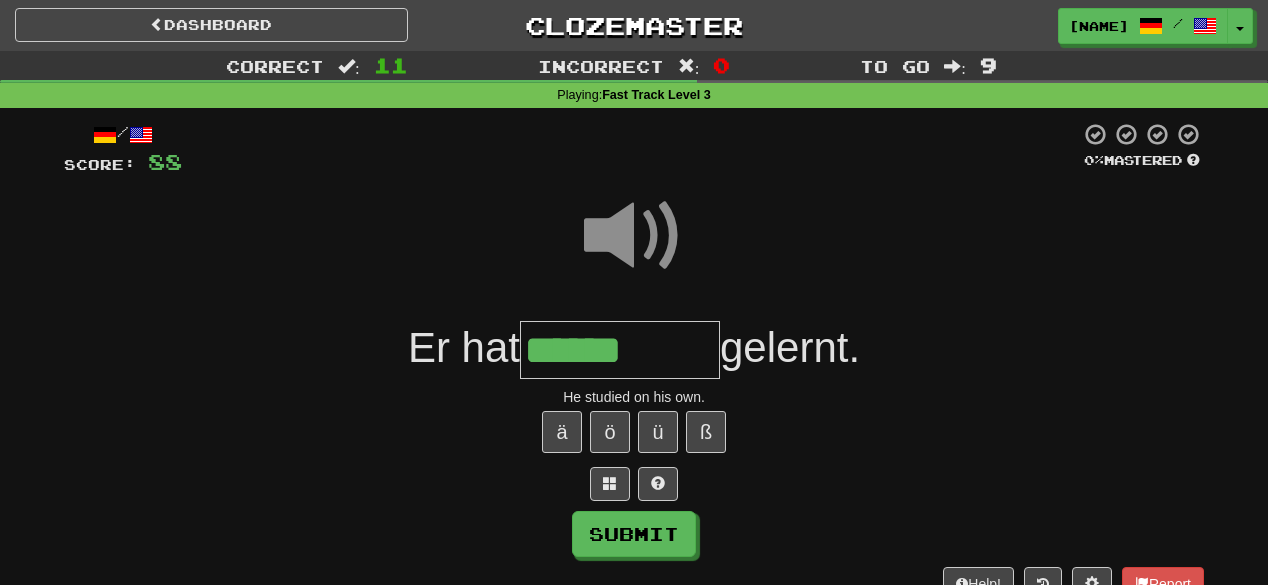 click on "******" at bounding box center [620, 350] 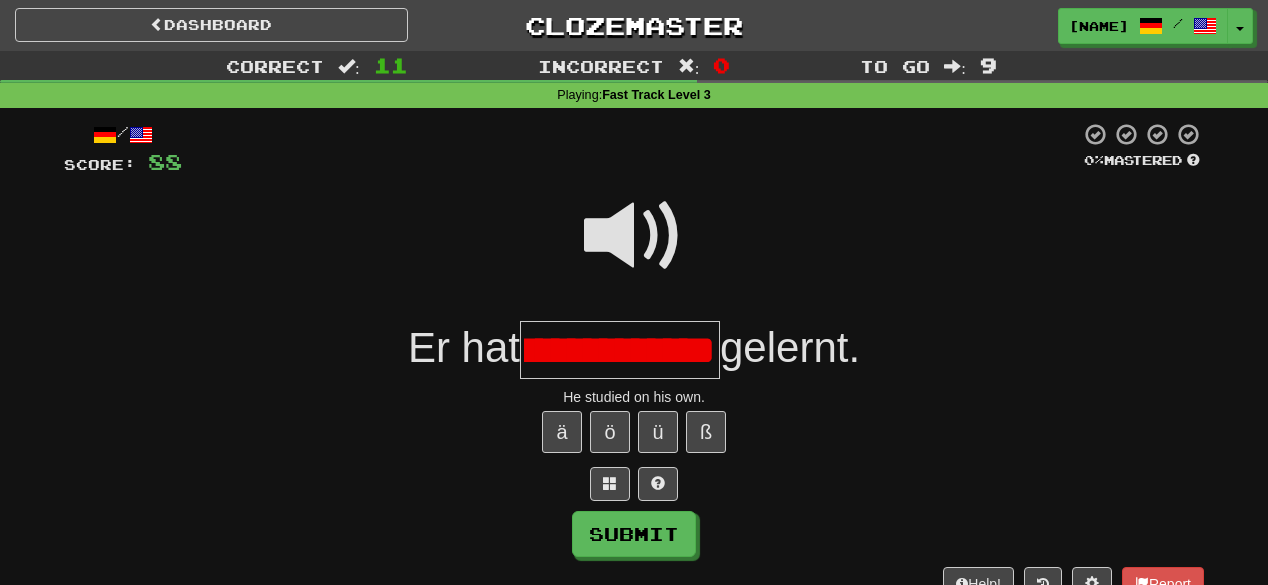 scroll, scrollTop: 0, scrollLeft: 52, axis: horizontal 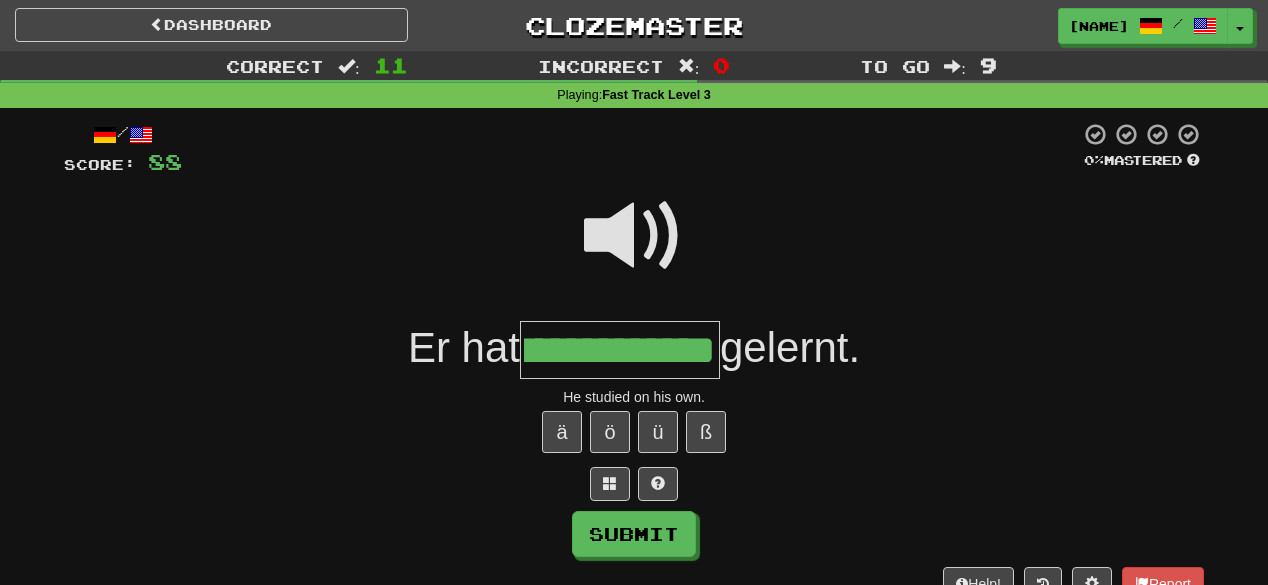 type on "**********" 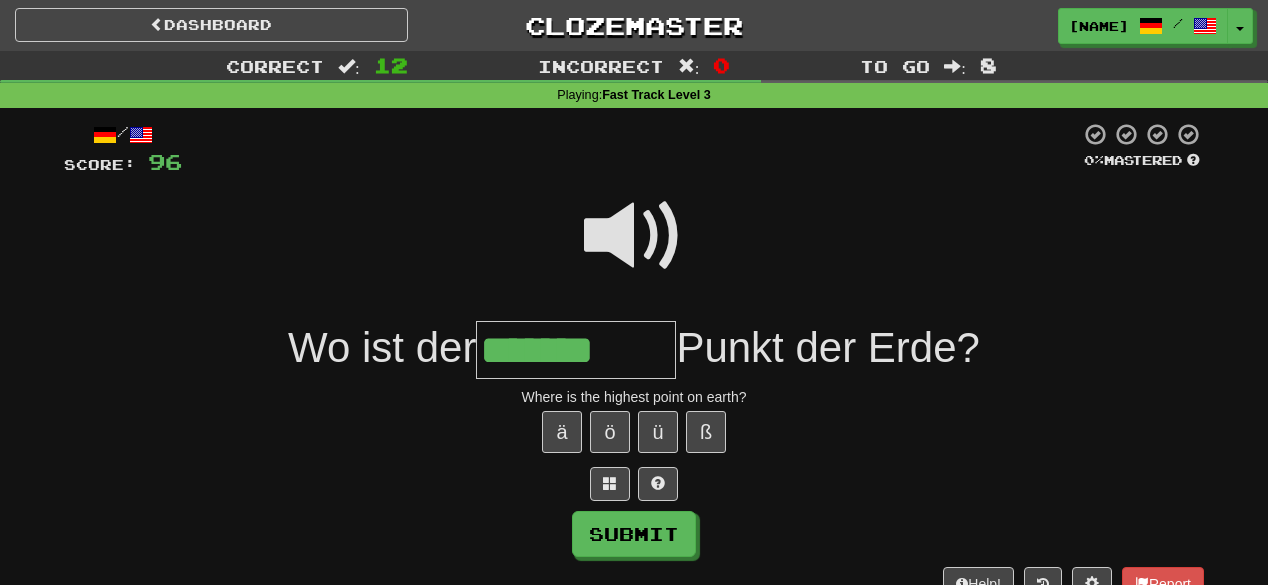 type on "*******" 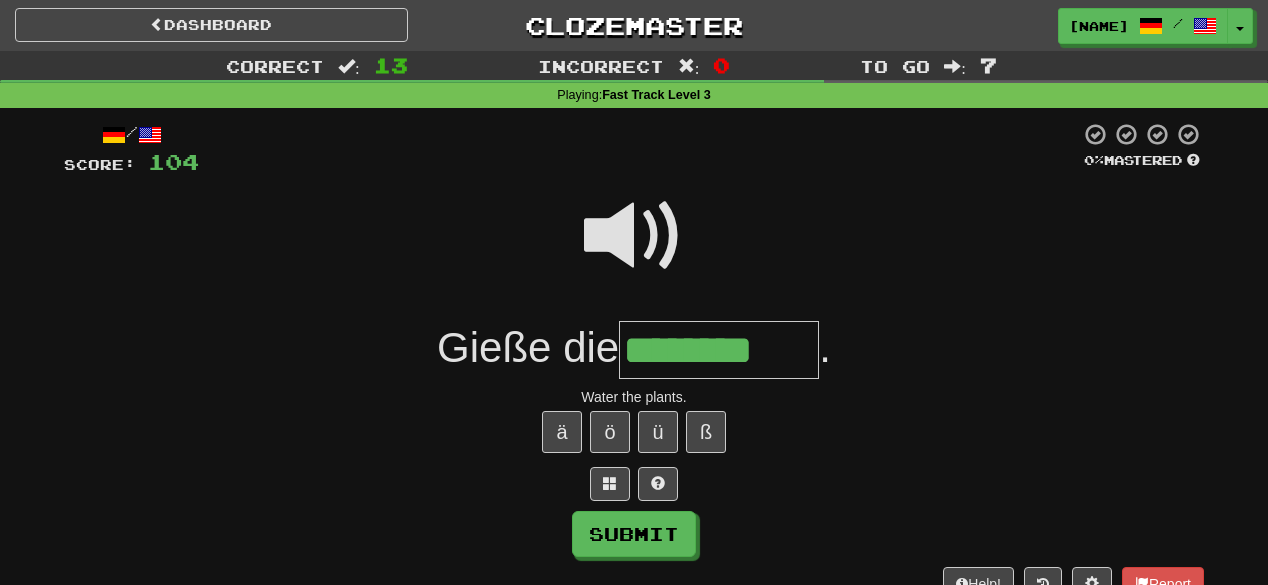 type on "********" 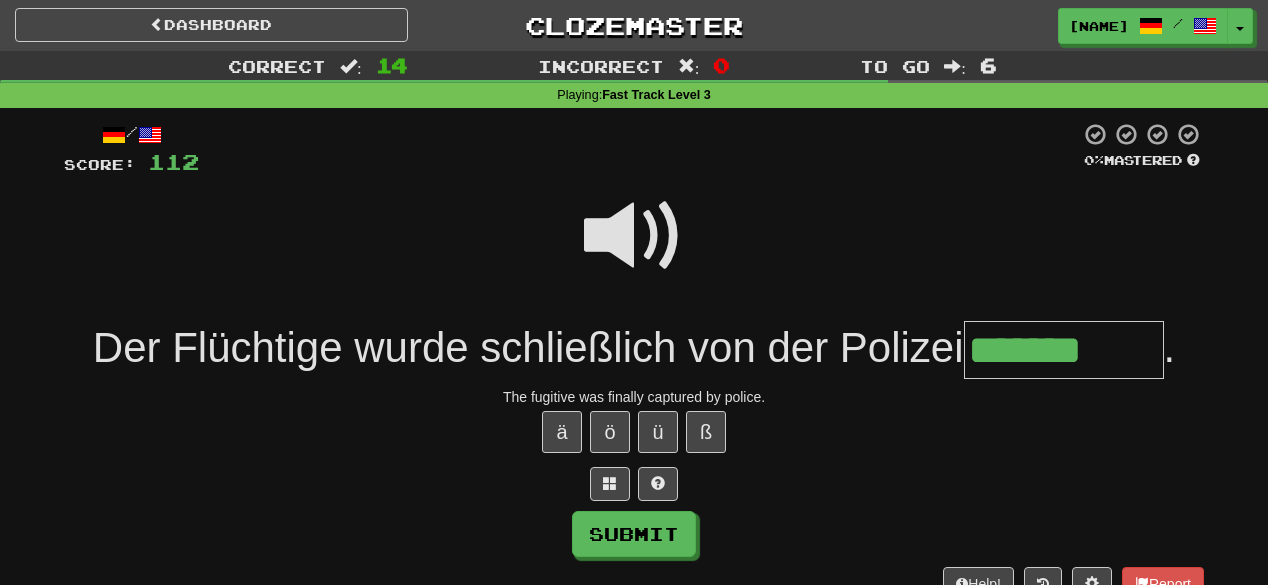 type on "*******" 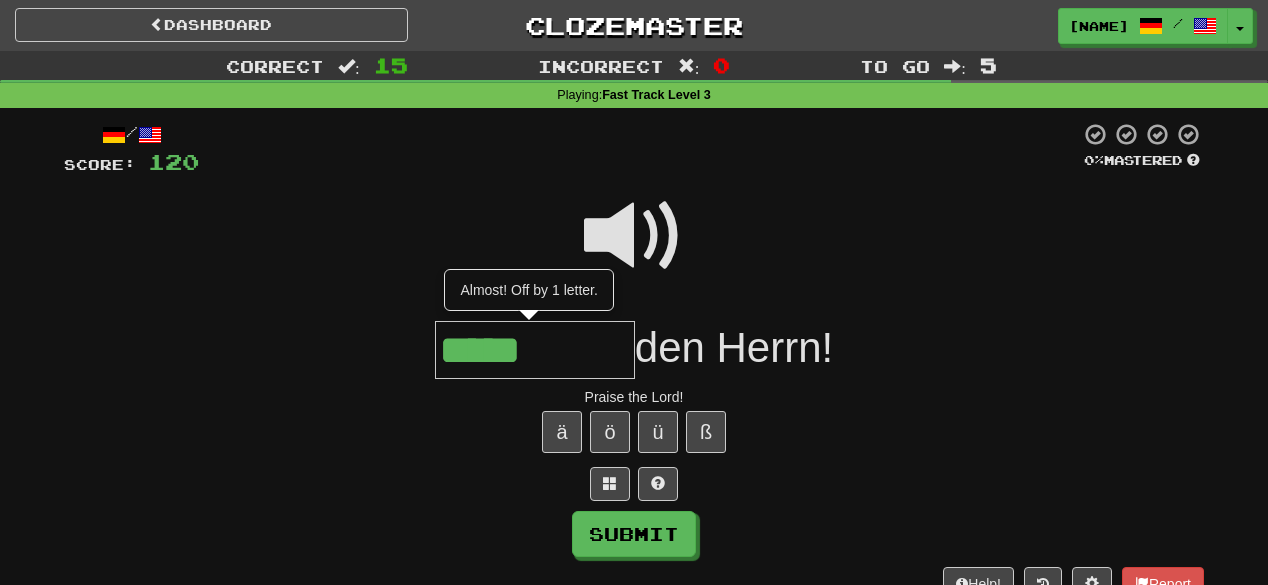 type on "*****" 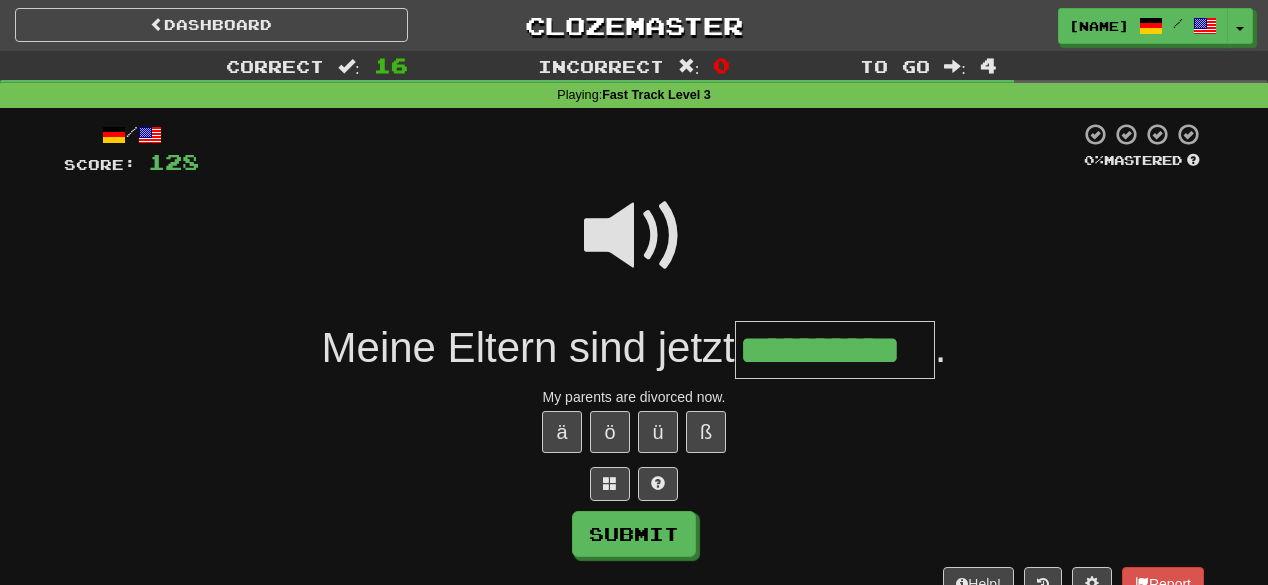 scroll, scrollTop: 0, scrollLeft: 22, axis: horizontal 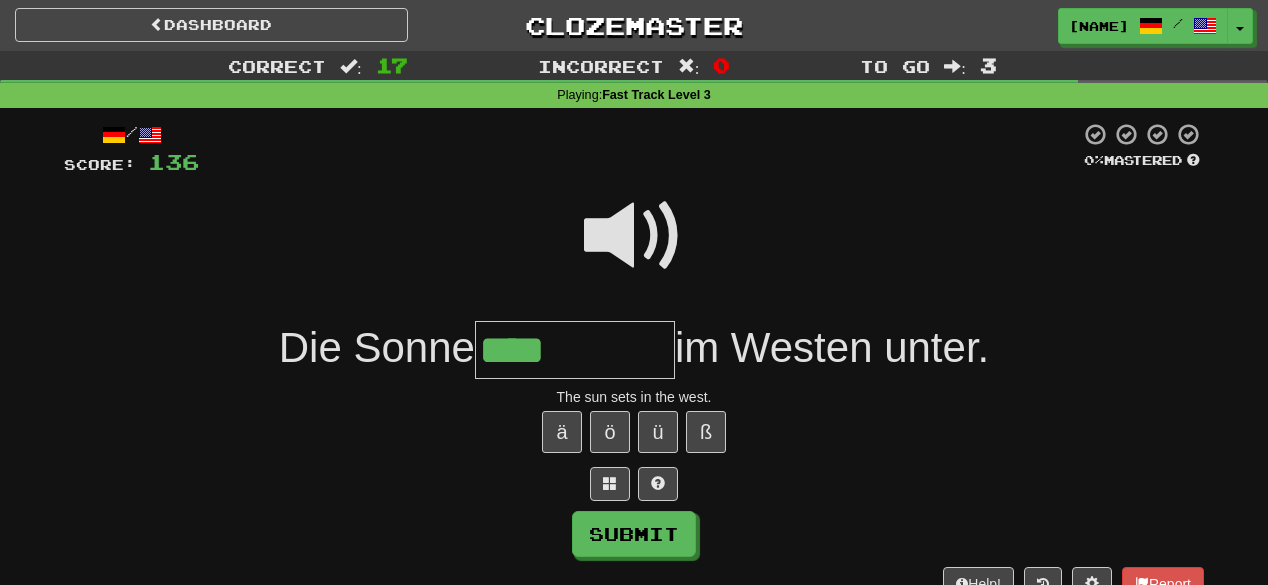 type on "****" 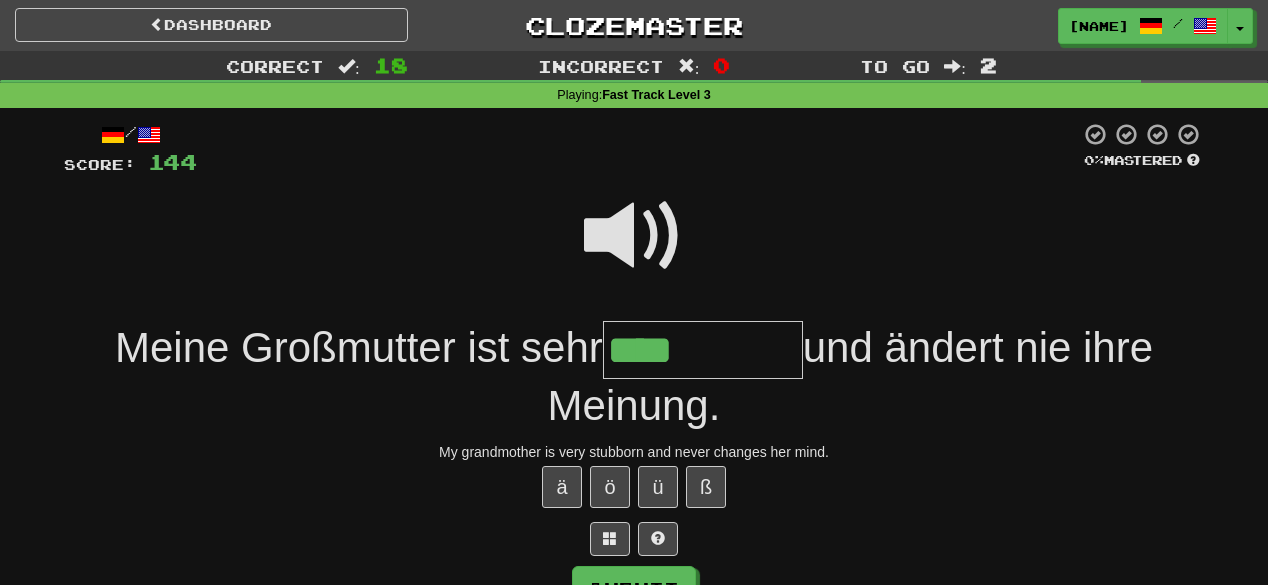 type on "****" 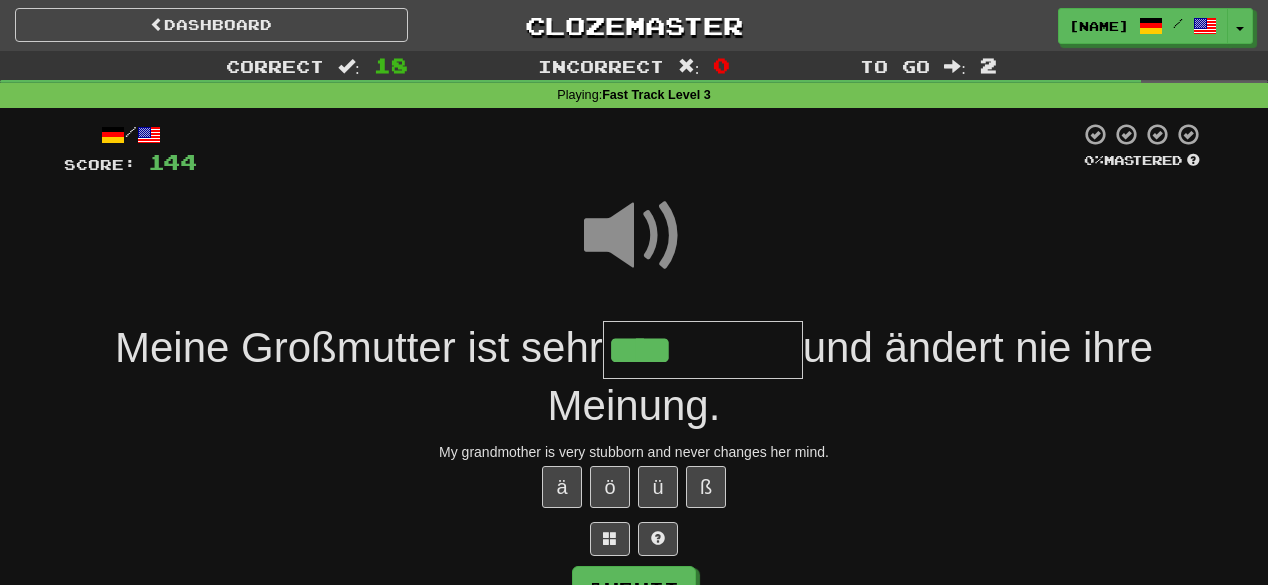 click on "****" at bounding box center [703, 350] 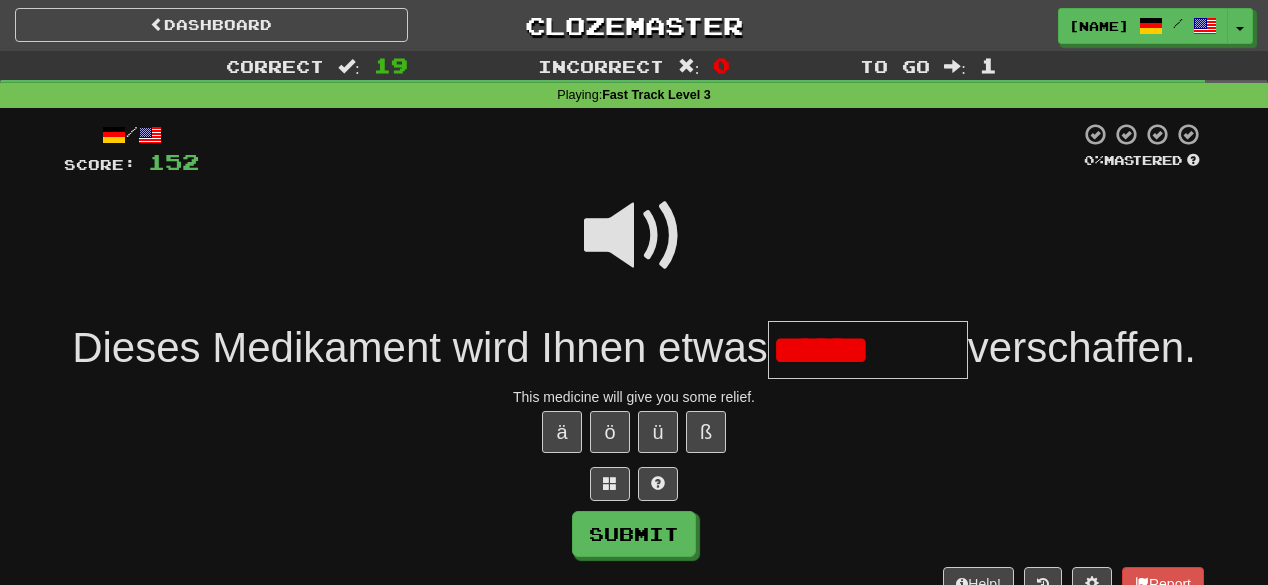 click at bounding box center (634, 236) 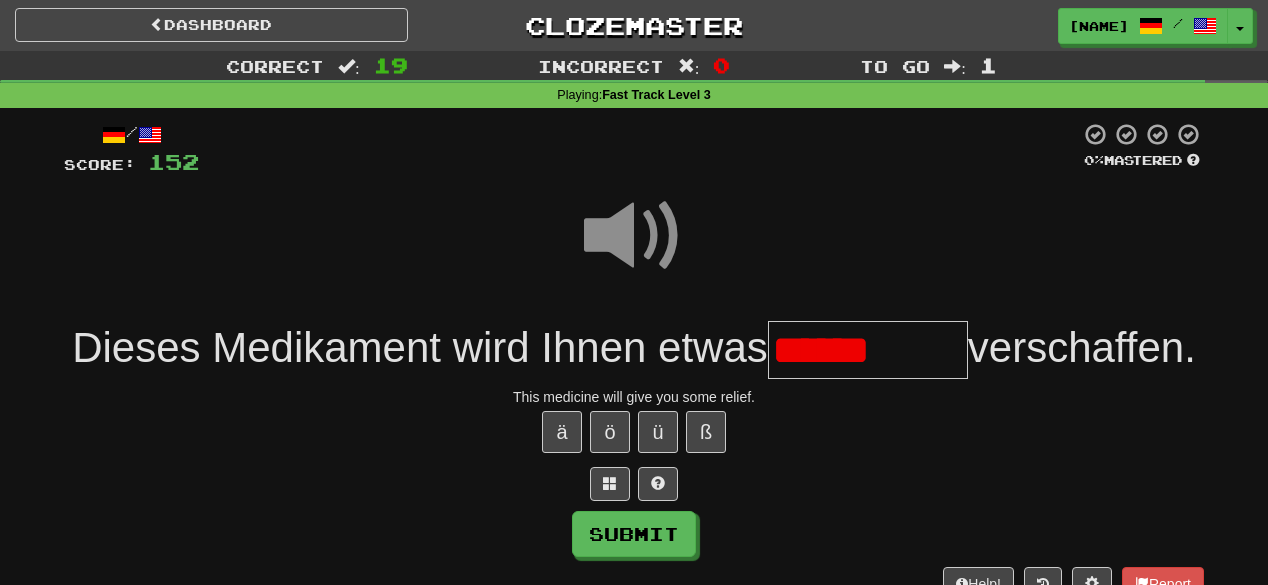 click on "******" at bounding box center [868, 350] 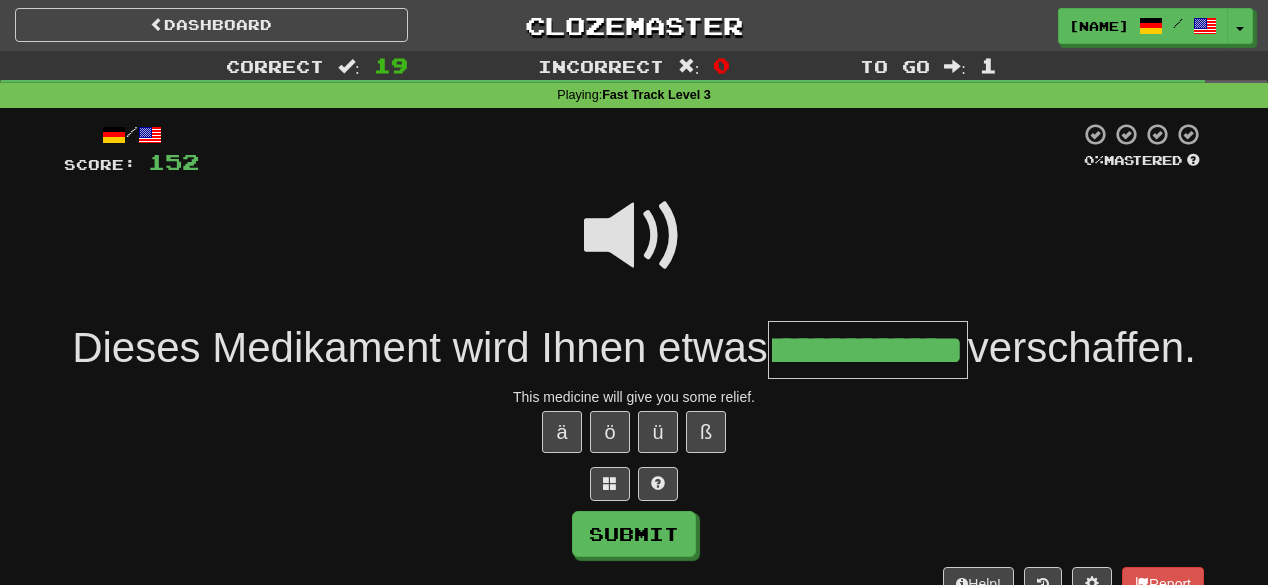 scroll, scrollTop: 0, scrollLeft: 0, axis: both 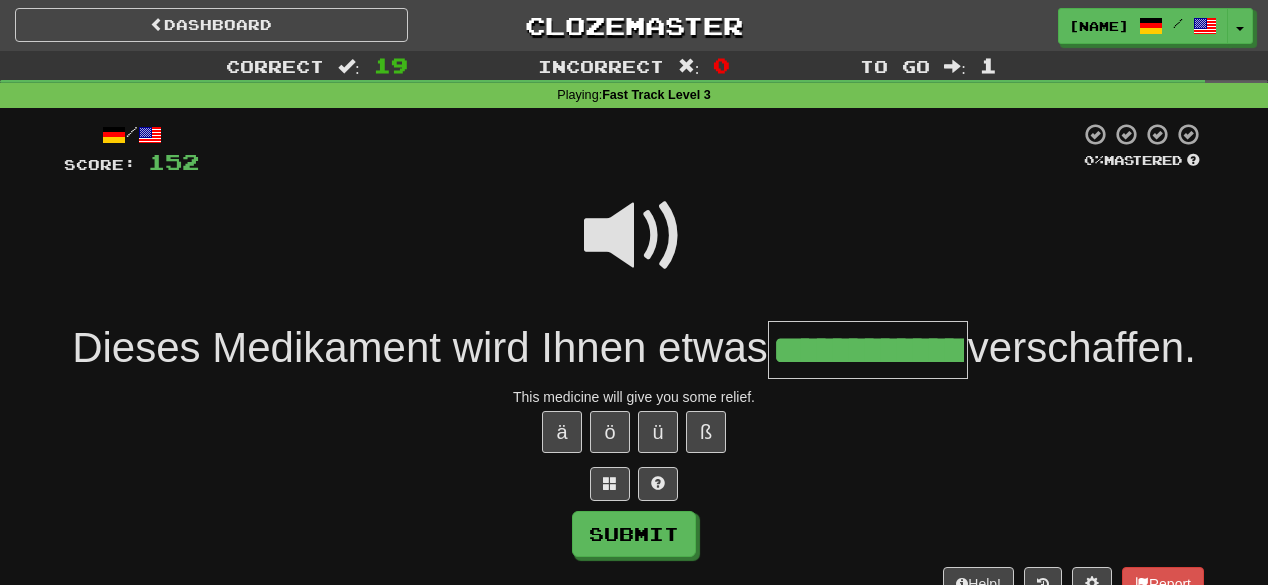 type on "**********" 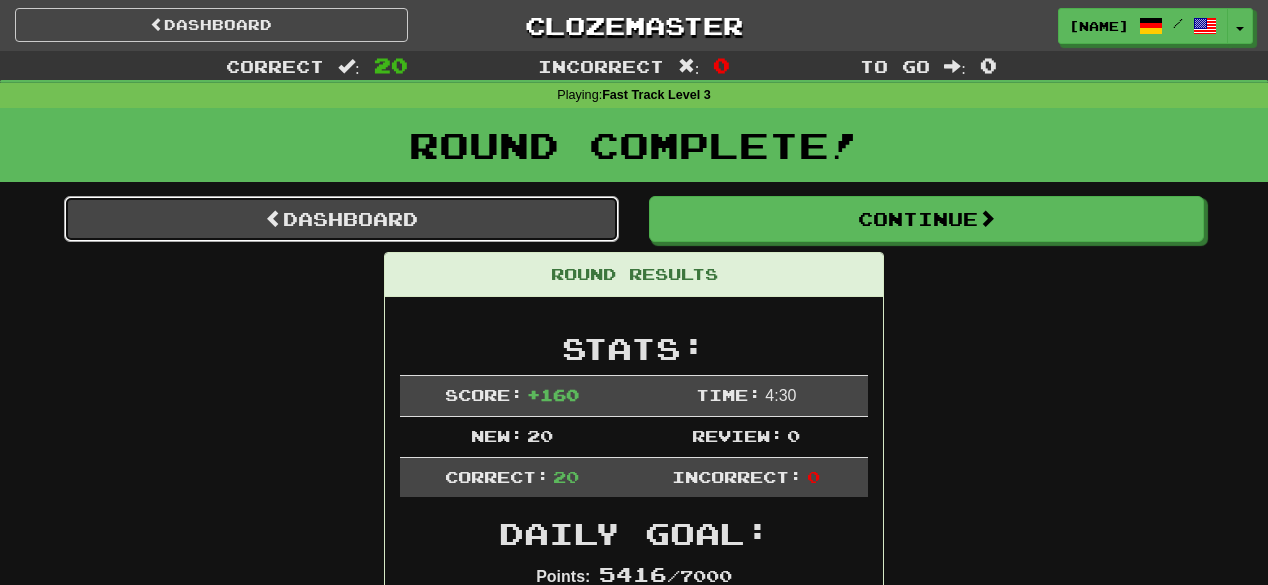 click on "Dashboard" at bounding box center (341, 219) 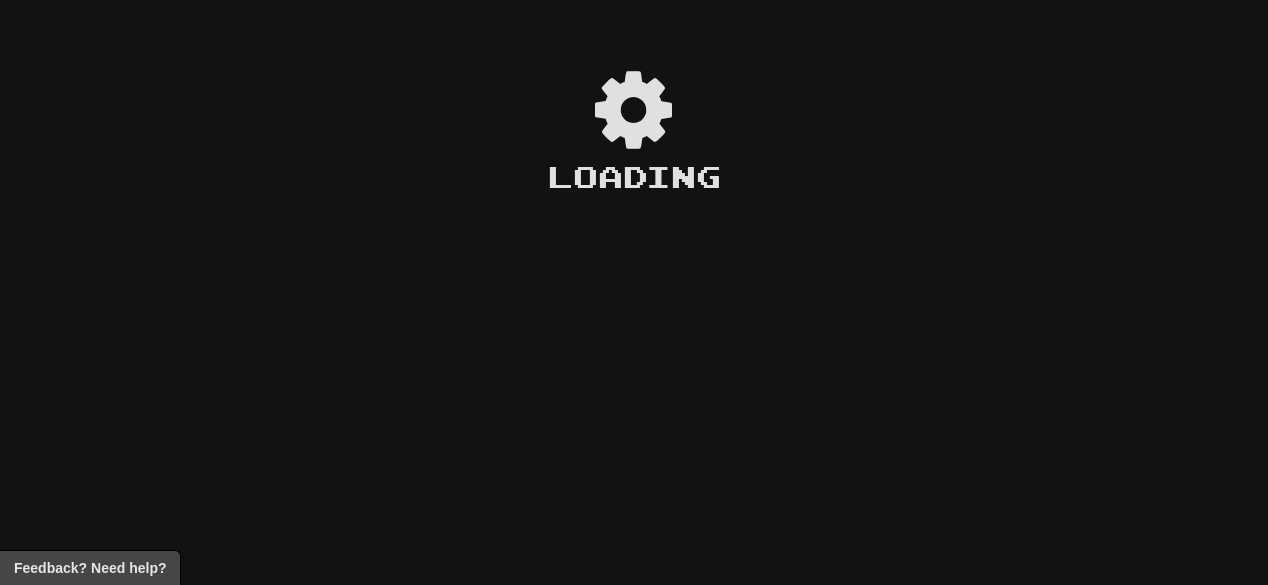 scroll, scrollTop: 0, scrollLeft: 0, axis: both 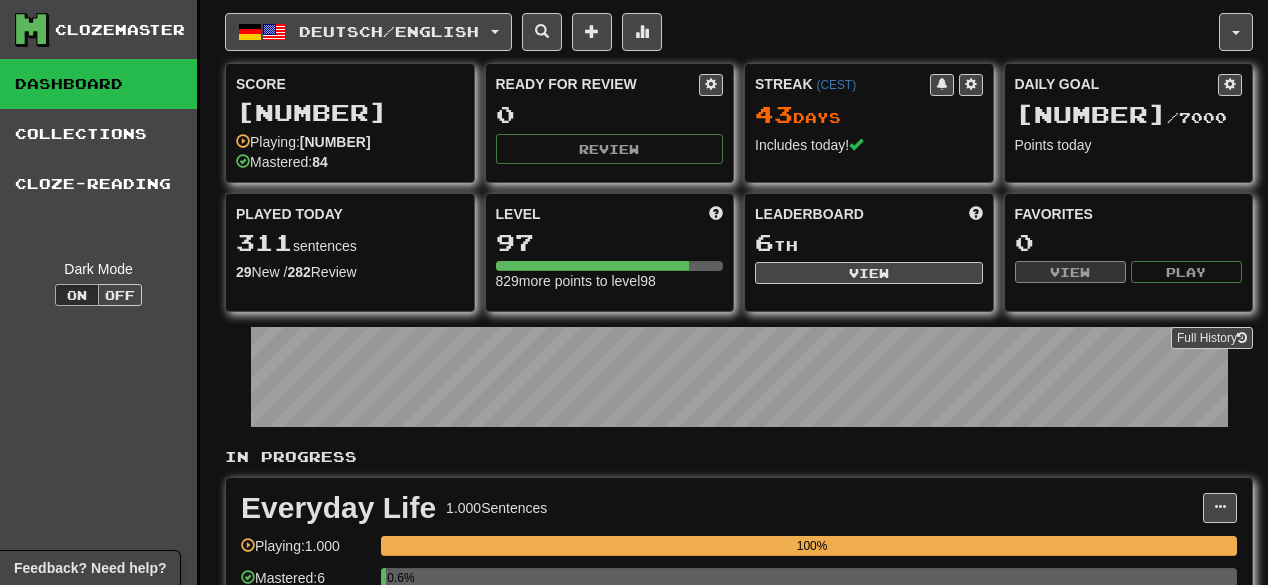 click on "[NUMBER]" at bounding box center [1091, 114] 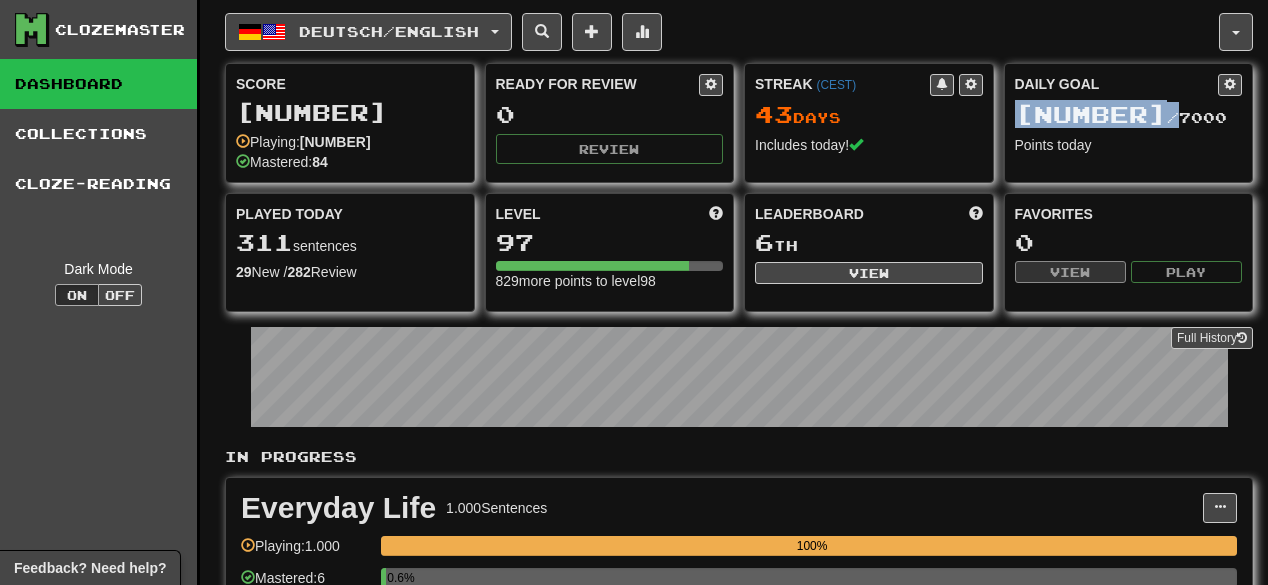 click on "5416" at bounding box center (1091, 114) 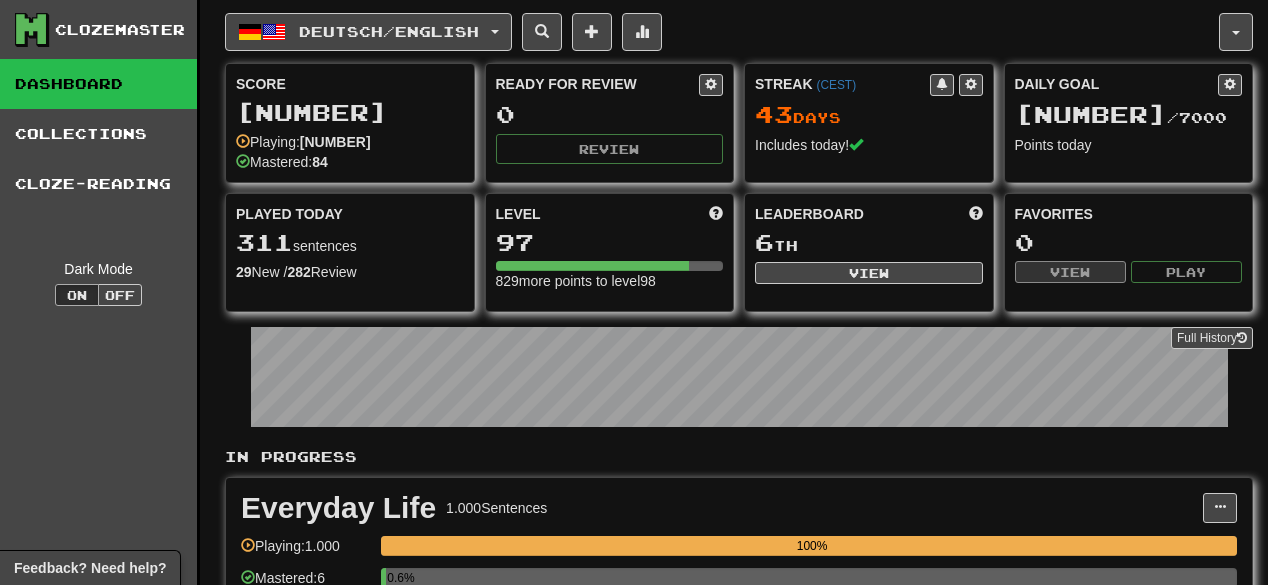 click on "Clozemaster Dashboard Collections Cloze-Reading Dark Mode On Off" at bounding box center (100, 1745) 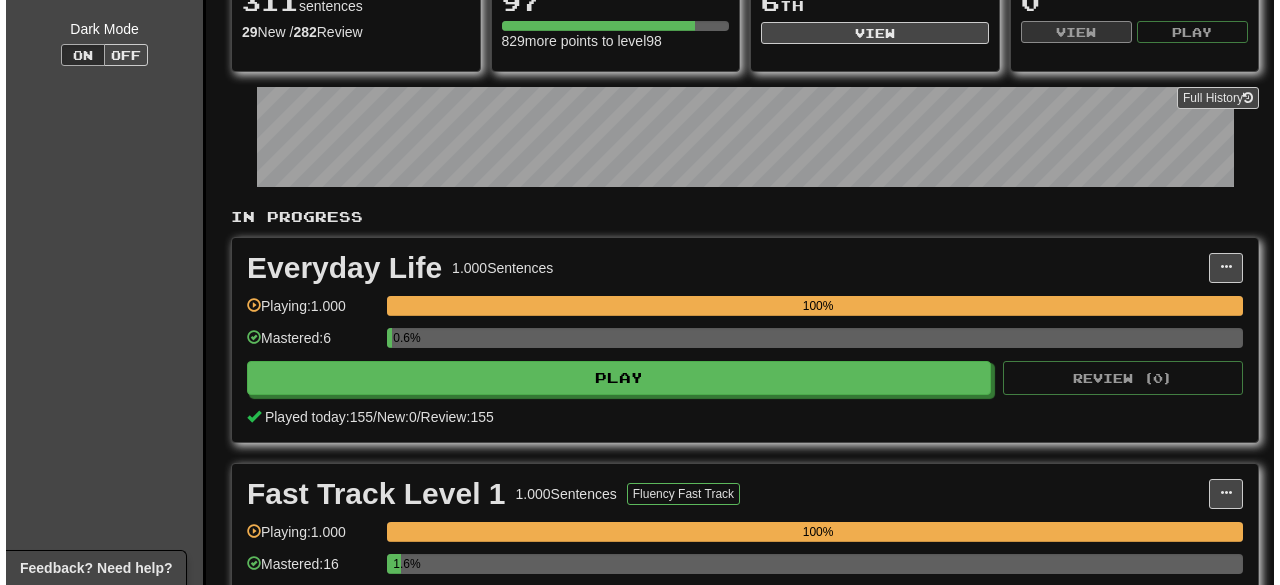 scroll, scrollTop: 720, scrollLeft: 0, axis: vertical 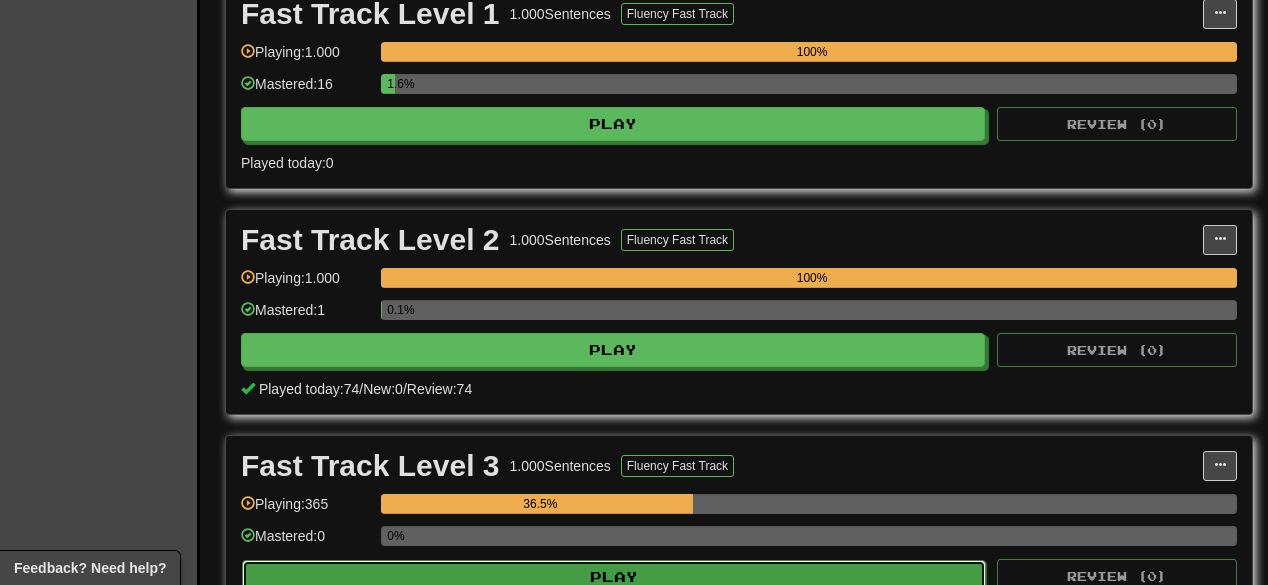 click on "Play" at bounding box center (614, 577) 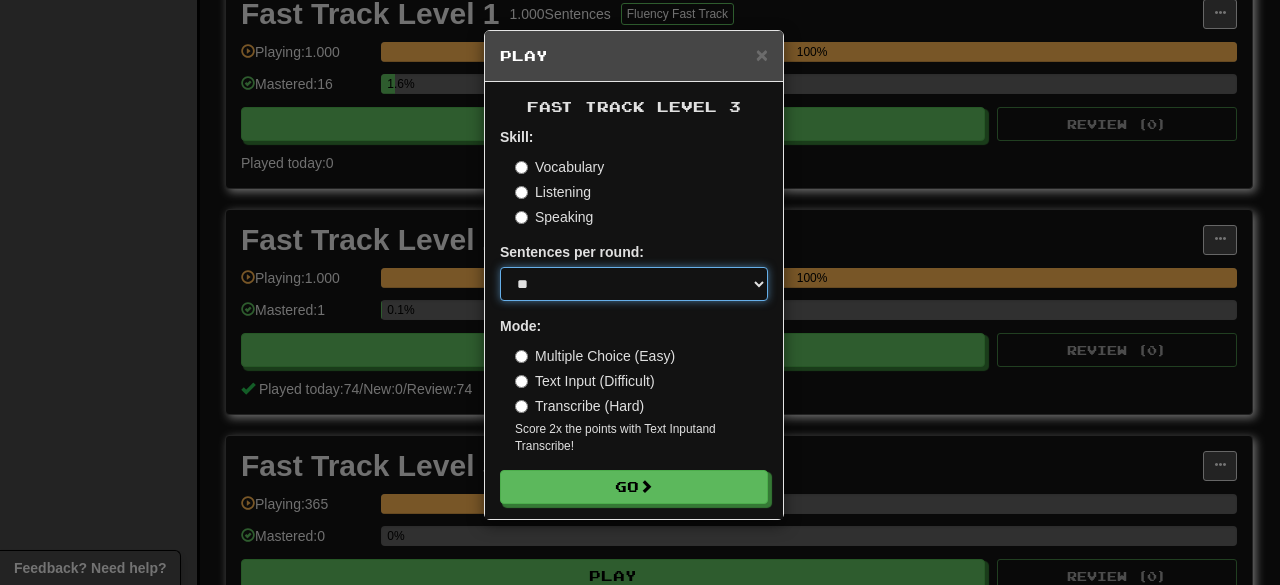 click on "* ** ** ** ** ** *** ********" at bounding box center (634, 284) 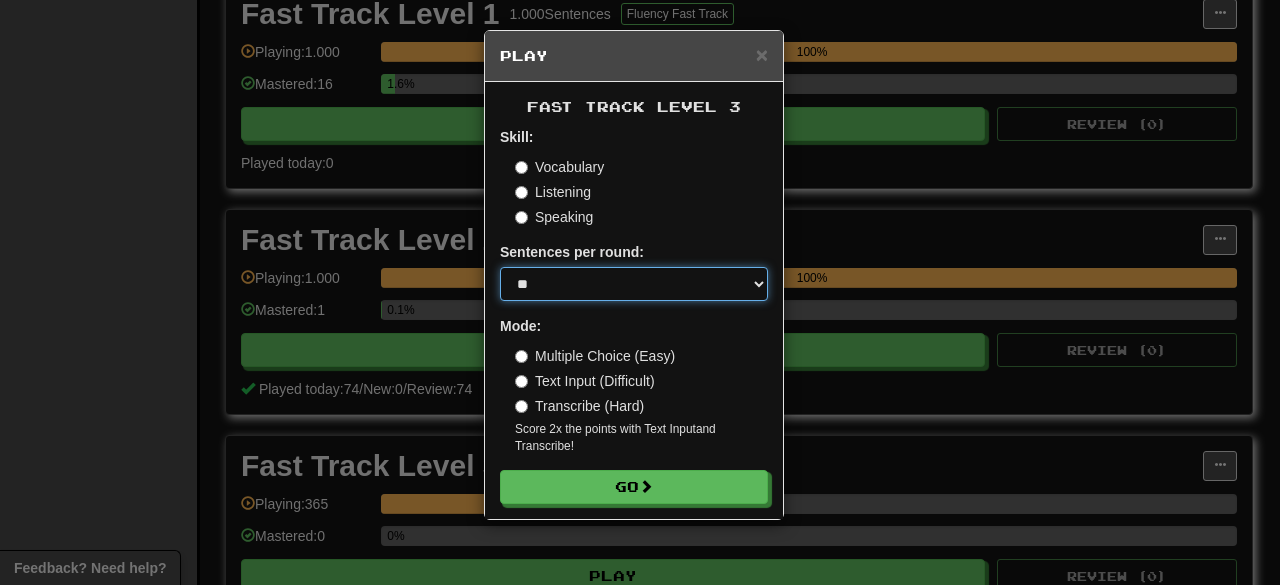 select on "***" 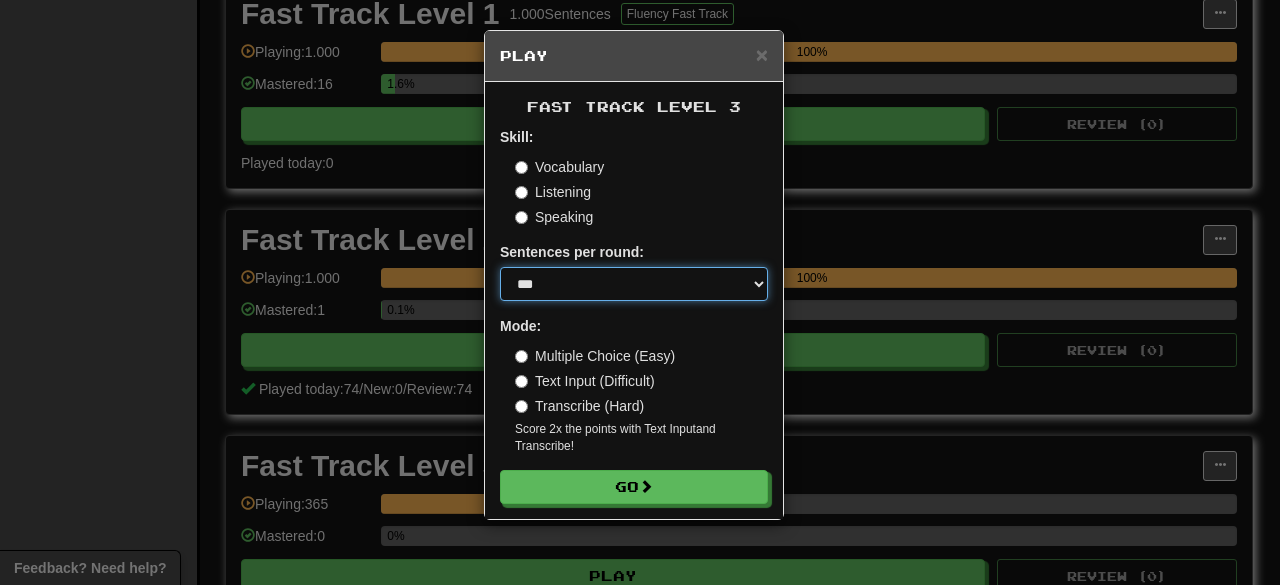 click on "* ** ** ** ** ** *** ********" at bounding box center (634, 284) 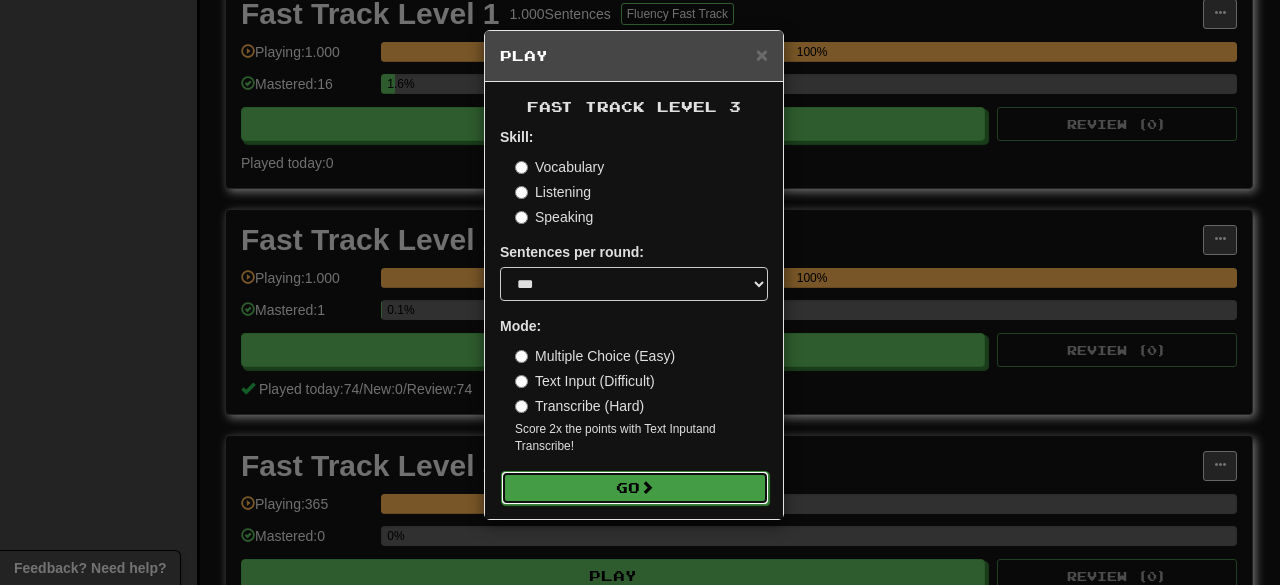 click on "Go" at bounding box center (635, 488) 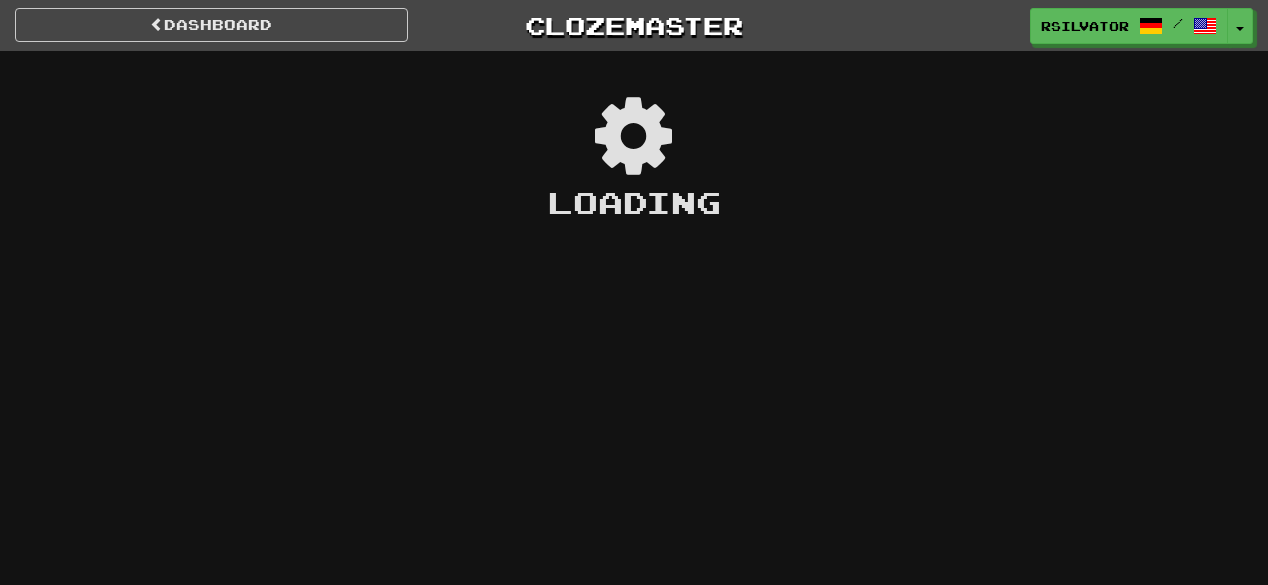 scroll, scrollTop: 0, scrollLeft: 0, axis: both 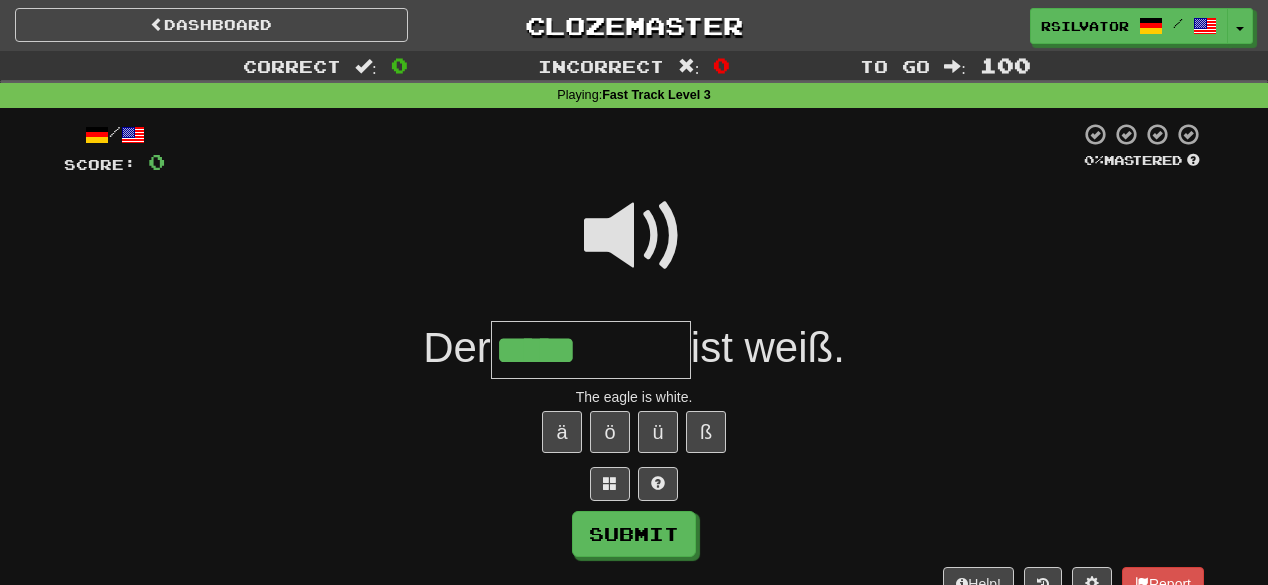 type on "*****" 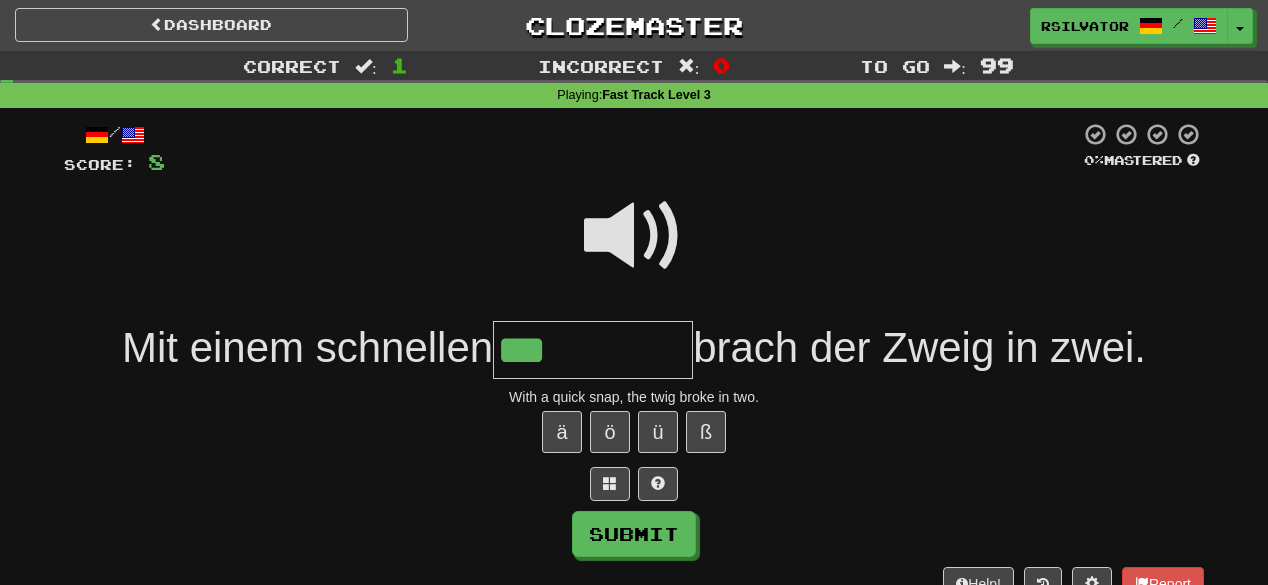 click at bounding box center (634, 236) 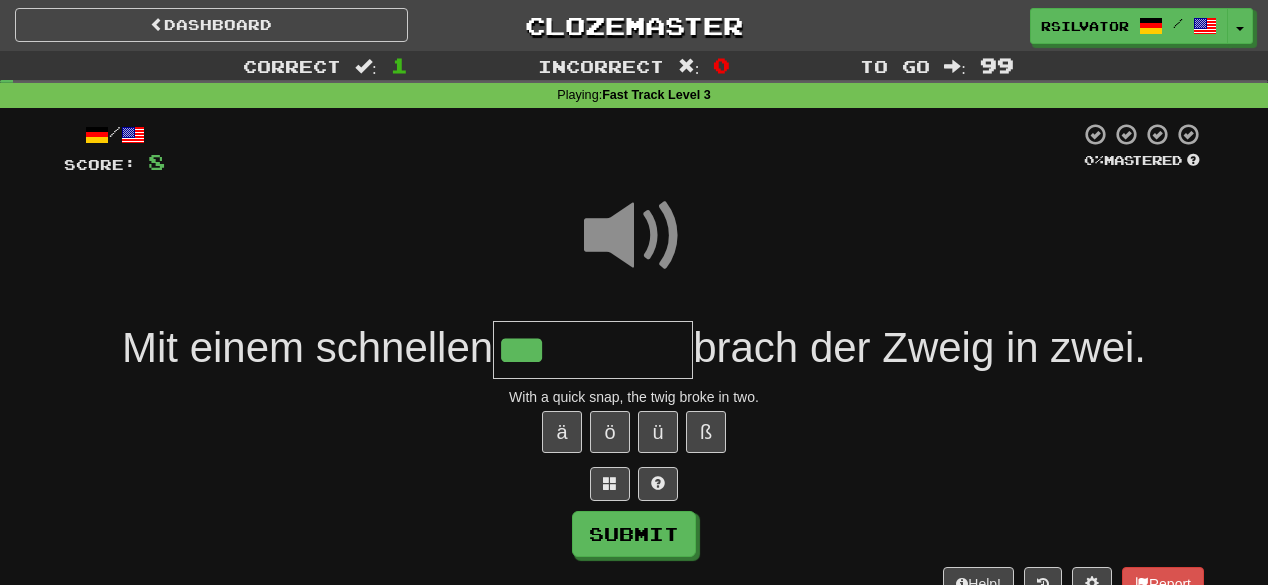 click on "***" at bounding box center (593, 350) 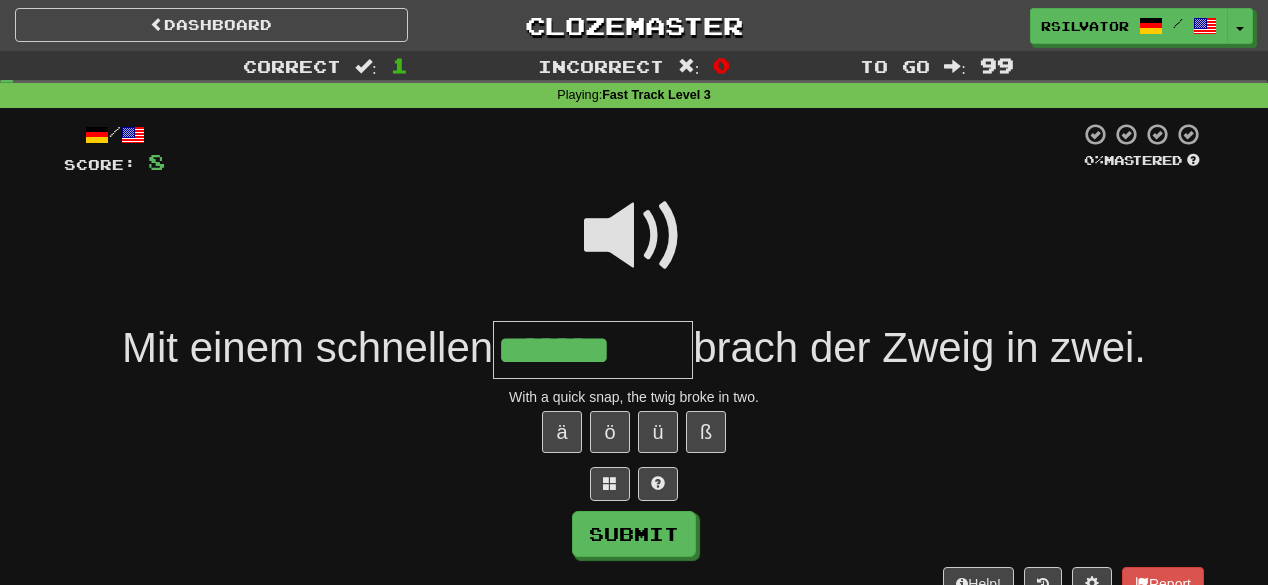 type on "*******" 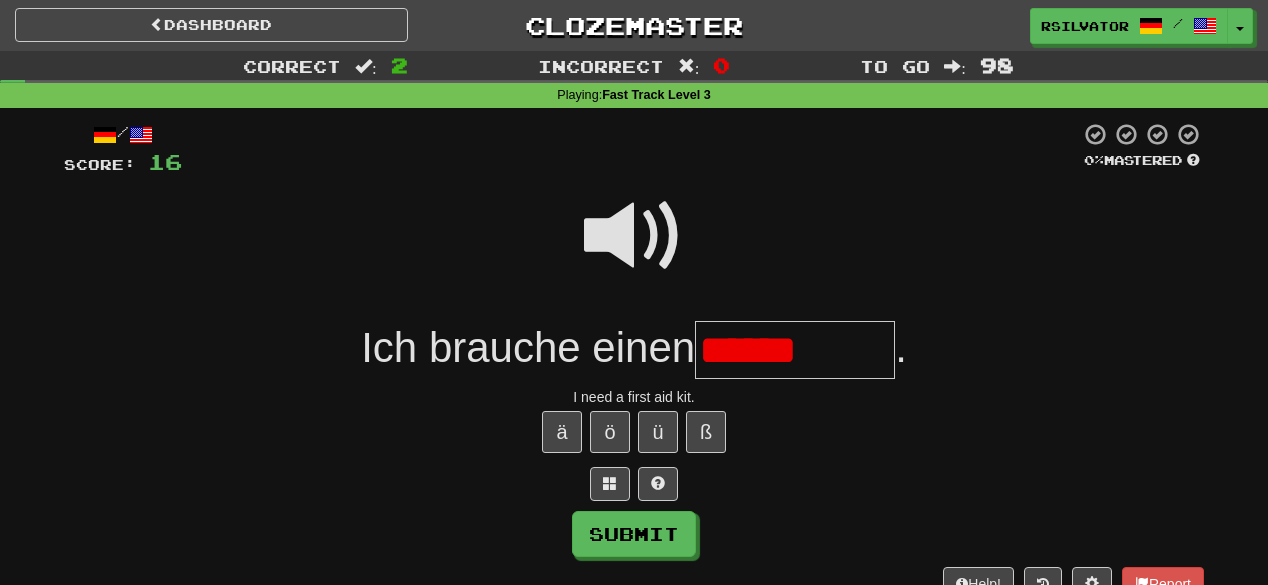 click at bounding box center (634, 236) 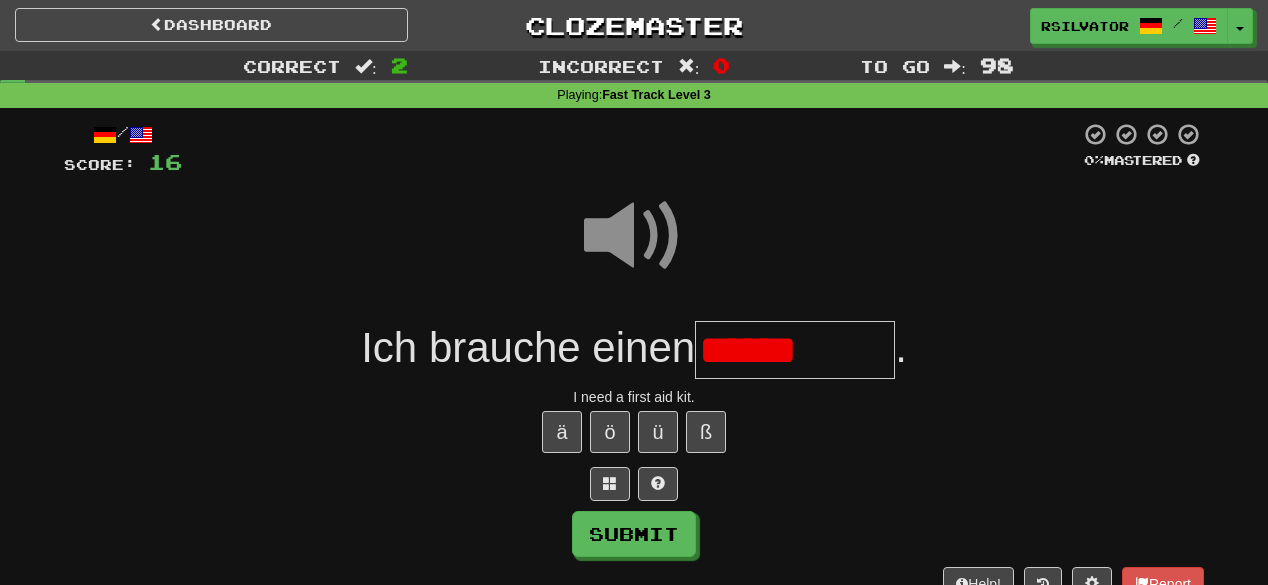 click on "******" at bounding box center (795, 350) 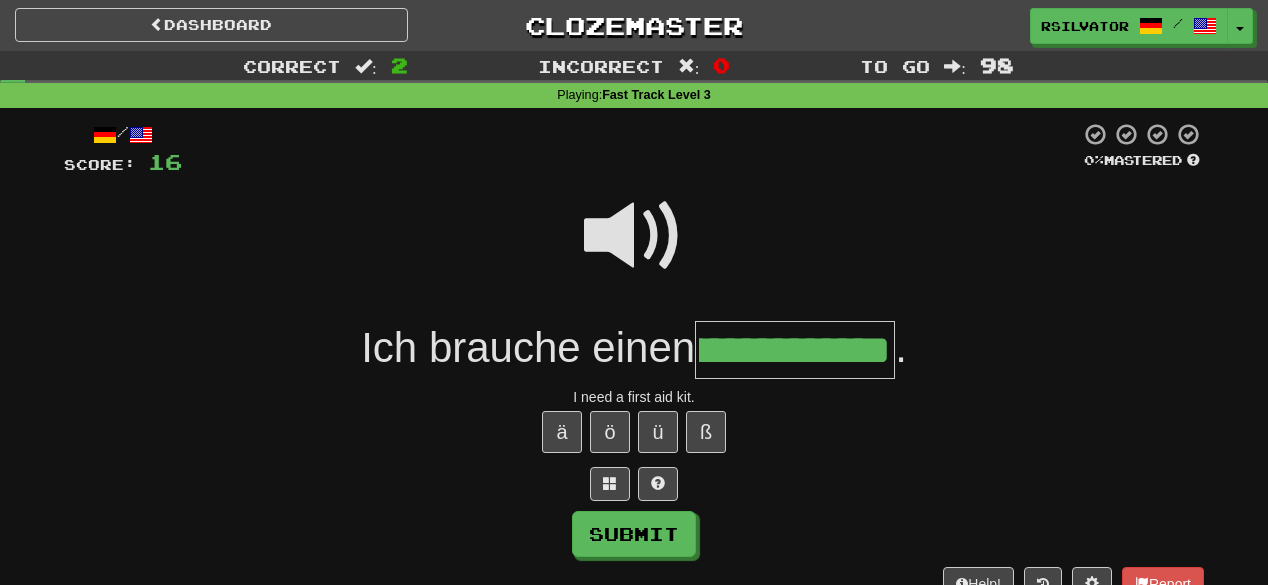 scroll, scrollTop: 0, scrollLeft: 148, axis: horizontal 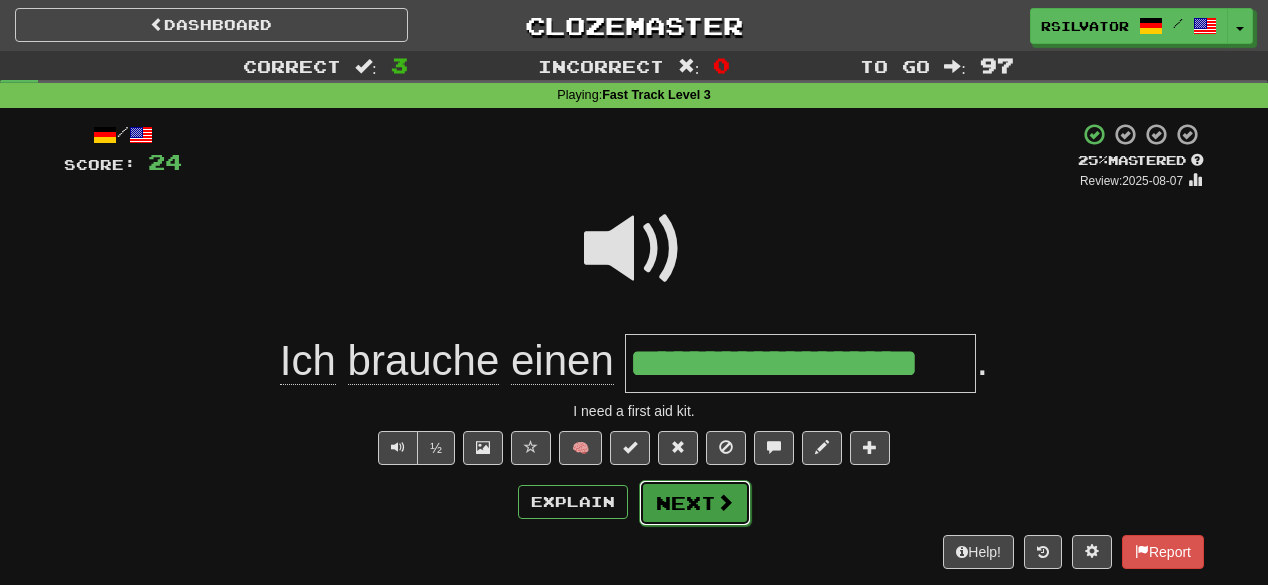 click on "Next" at bounding box center (695, 503) 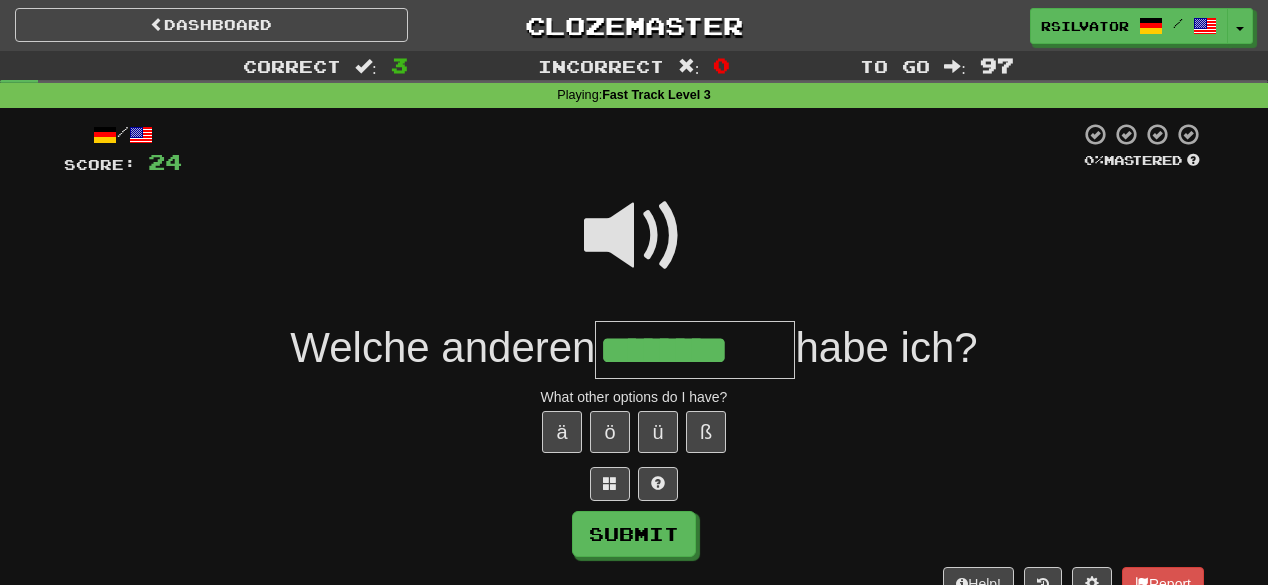 type on "********" 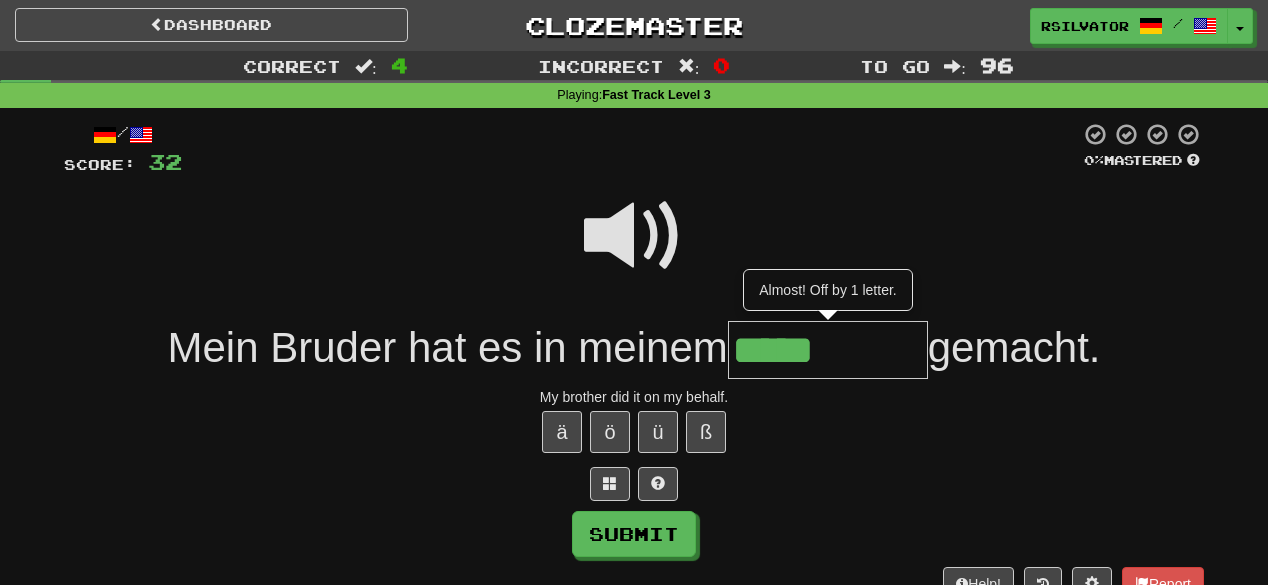 type on "*****" 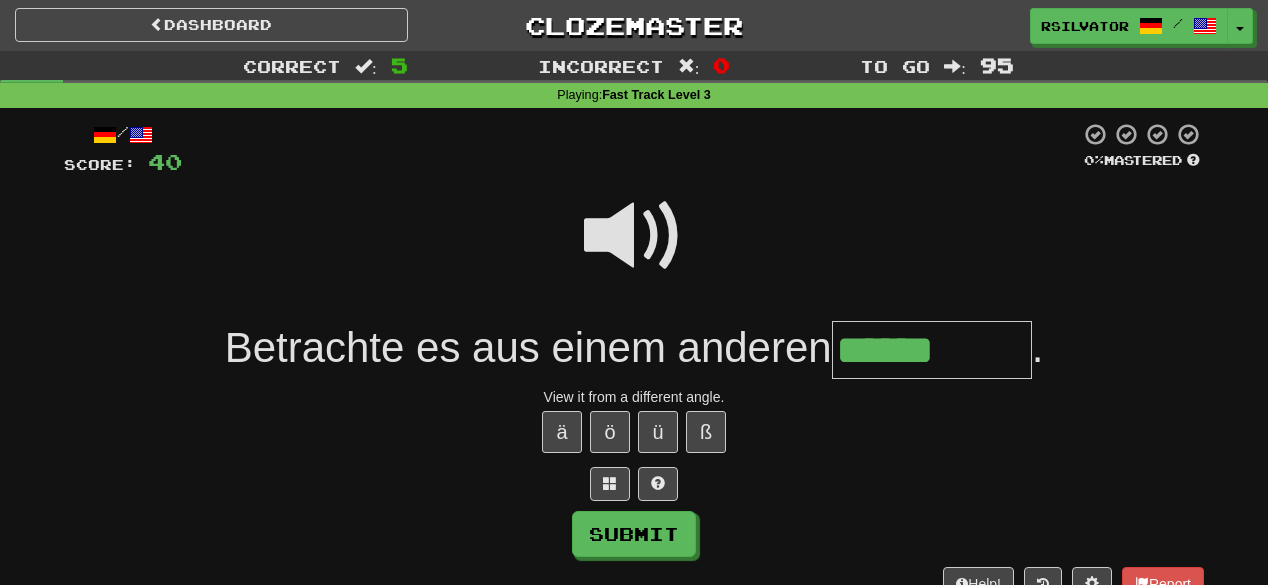 type on "******" 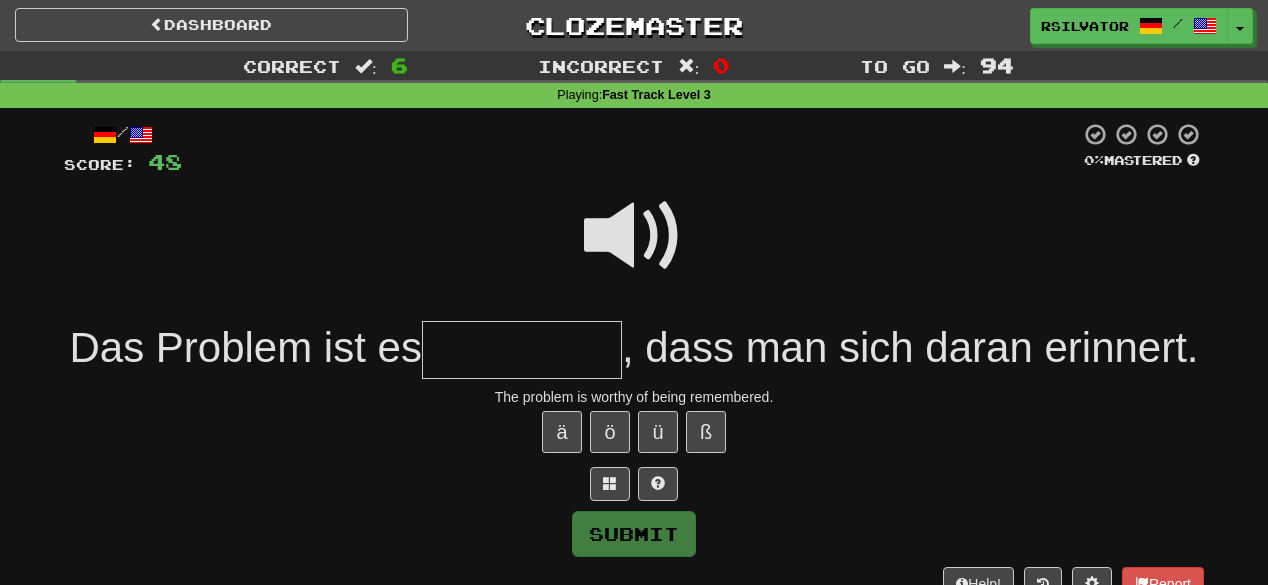 type on "*" 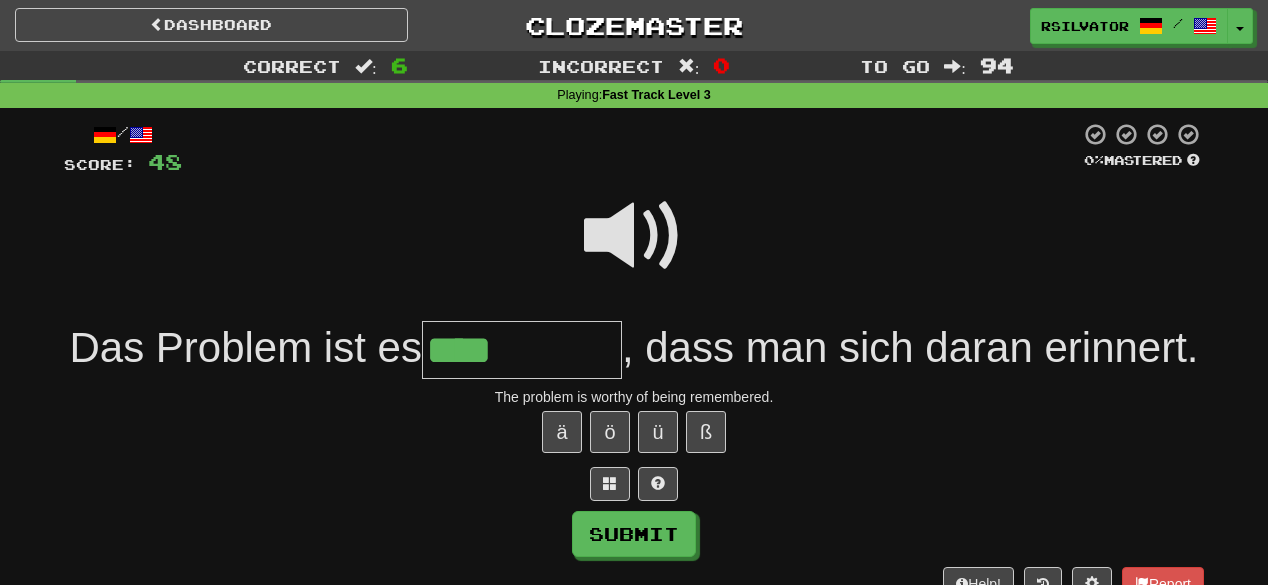 type on "****" 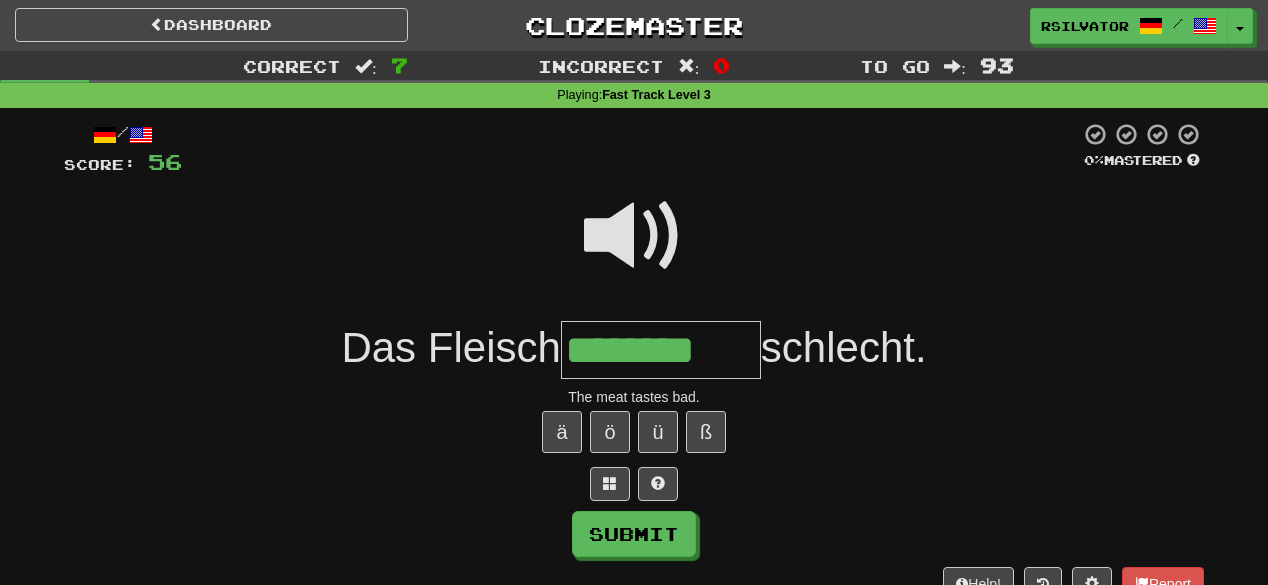 type on "********" 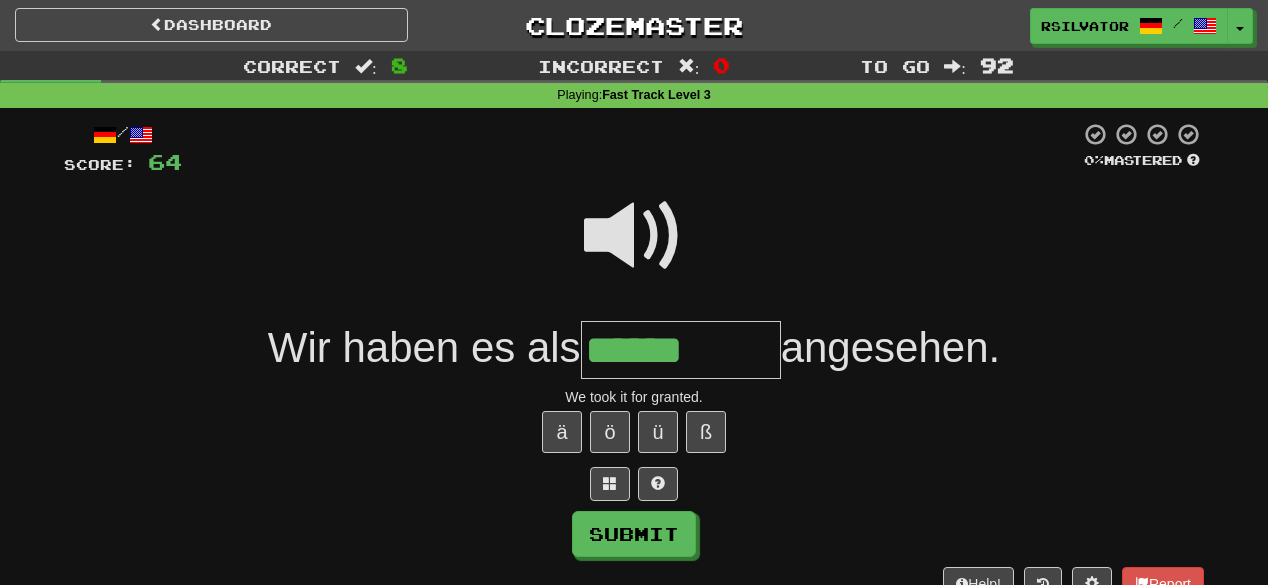 click at bounding box center [634, 236] 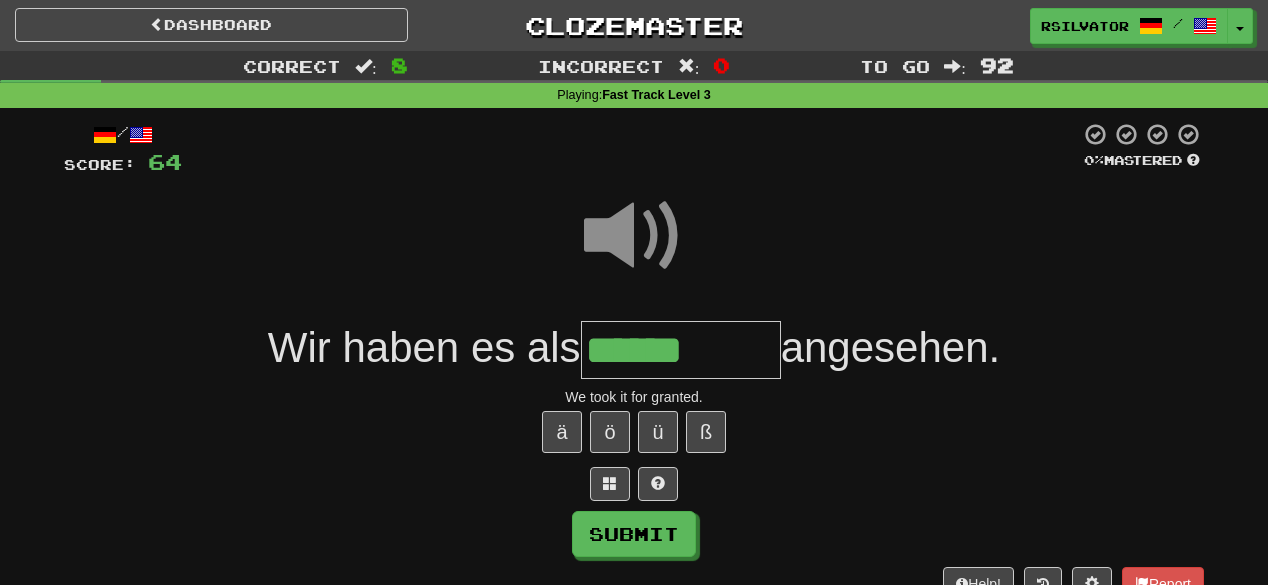 click on "******" at bounding box center (681, 350) 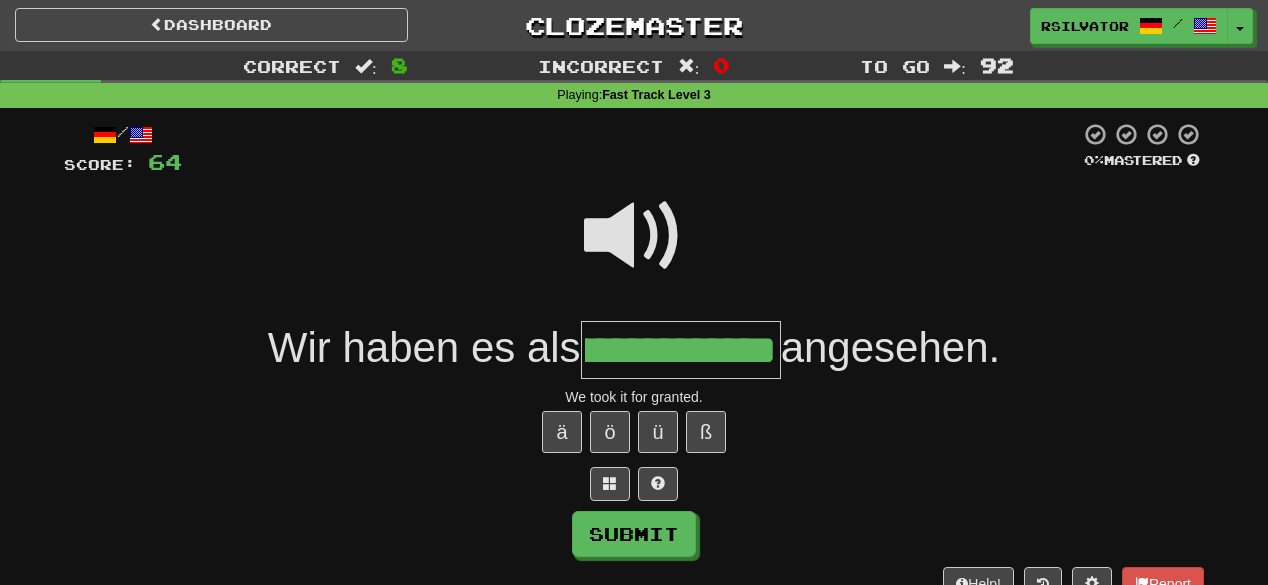scroll, scrollTop: 0, scrollLeft: 140, axis: horizontal 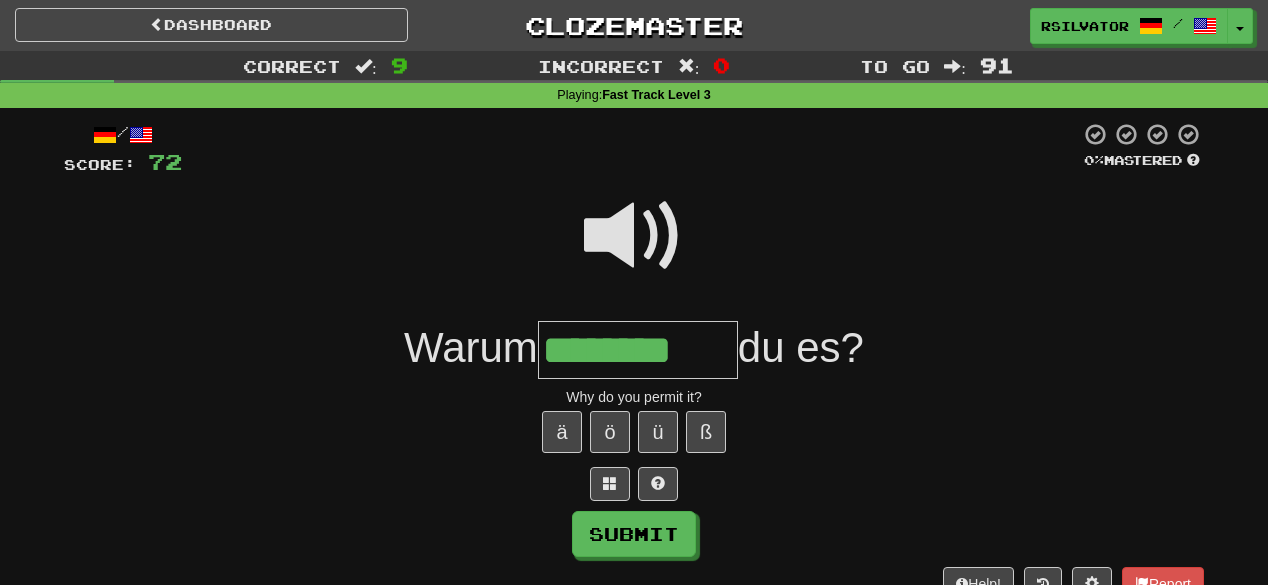 type on "********" 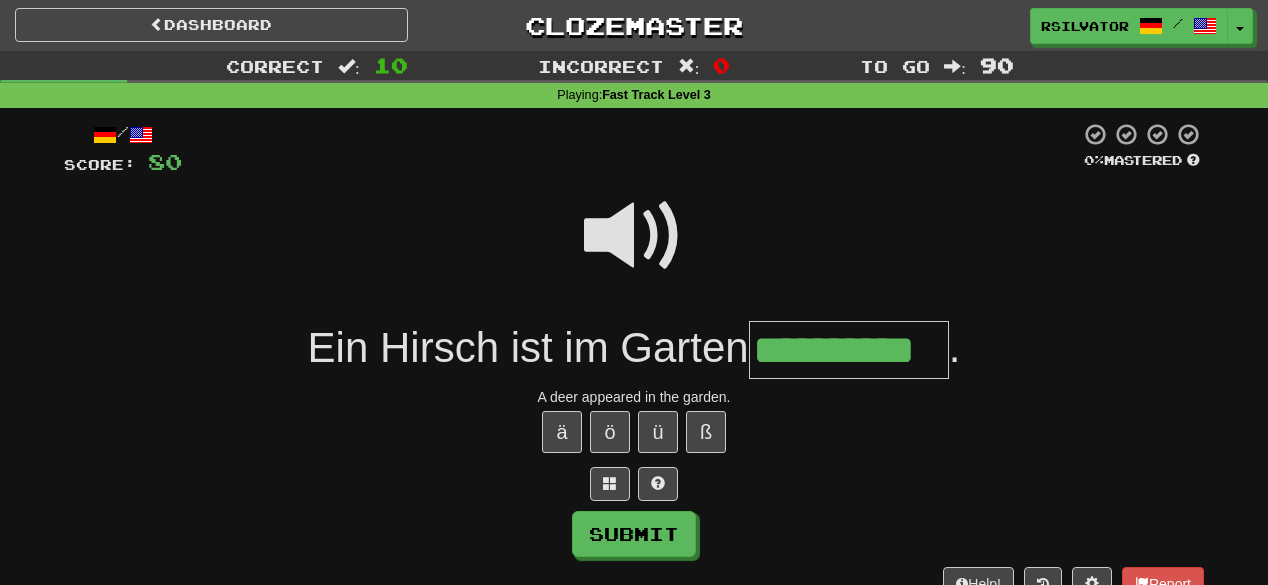 scroll, scrollTop: 0, scrollLeft: 12, axis: horizontal 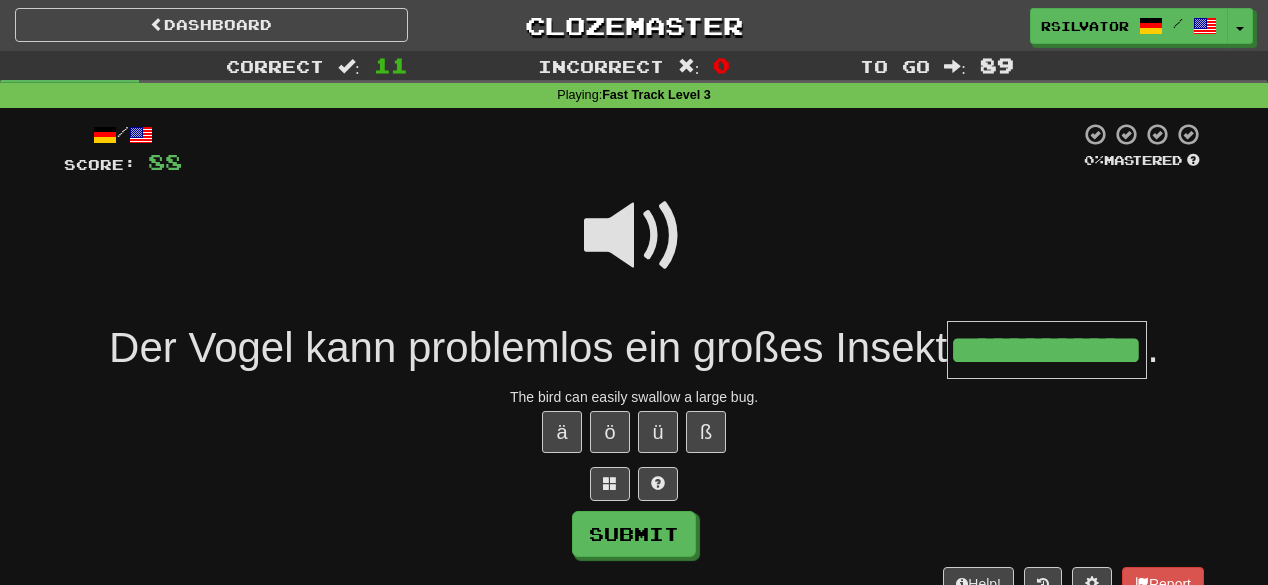 type on "**********" 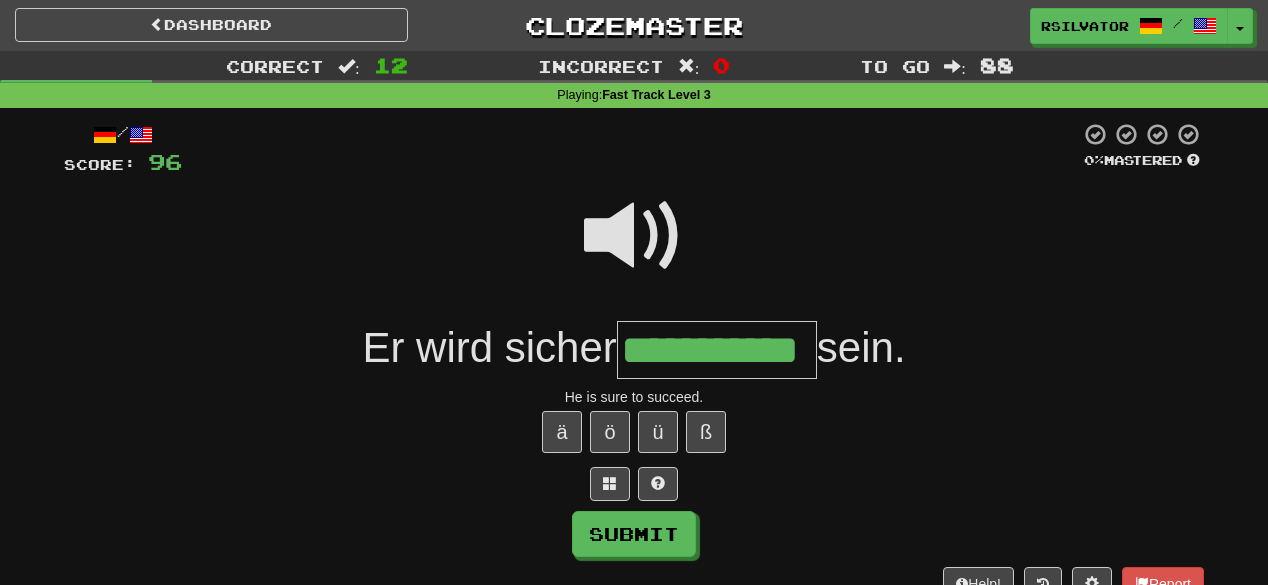 scroll, scrollTop: 0, scrollLeft: 8, axis: horizontal 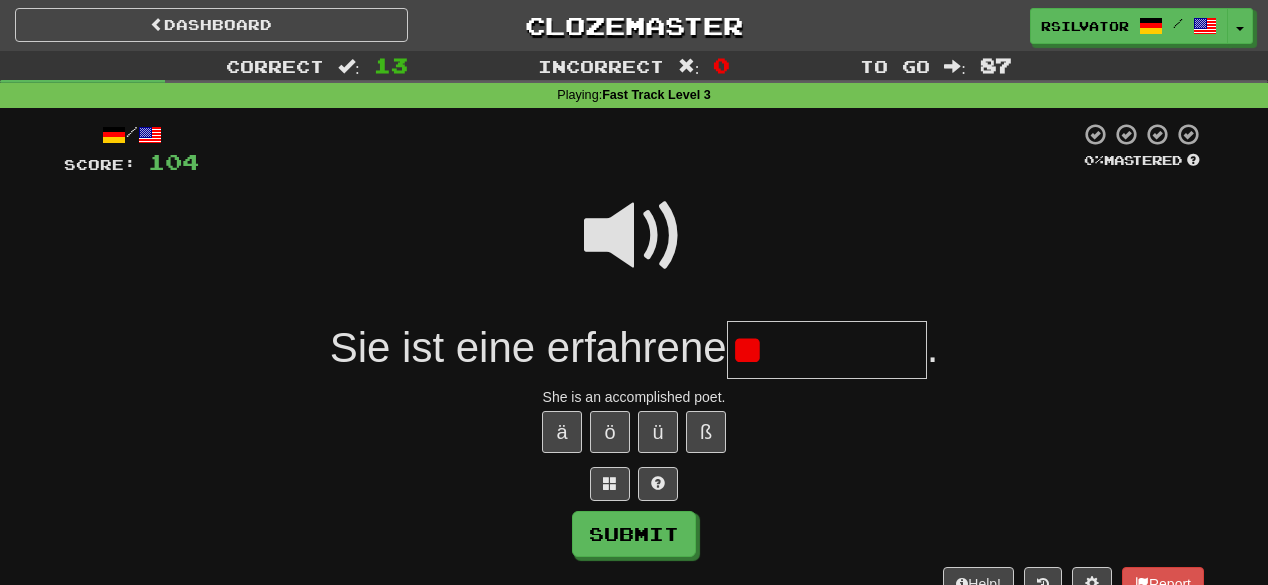 type on "*" 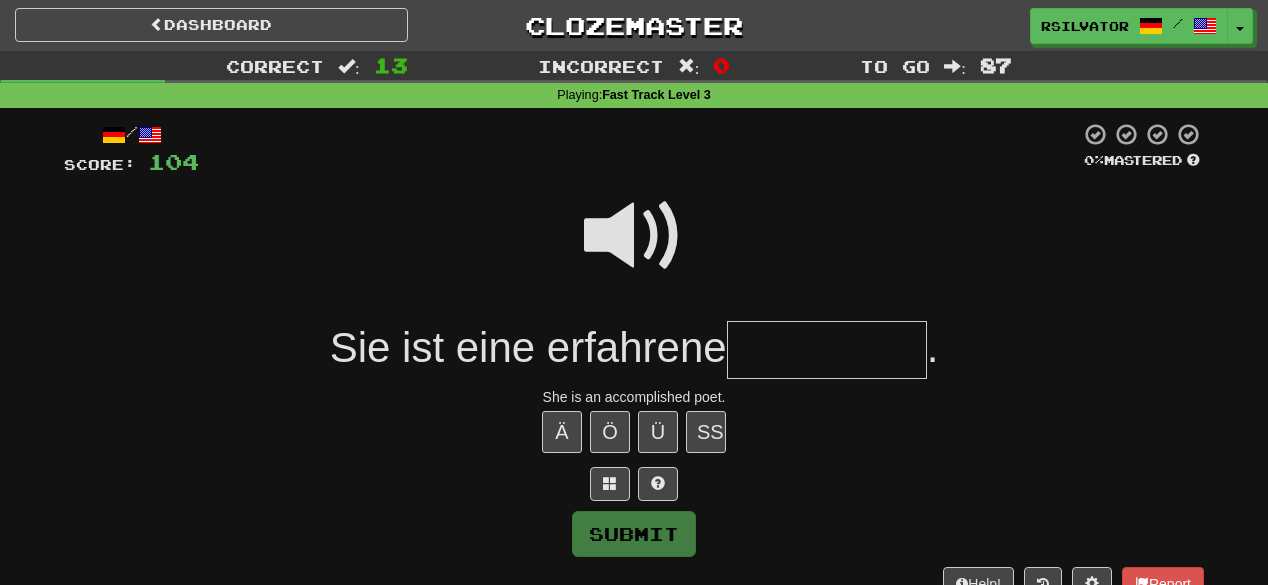 type on "*" 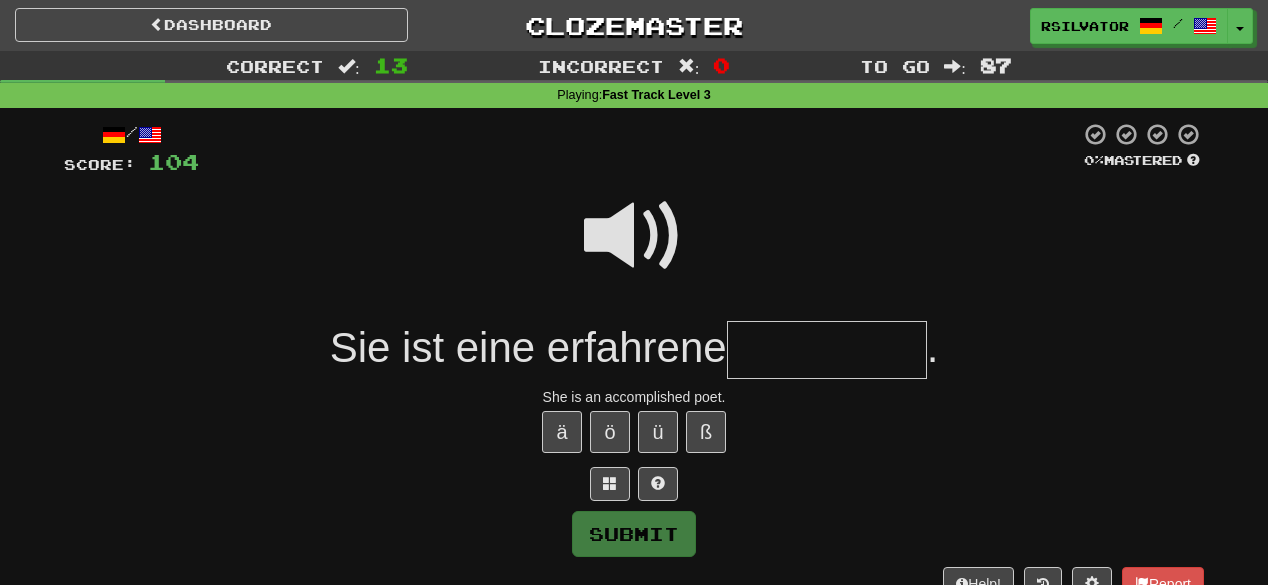 click at bounding box center [634, 236] 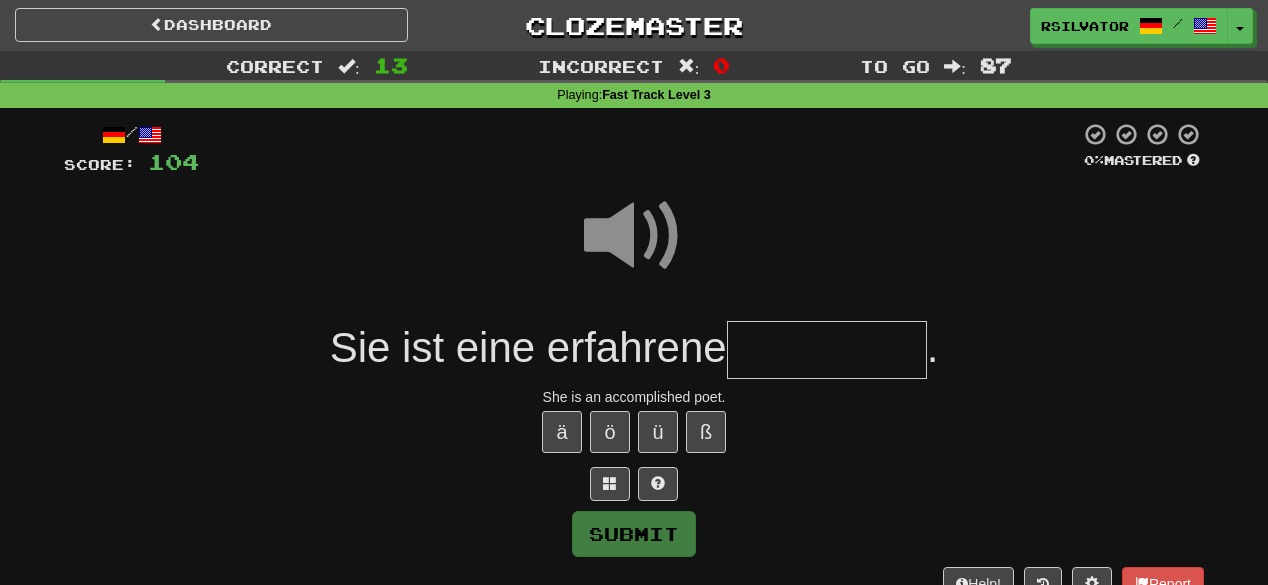 click at bounding box center [827, 350] 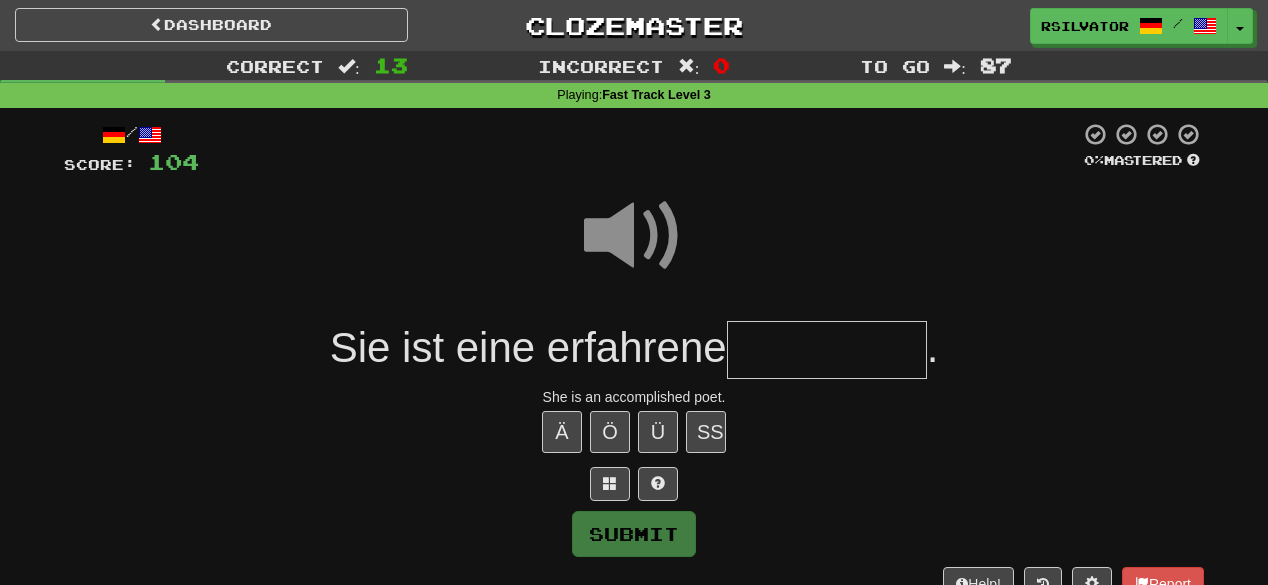 type on "*" 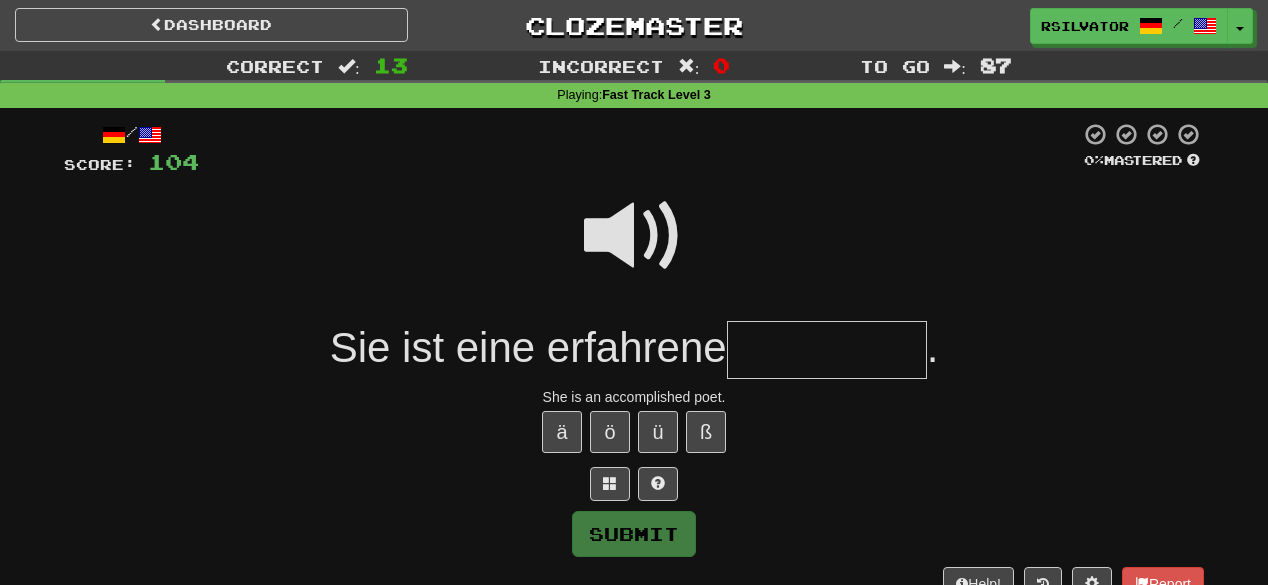 type on "*" 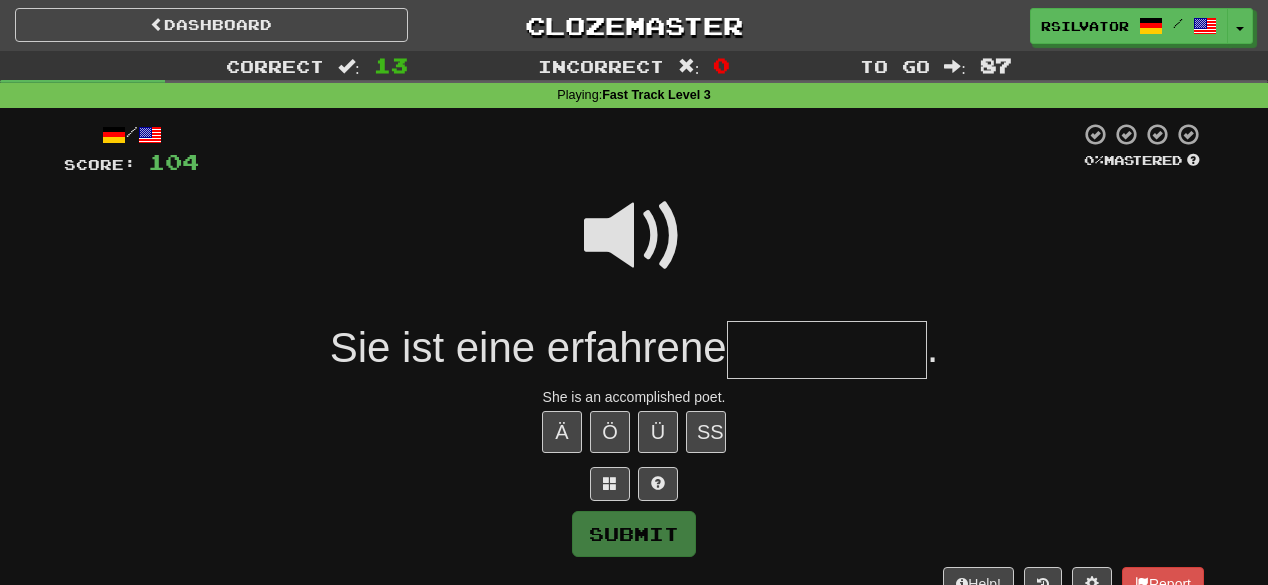 type on "*" 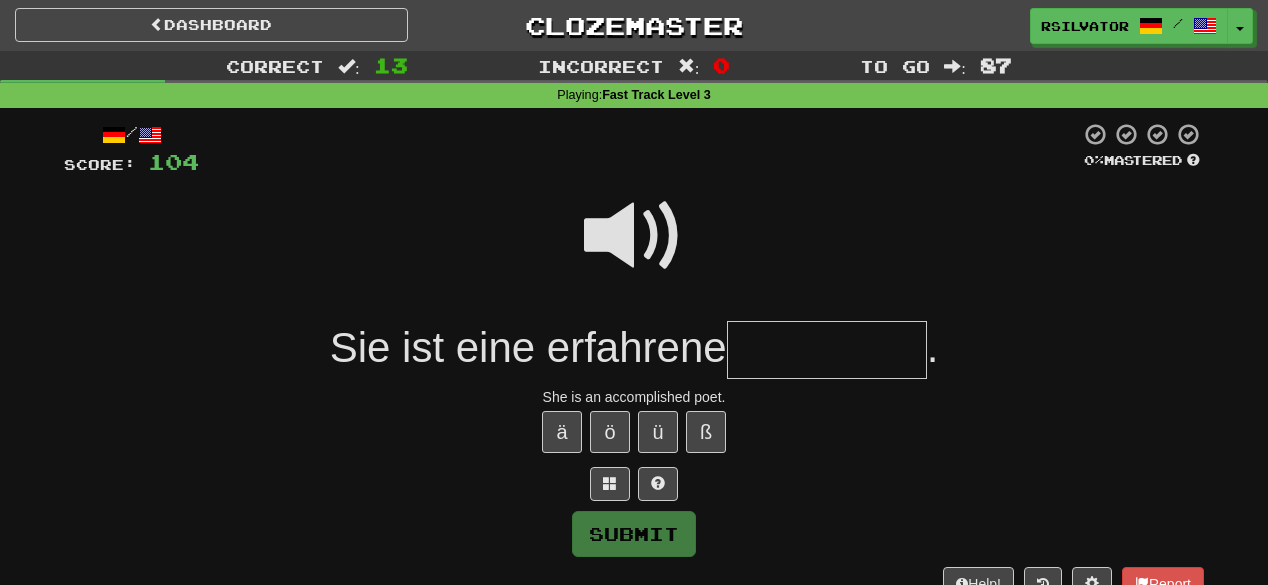type on "*********" 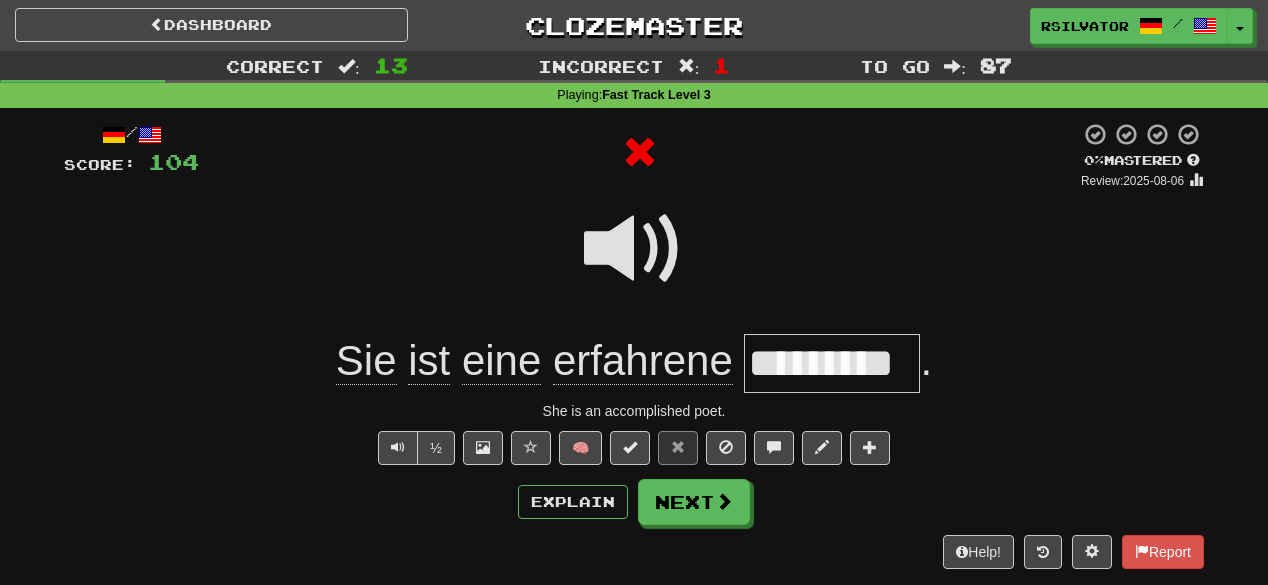 click on "*********" at bounding box center (832, 363) 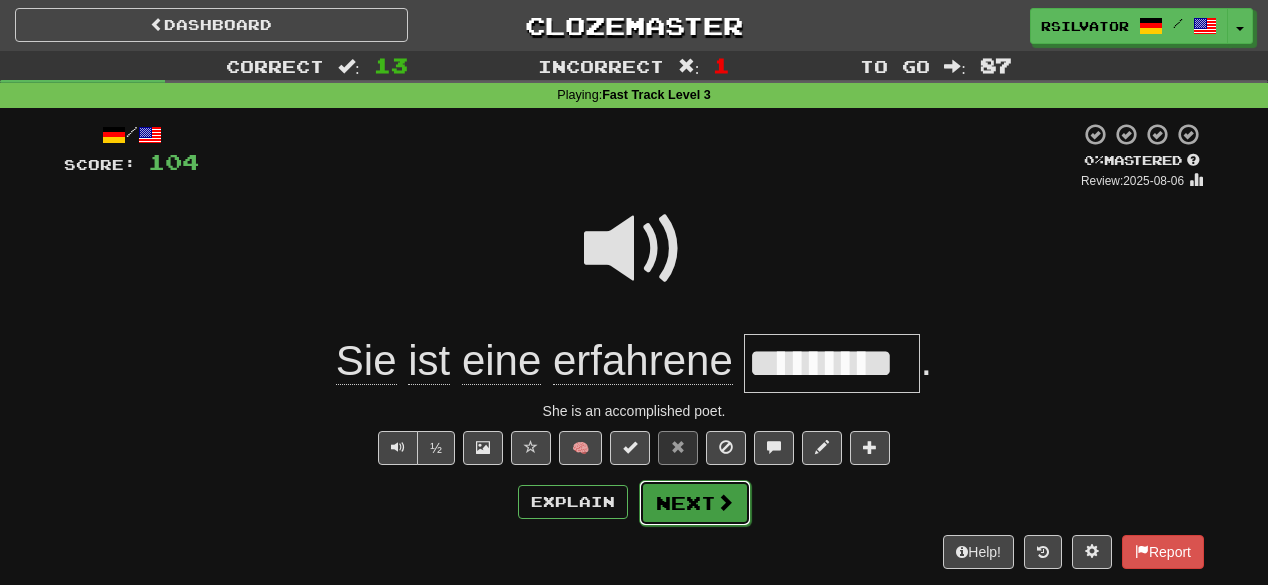 click at bounding box center (725, 502) 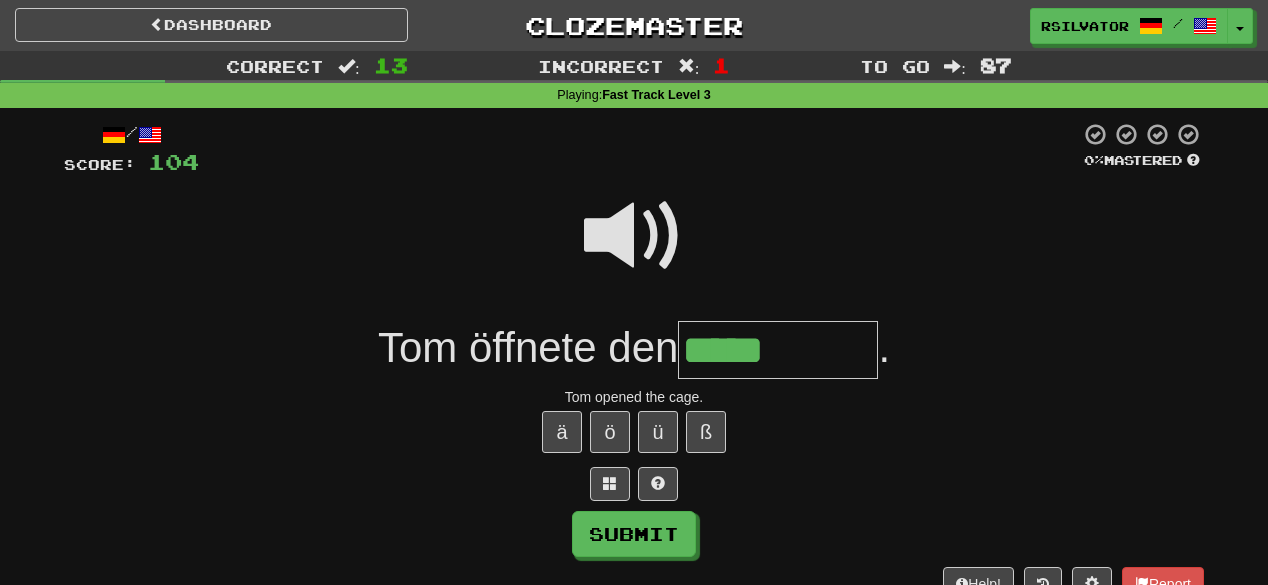 type on "*****" 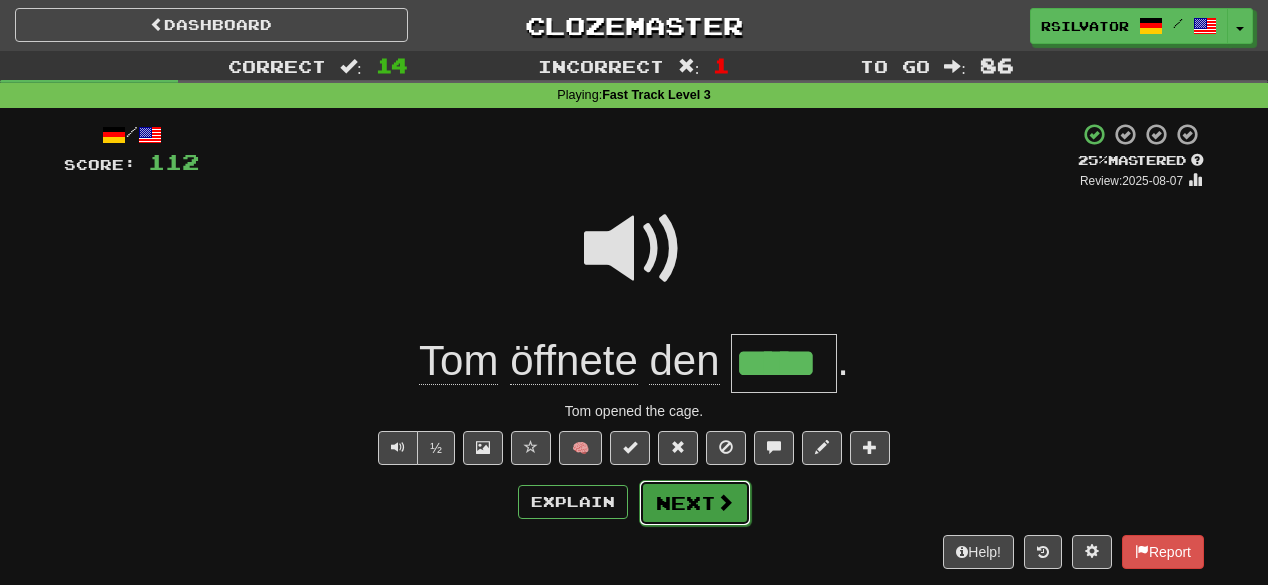 click at bounding box center (725, 502) 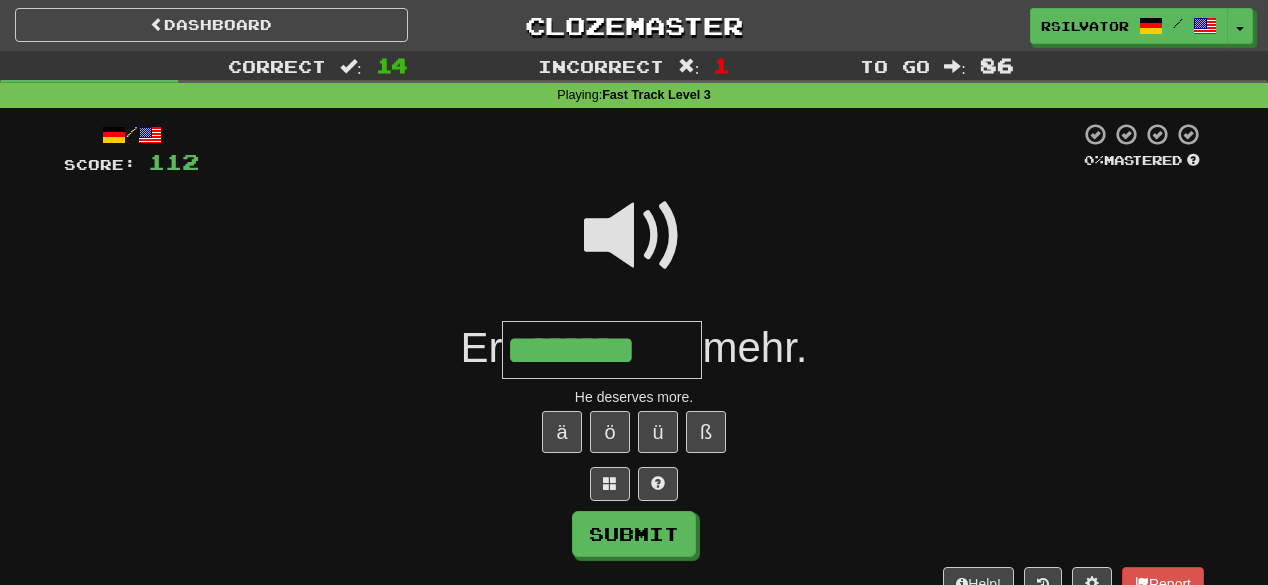 type on "********" 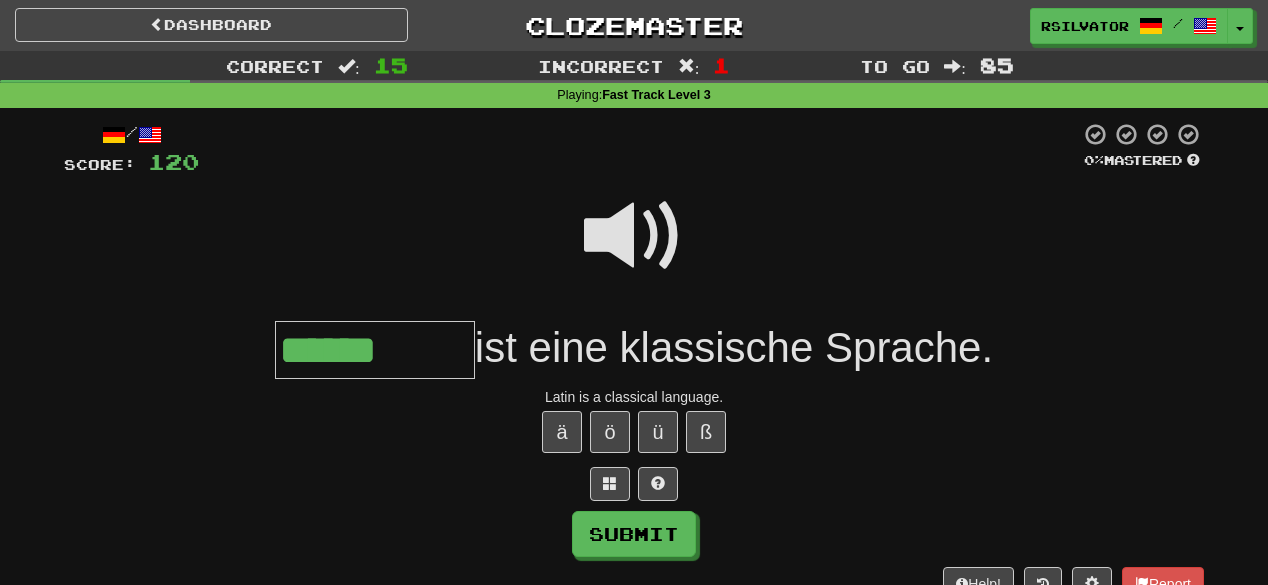 type on "******" 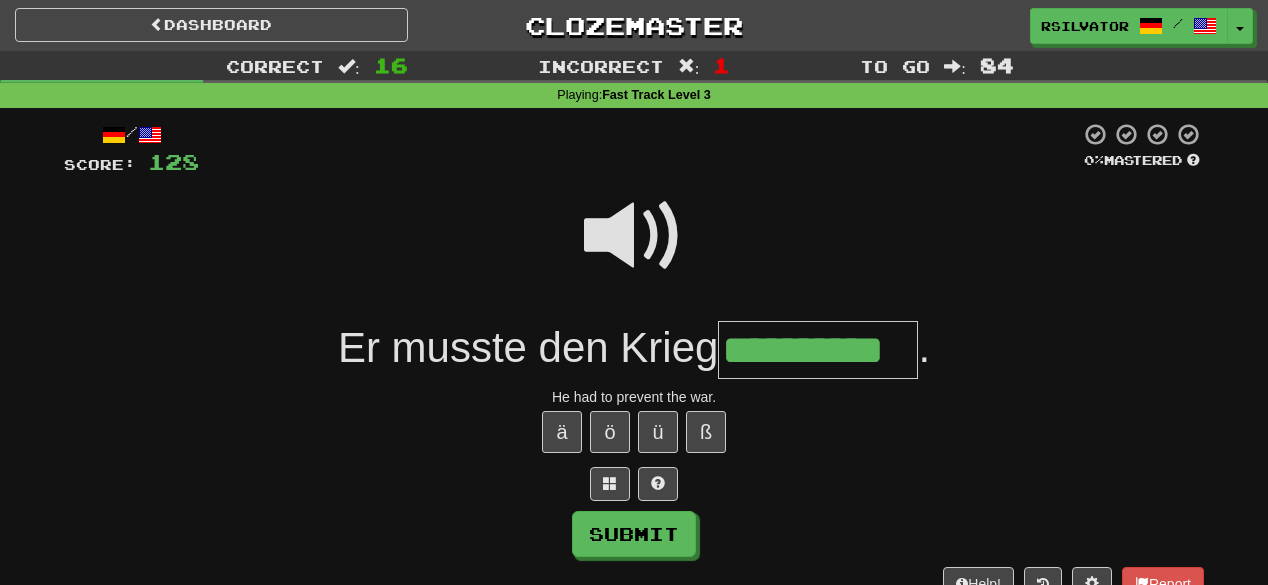 scroll, scrollTop: 0, scrollLeft: 5, axis: horizontal 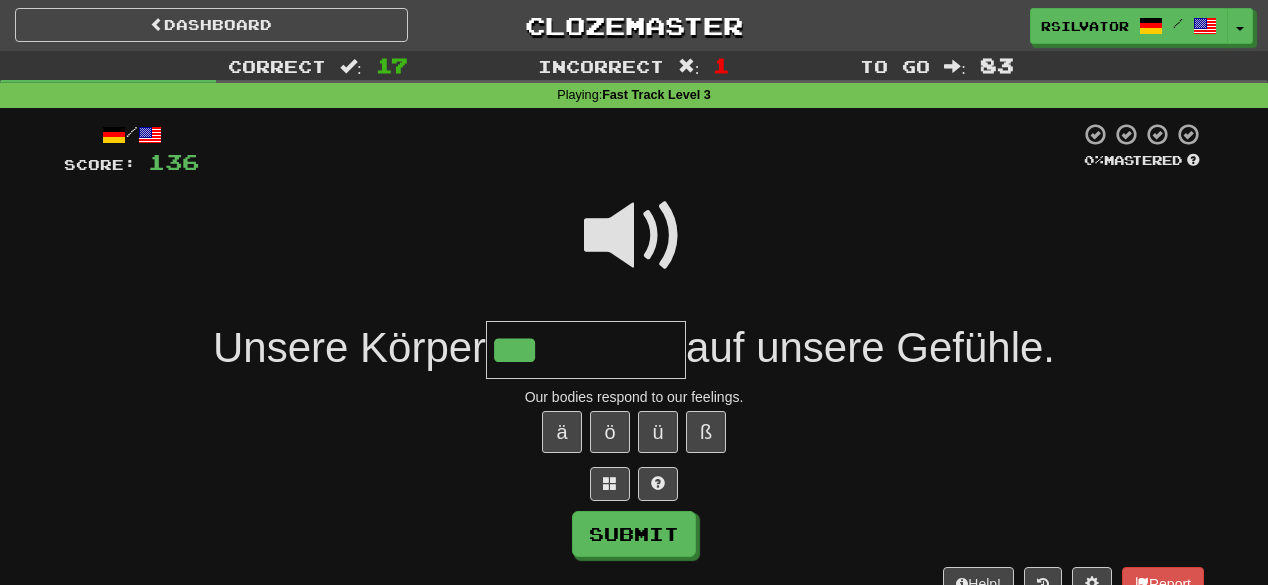 click at bounding box center (634, 236) 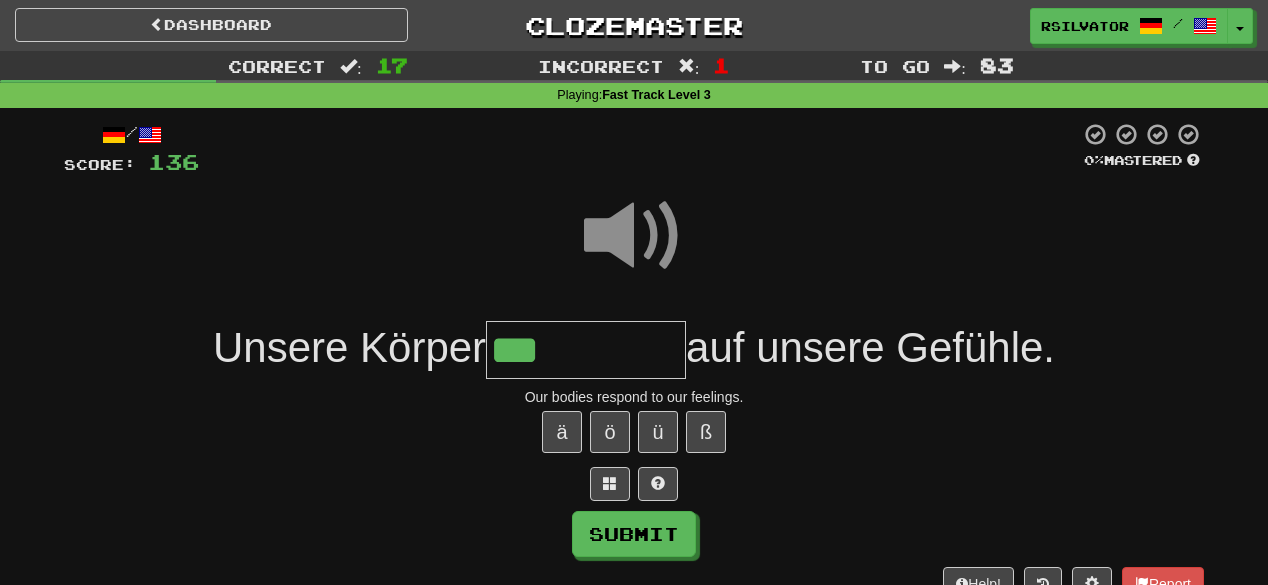 click on "***" at bounding box center (586, 350) 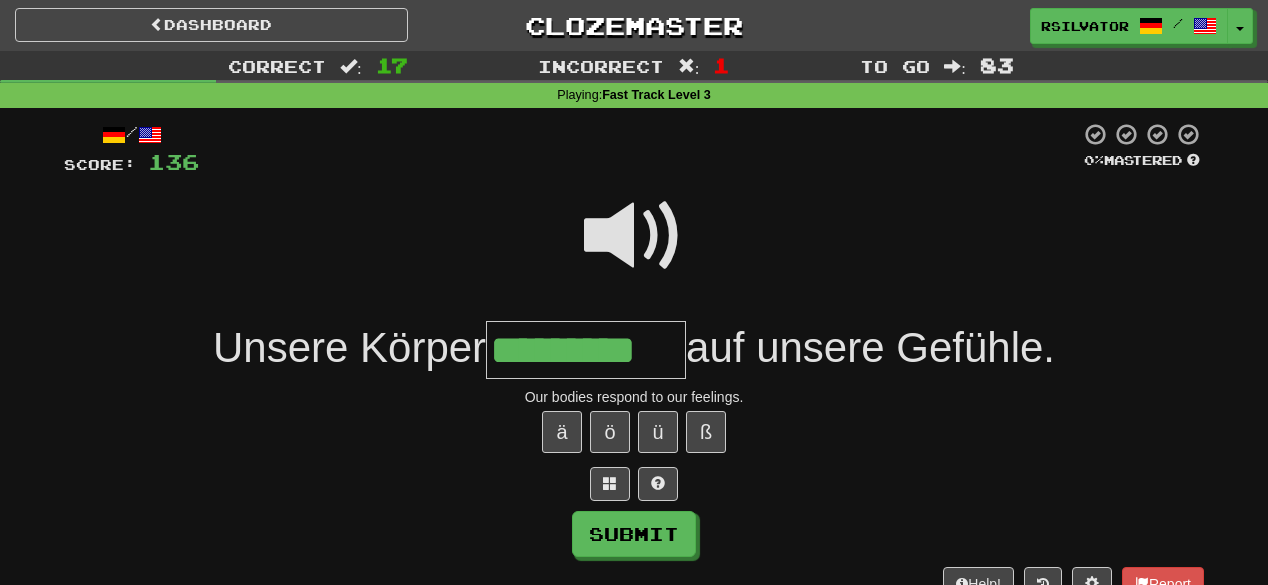 type on "*********" 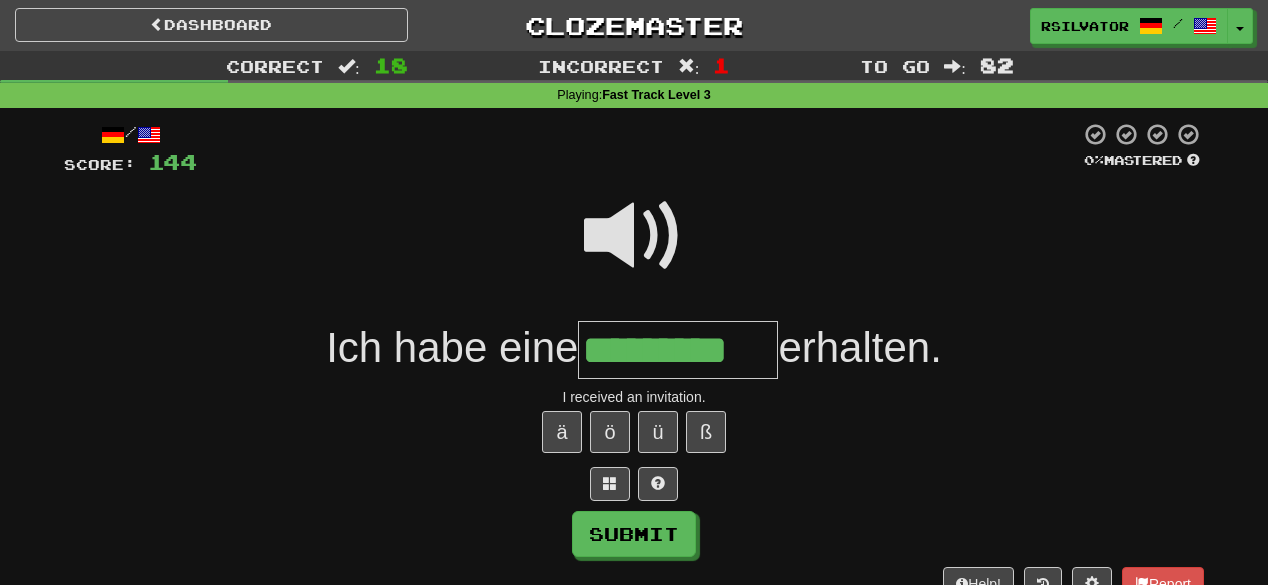 type on "*********" 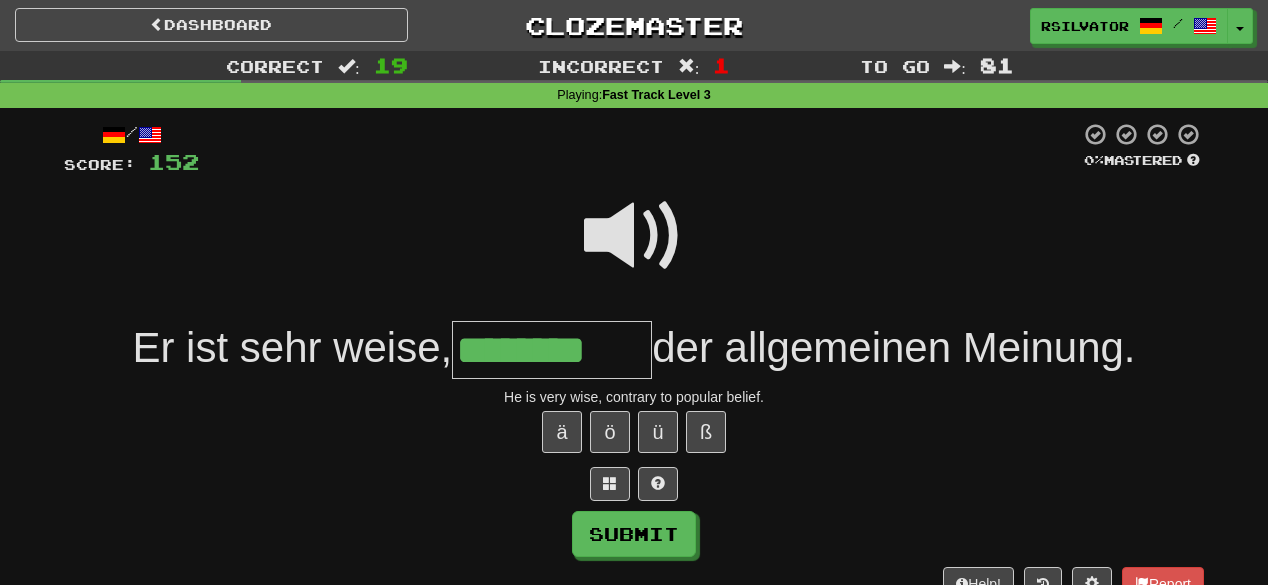 type on "********" 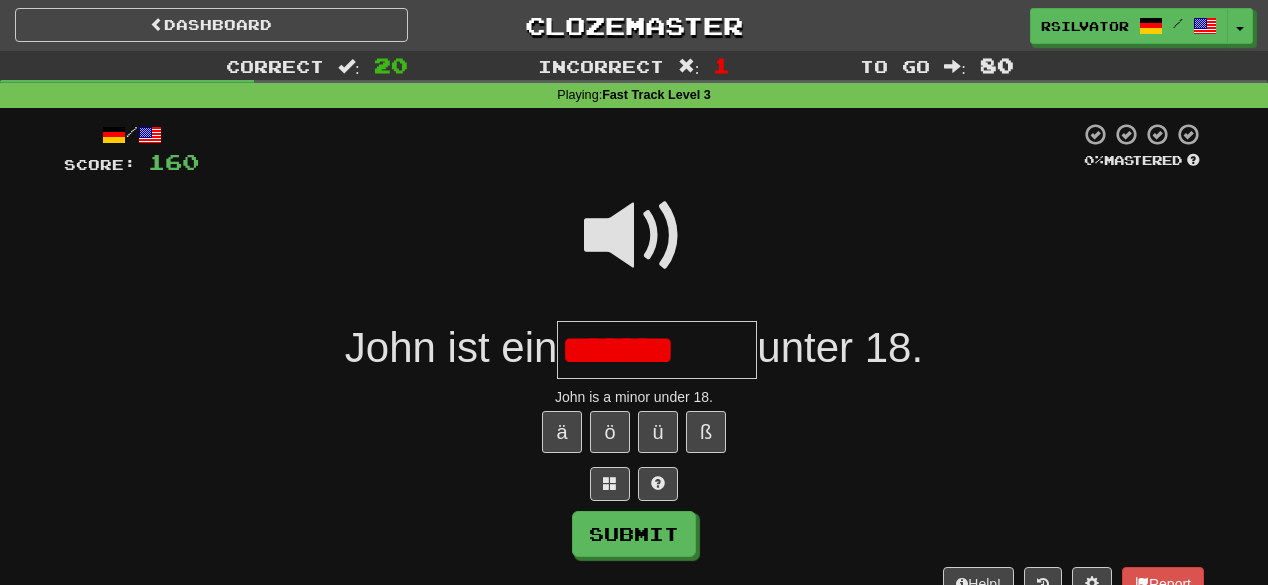 type on "**********" 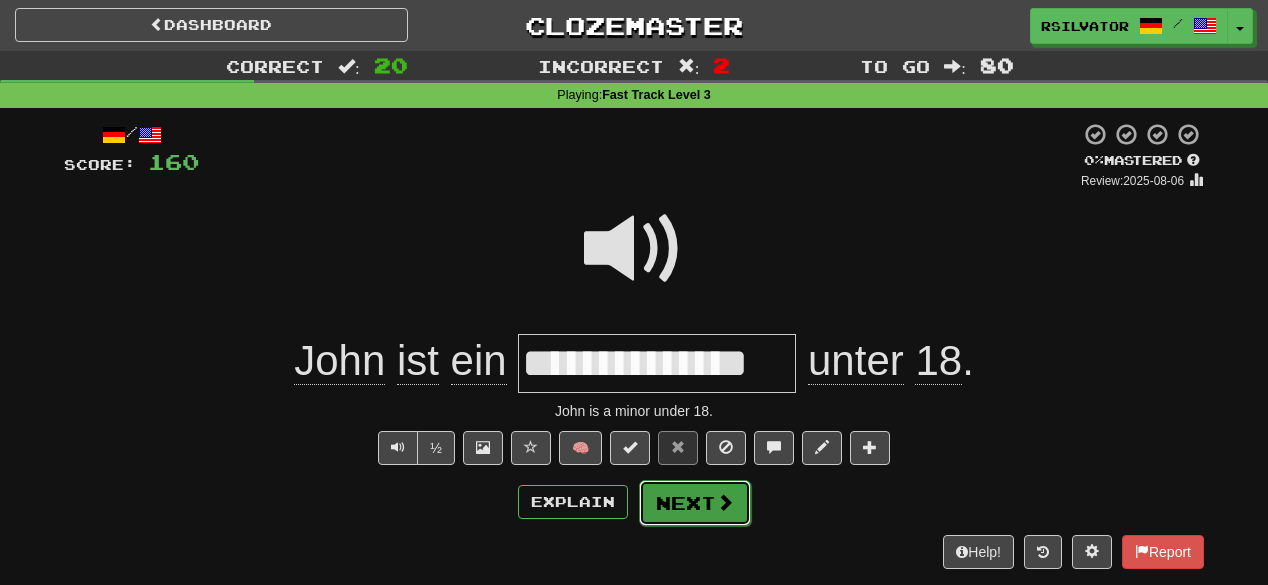 click on "Next" at bounding box center [695, 503] 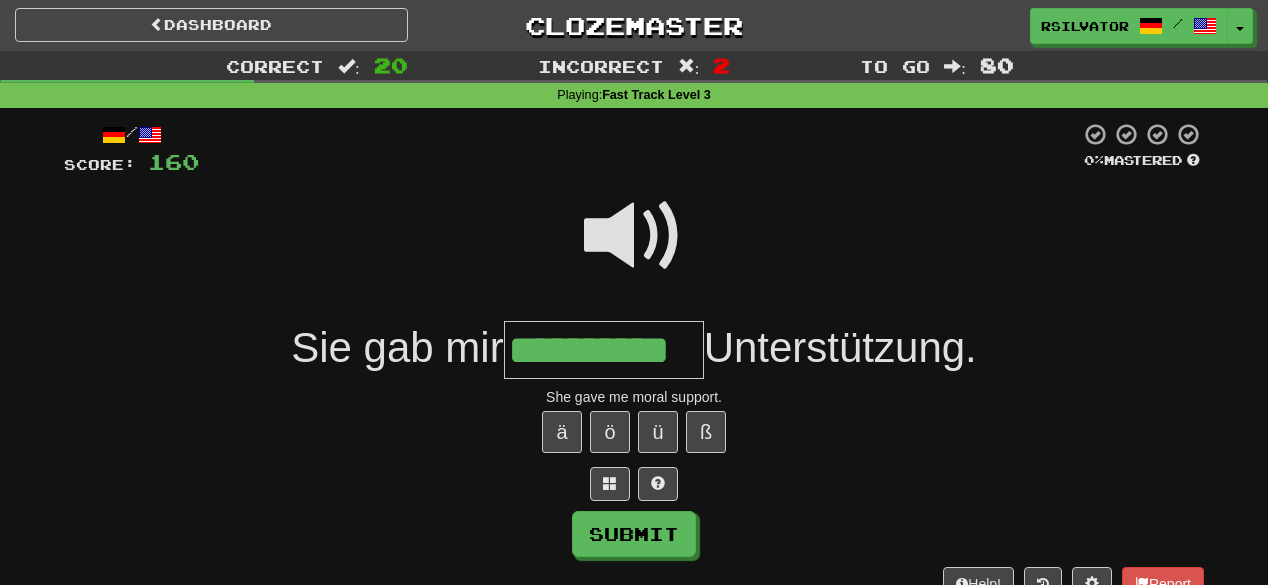 scroll, scrollTop: 0, scrollLeft: 10, axis: horizontal 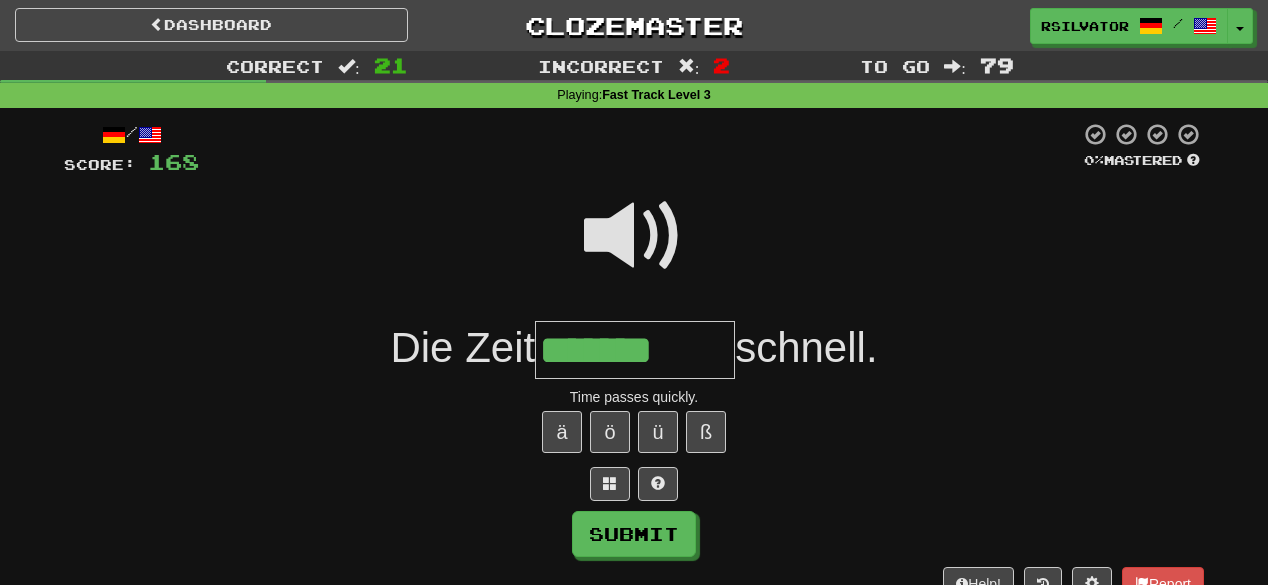 type on "*******" 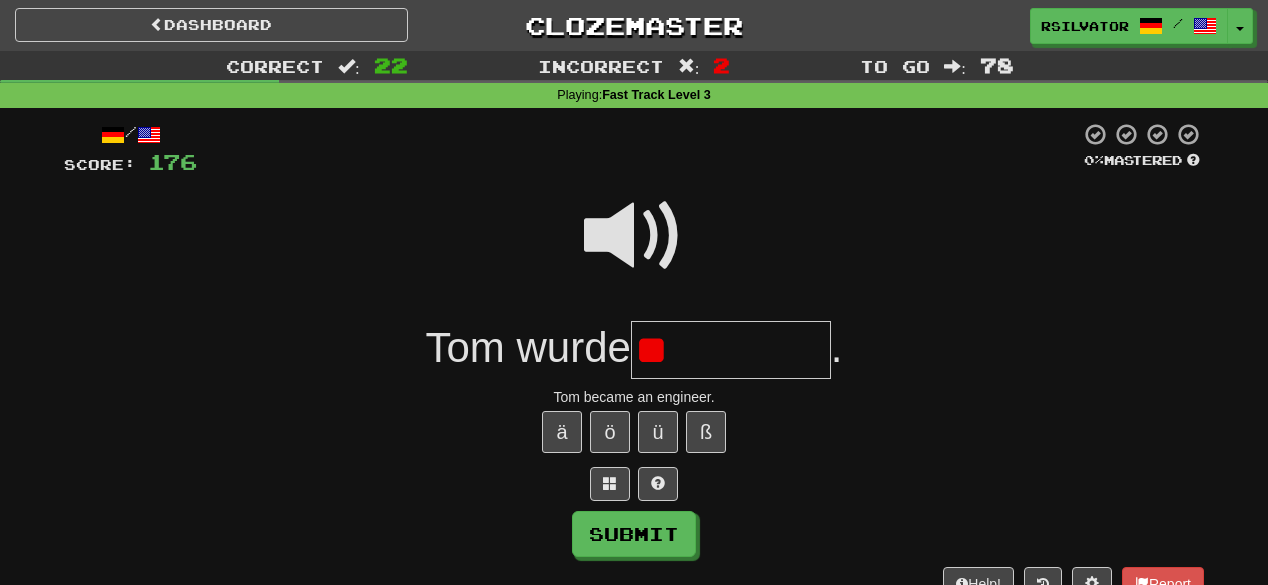 type on "*" 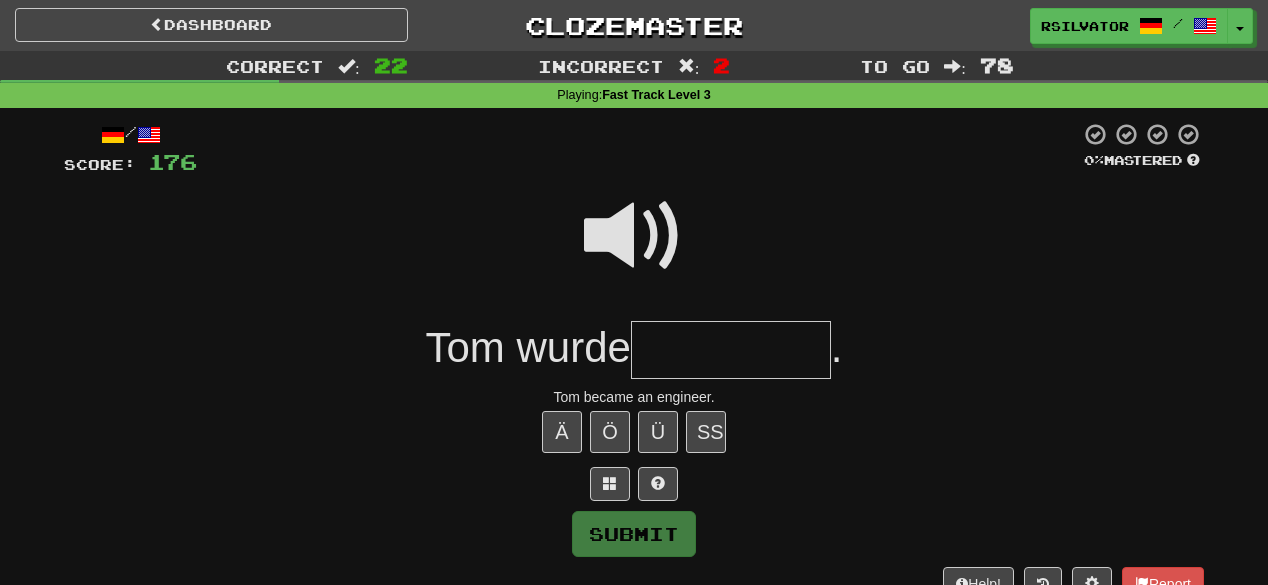 type on "*" 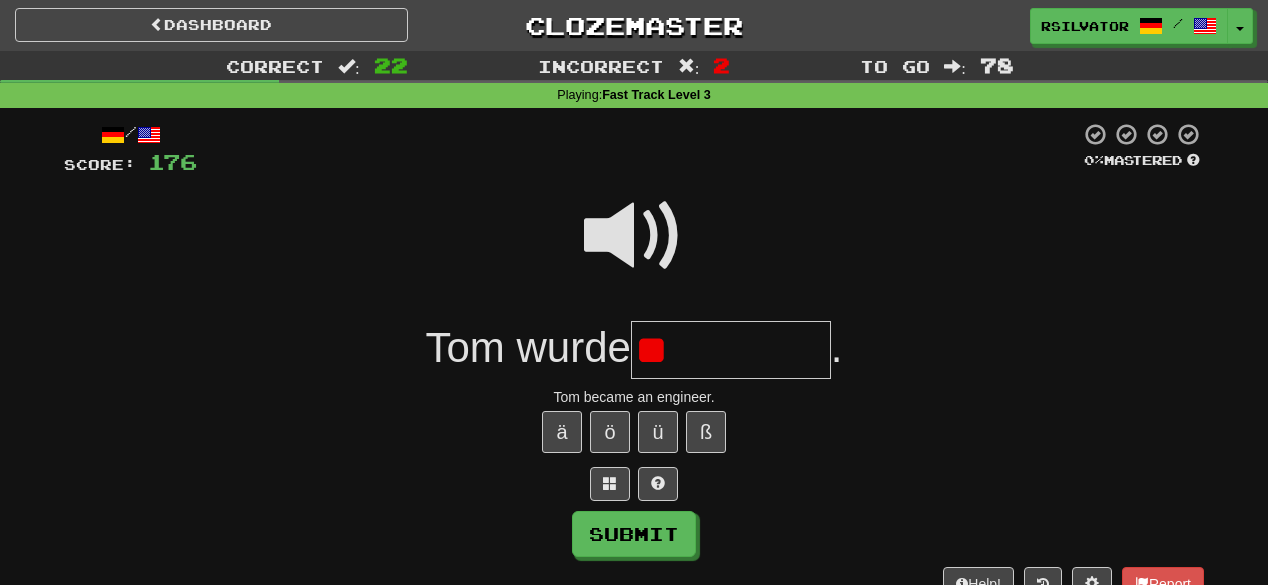 type on "*" 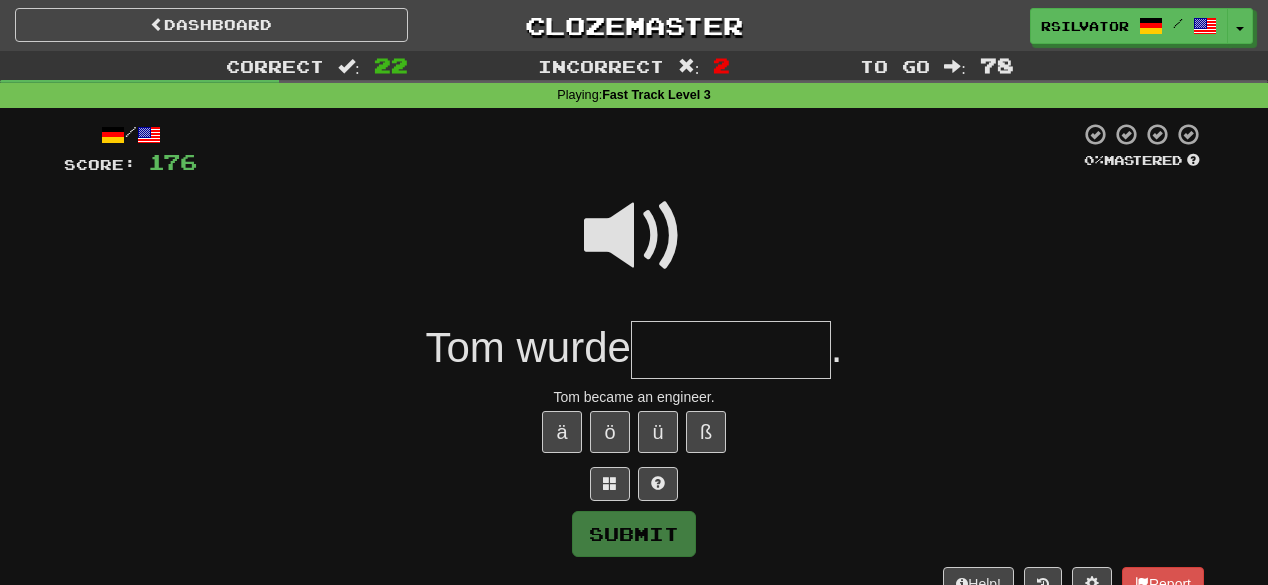 click at bounding box center [634, 236] 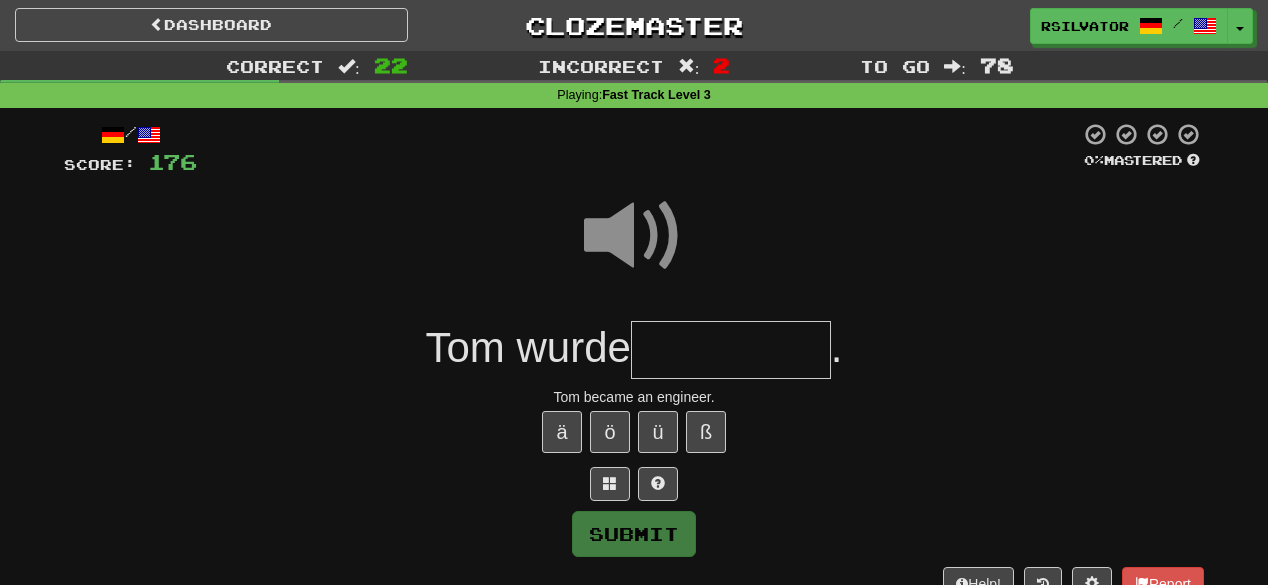 click at bounding box center [731, 350] 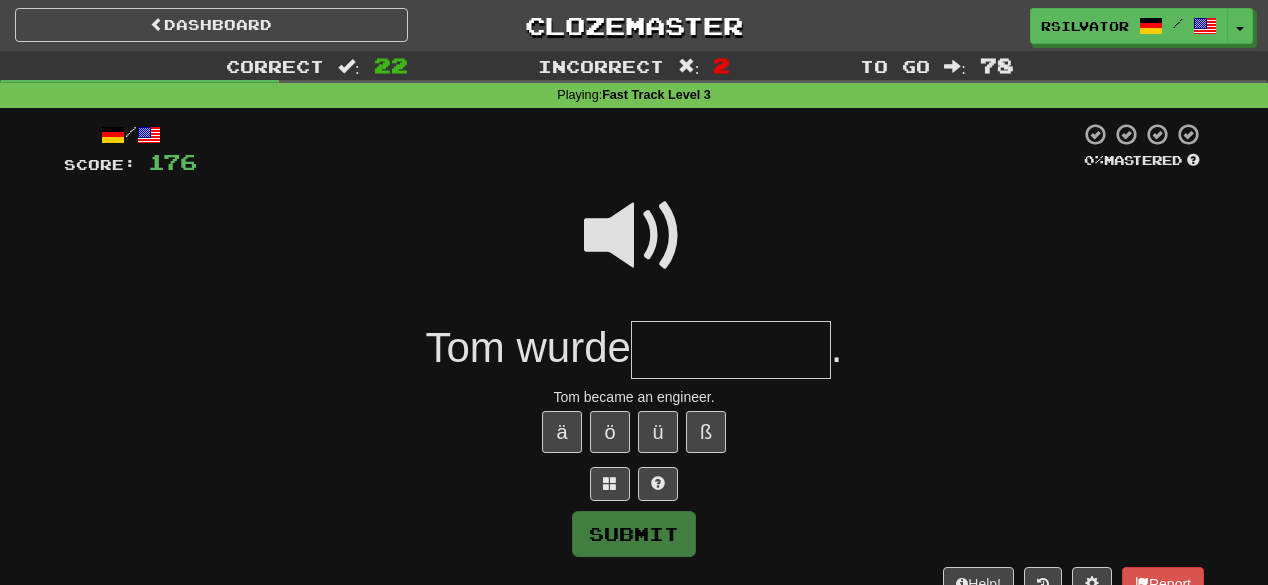type on "*" 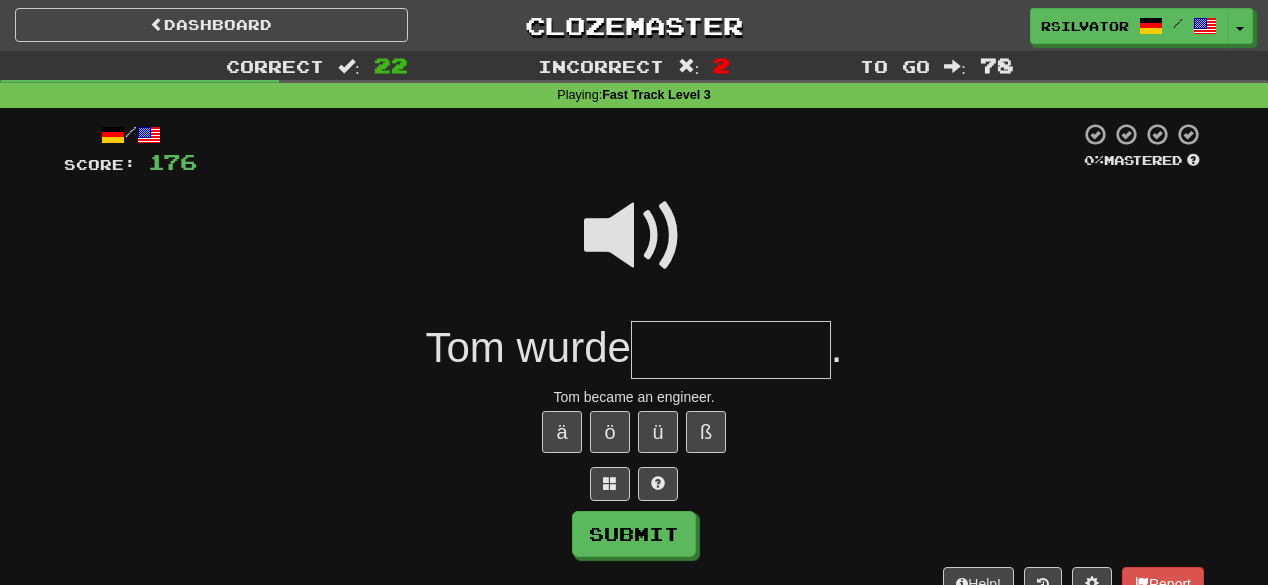 type on "*" 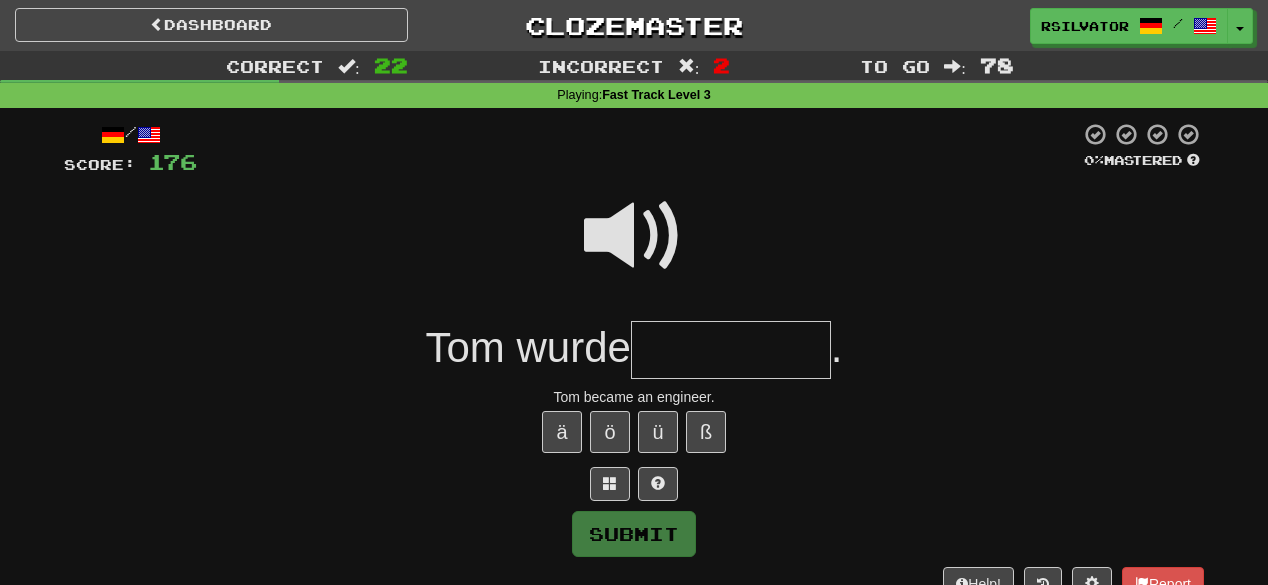 type on "*" 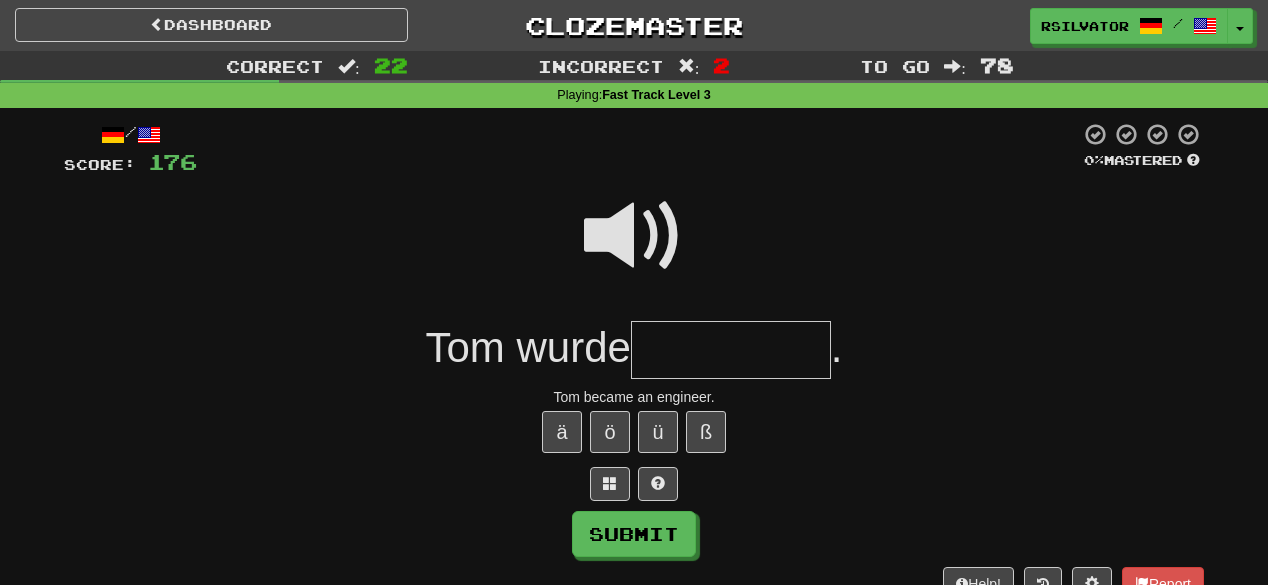 type on "*" 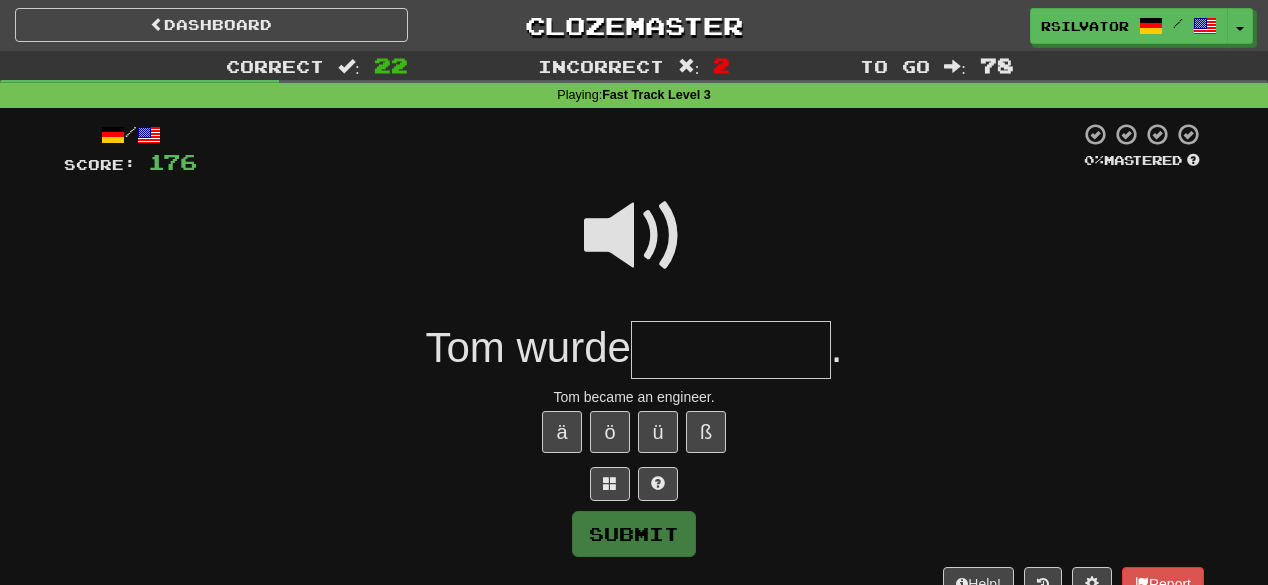 type on "*" 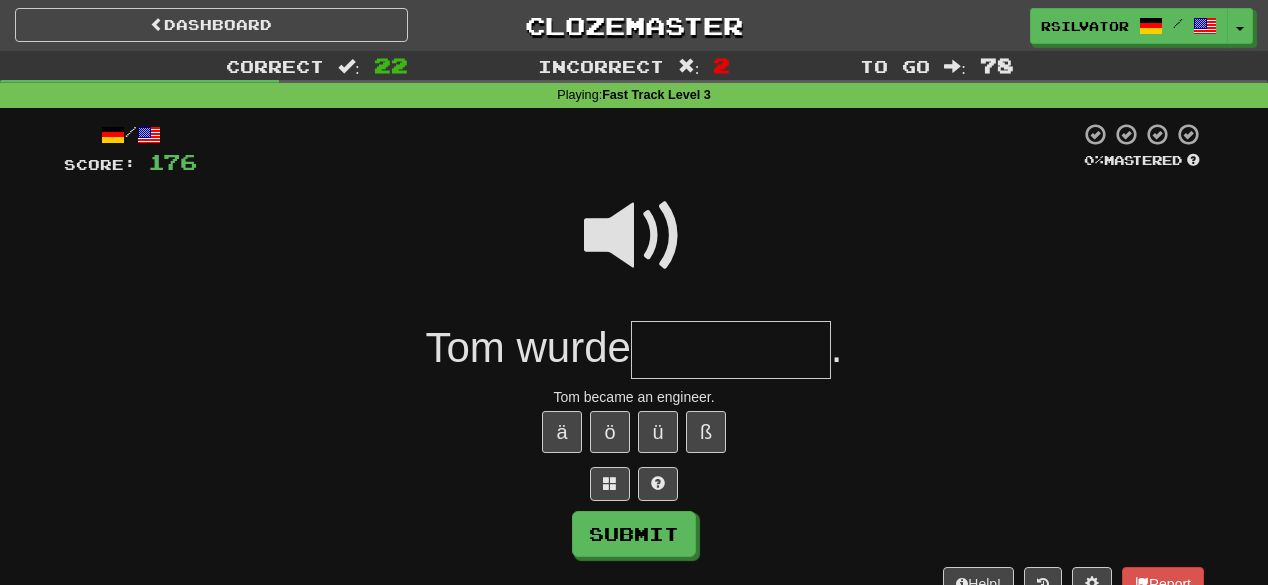 type on "*" 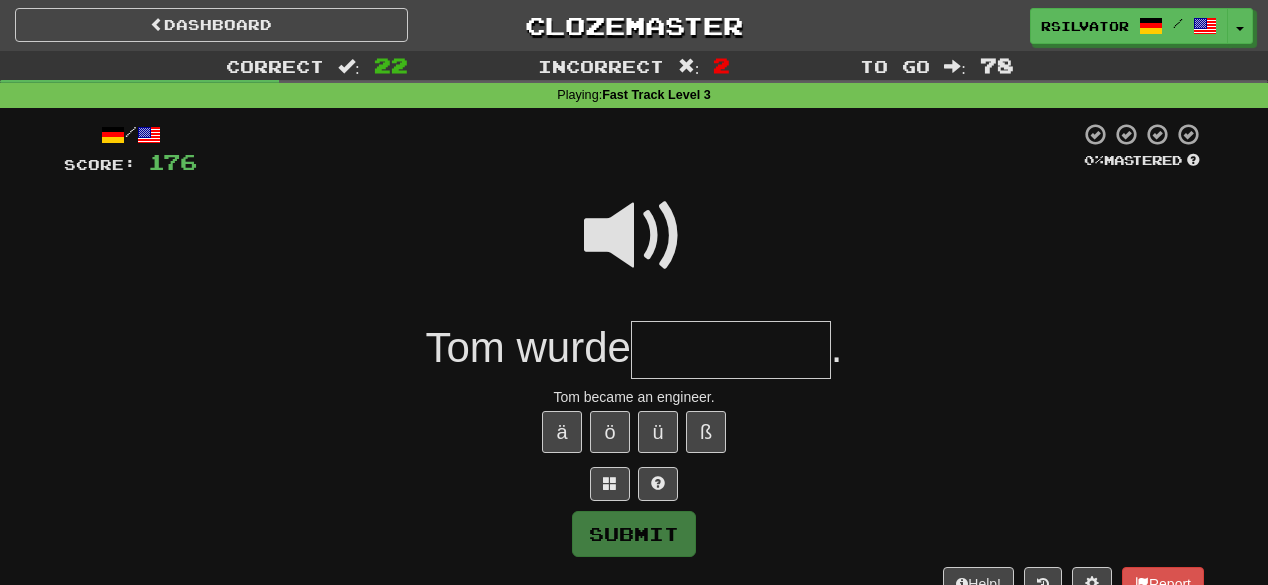 type on "*" 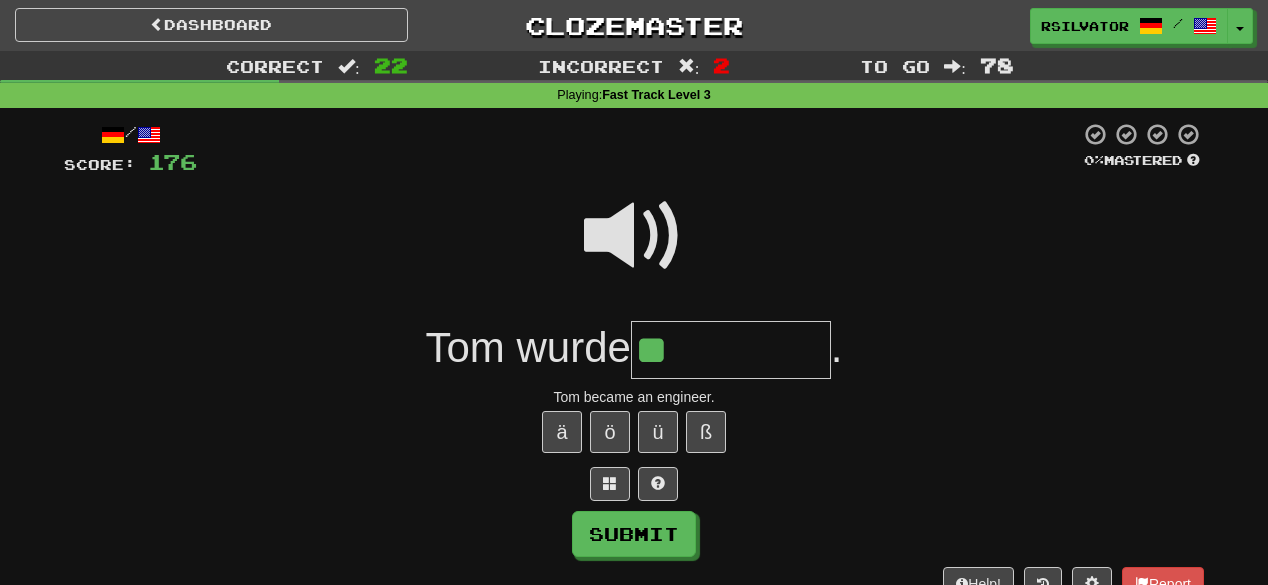 type on "*" 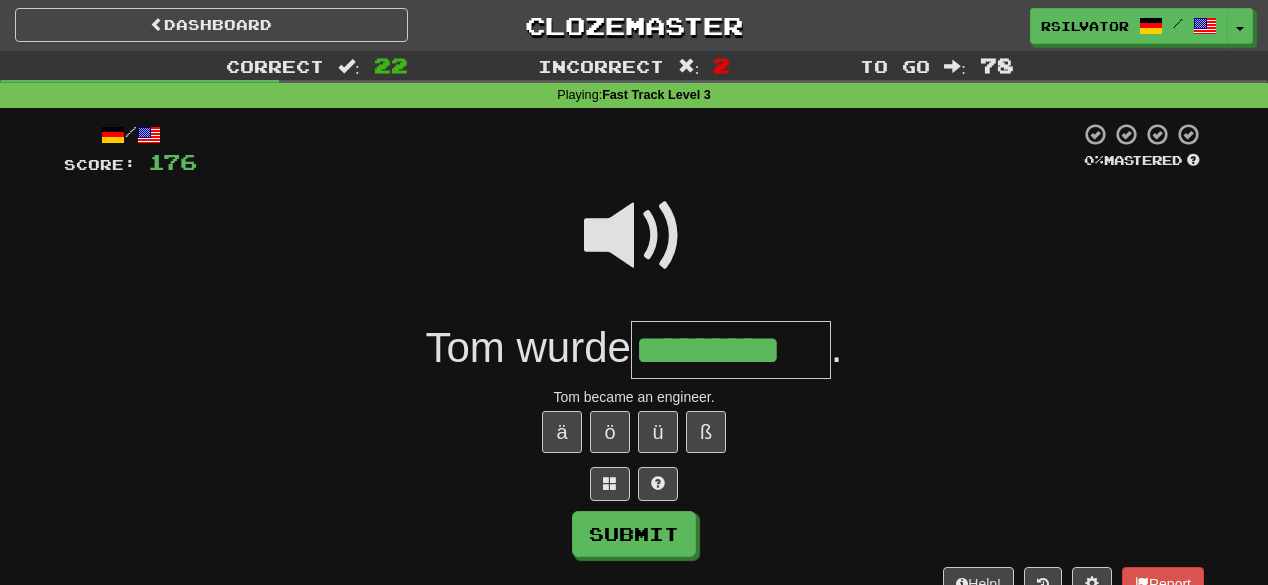 type on "*********" 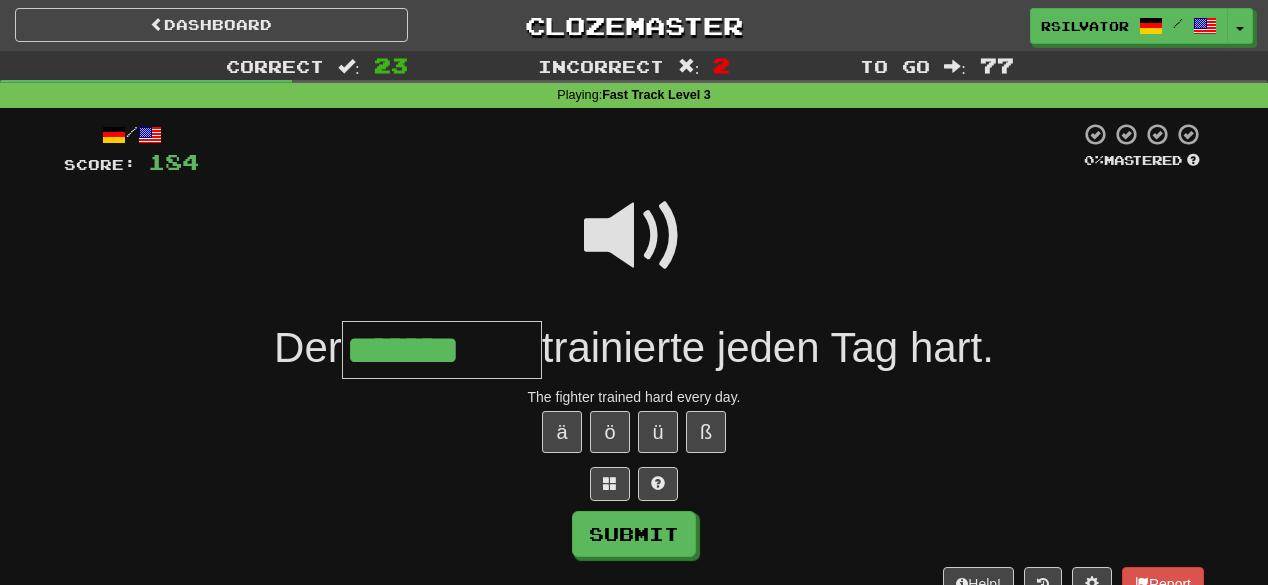 type on "*******" 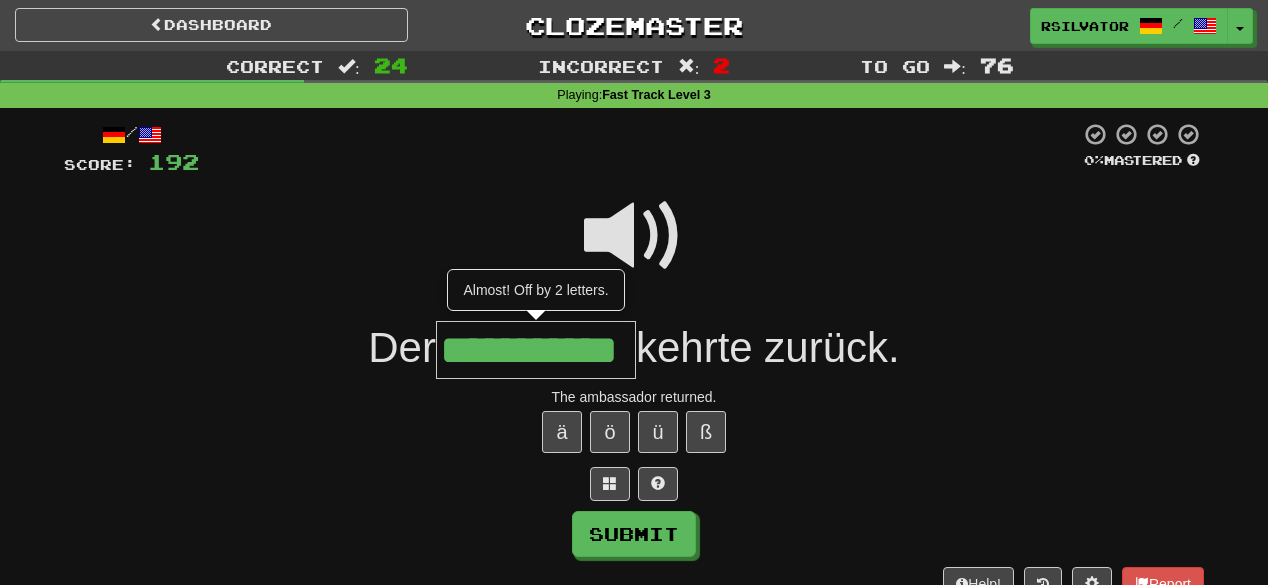 scroll, scrollTop: 0, scrollLeft: 20, axis: horizontal 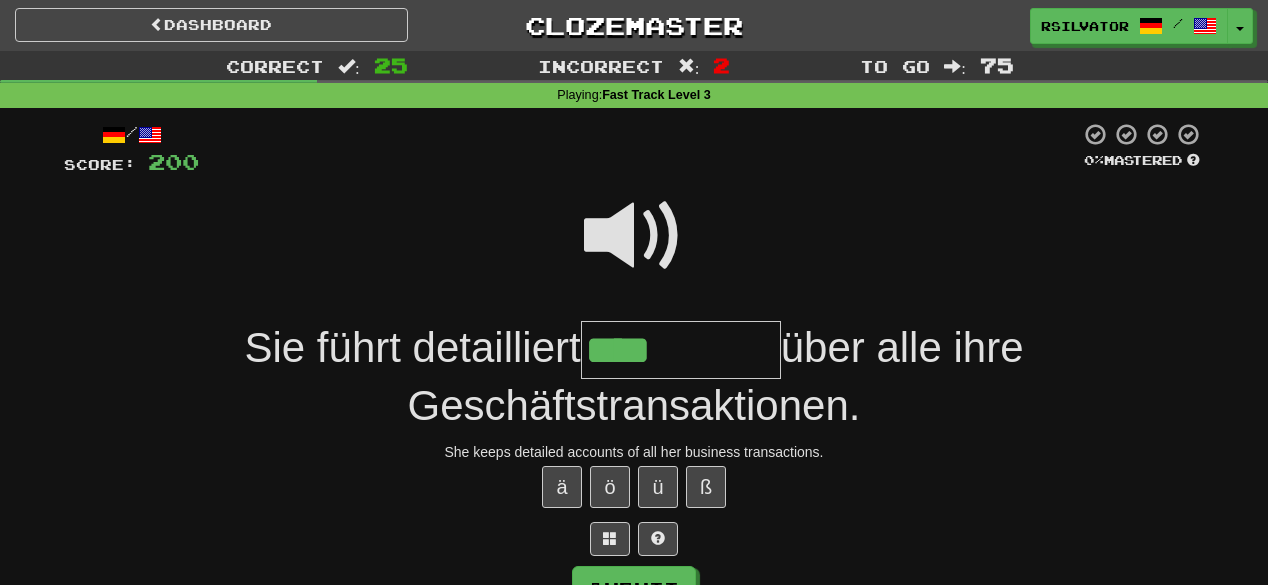 type on "****" 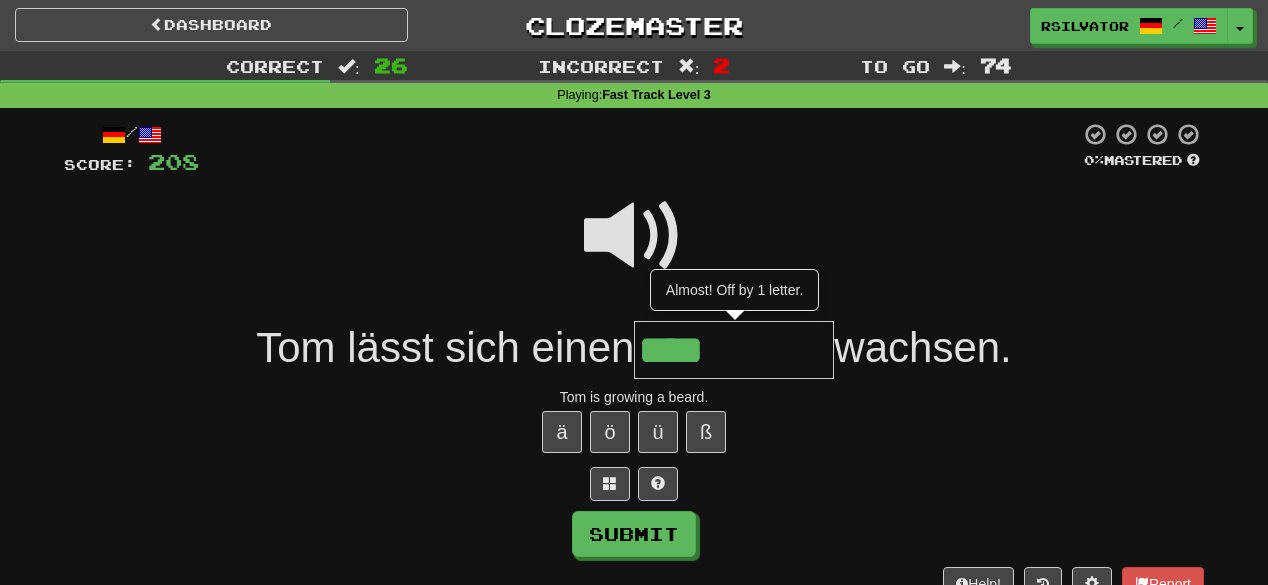 type on "****" 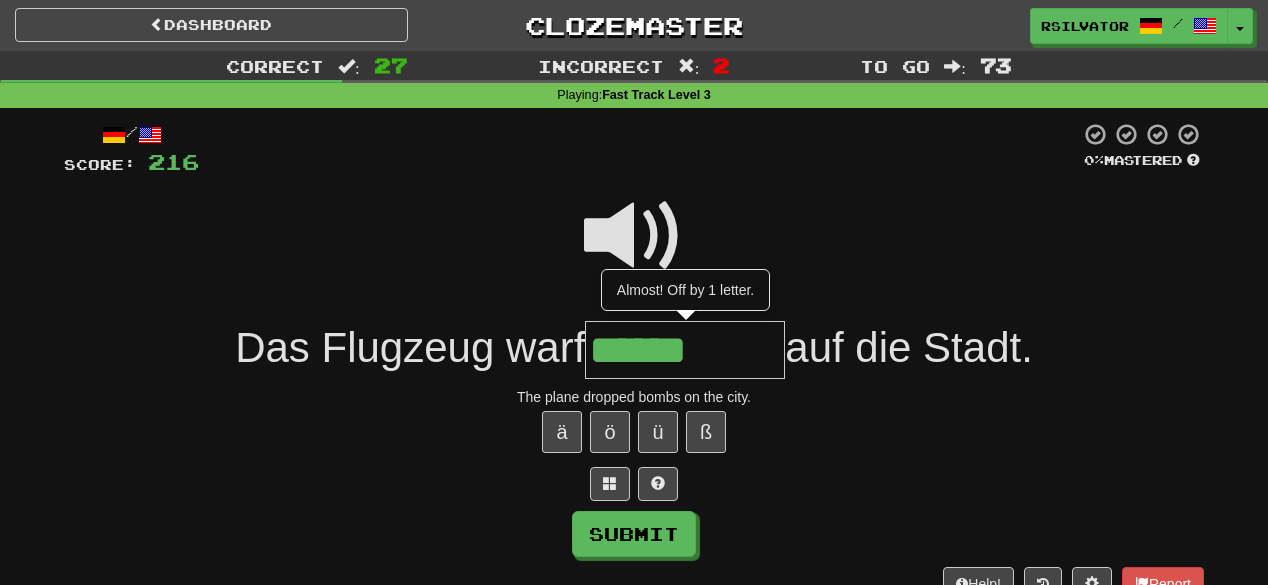 type on "******" 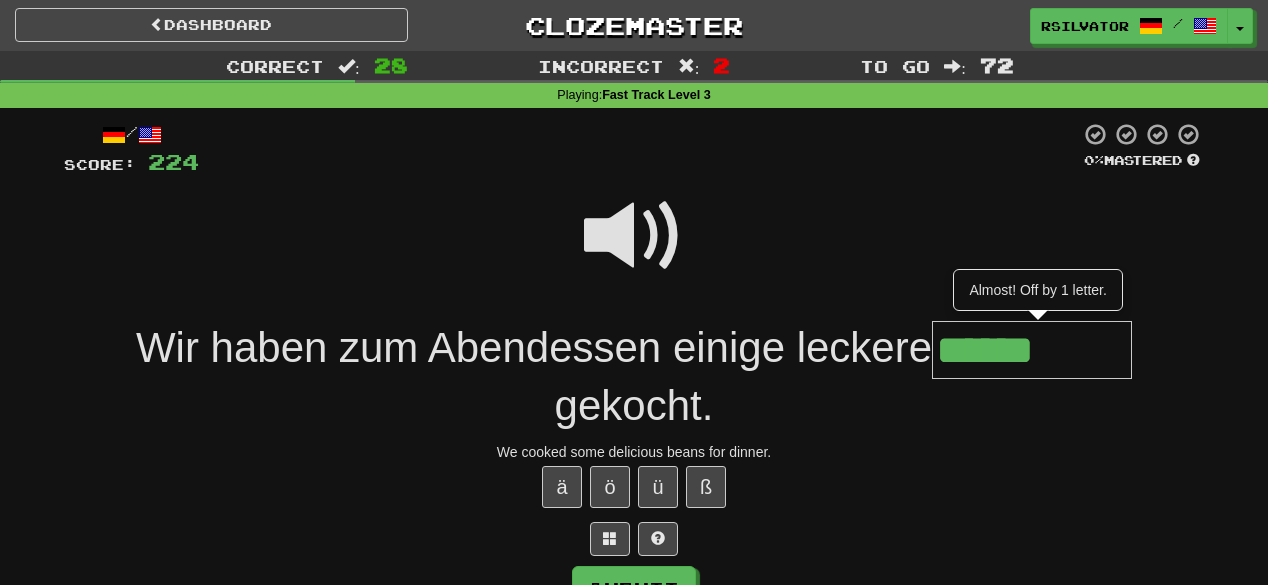 type on "******" 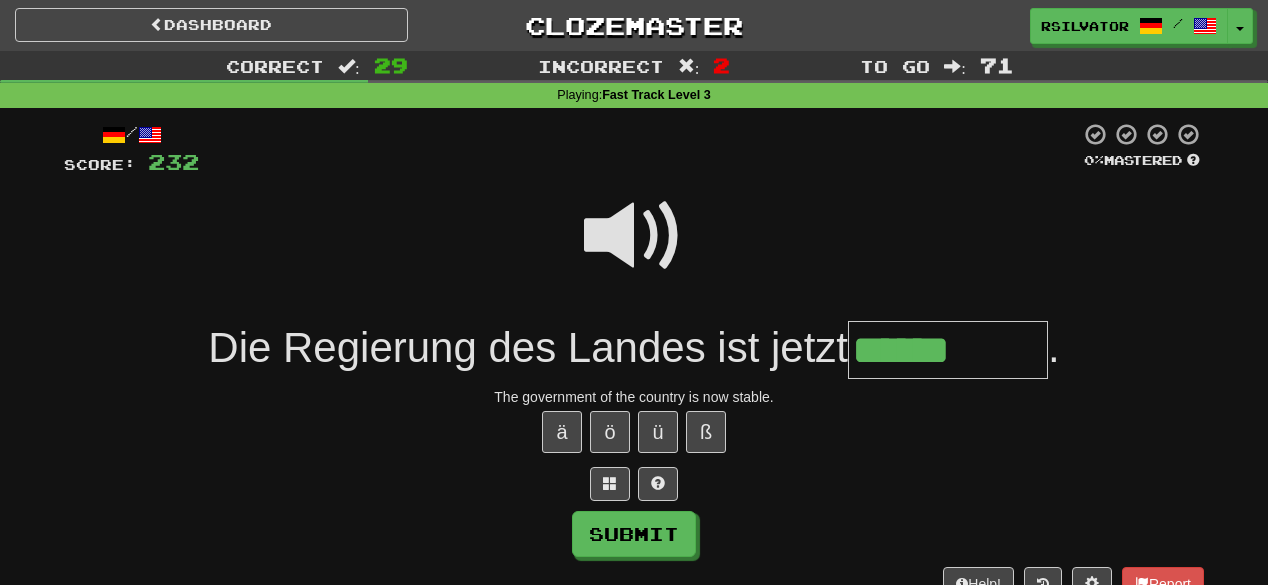 type on "******" 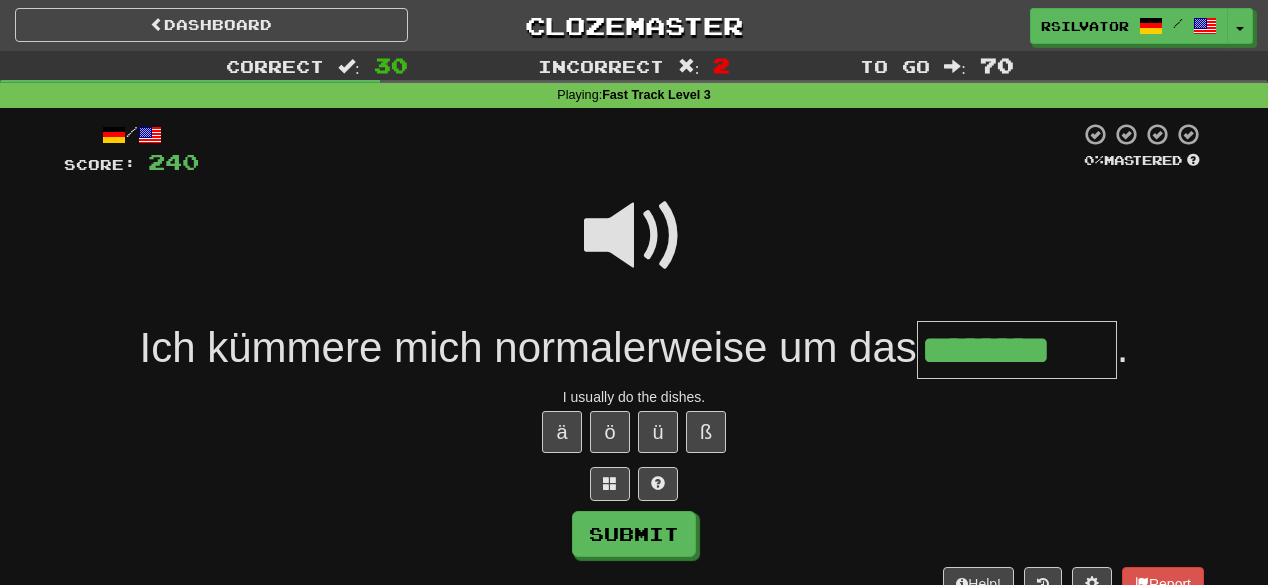 type on "********" 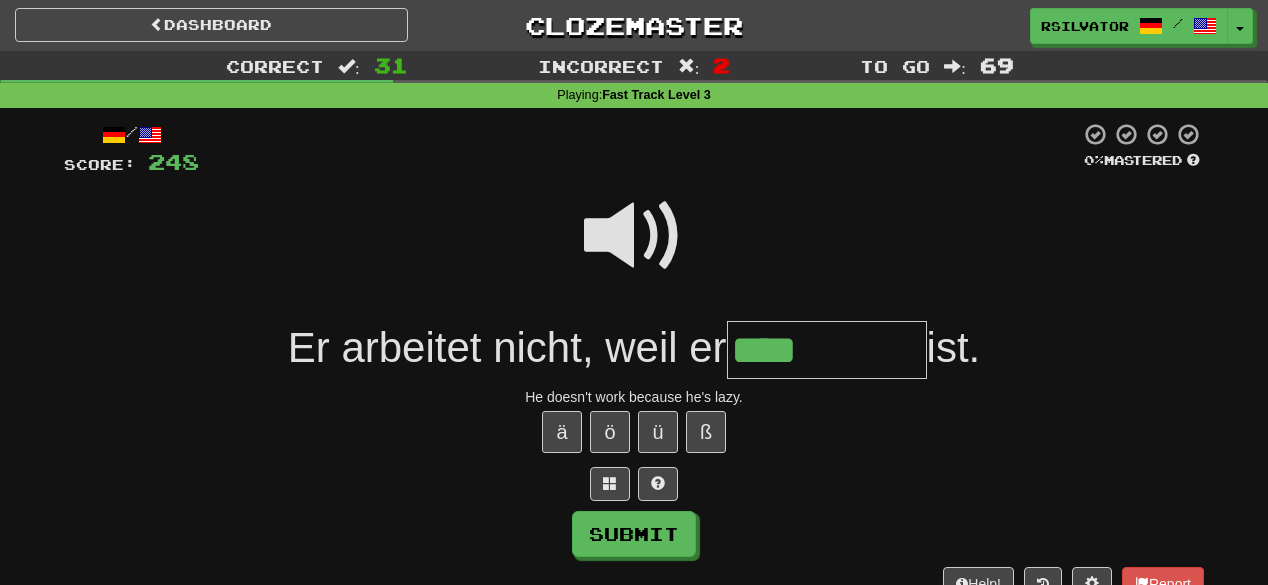 type on "****" 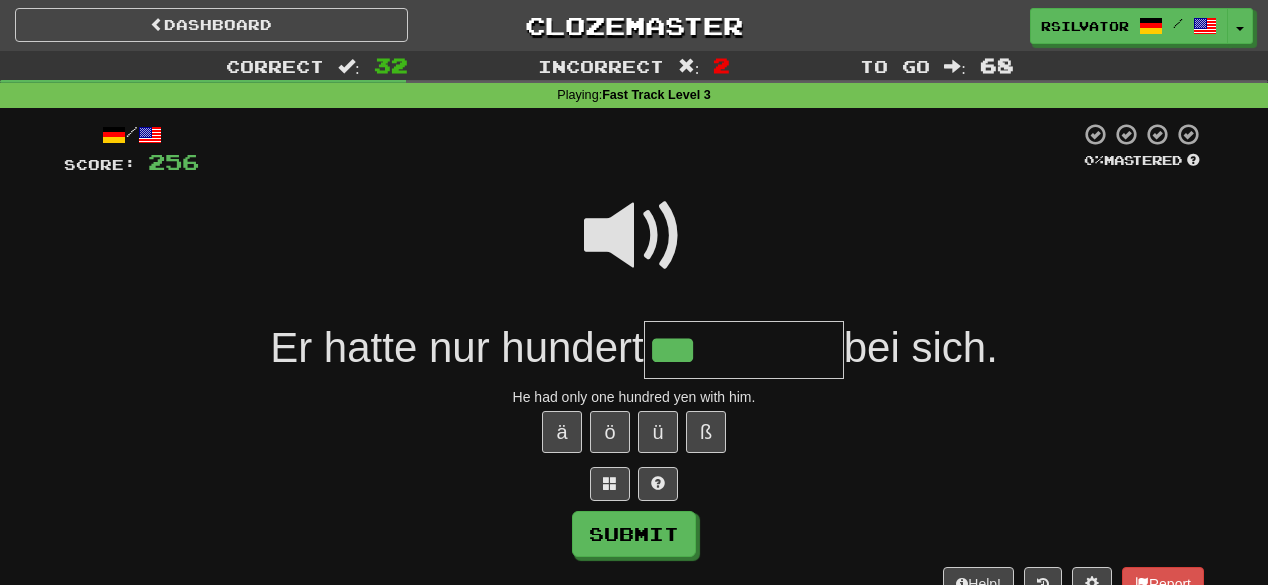 type on "***" 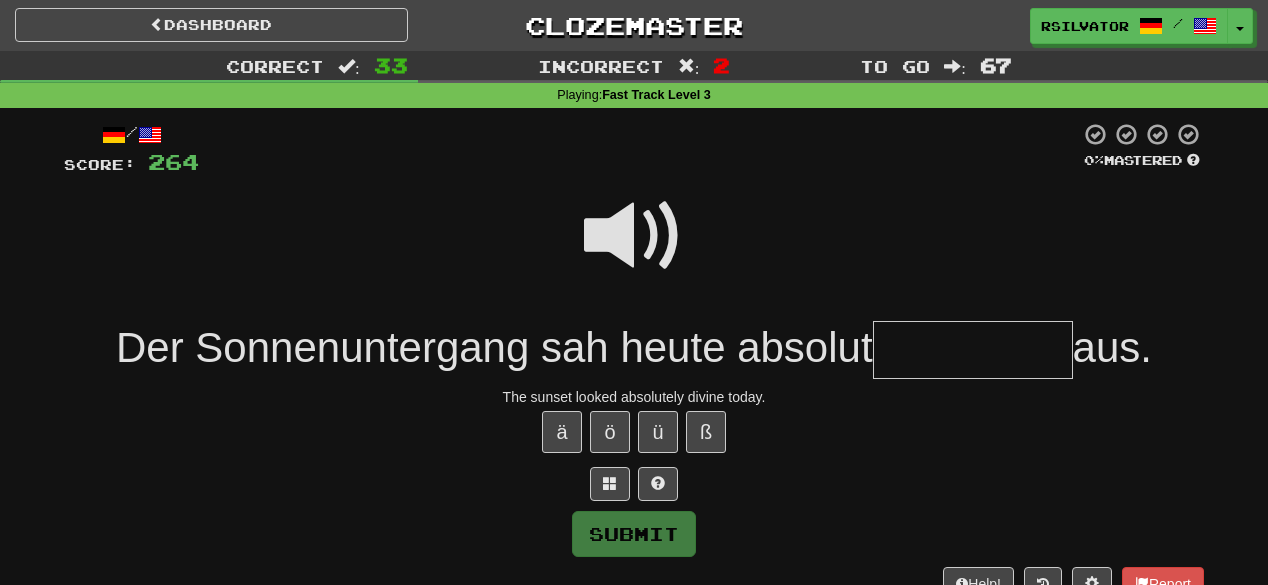 type on "*" 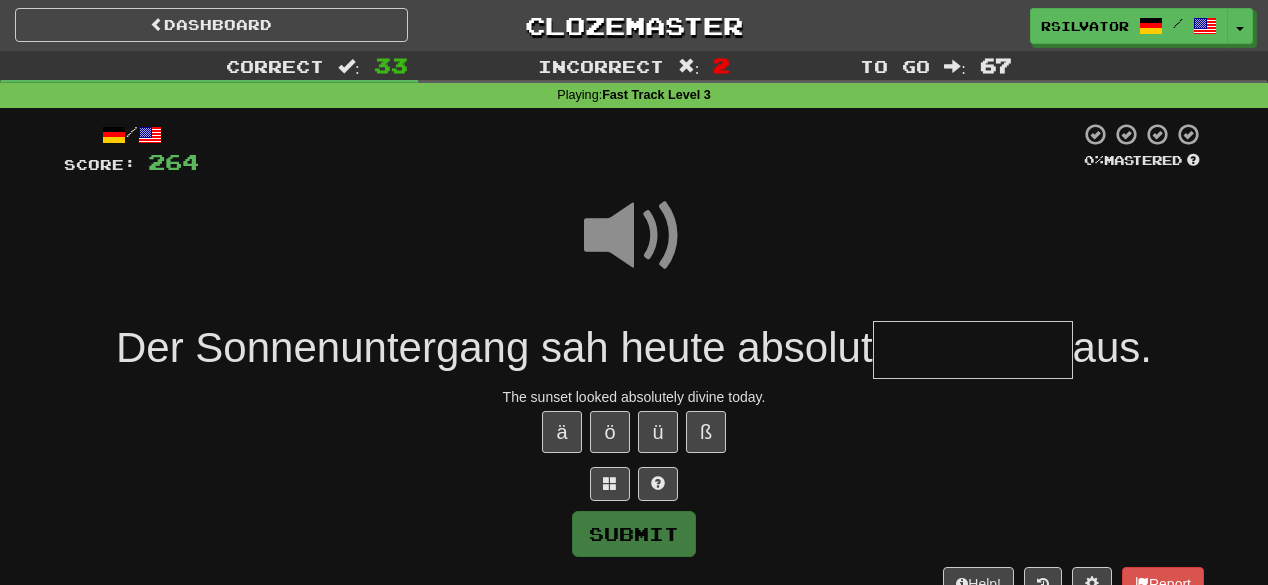 click at bounding box center (973, 350) 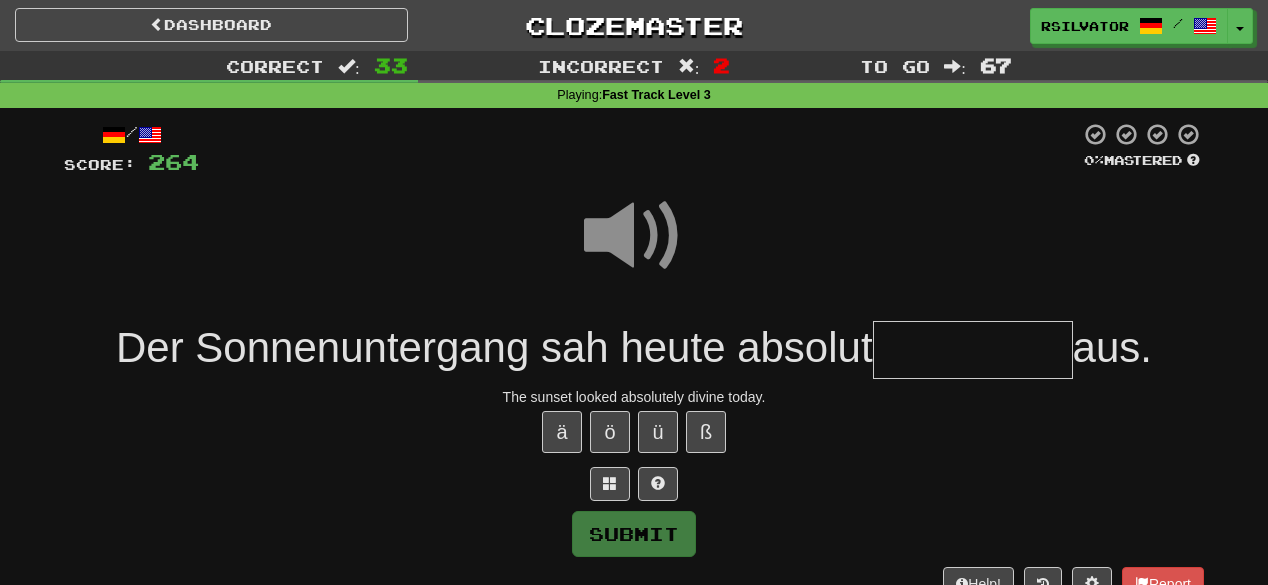 type on "*" 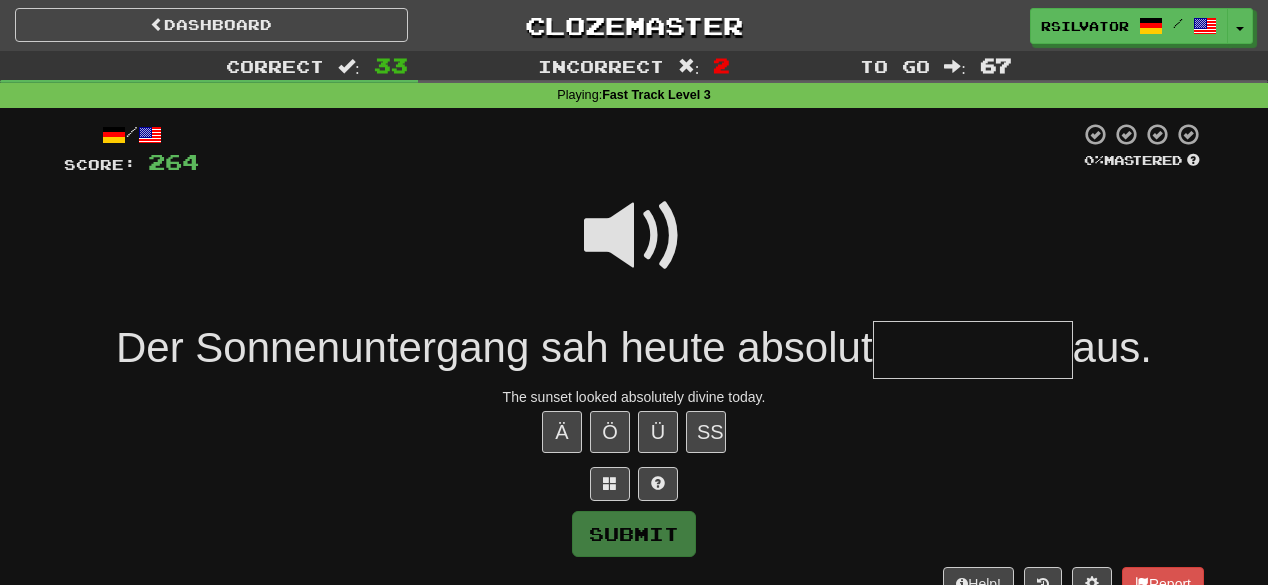 type on "*" 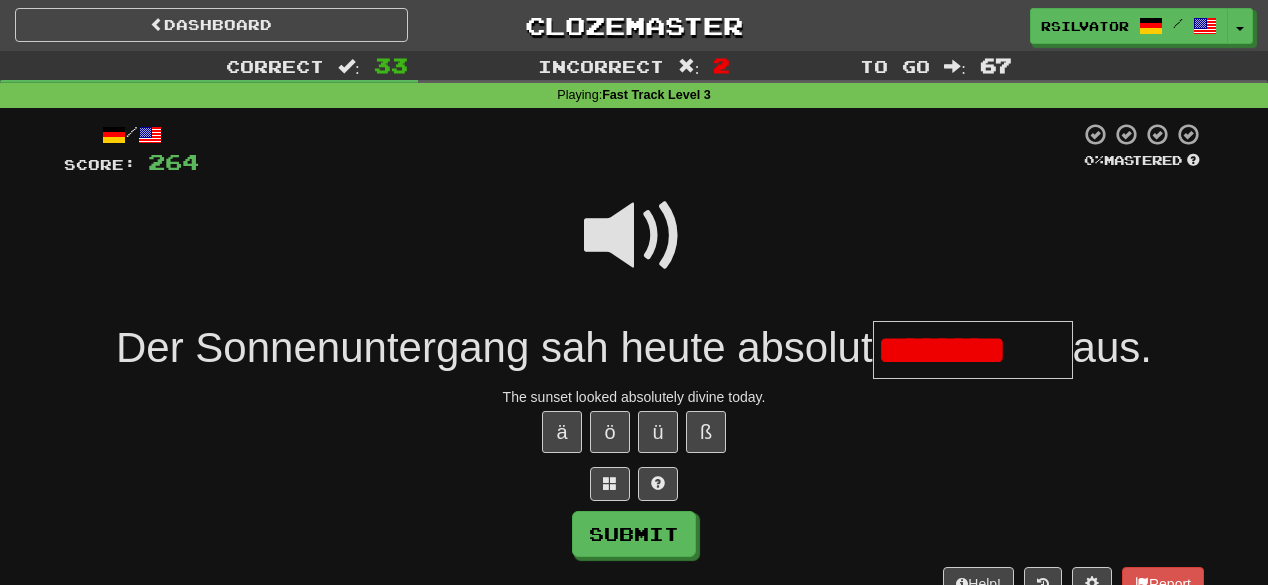 type on "********" 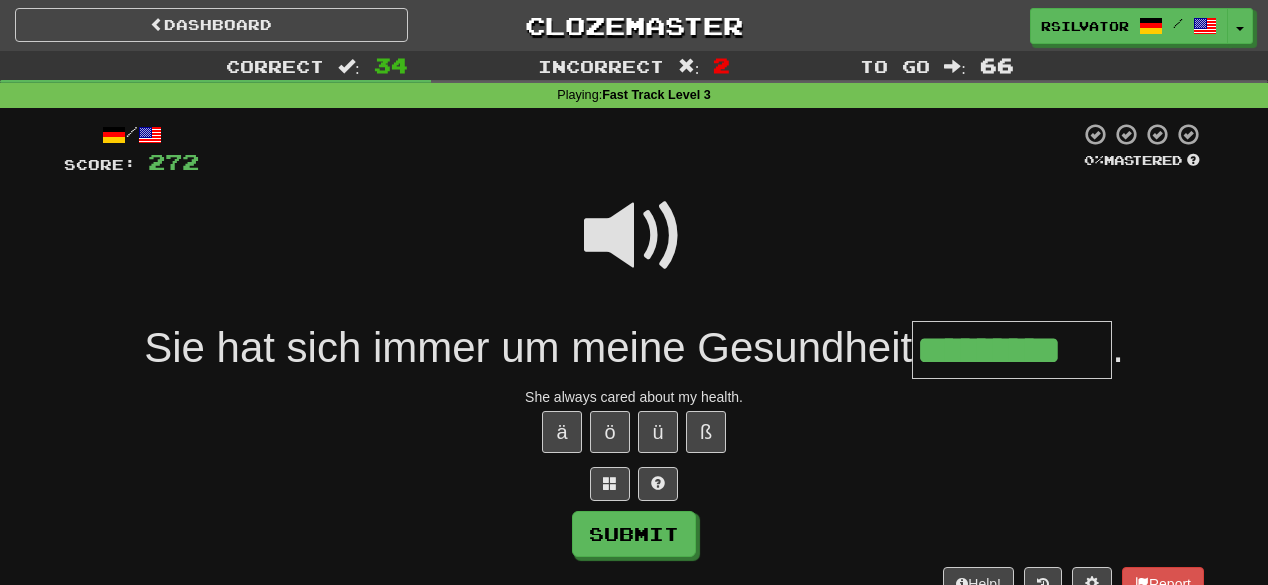 scroll, scrollTop: 0, scrollLeft: 17, axis: horizontal 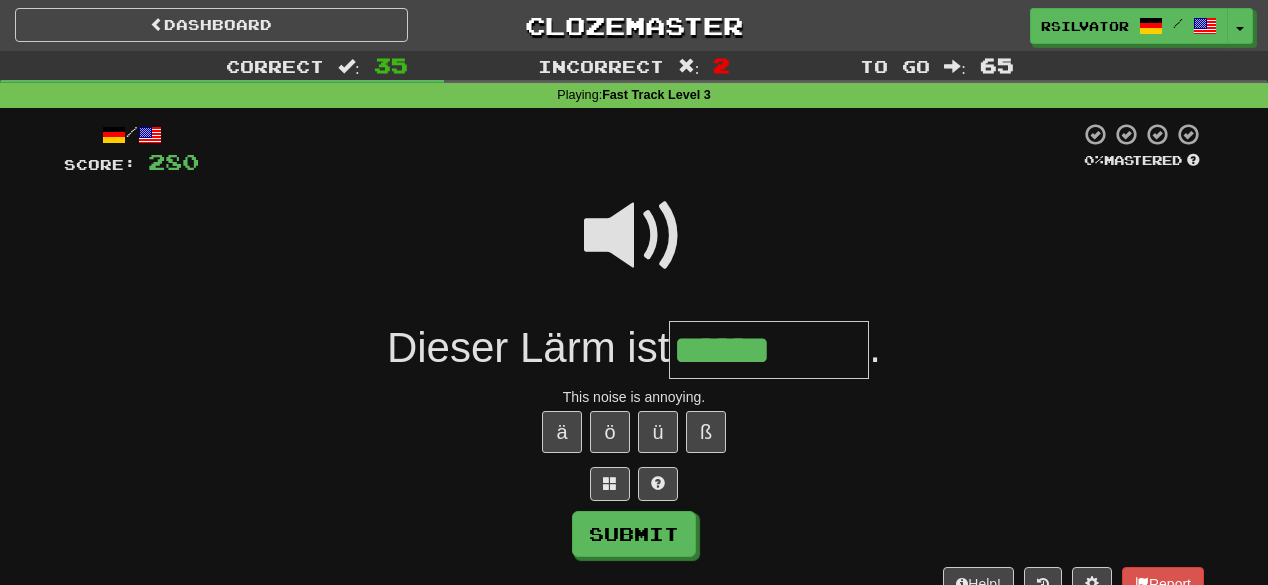 type on "******" 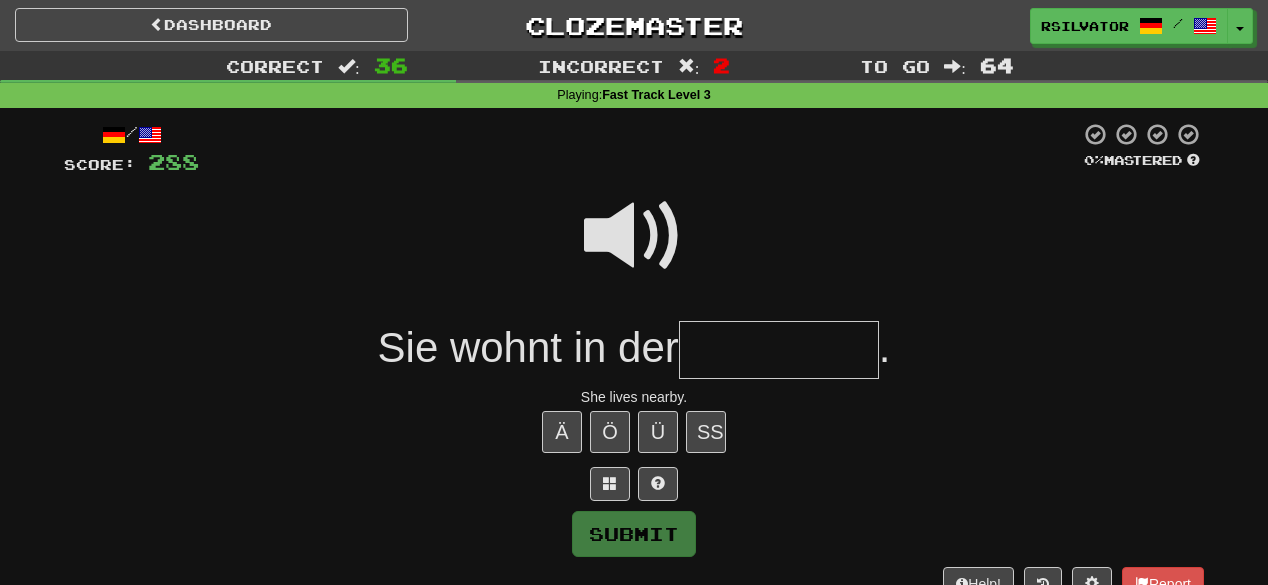 type on "*" 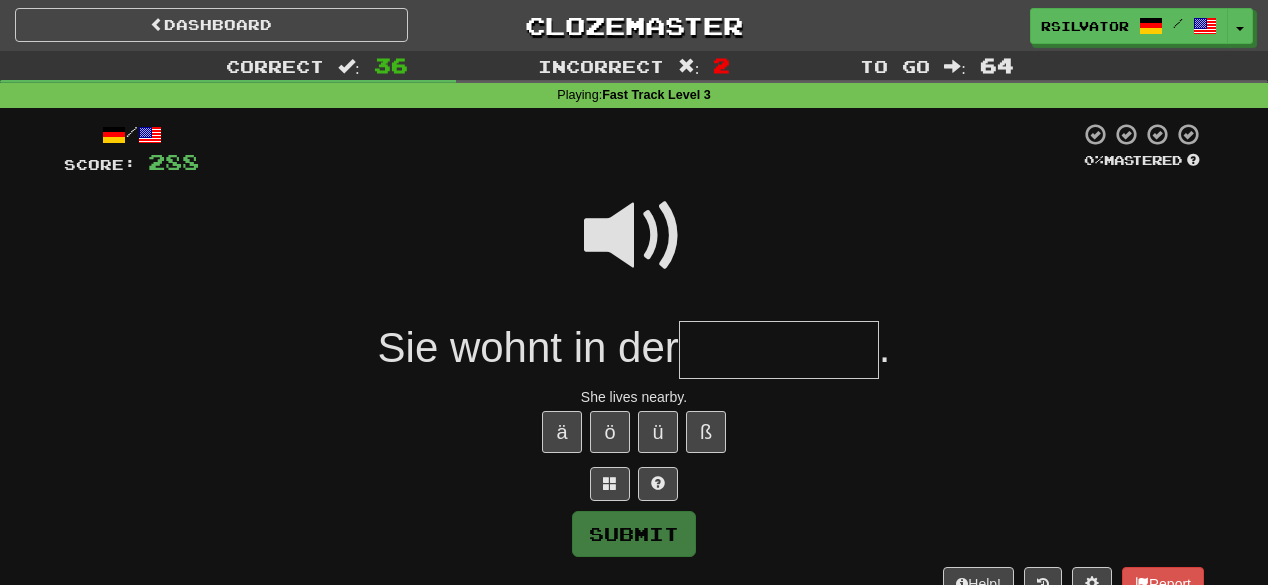 type on "*" 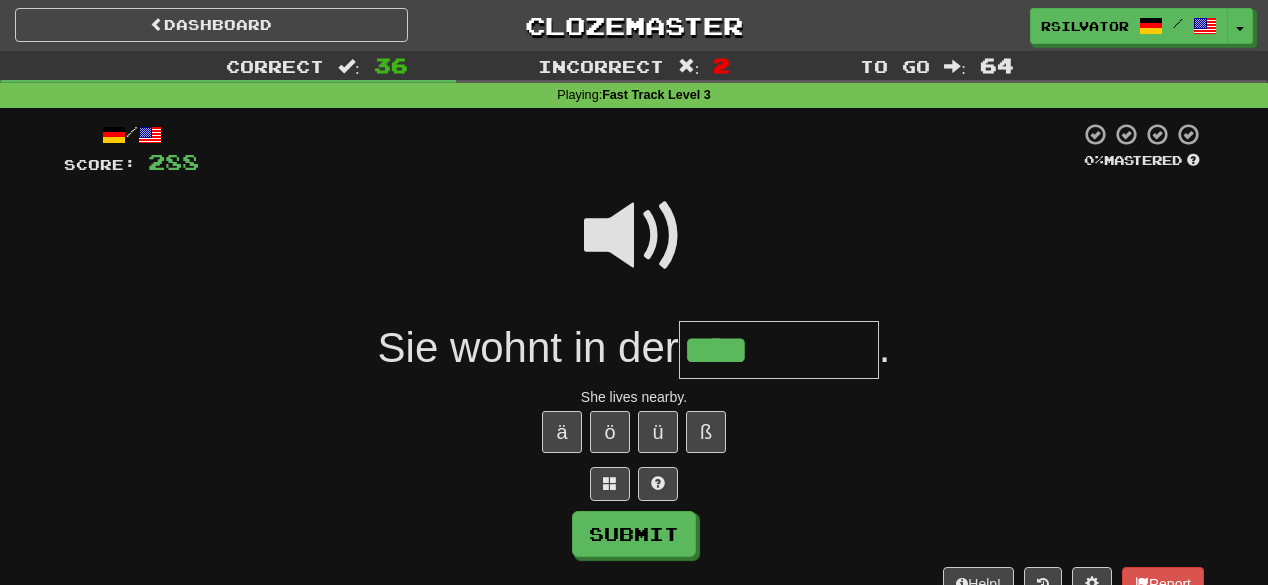 type on "****" 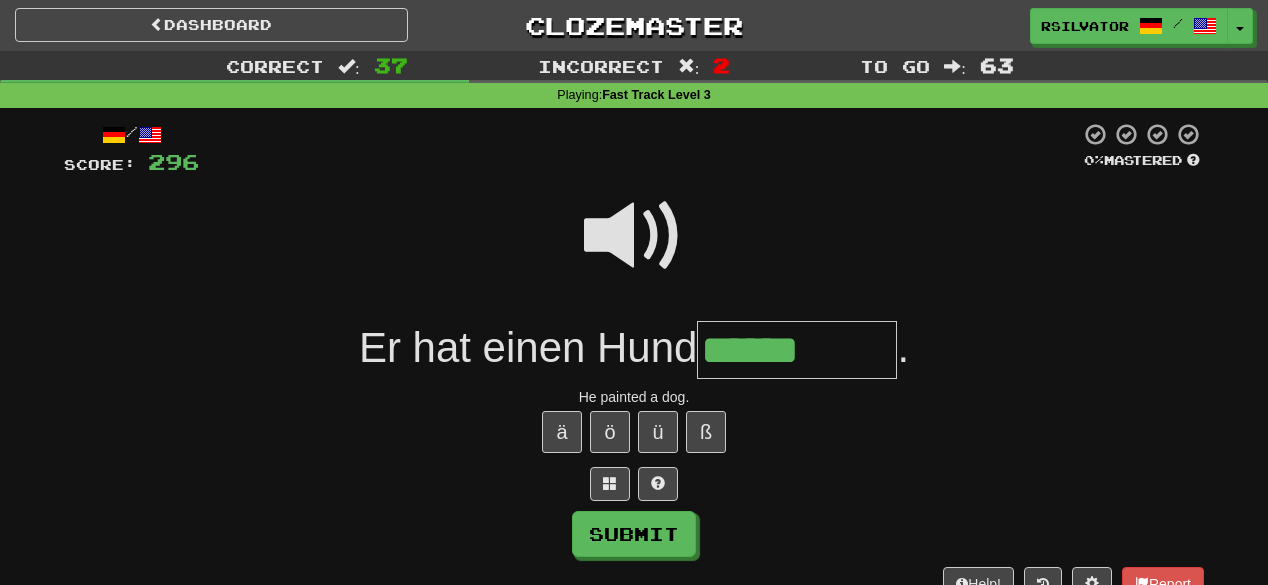 type on "******" 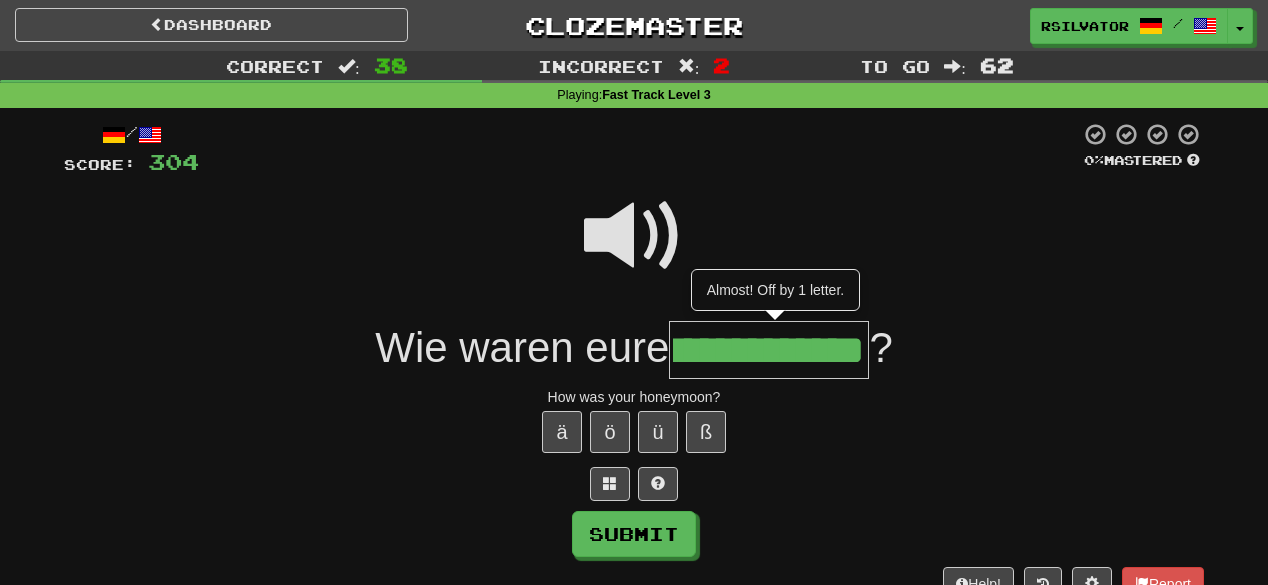 scroll, scrollTop: 0, scrollLeft: 56, axis: horizontal 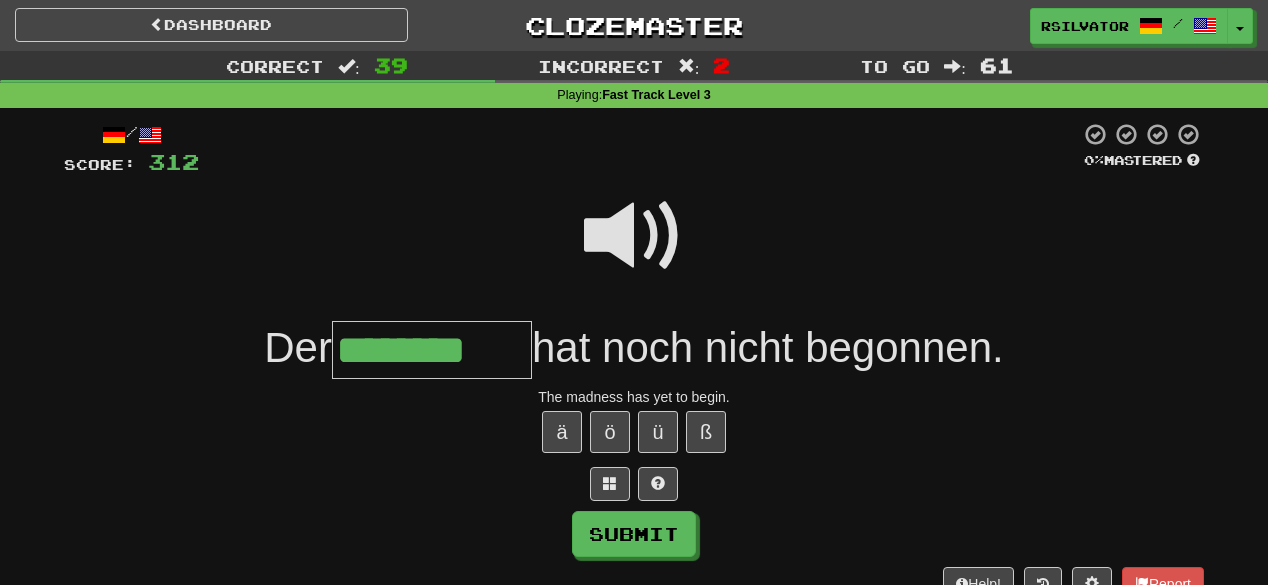type on "********" 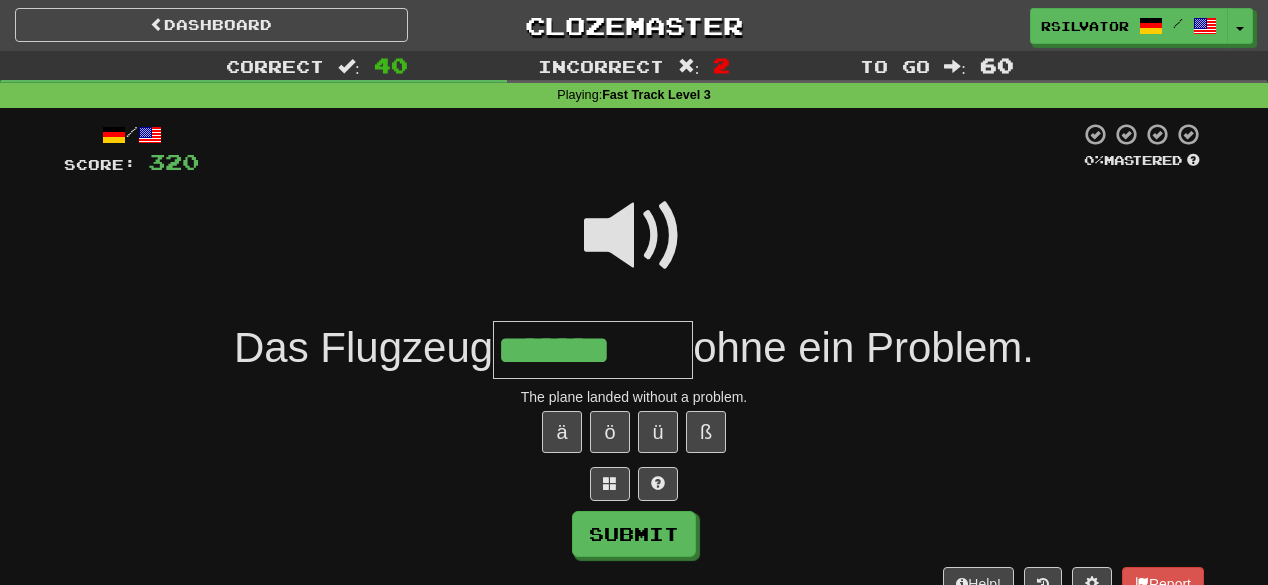type on "*******" 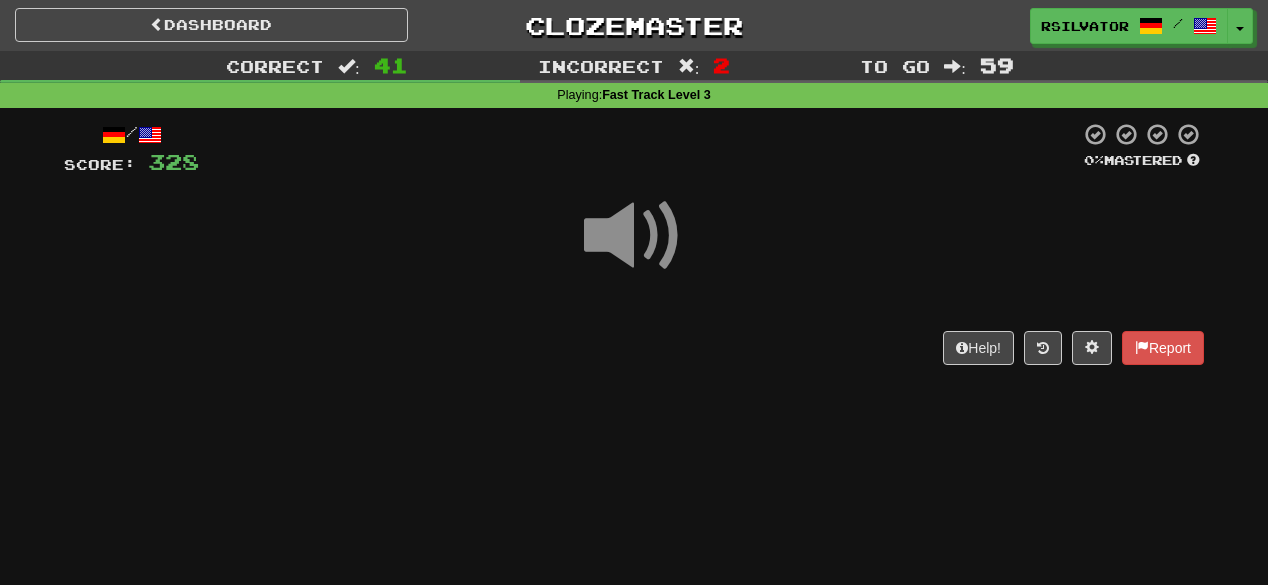 click at bounding box center [634, 236] 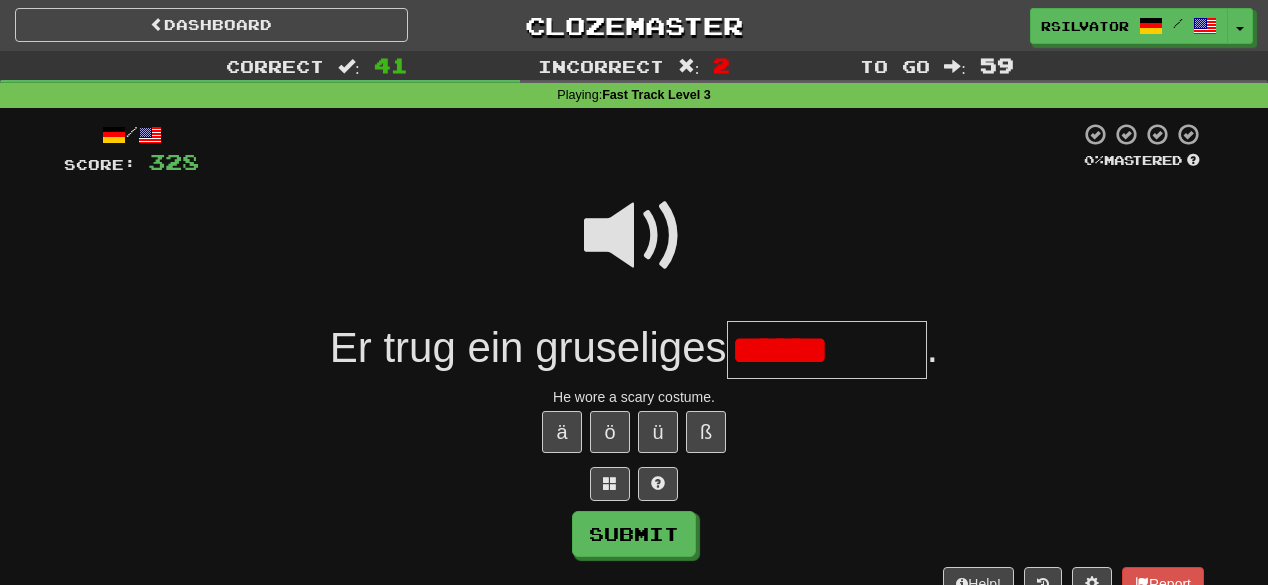 type on "******" 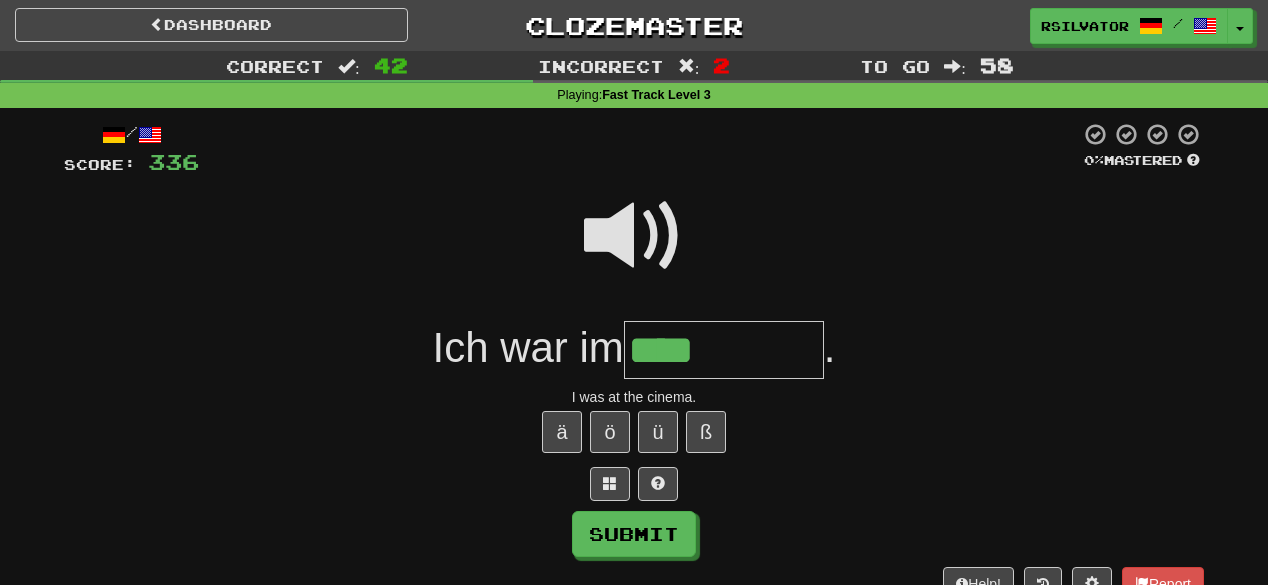 type on "****" 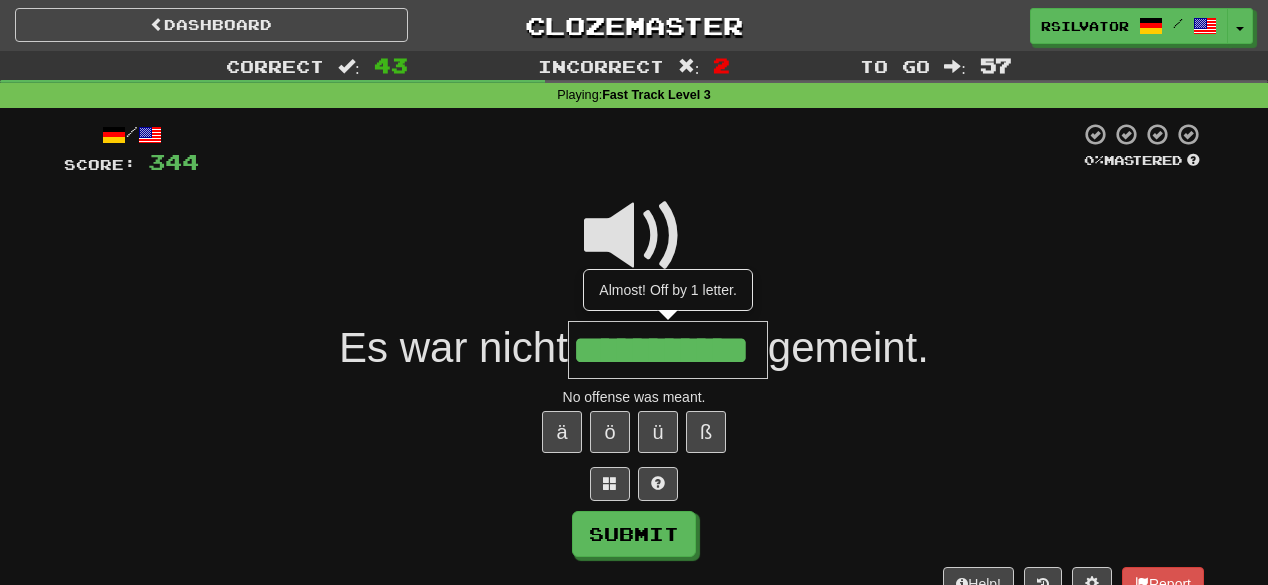 scroll, scrollTop: 0, scrollLeft: 22, axis: horizontal 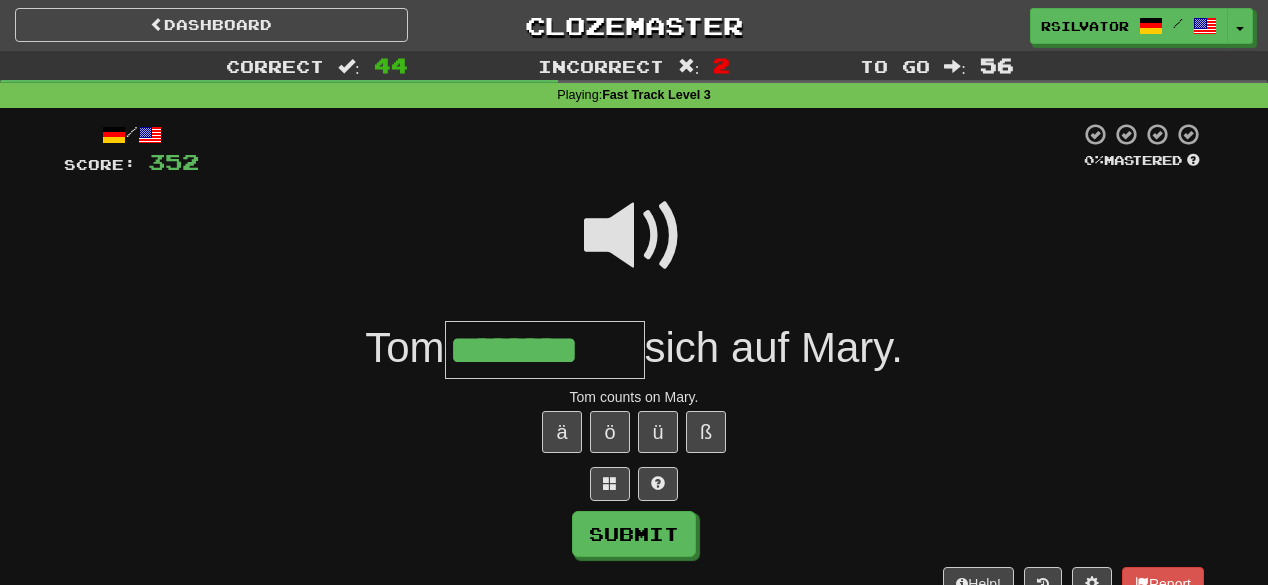 type on "********" 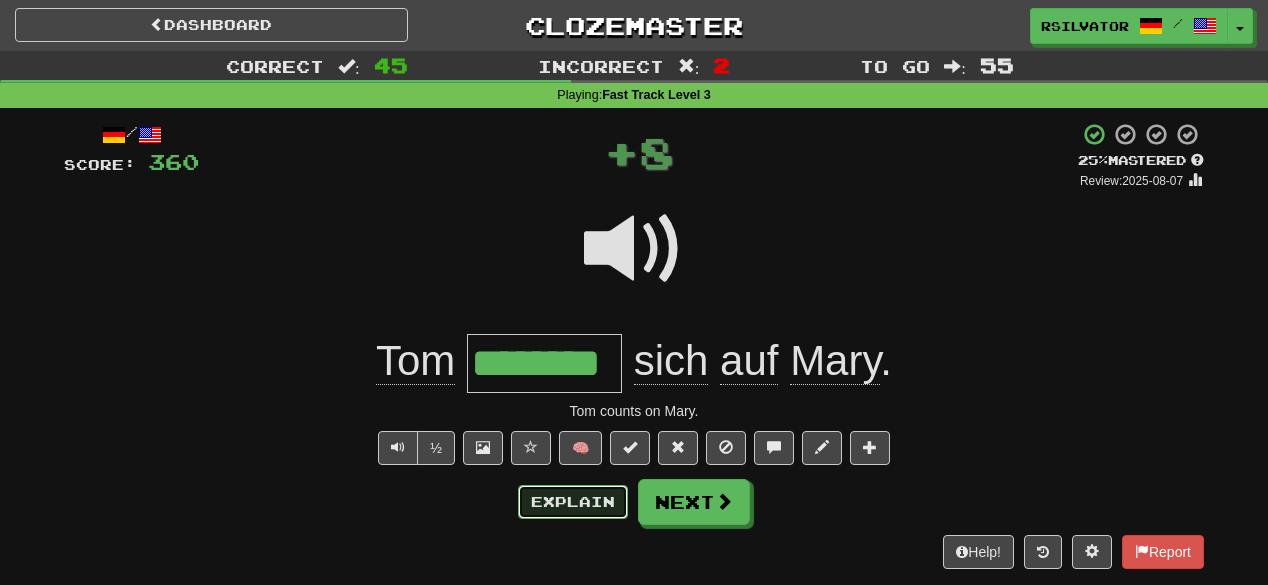 click on "Explain" at bounding box center (573, 502) 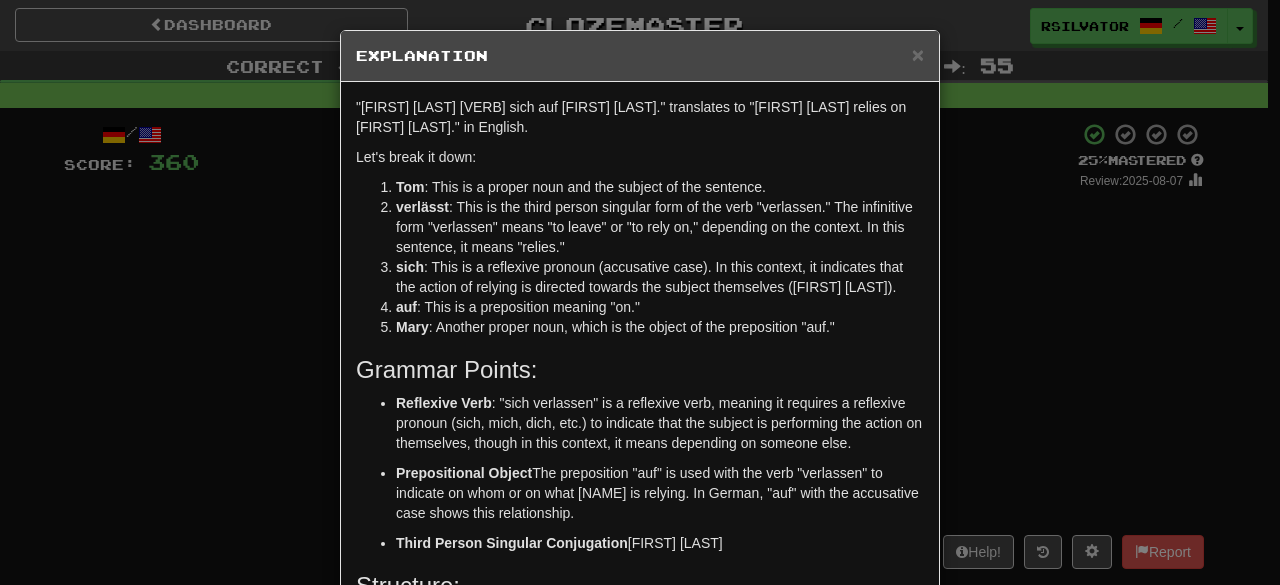 click on "× Explanation "Tom verlässt sich auf Mary." translates to "Tom relies on Mary." in English.
Let's break it down:
Tom : This is a proper noun and the subject of the sentence.
verlässt : This is the third person singular form of the verb "verlassen." The infinitive form "verlassen" means "to leave" or "to rely on," depending on the context. In this sentence, it means "relies."
sich : This is a reflexive pronoun (accusative case). In this context, it indicates that the action of relying is directed towards the subject themselves (Tom).
auf : This is a preposition meaning "on."
Mary : Another proper noun, which is the object of the preposition "auf."
Grammar Points:
Reflexive Verb : "sich verlassen" is a reflexive verb, meaning it requires a reflexive pronoun (sich, mich, dich, etc.) to indicate that the subject is performing the action on themselves, though in this context, it means depending on someone else.
Prepositional Object
Third Person Singular Conjugation" at bounding box center [640, 292] 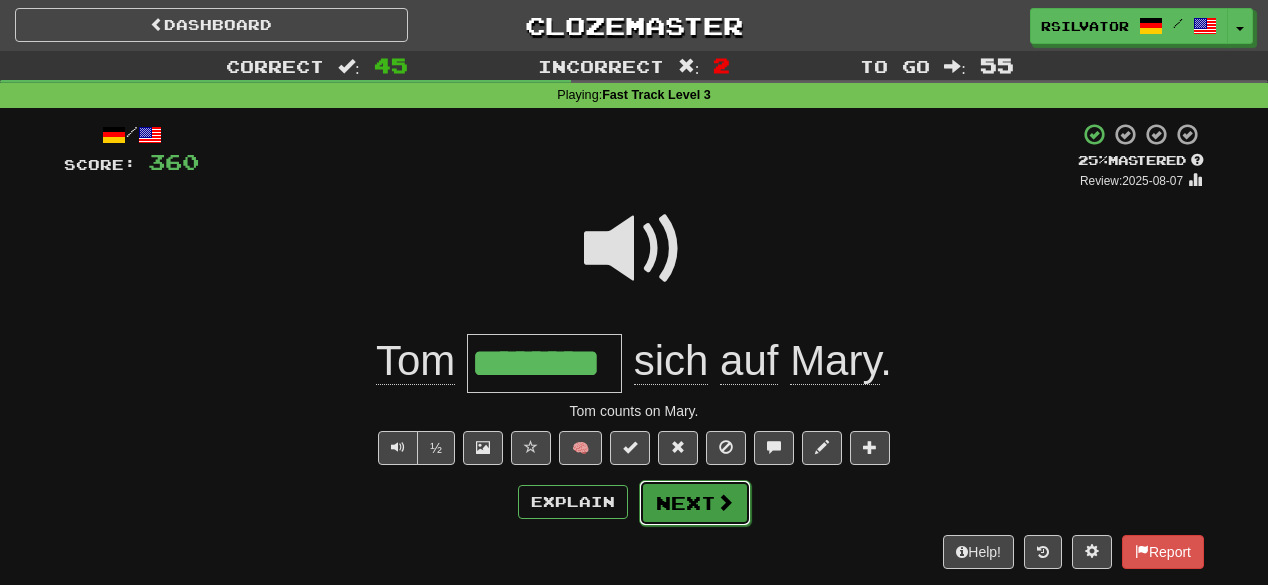 click on "Next" at bounding box center [695, 503] 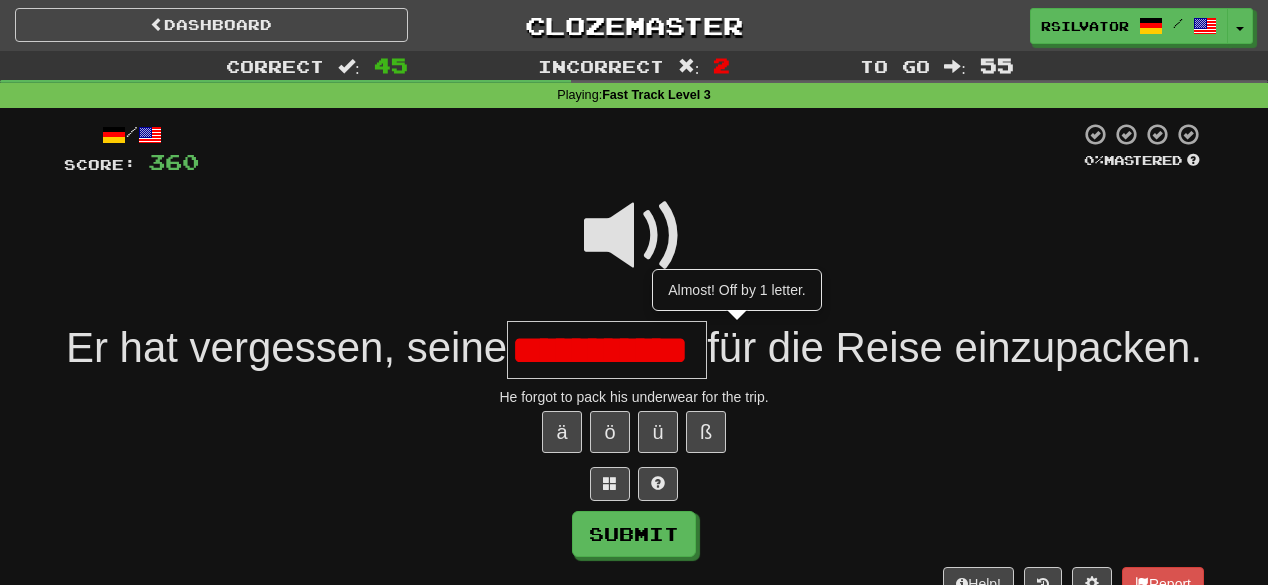 scroll, scrollTop: 0, scrollLeft: 52, axis: horizontal 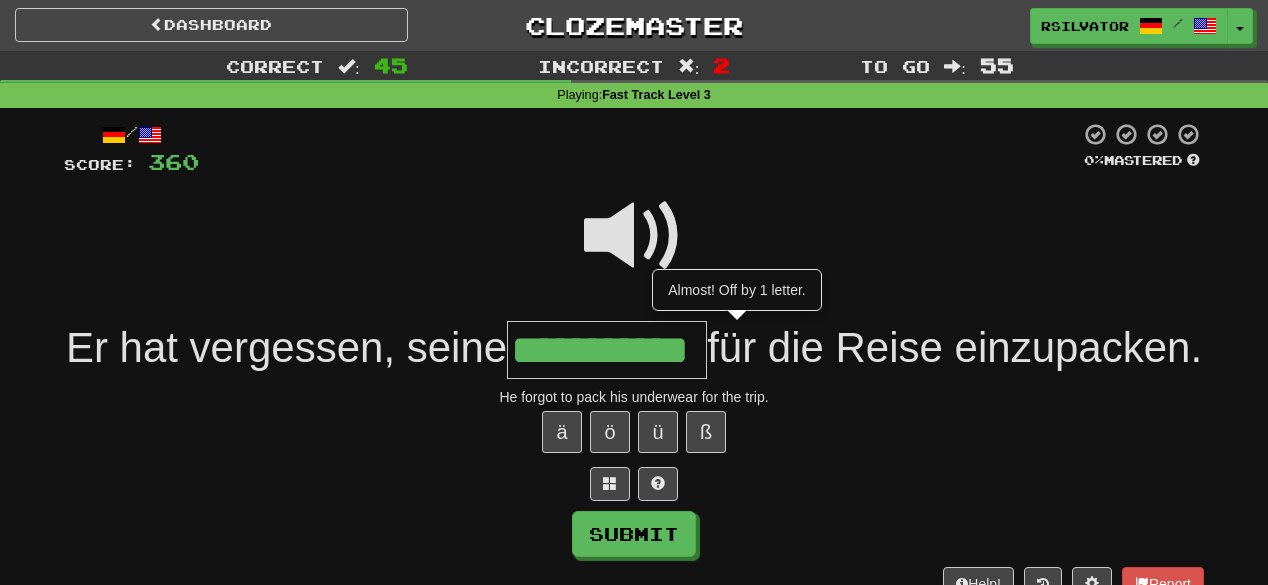type on "**********" 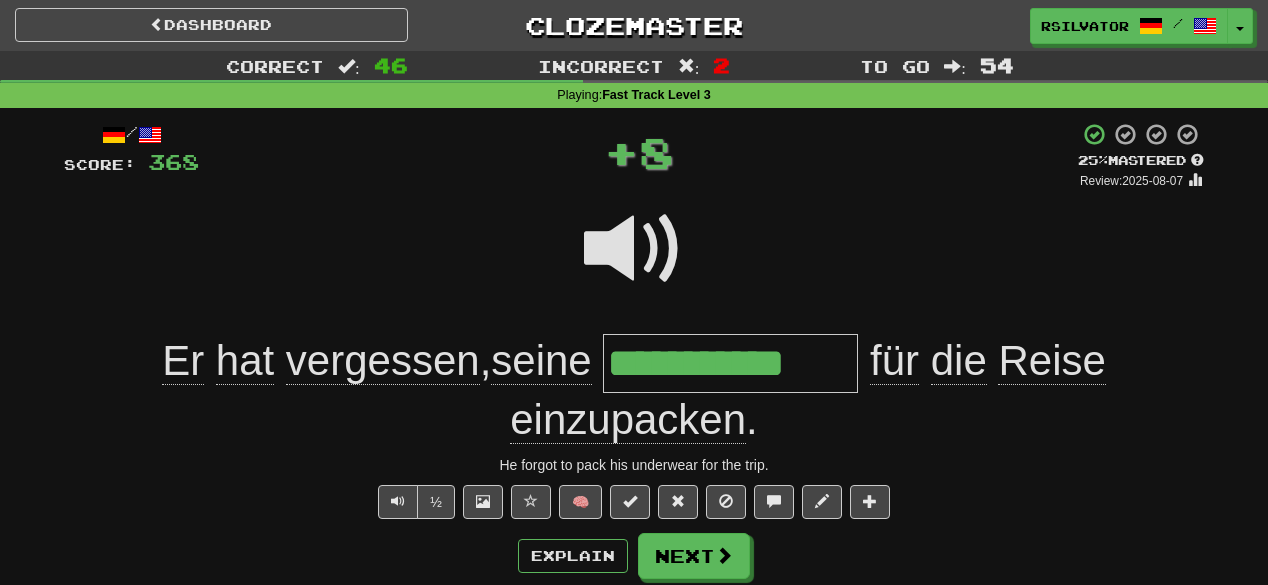 scroll, scrollTop: 0, scrollLeft: 0, axis: both 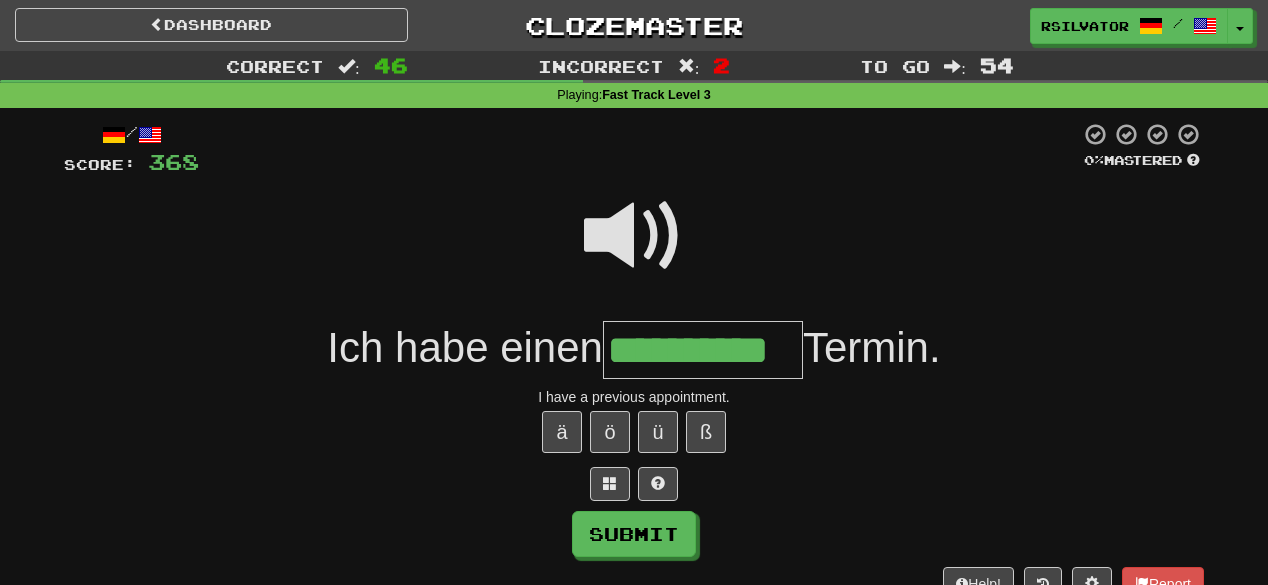type on "**********" 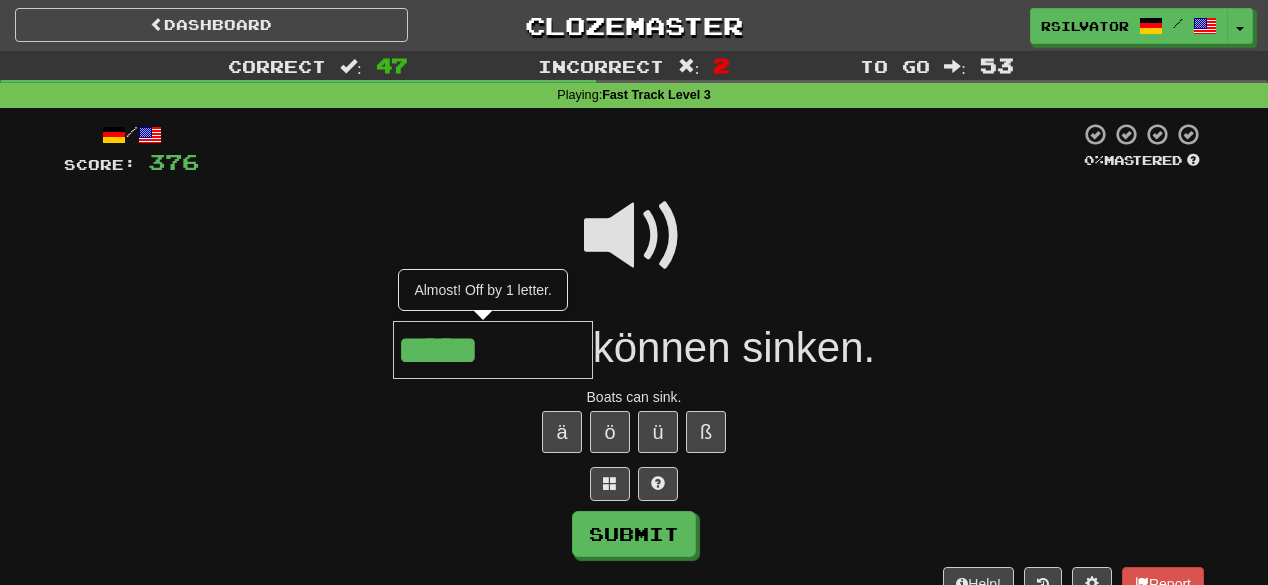 type on "*****" 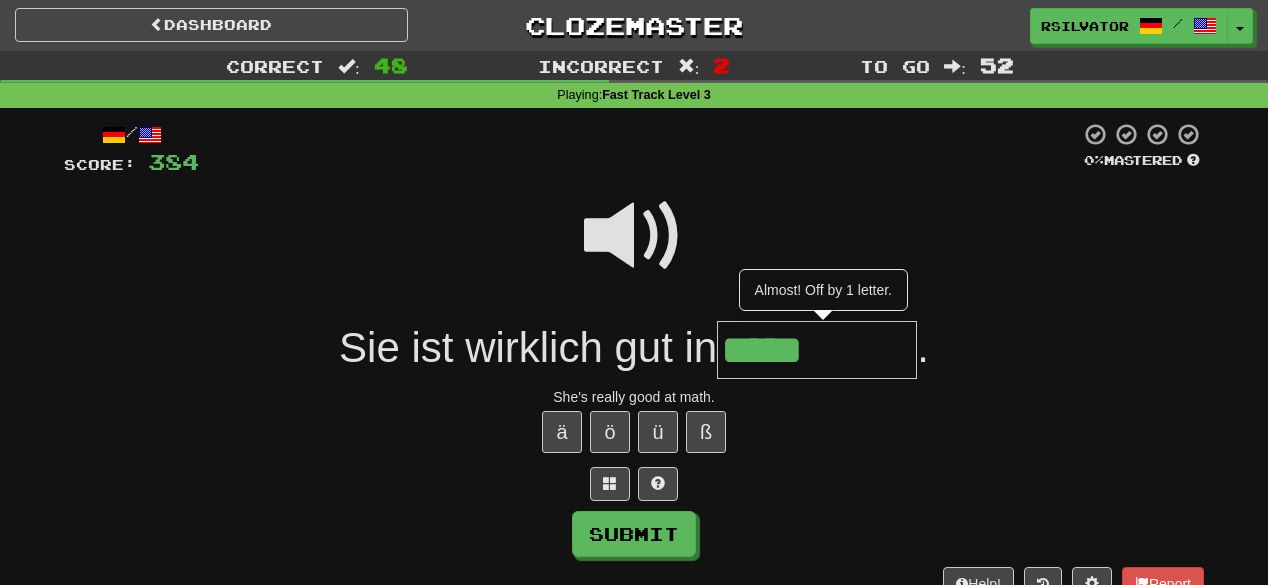 type on "*****" 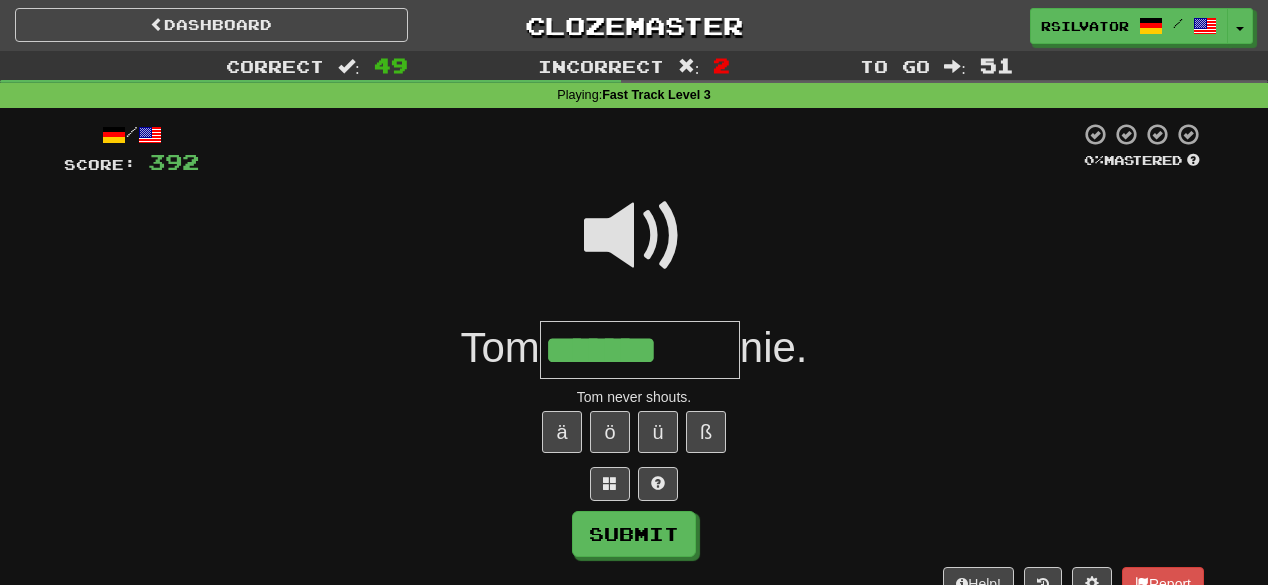 type on "*******" 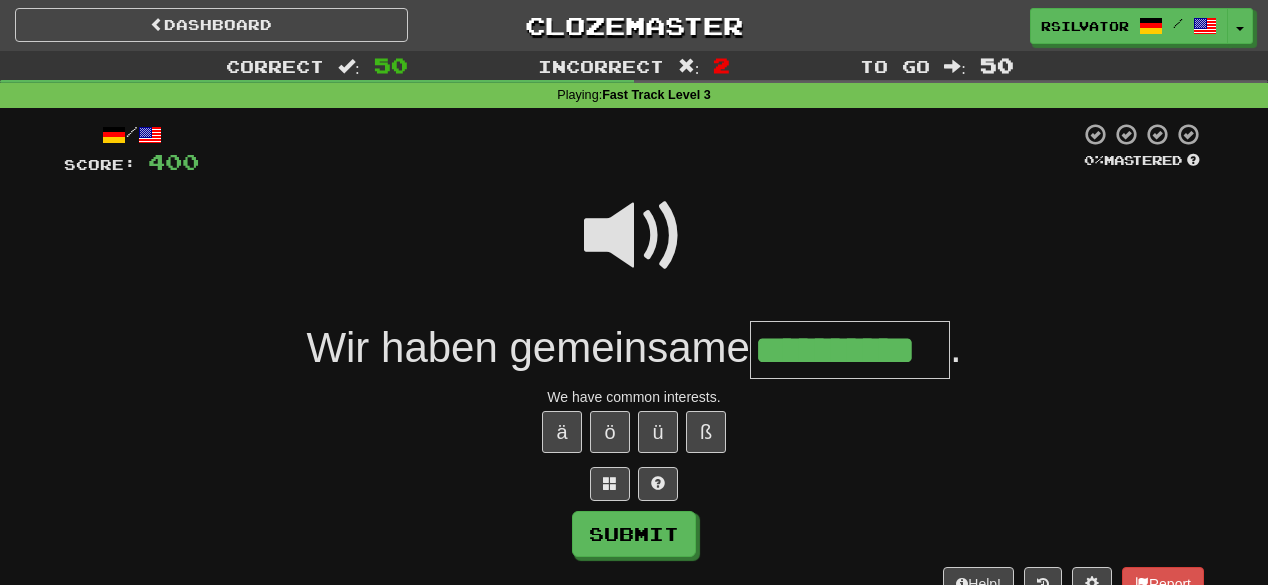type on "**********" 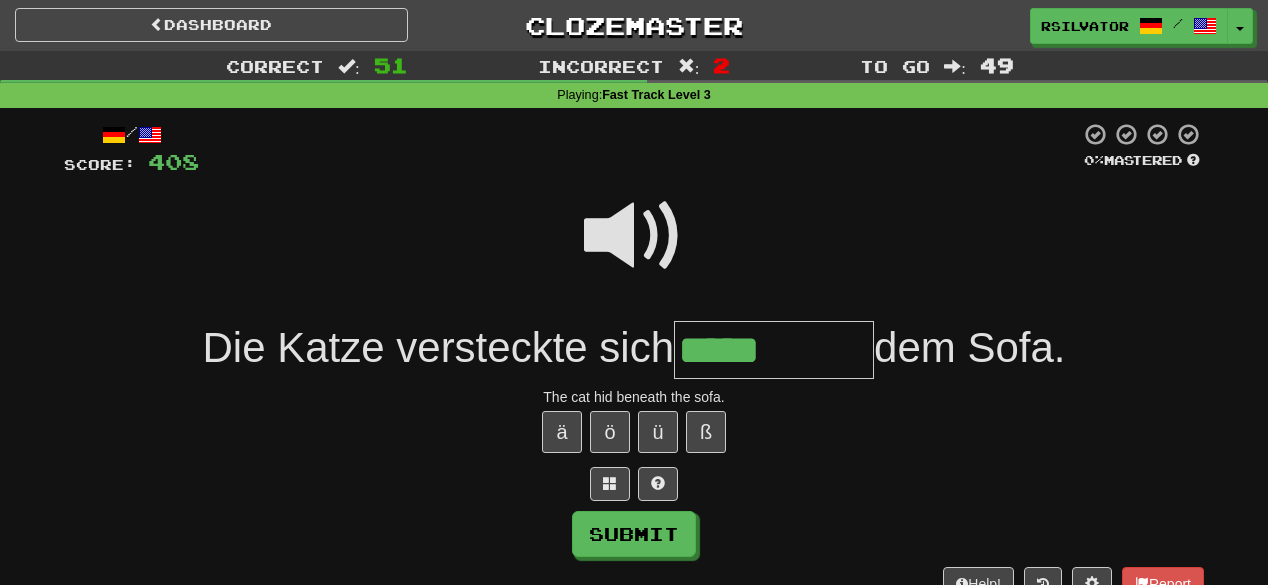 type on "*****" 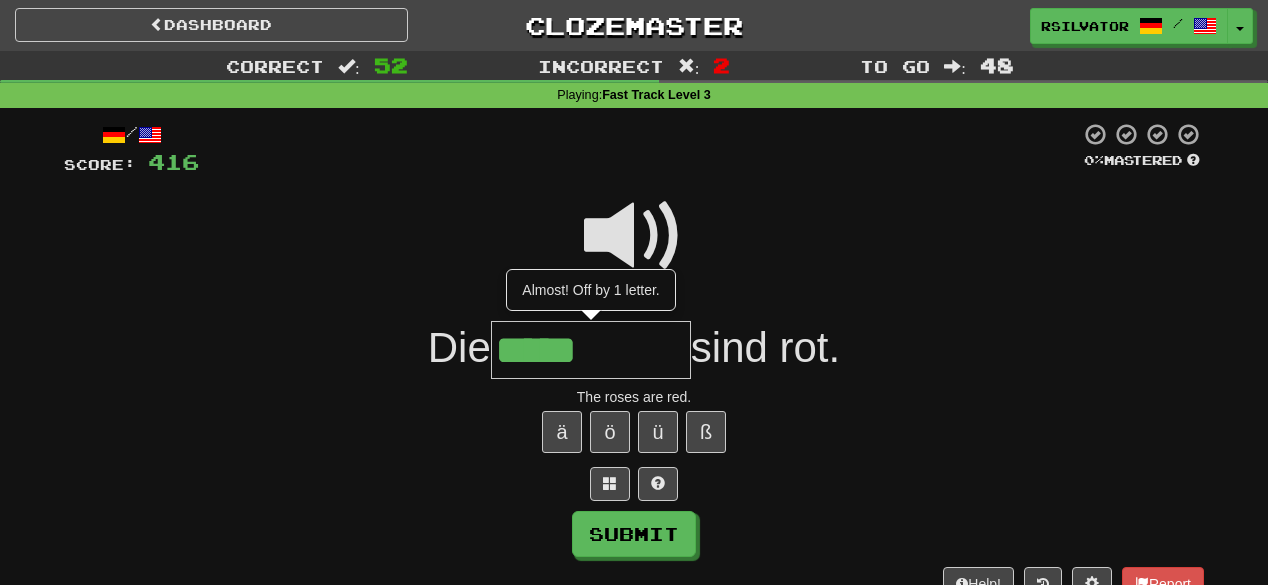 type on "*****" 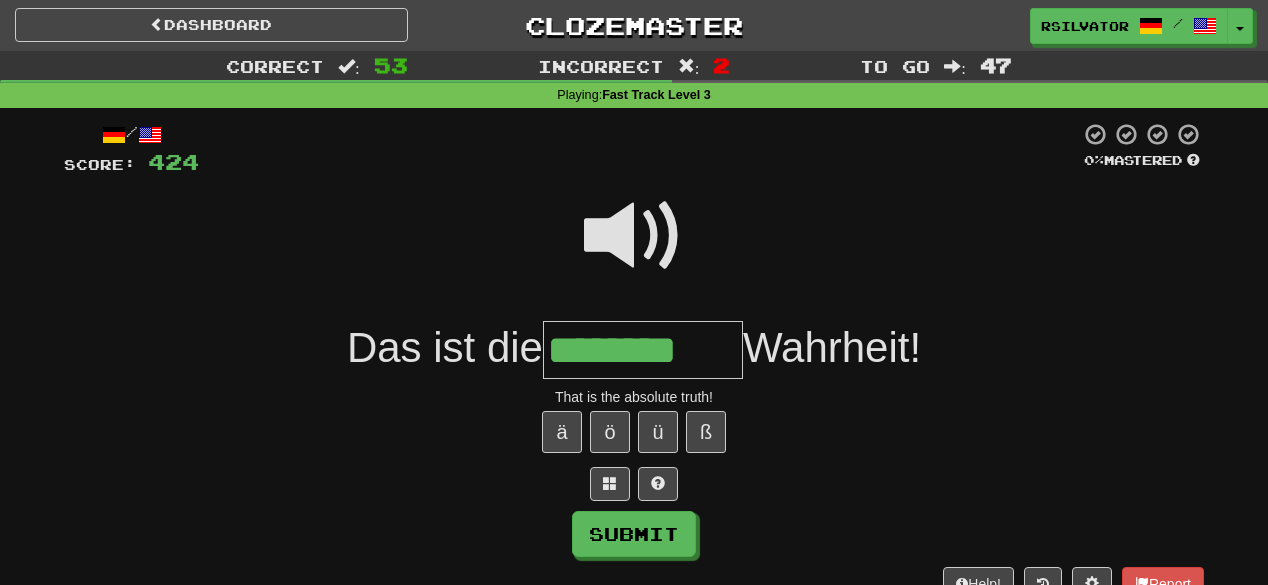 type on "********" 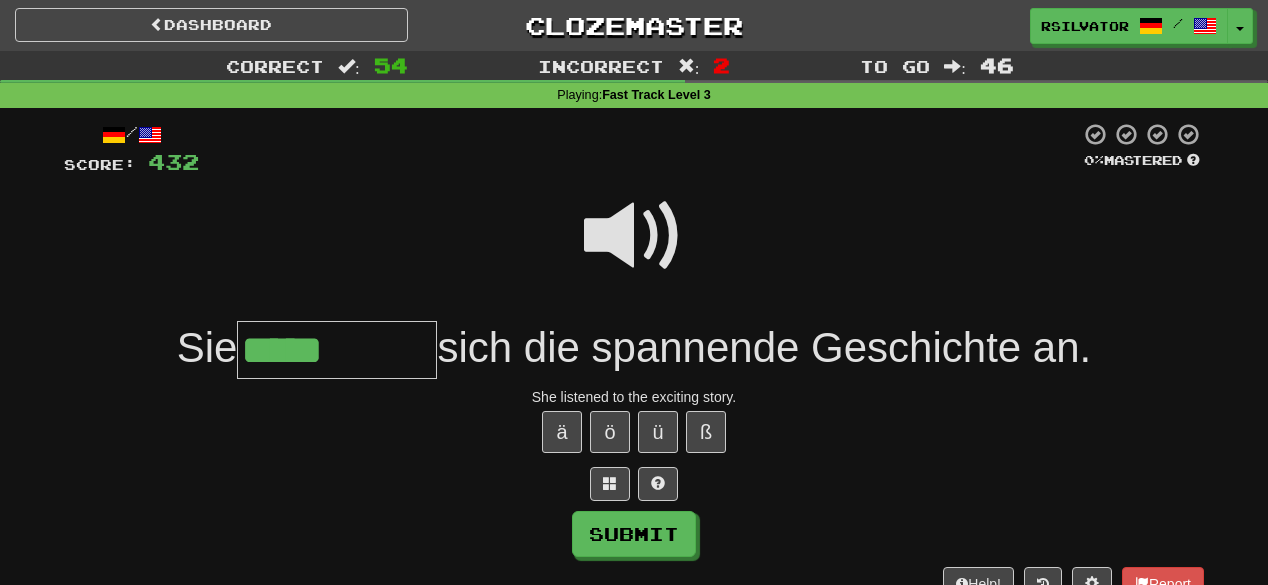 type on "*****" 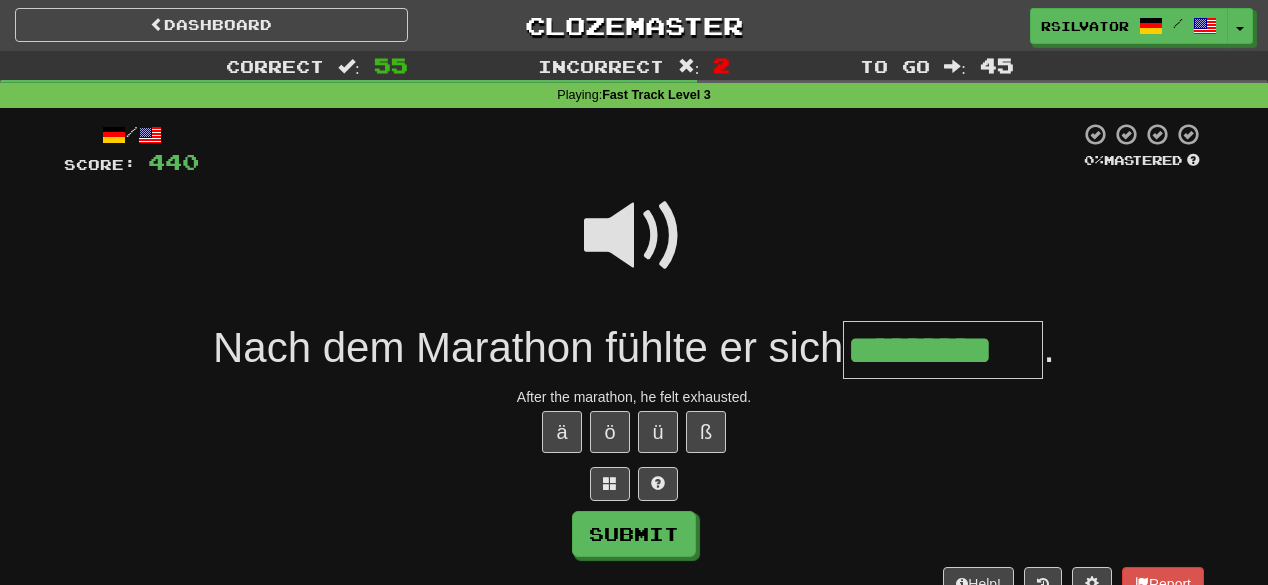 type on "*********" 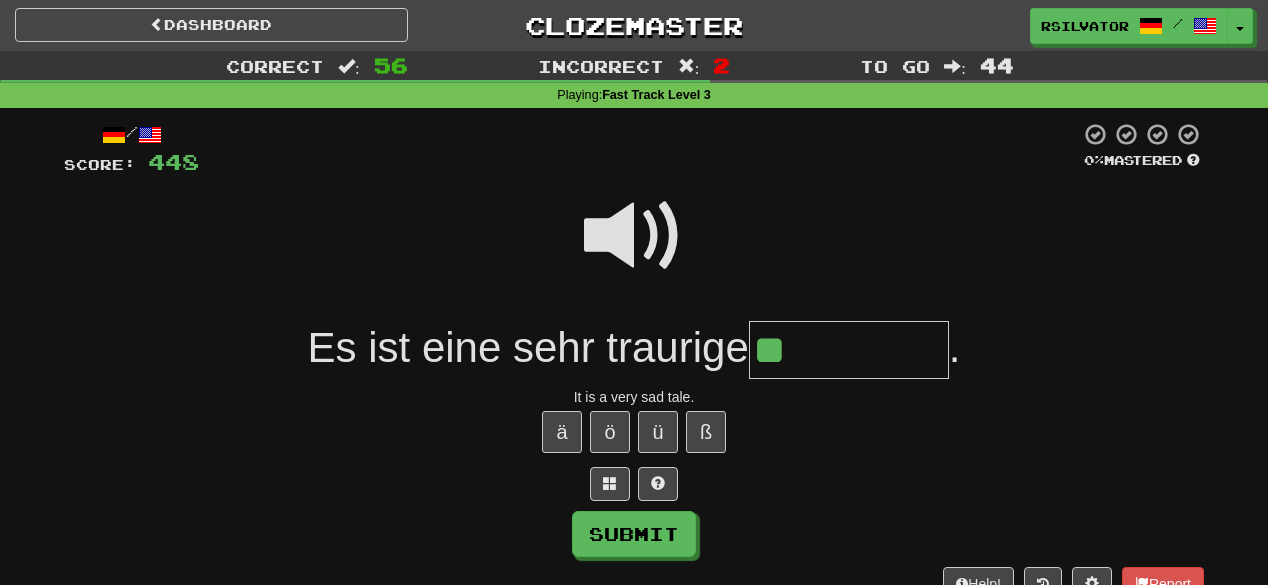 type on "*" 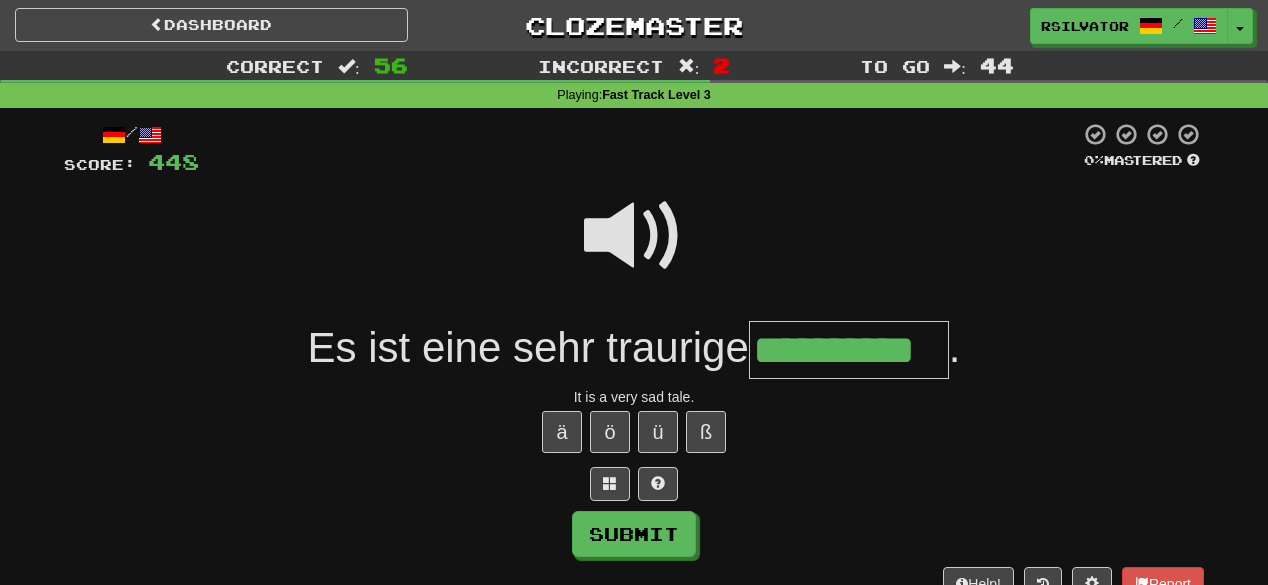 scroll, scrollTop: 0, scrollLeft: 17, axis: horizontal 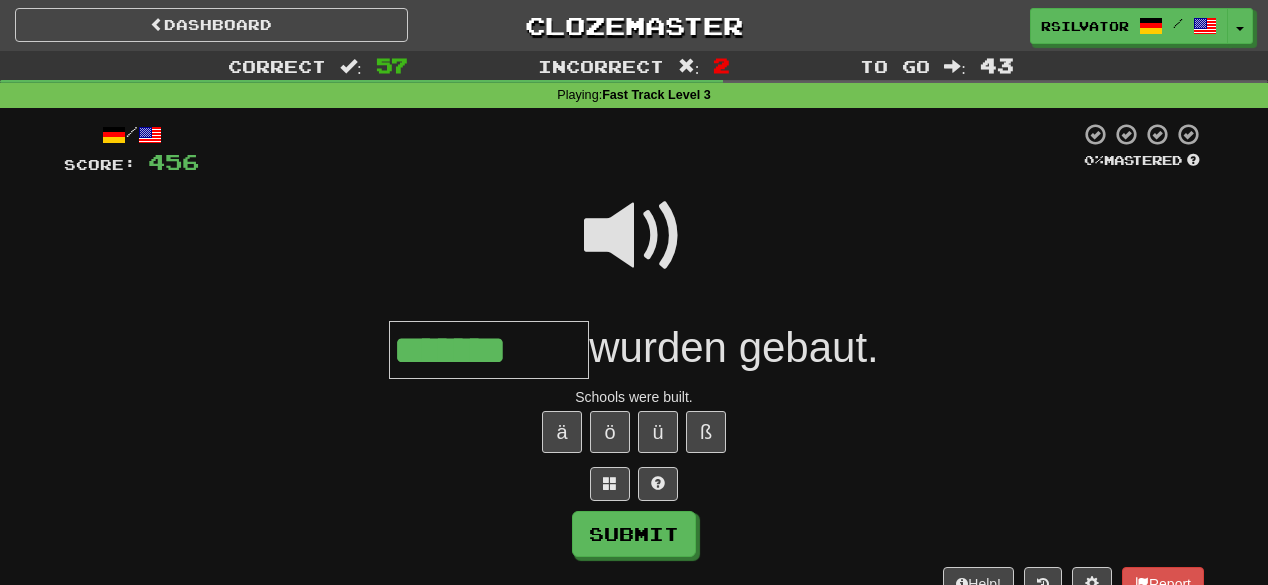 type on "*******" 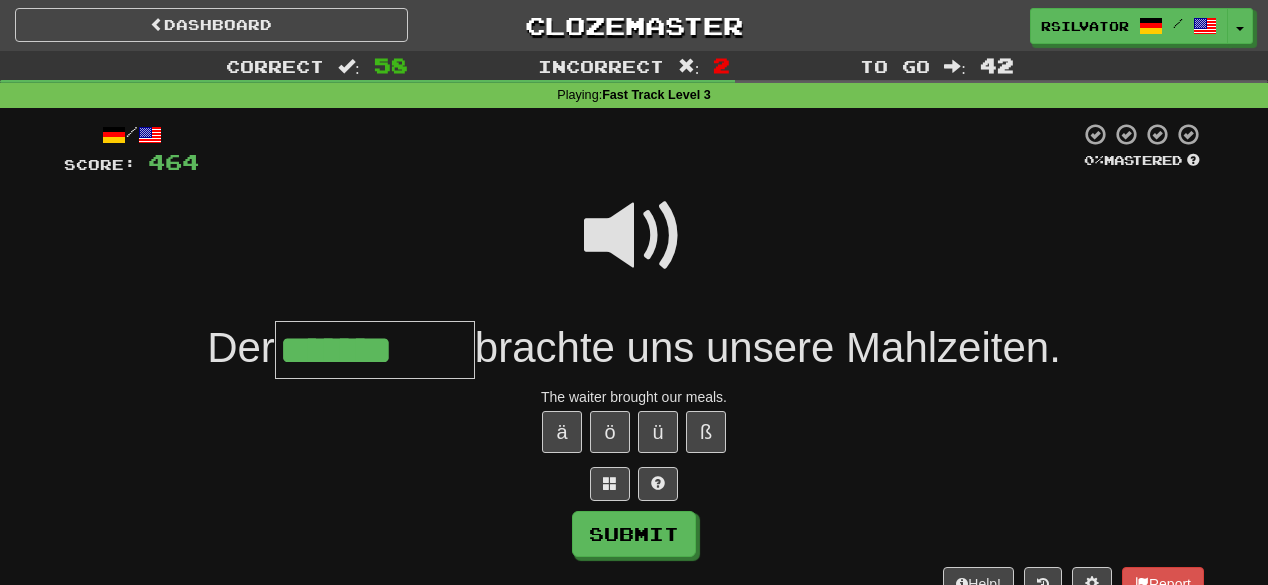 type on "*******" 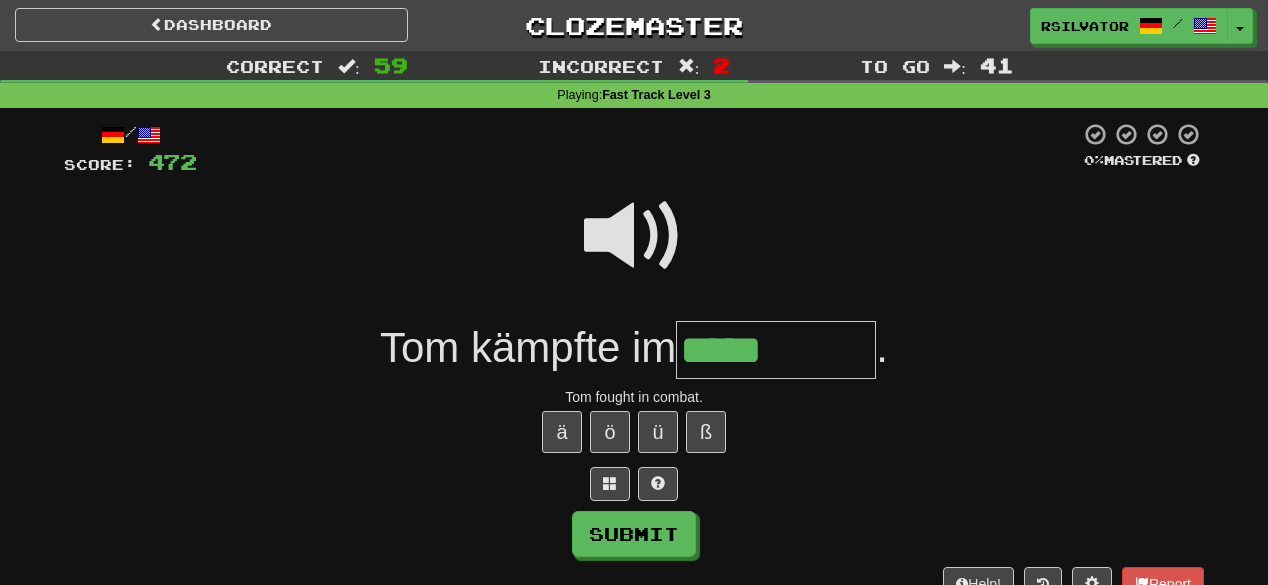 type on "*****" 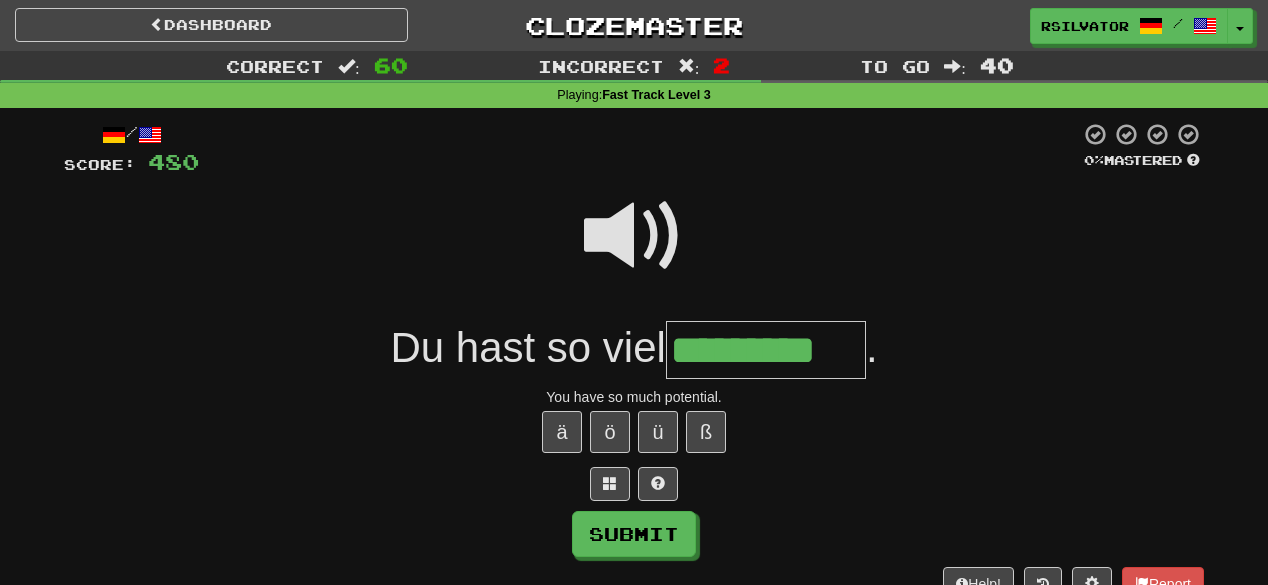 type on "*********" 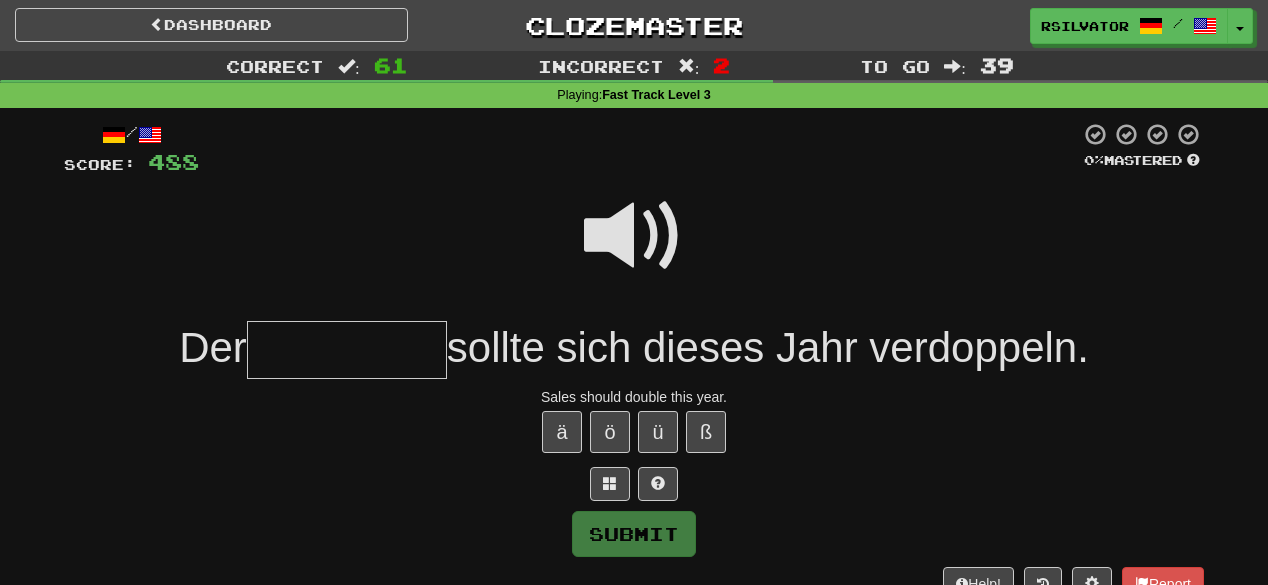 type on "*" 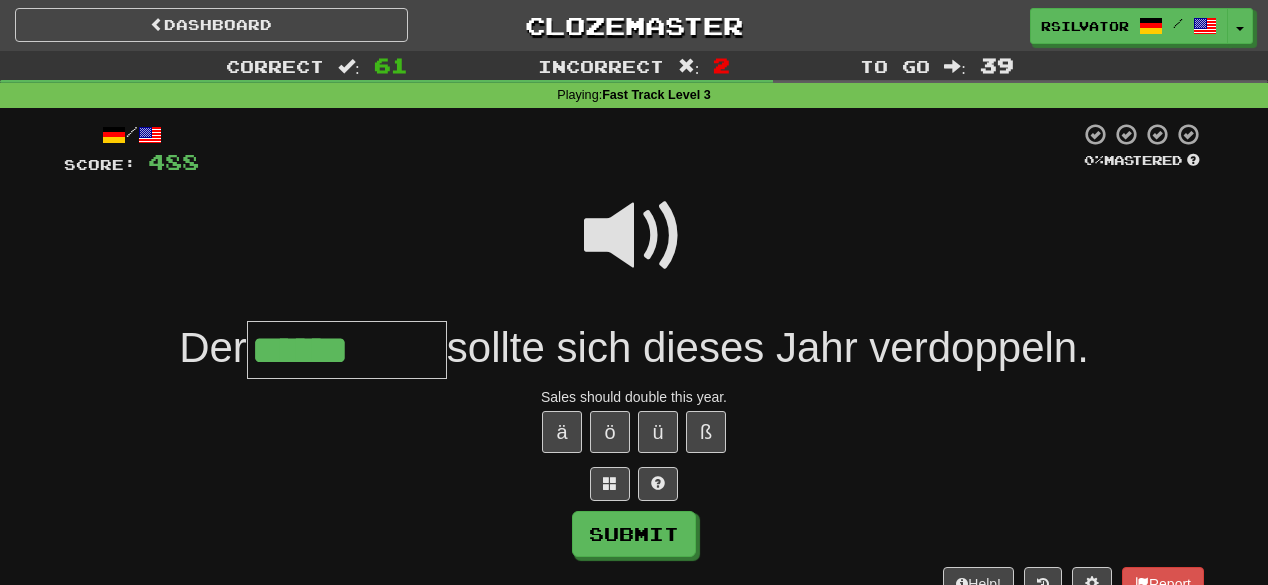 type on "******" 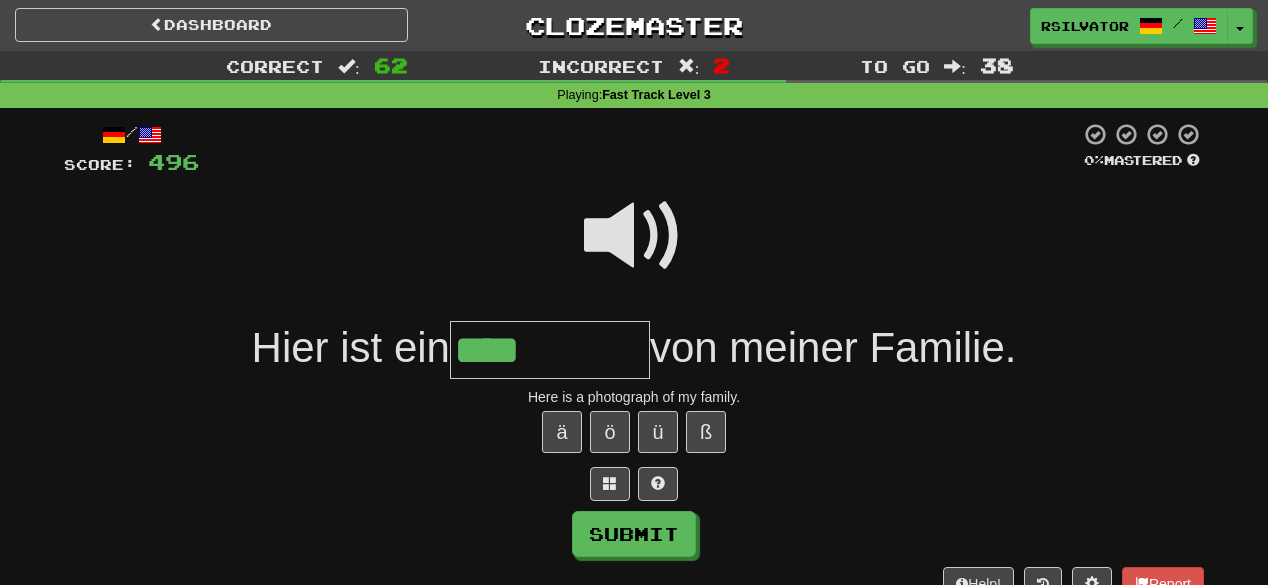type on "****" 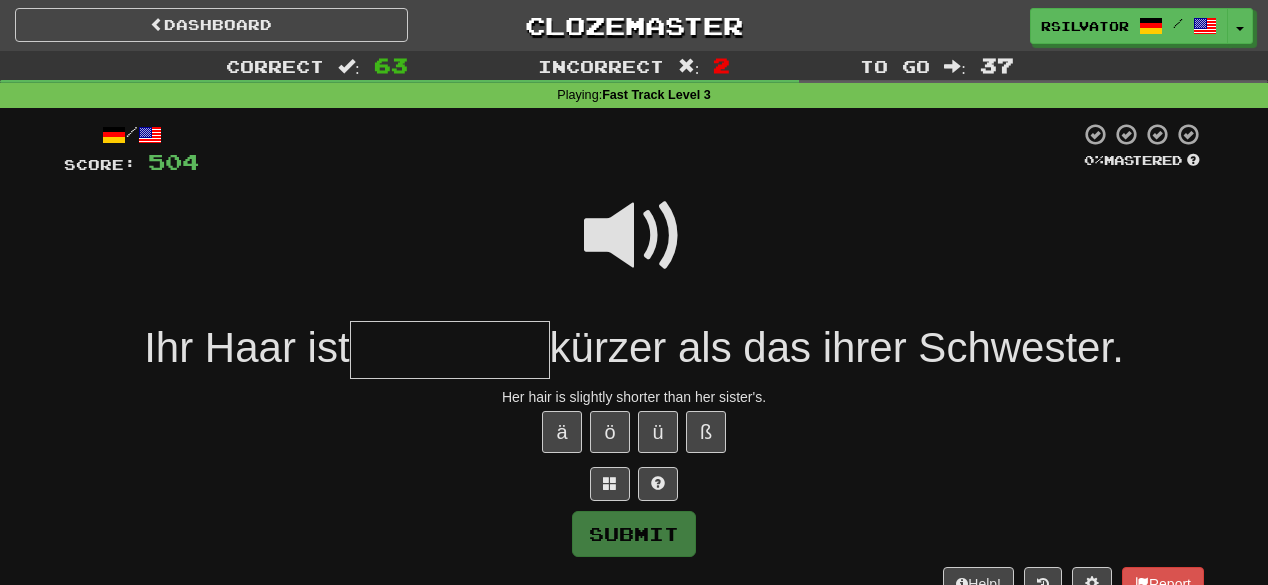 type on "*" 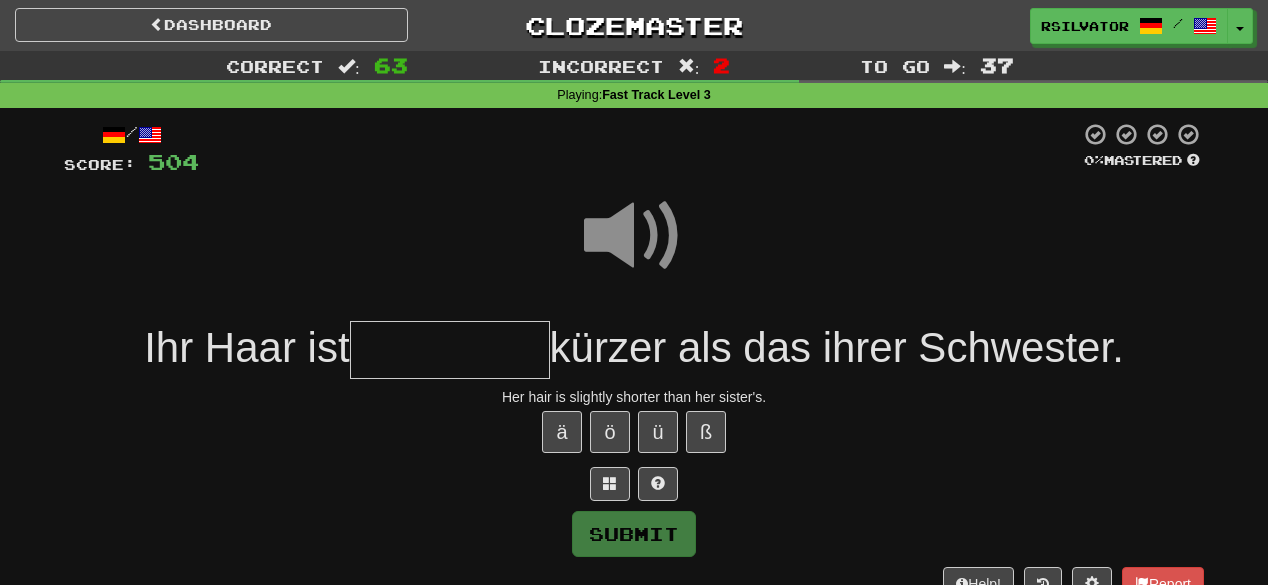 click at bounding box center (450, 350) 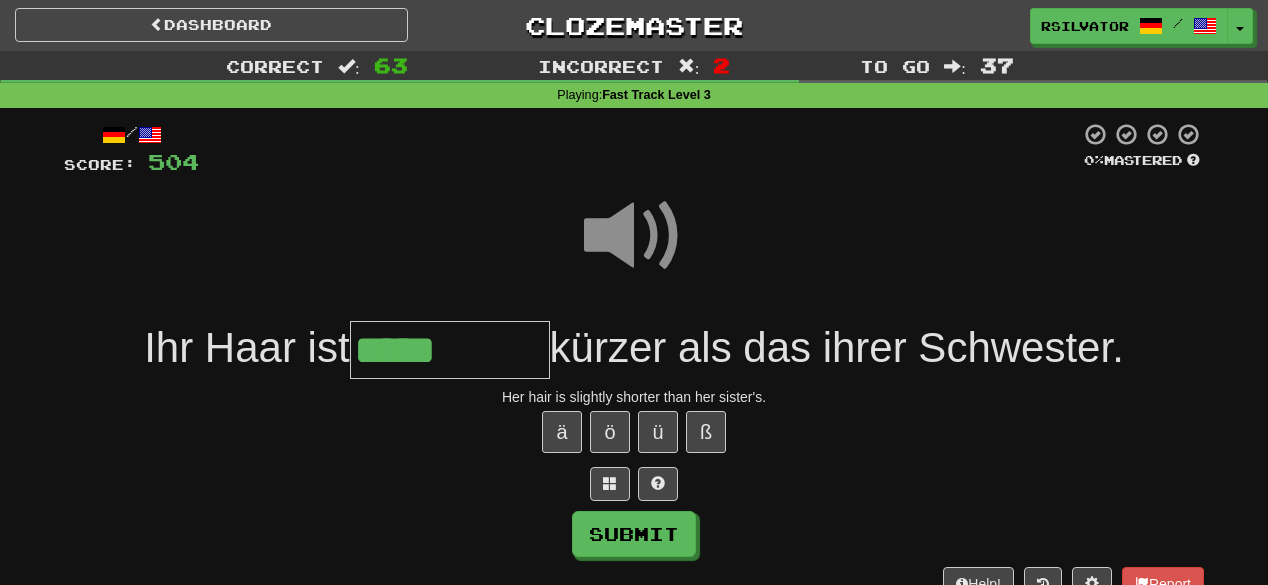 type on "*****" 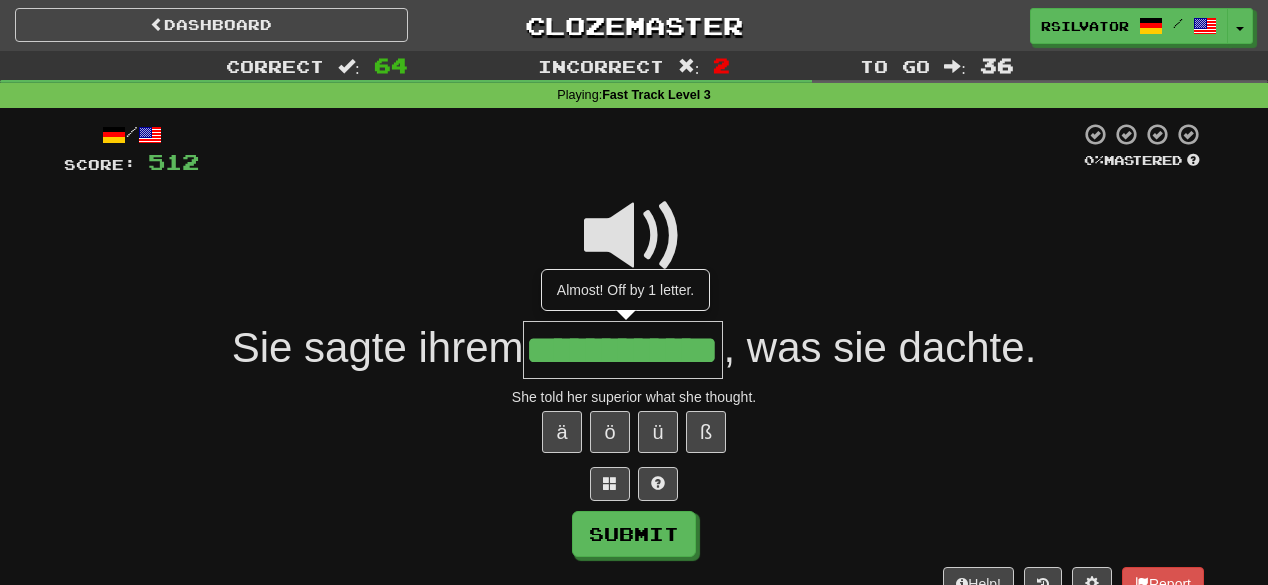 scroll, scrollTop: 0, scrollLeft: 52, axis: horizontal 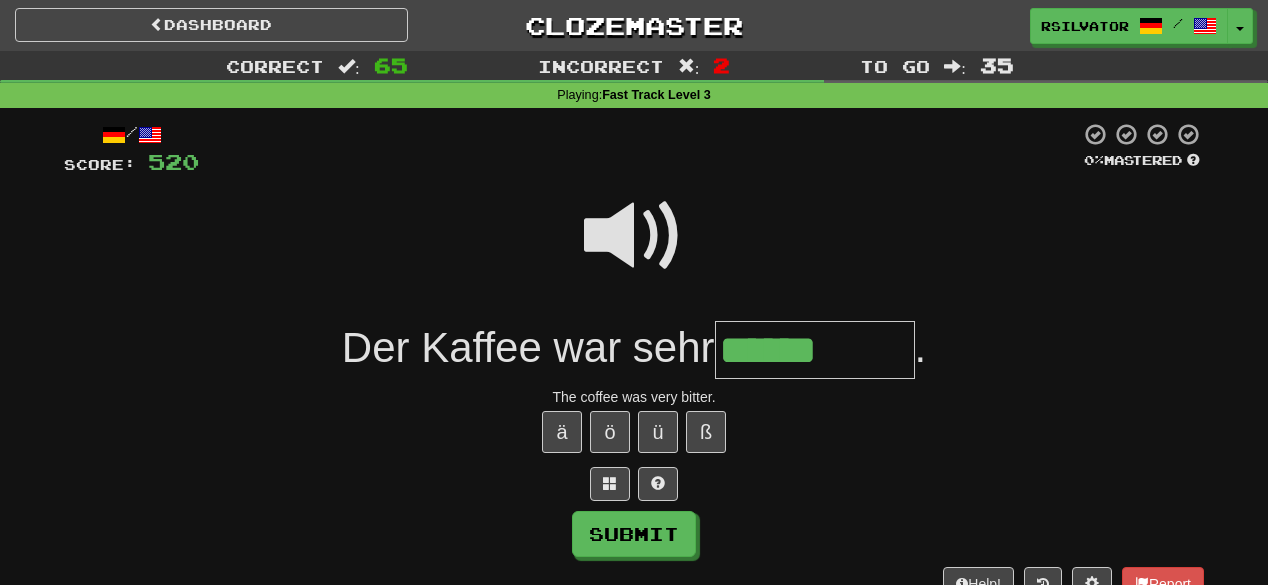 type on "******" 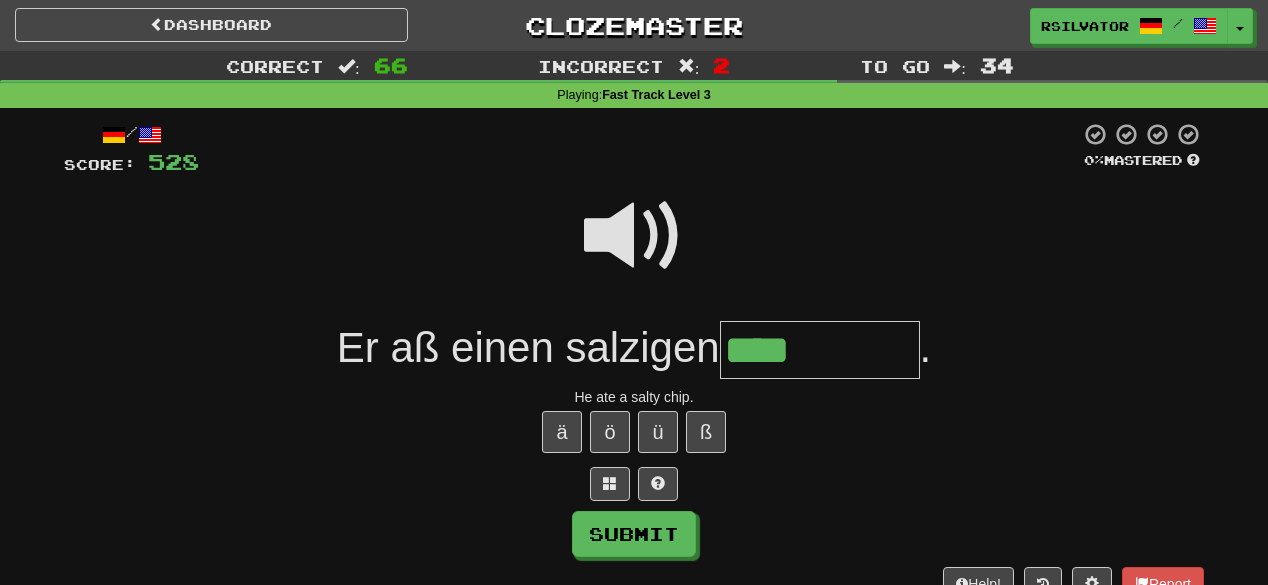 type on "****" 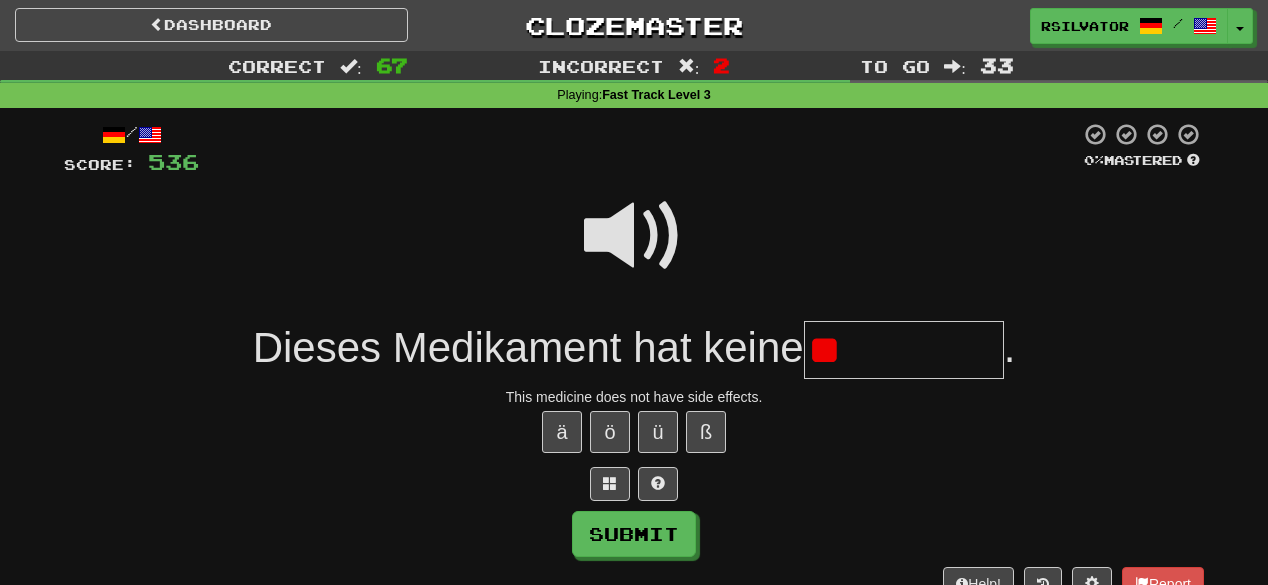 type on "*" 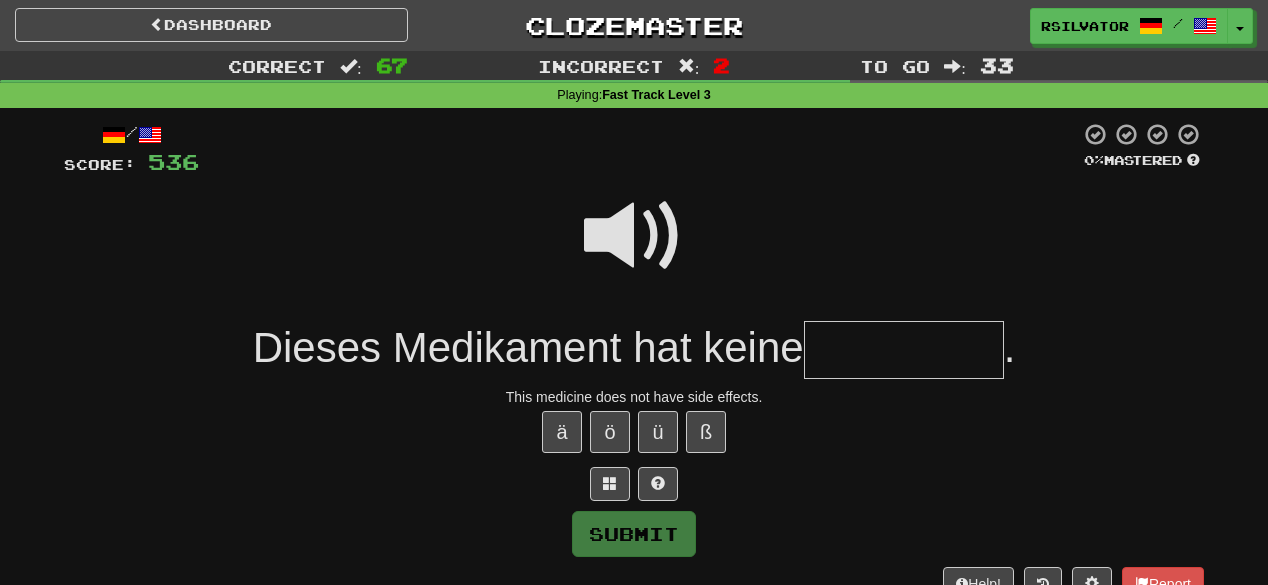 click at bounding box center (634, 236) 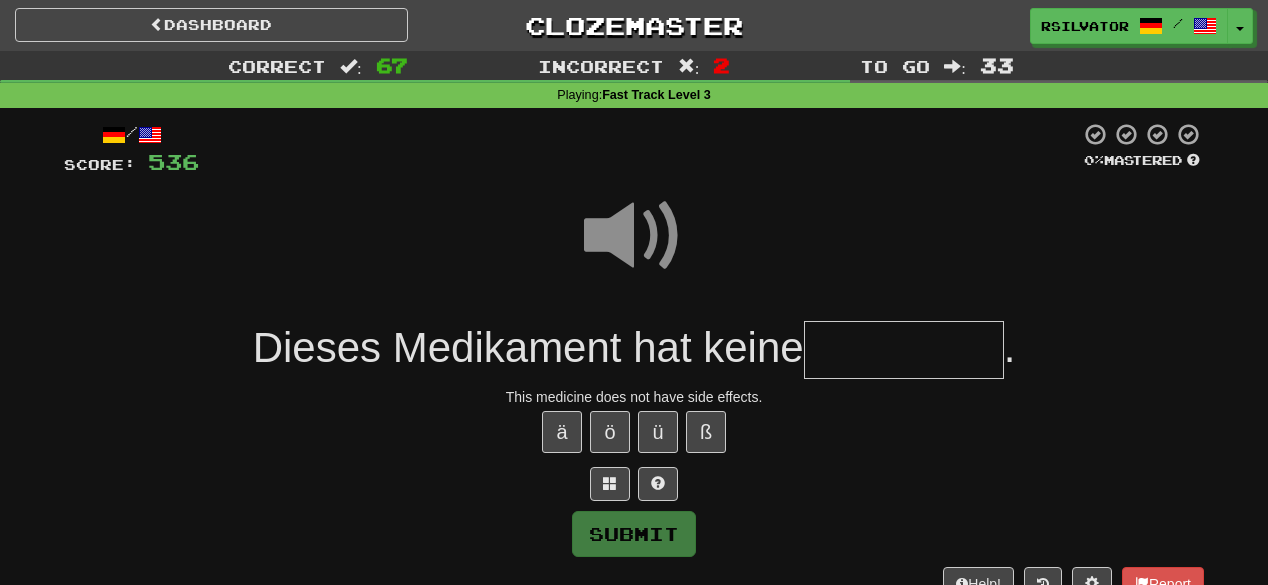 click at bounding box center (904, 350) 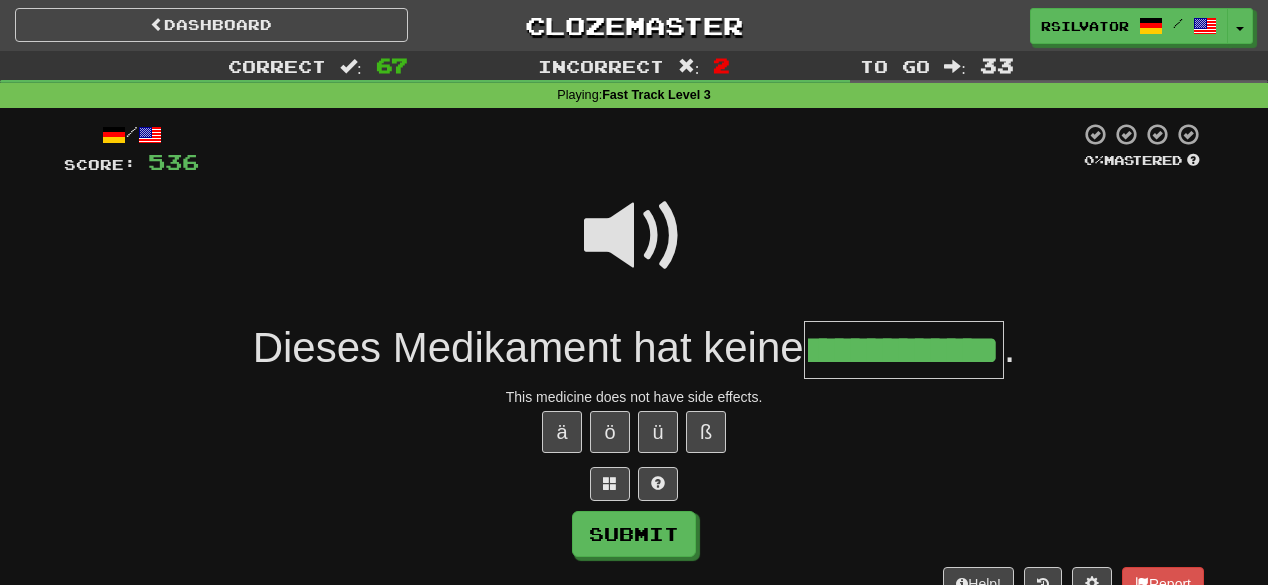 scroll, scrollTop: 0, scrollLeft: 115, axis: horizontal 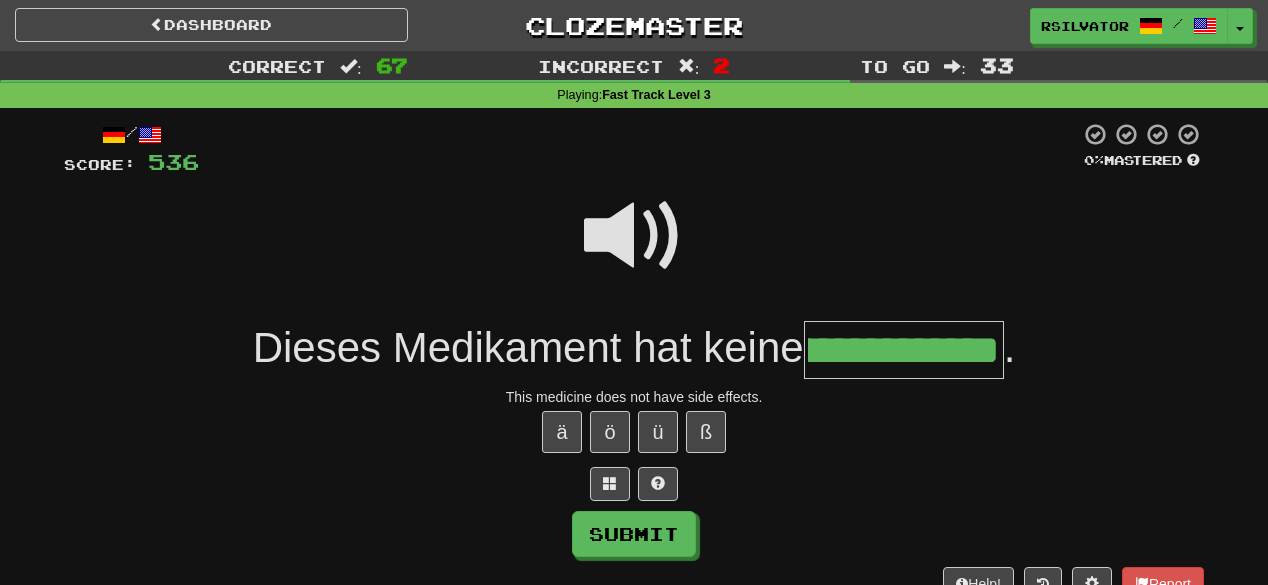 type on "**********" 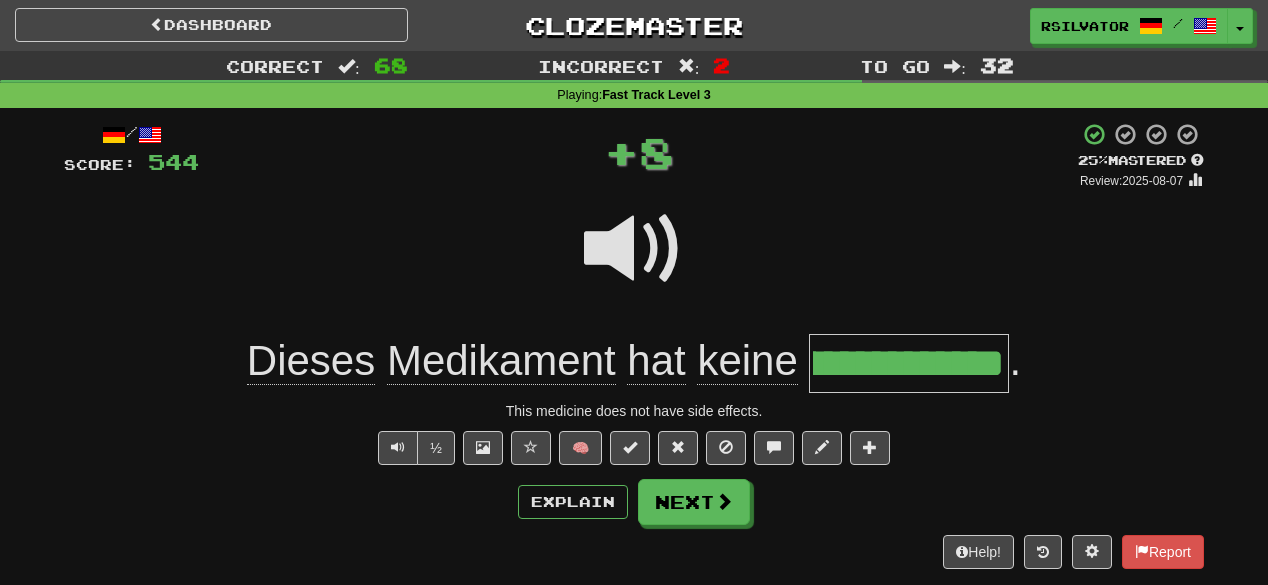 scroll, scrollTop: 0, scrollLeft: 0, axis: both 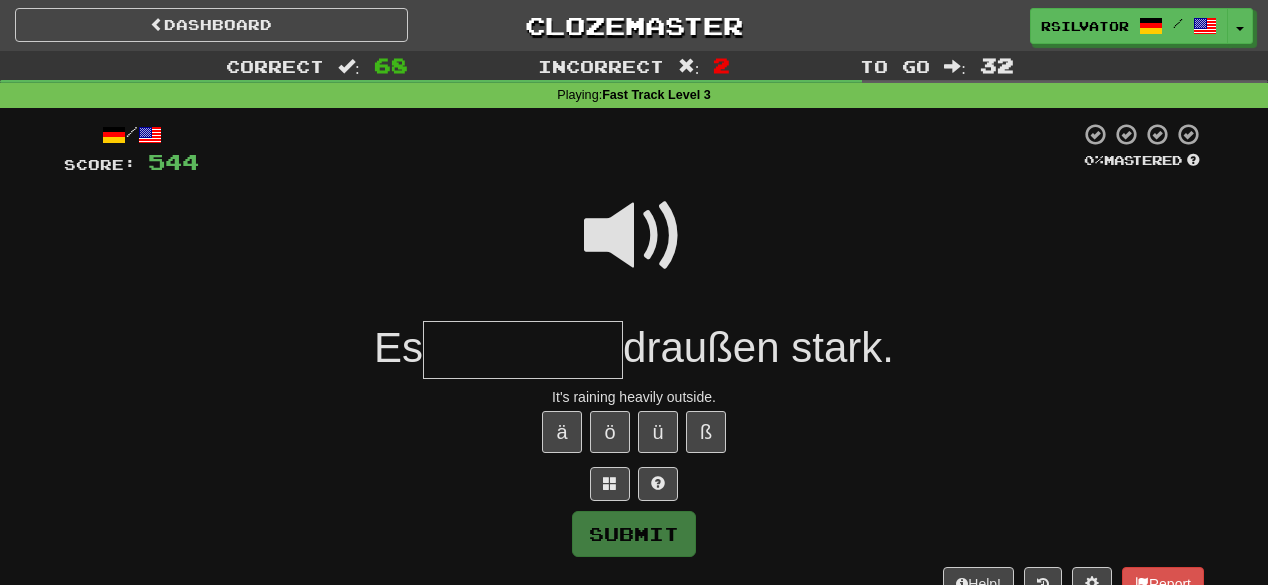 type on "*" 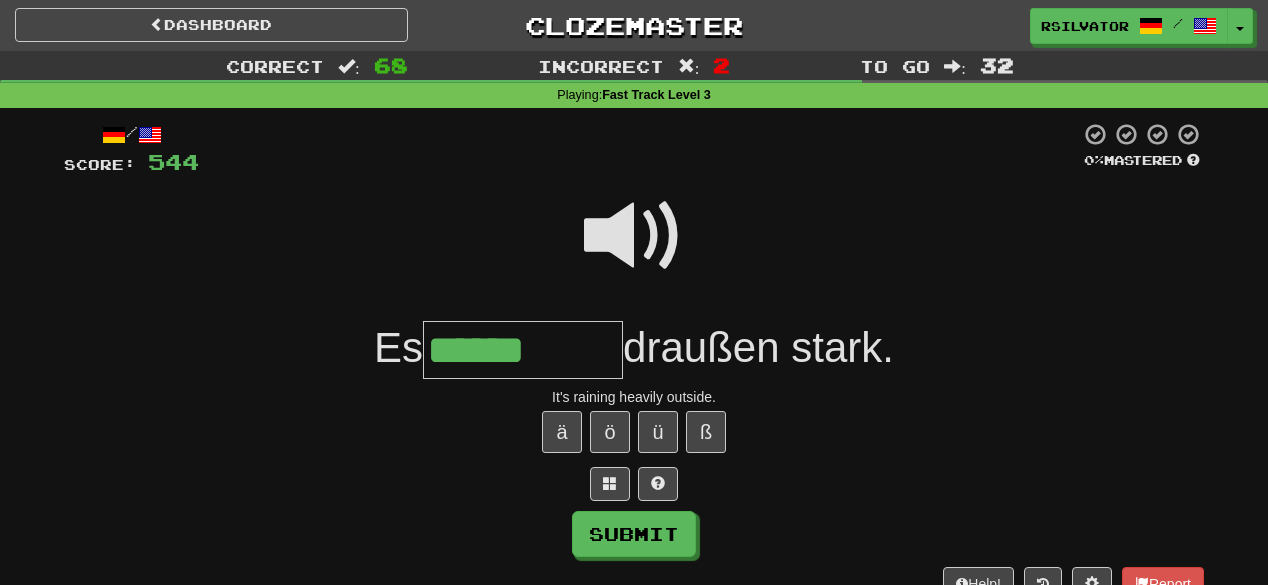 type on "******" 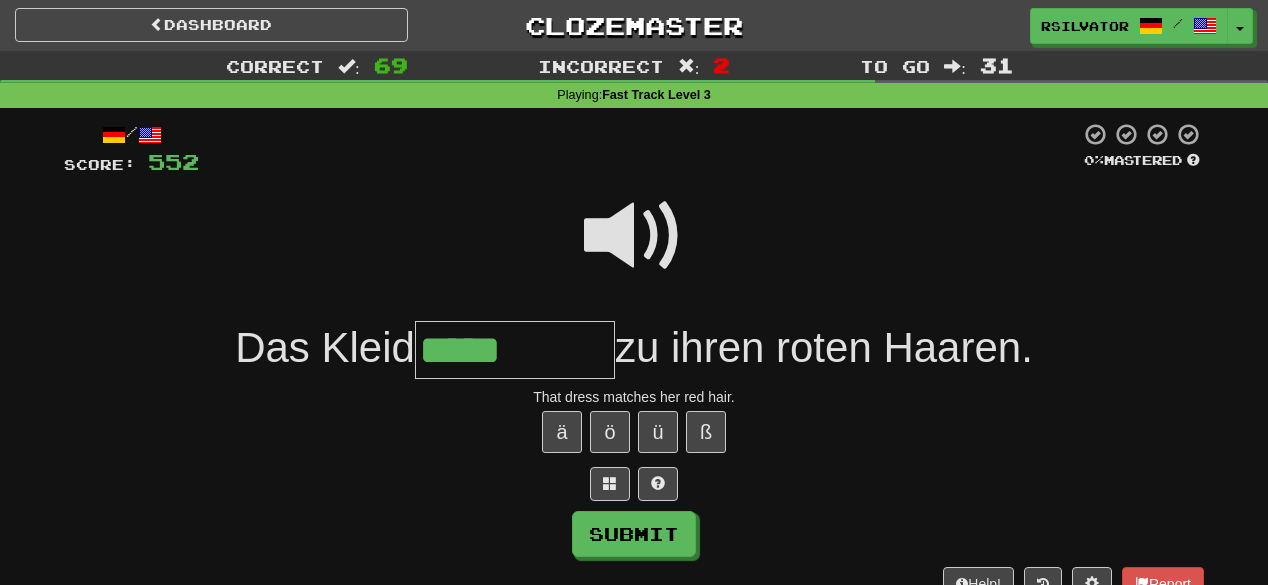 type on "*****" 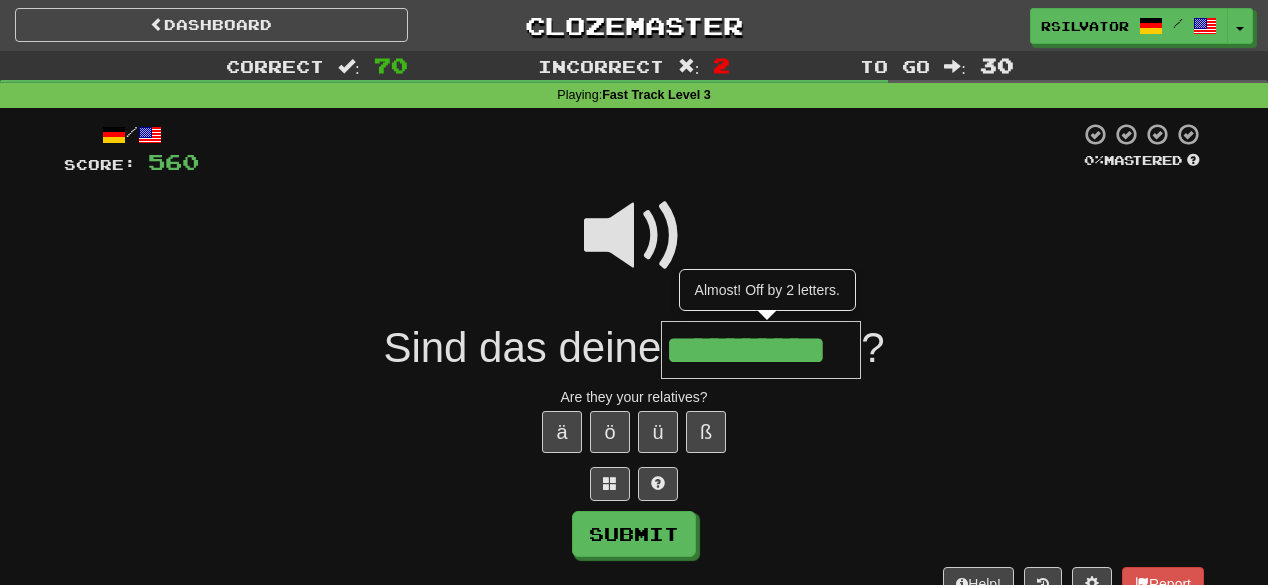 scroll, scrollTop: 0, scrollLeft: 28, axis: horizontal 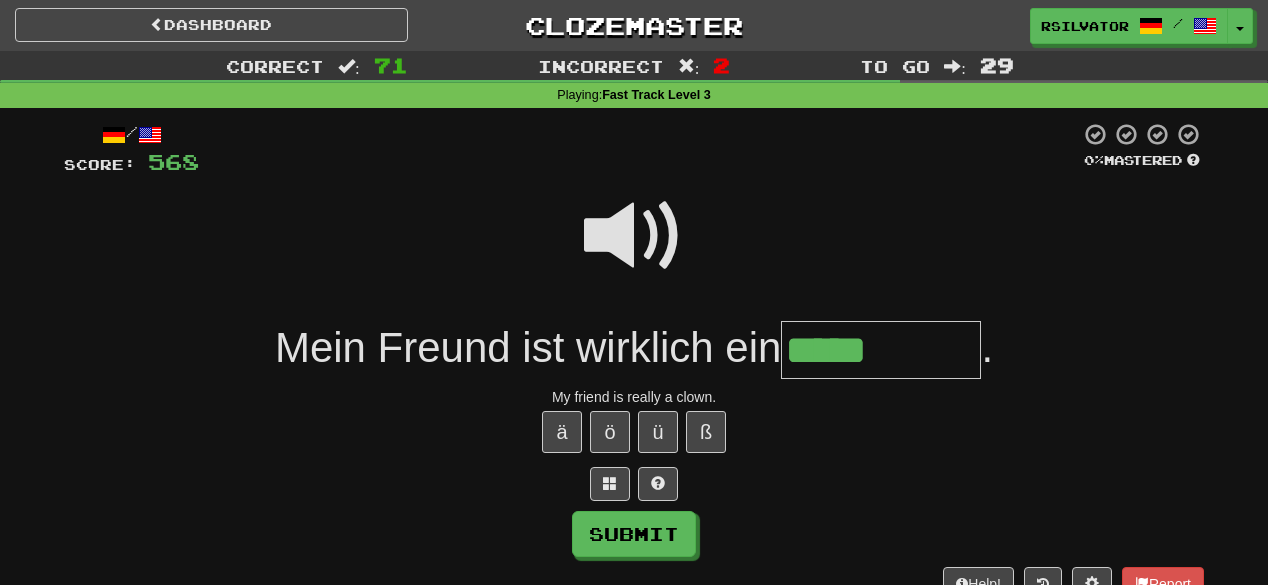 type on "*****" 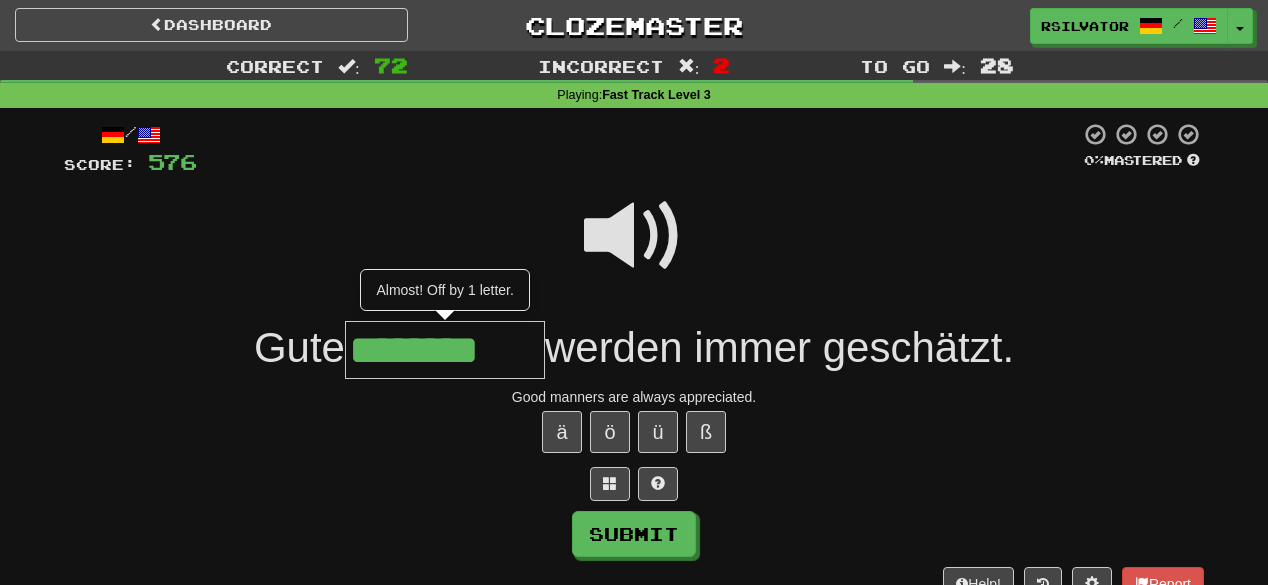 type on "********" 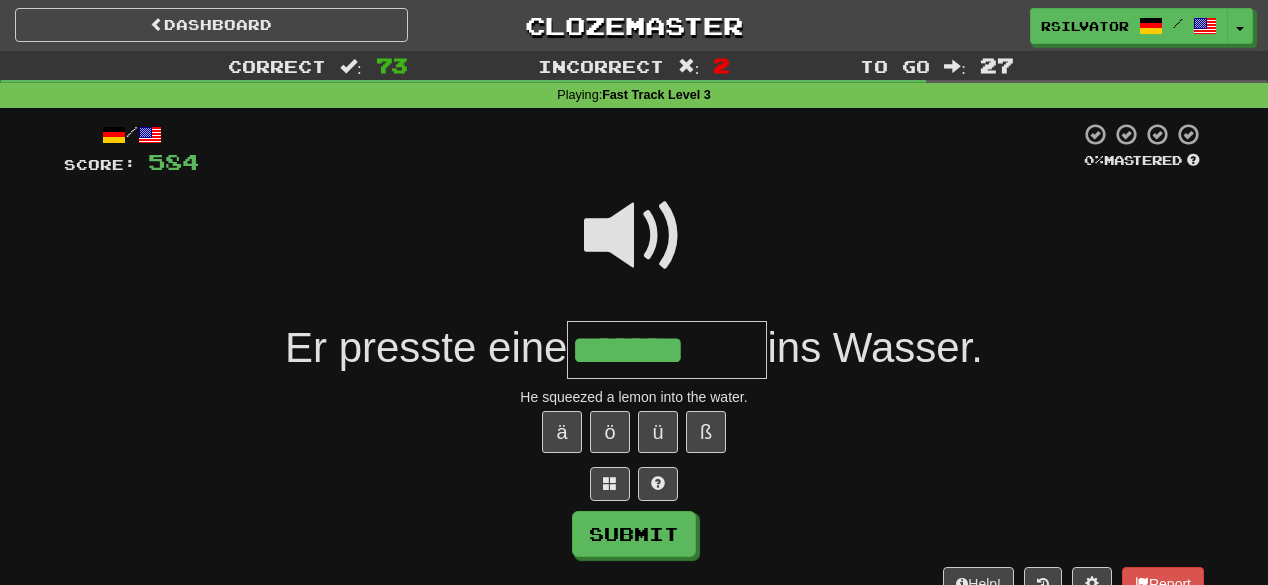 type on "*******" 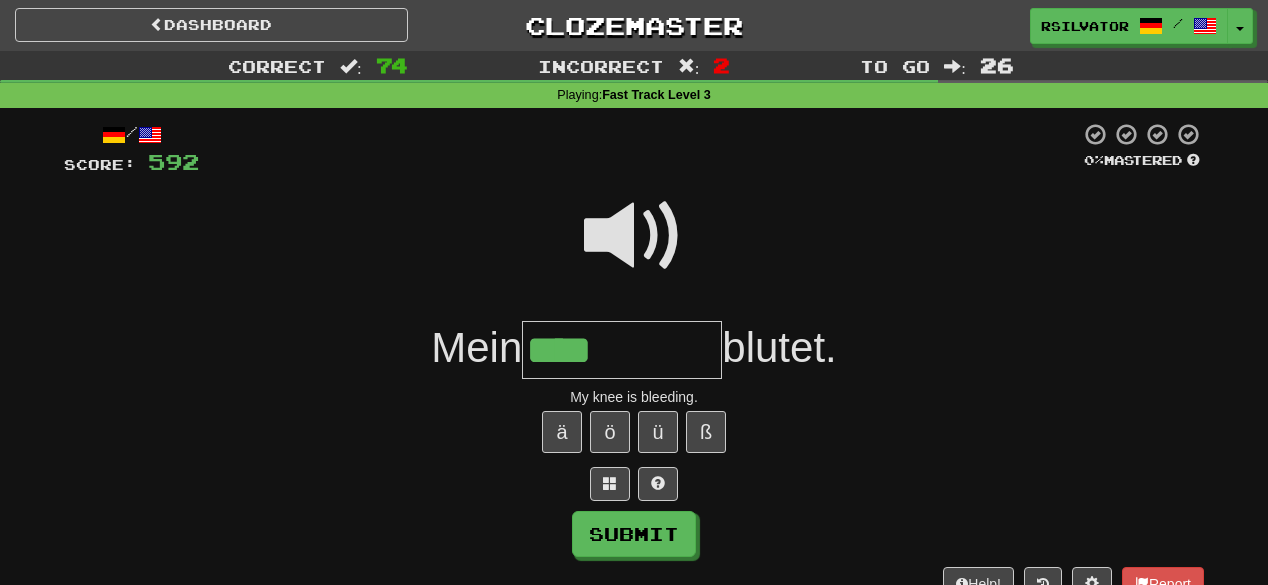 type on "****" 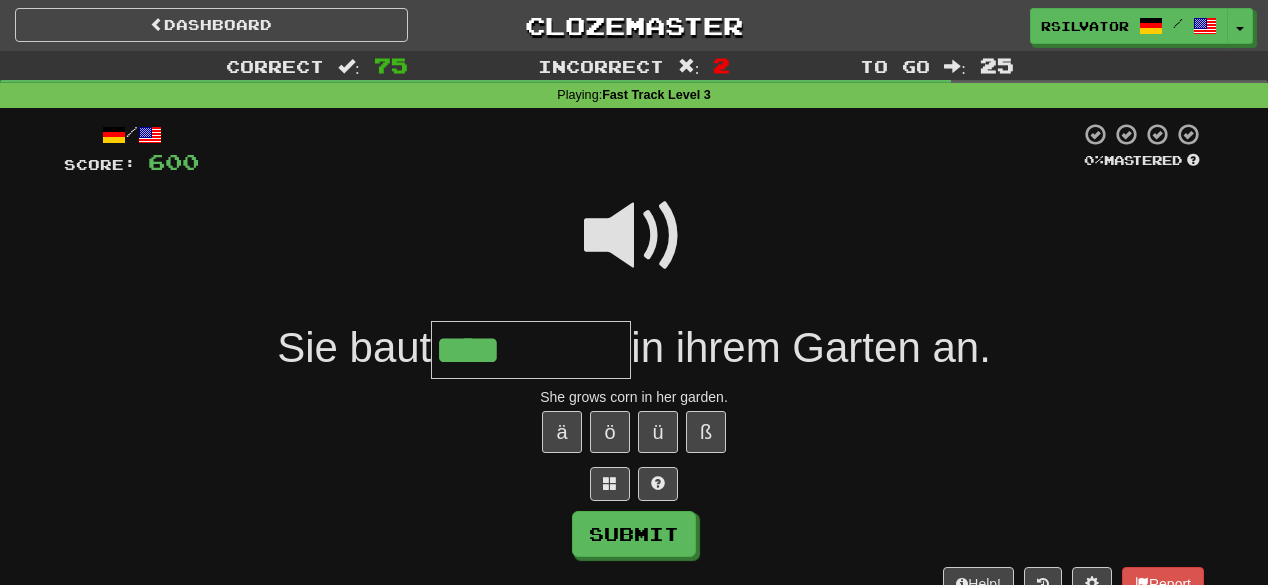 type on "****" 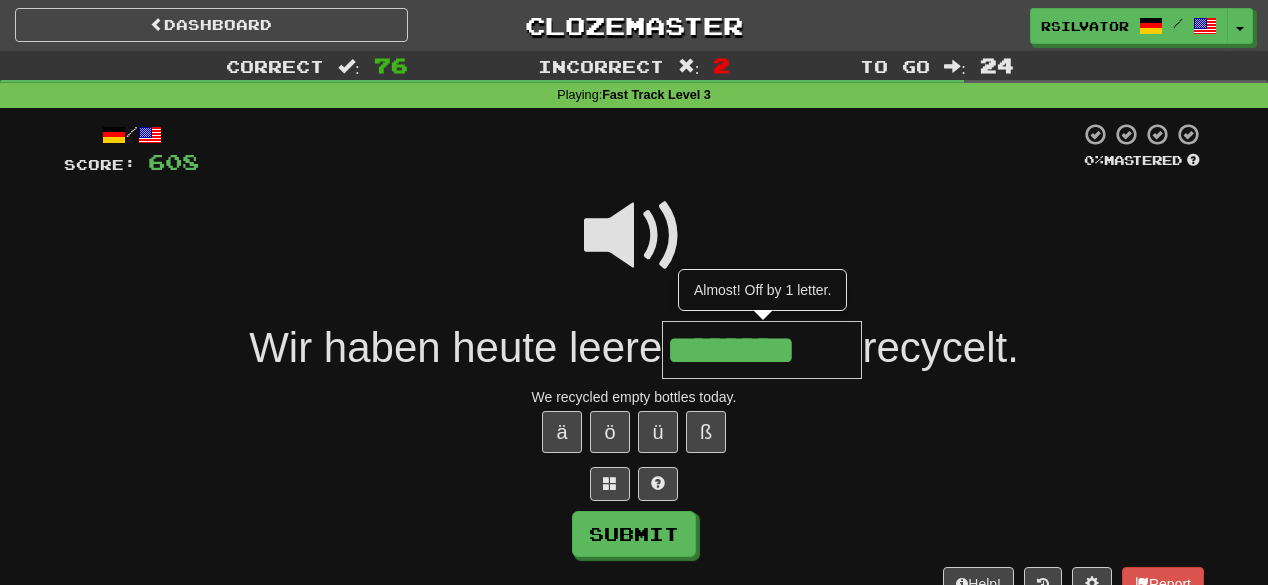 type on "********" 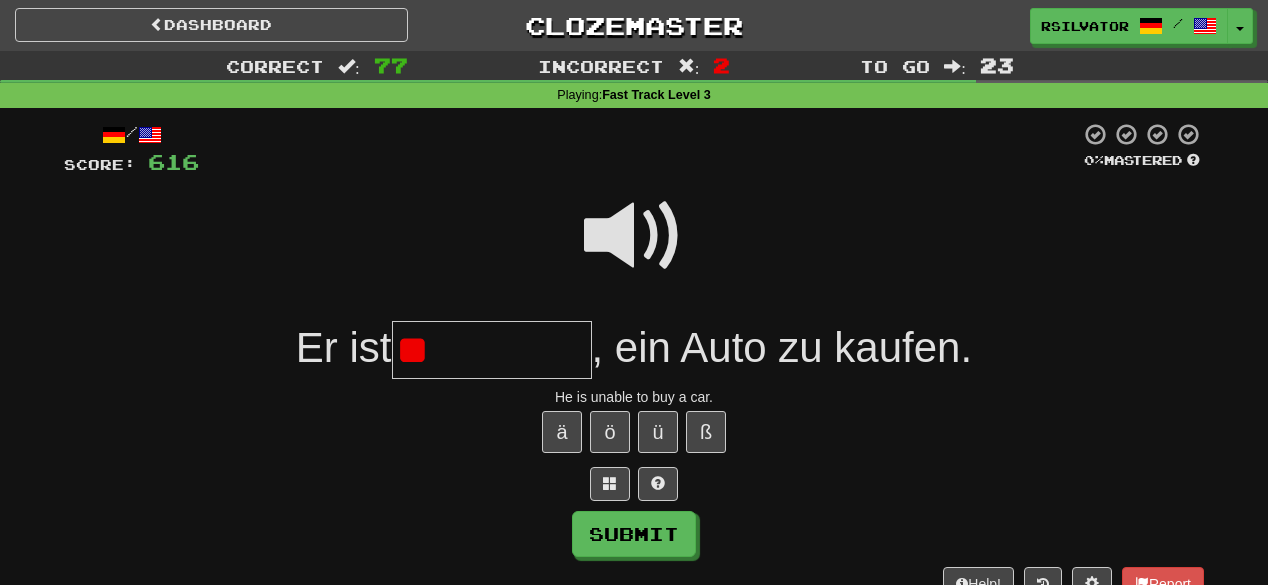 type on "*" 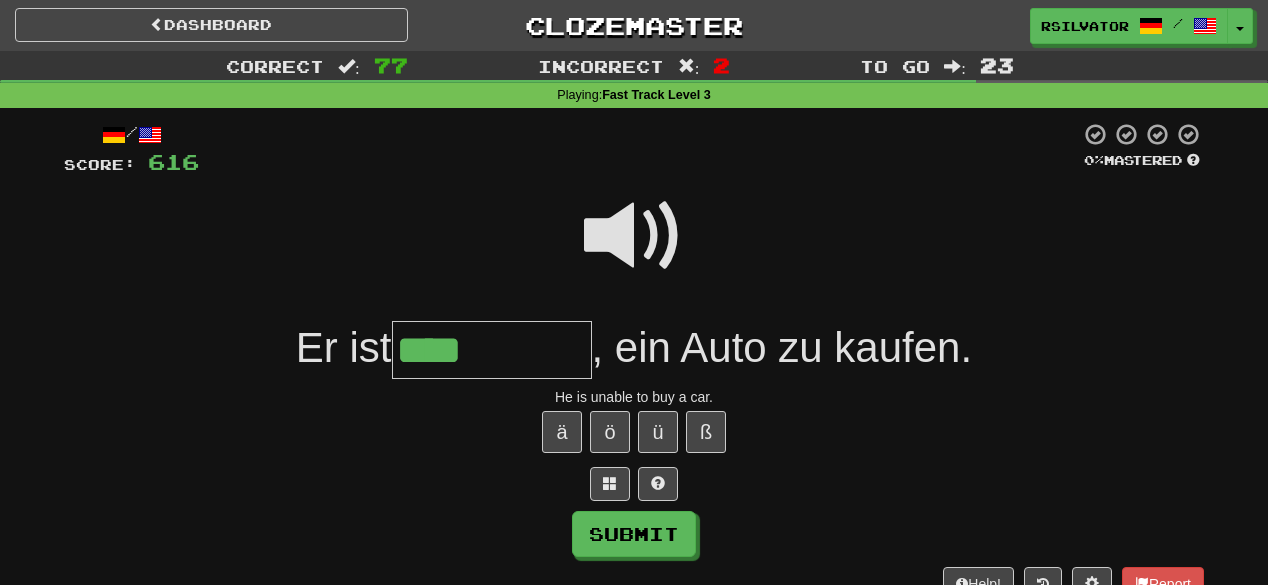 click at bounding box center [634, 236] 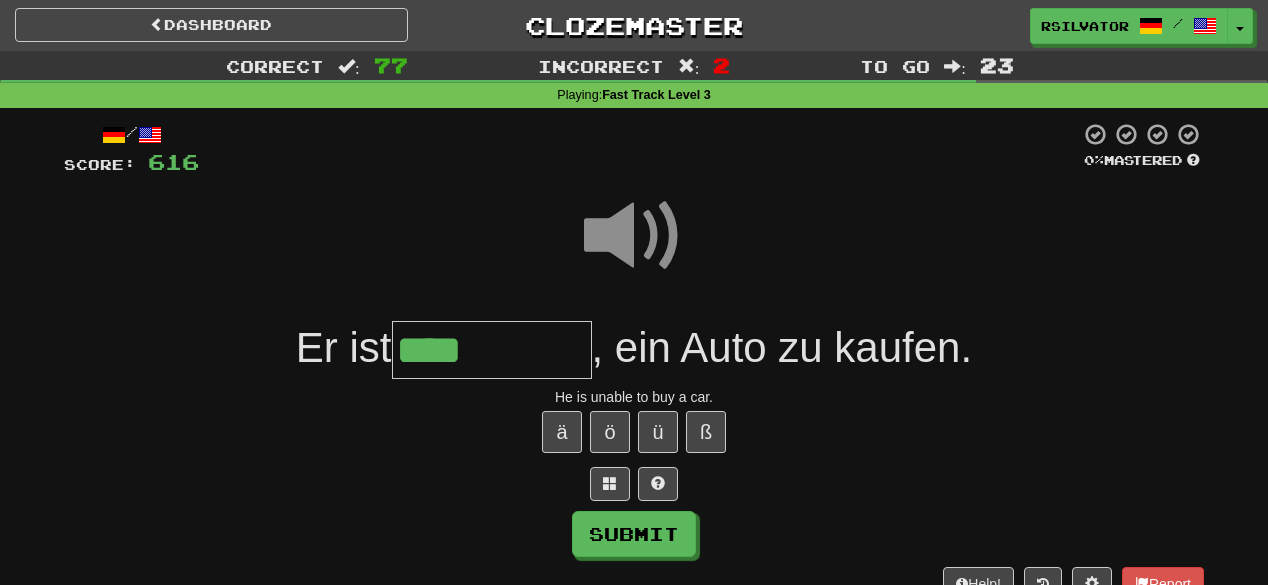 click on "****" at bounding box center (492, 350) 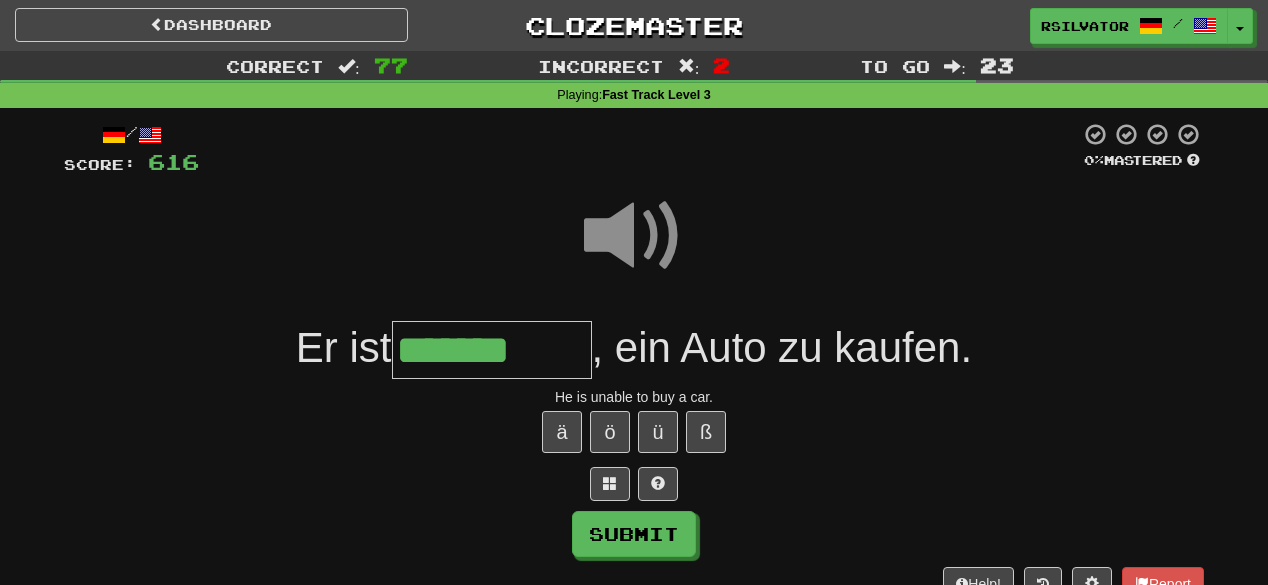 type on "*******" 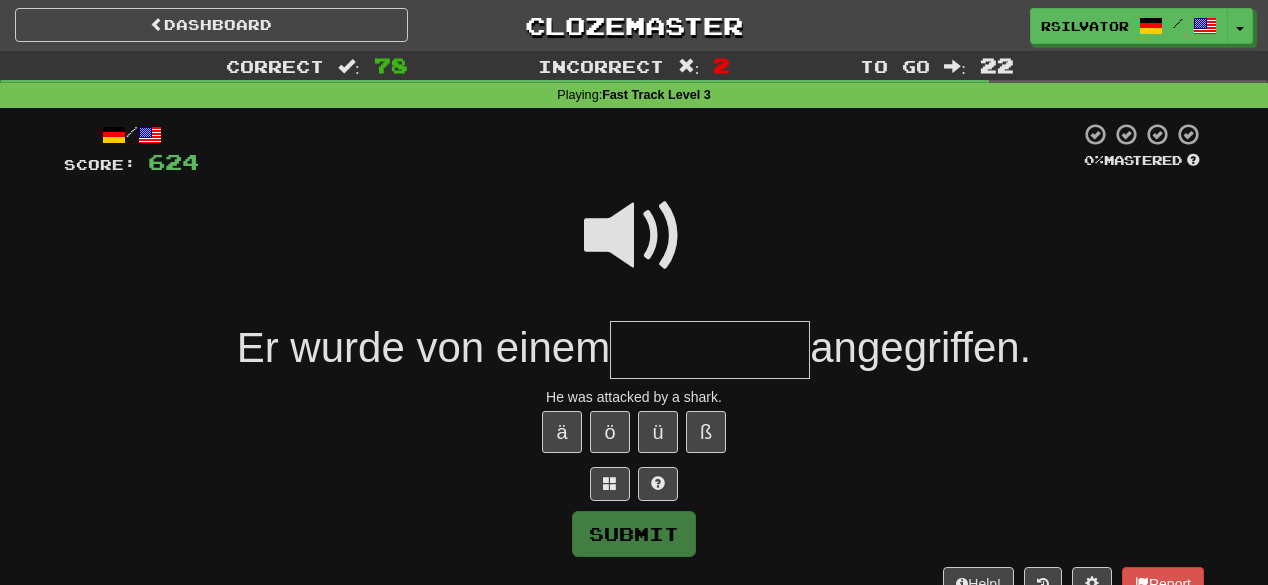 click at bounding box center (634, 236) 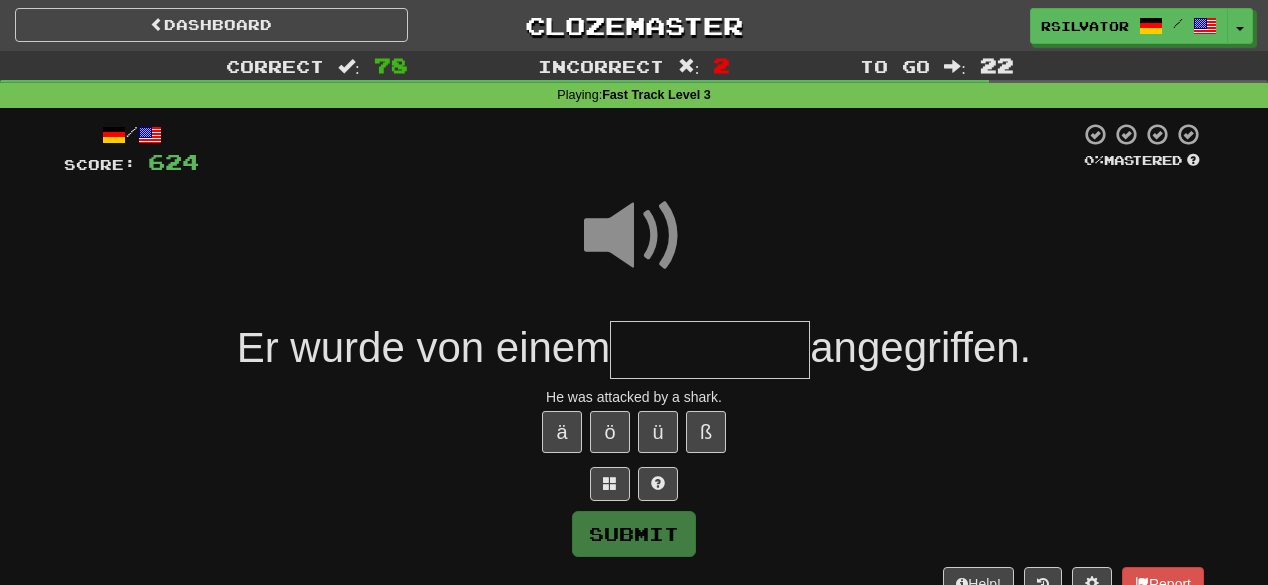 click at bounding box center [710, 350] 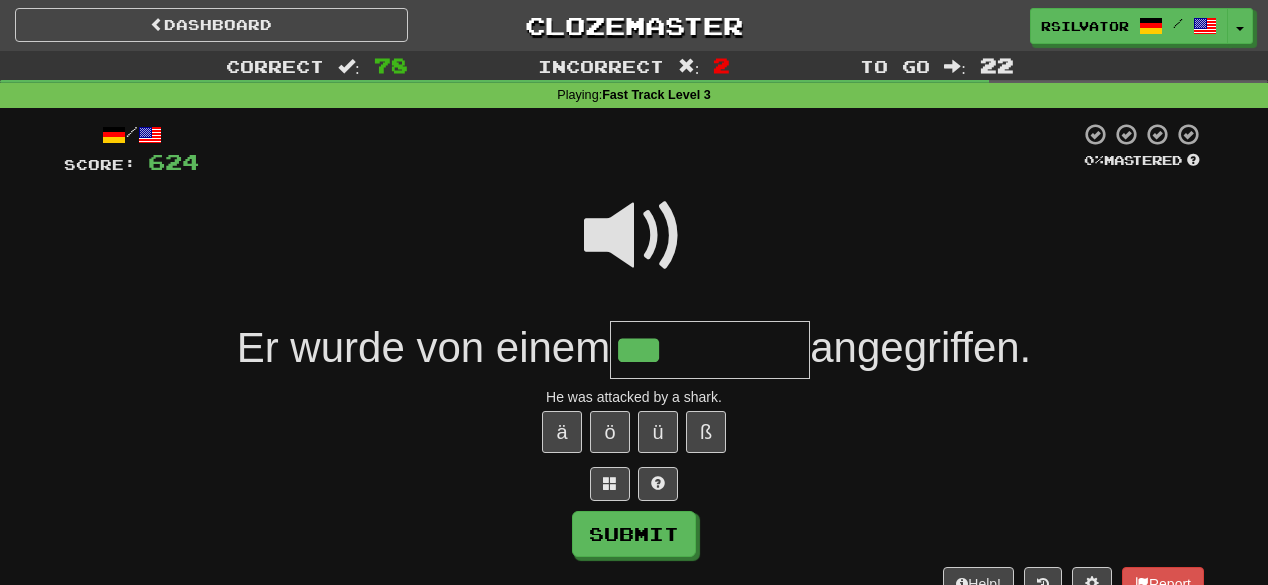 type on "***" 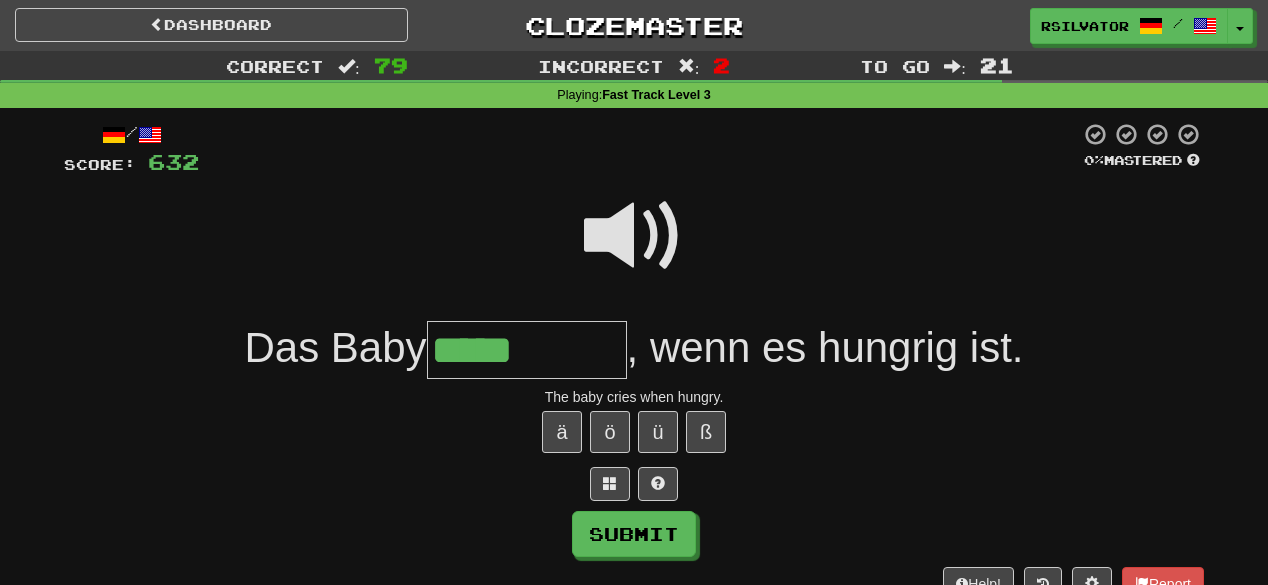 type on "*****" 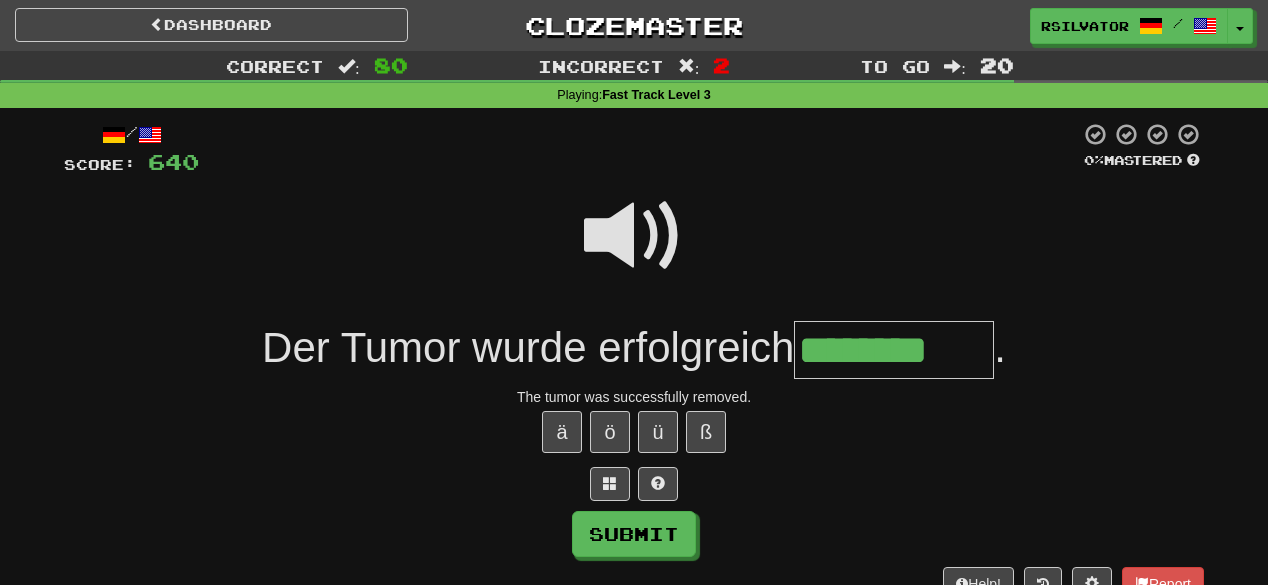 type on "********" 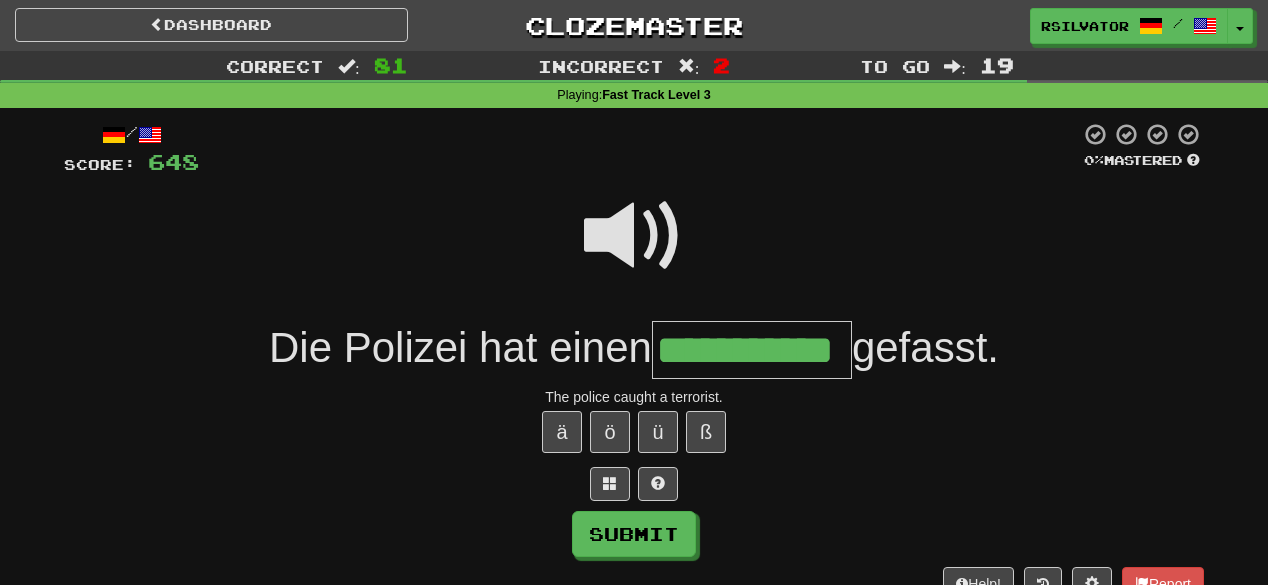 scroll, scrollTop: 0, scrollLeft: 5, axis: horizontal 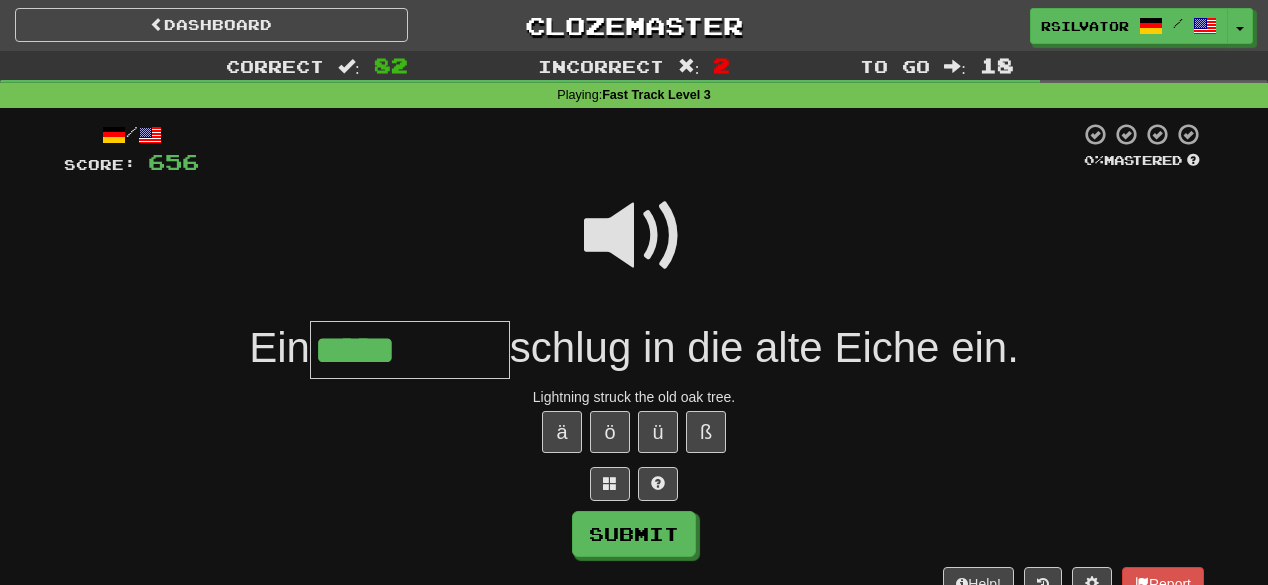 type on "*****" 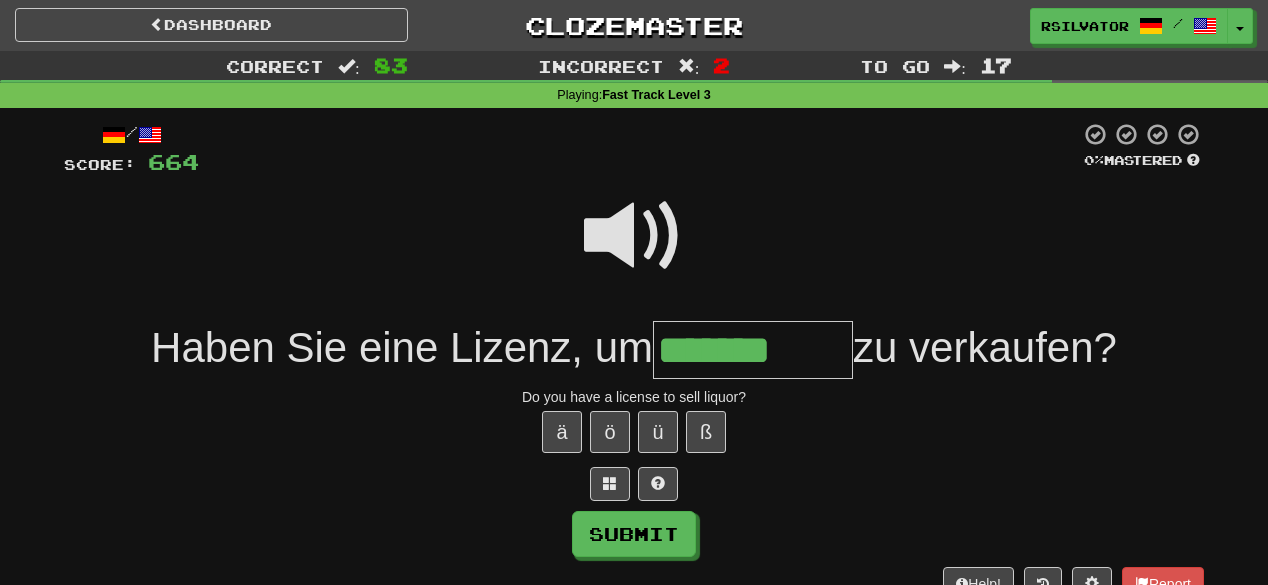 type on "*******" 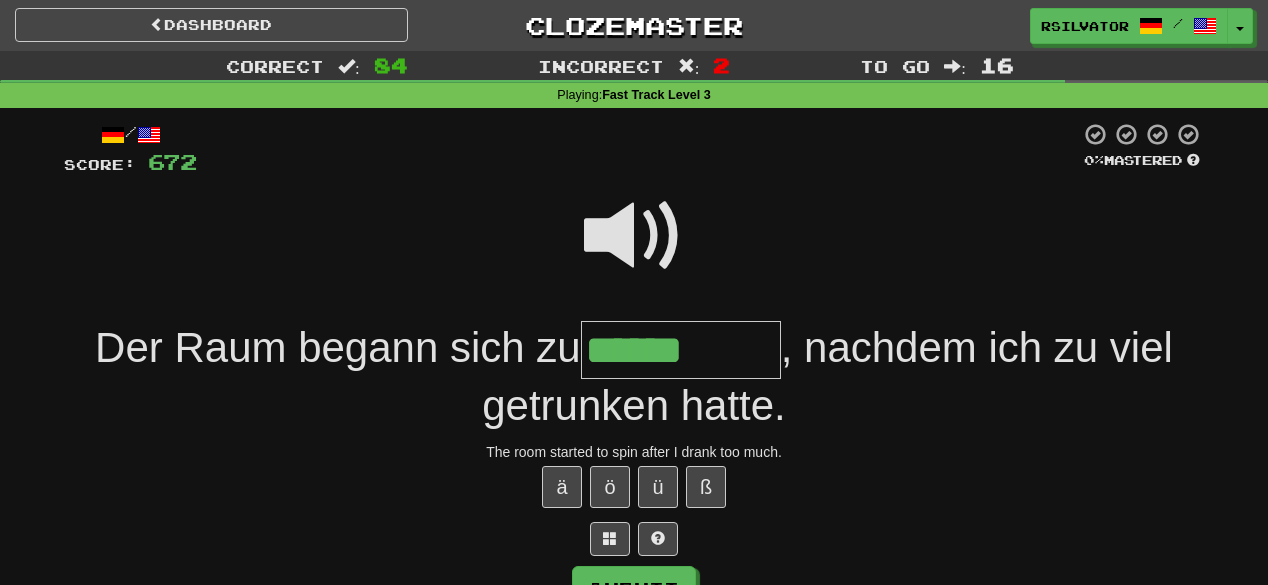 type on "******" 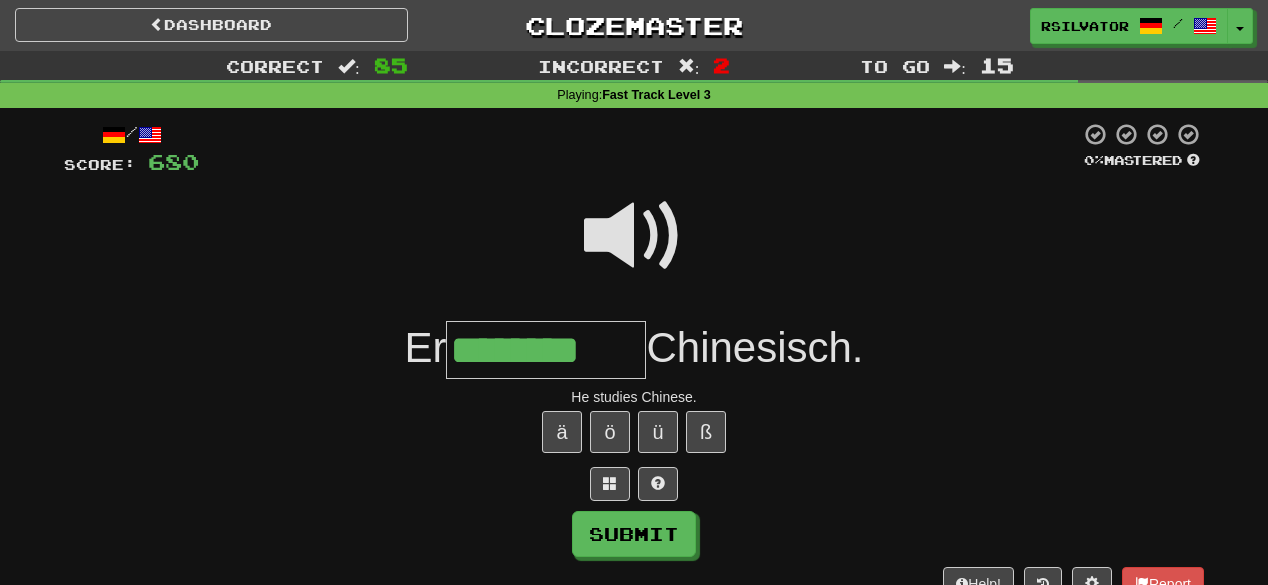 type on "********" 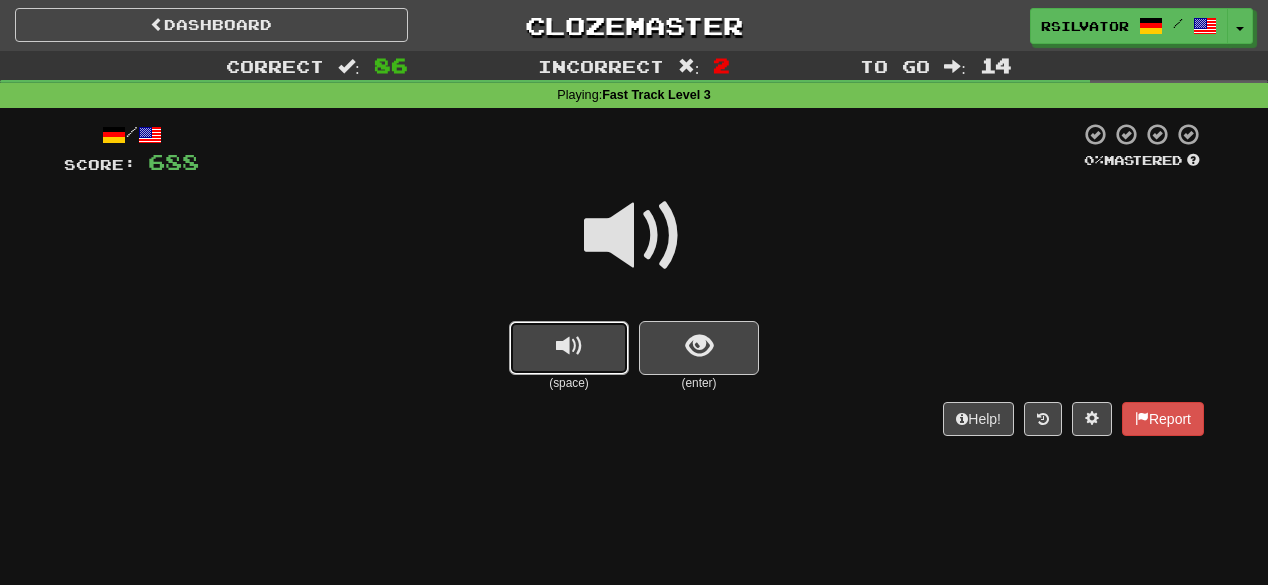 click at bounding box center [569, 348] 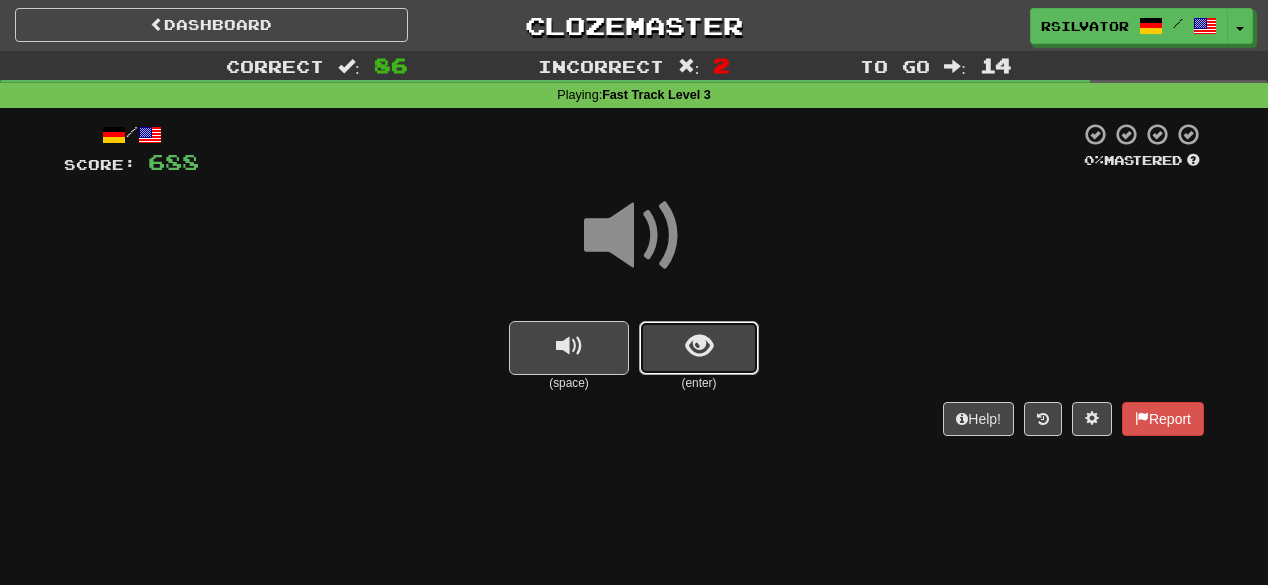 click at bounding box center (699, 348) 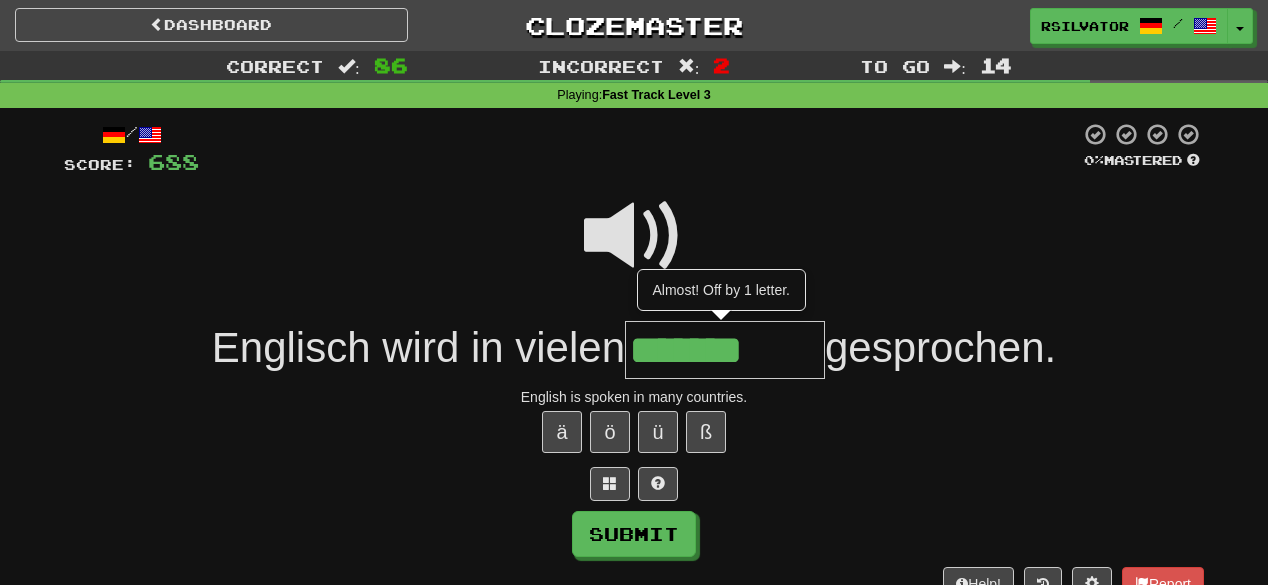 type on "*******" 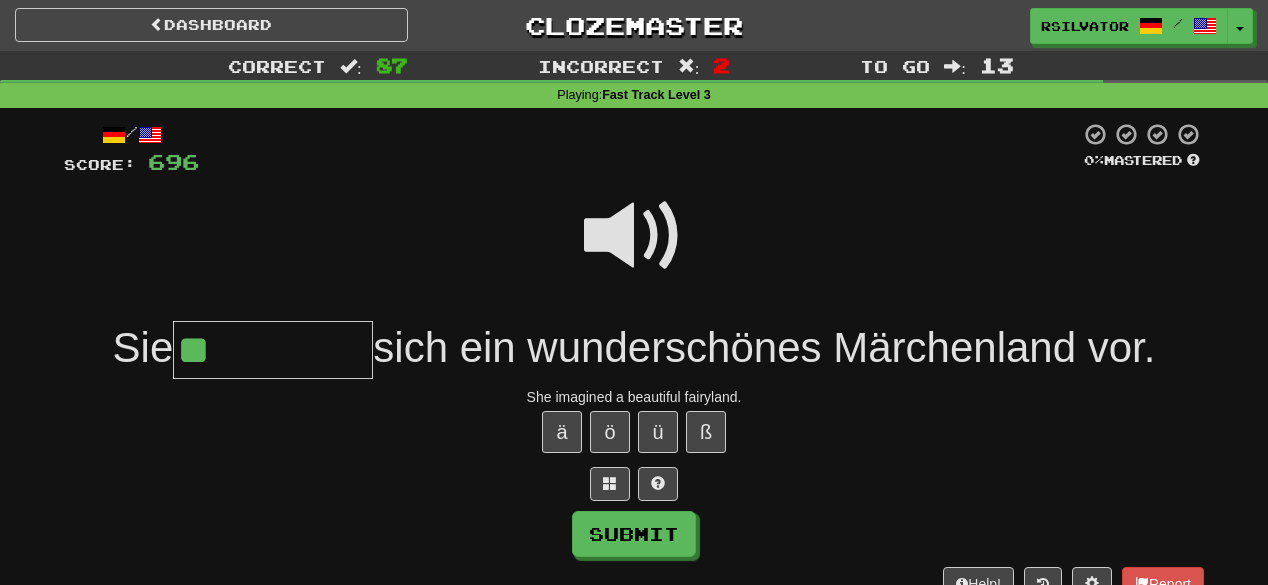type on "*" 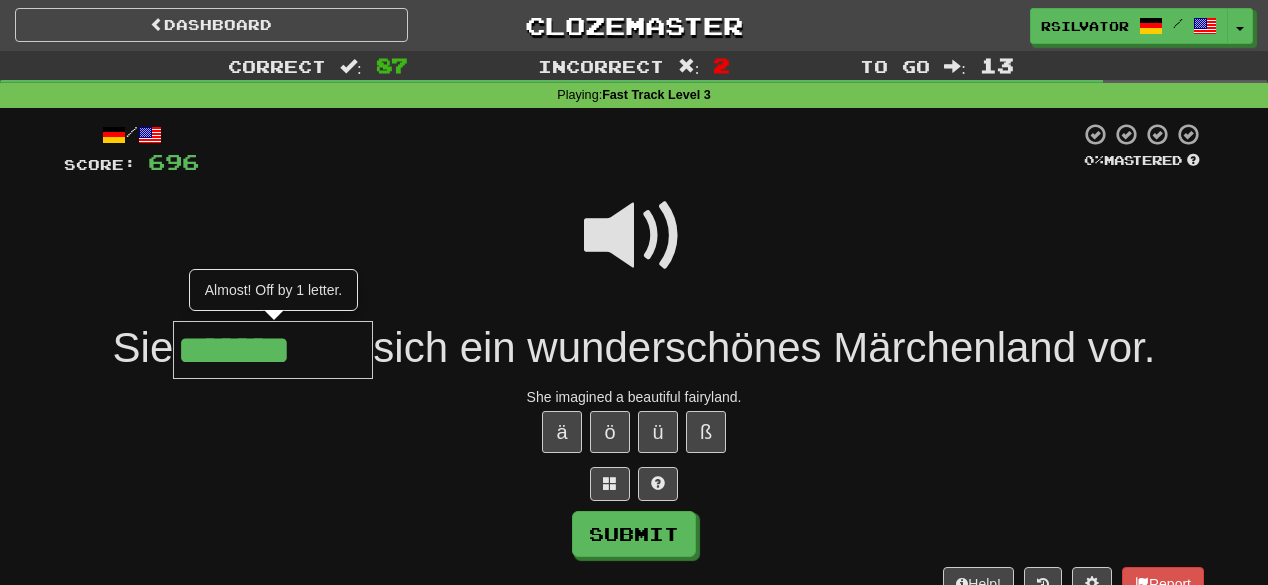 type on "*******" 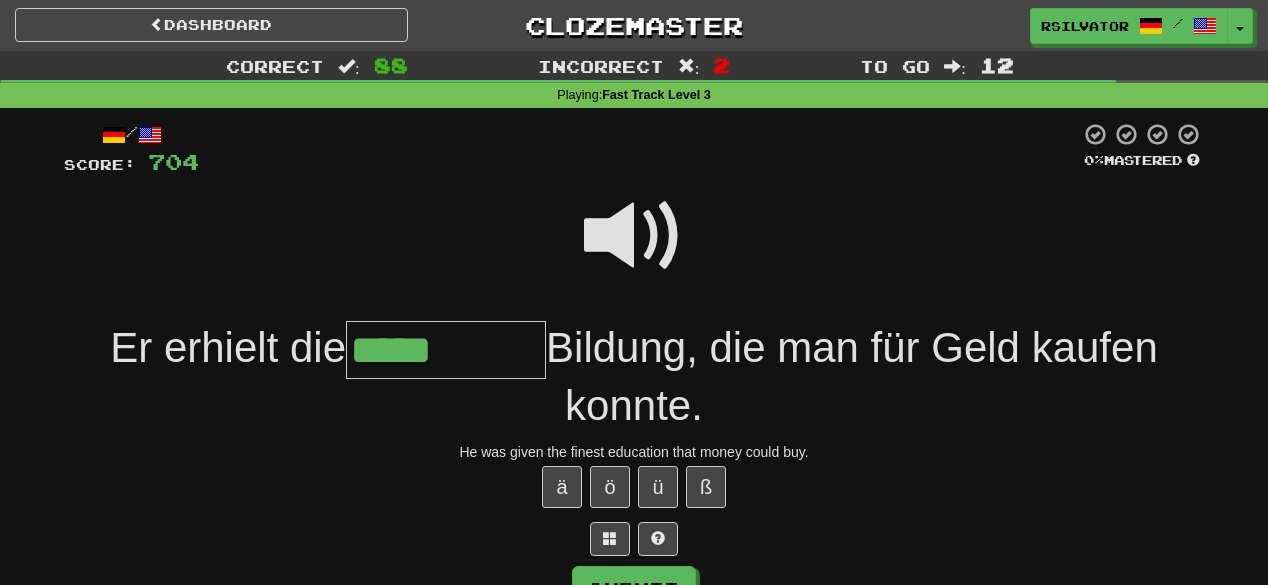 type on "*****" 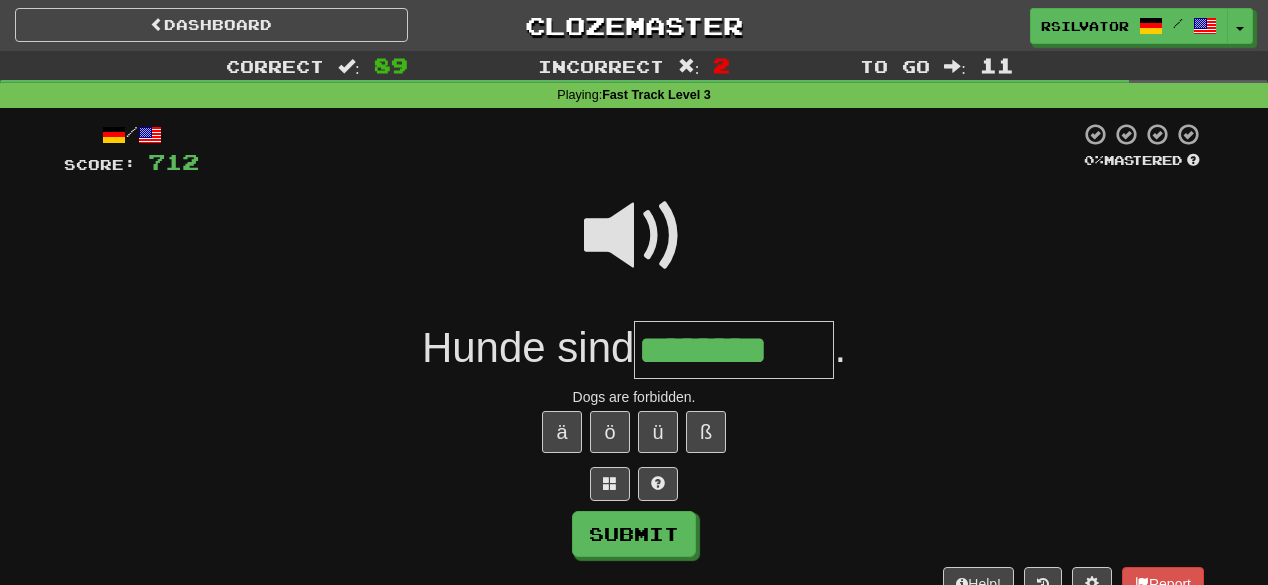 type on "********" 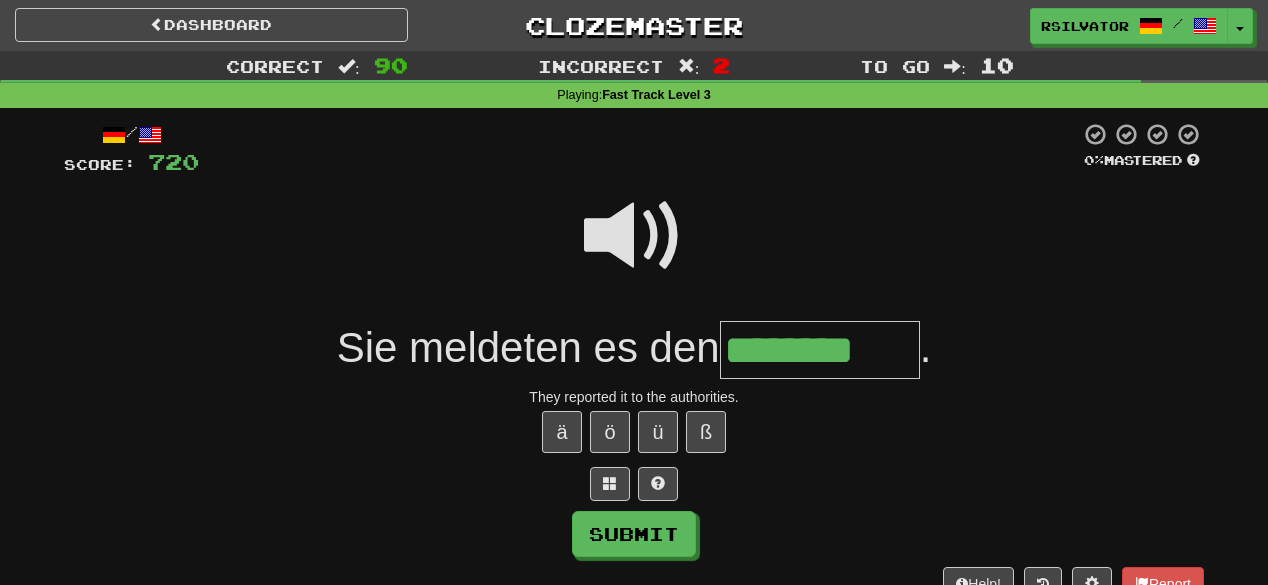 type on "********" 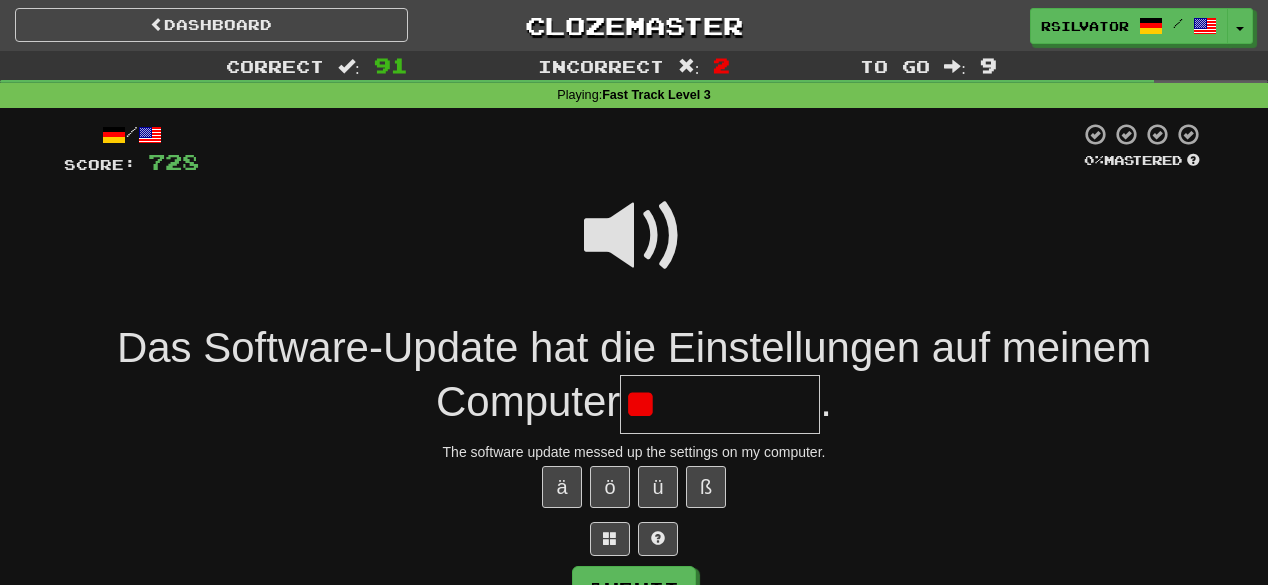 type on "*" 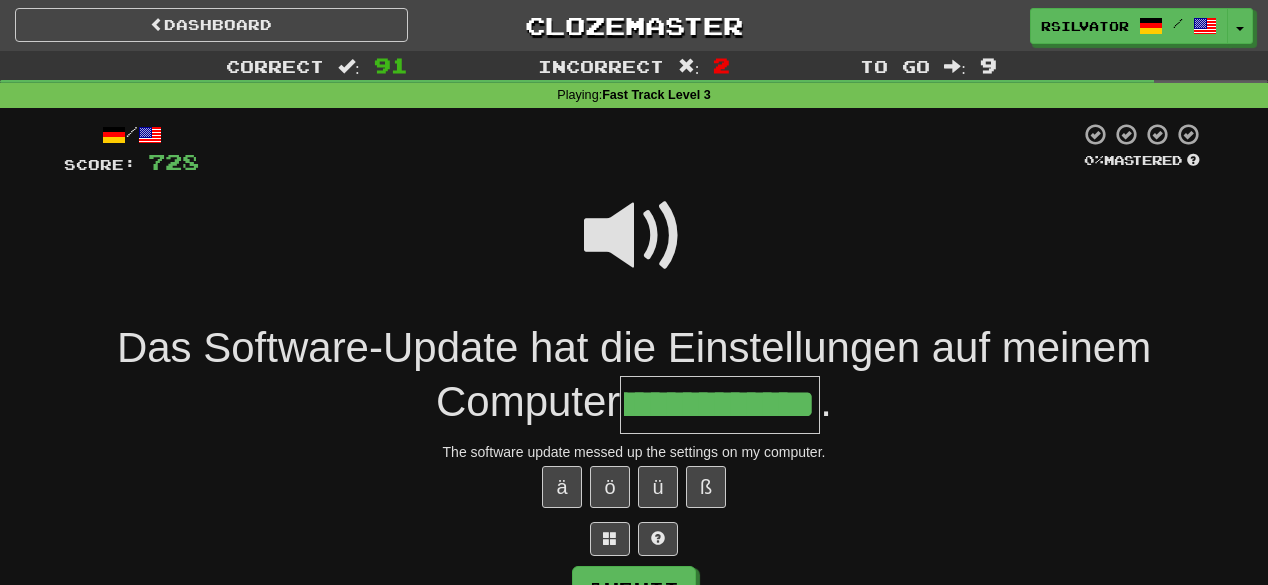 scroll, scrollTop: 0, scrollLeft: 239, axis: horizontal 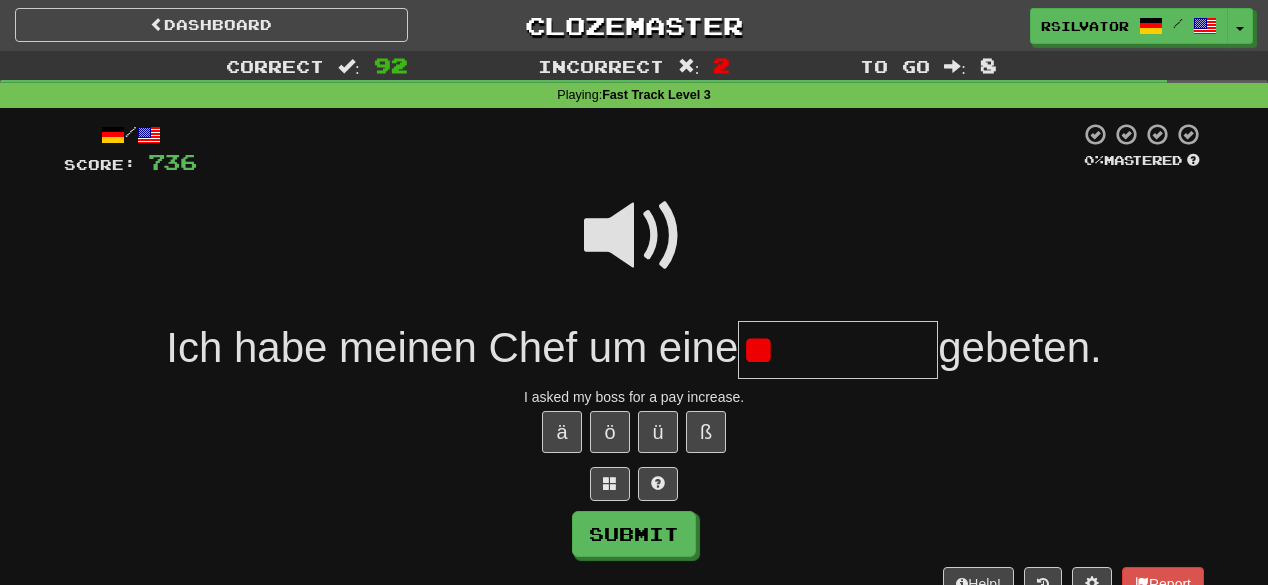 type on "*" 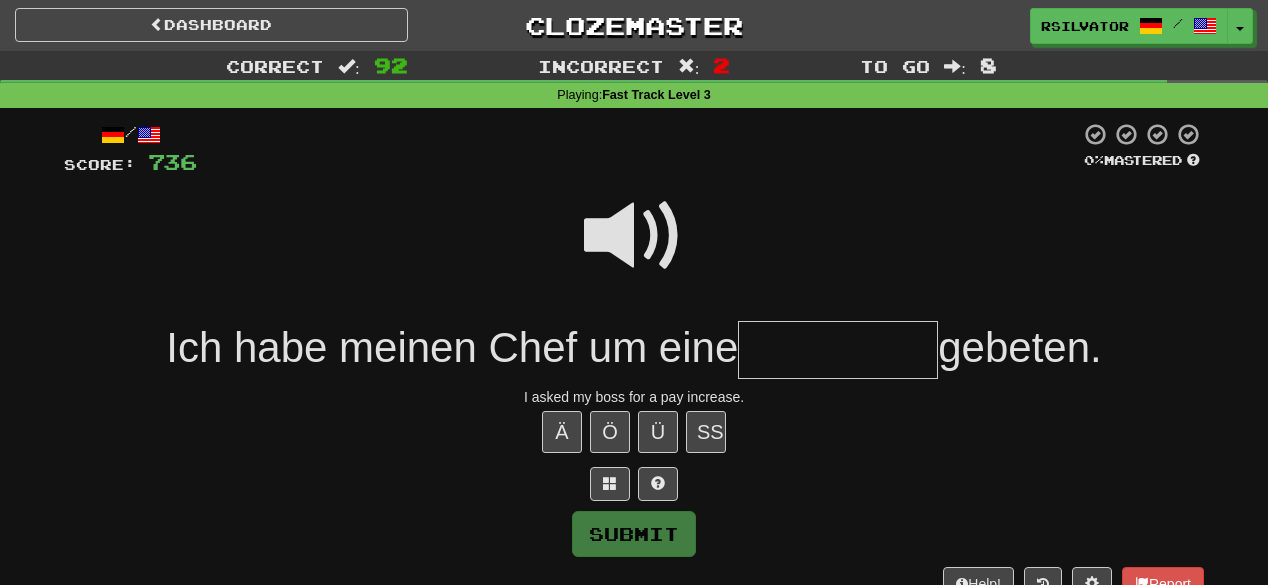 type on "*" 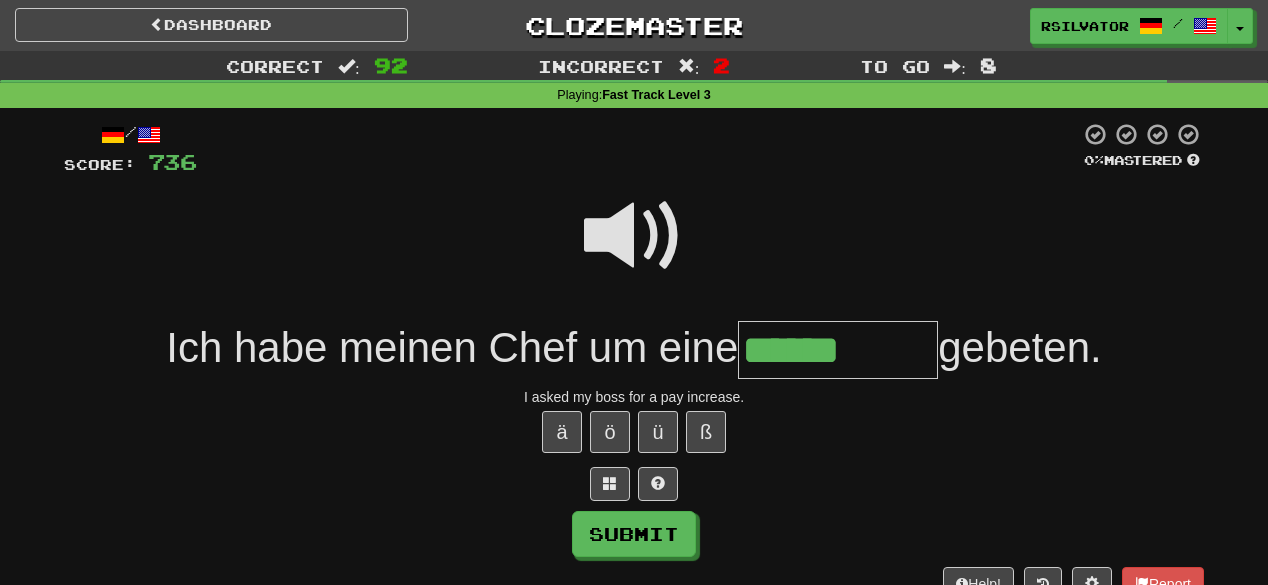 type on "**********" 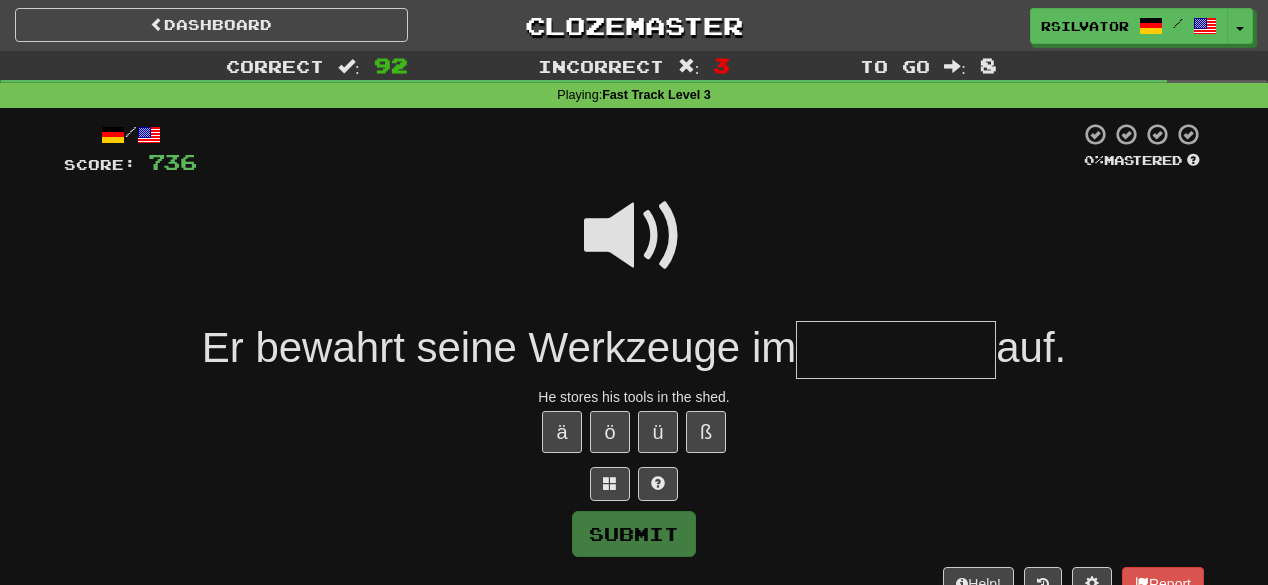 click at bounding box center (634, 249) 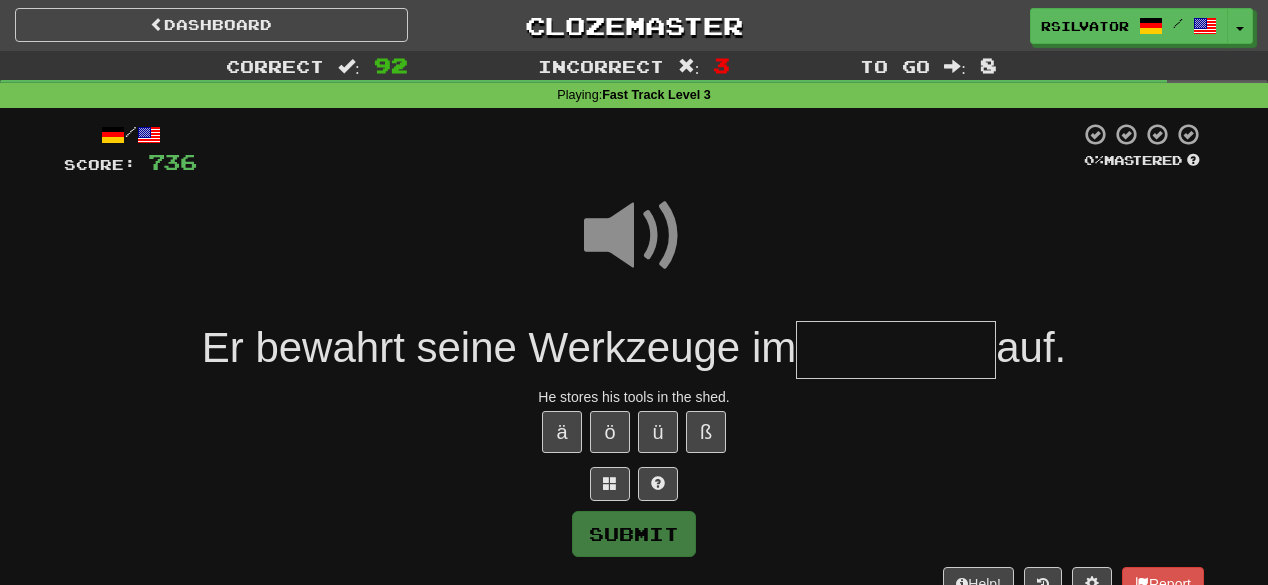 click at bounding box center [896, 350] 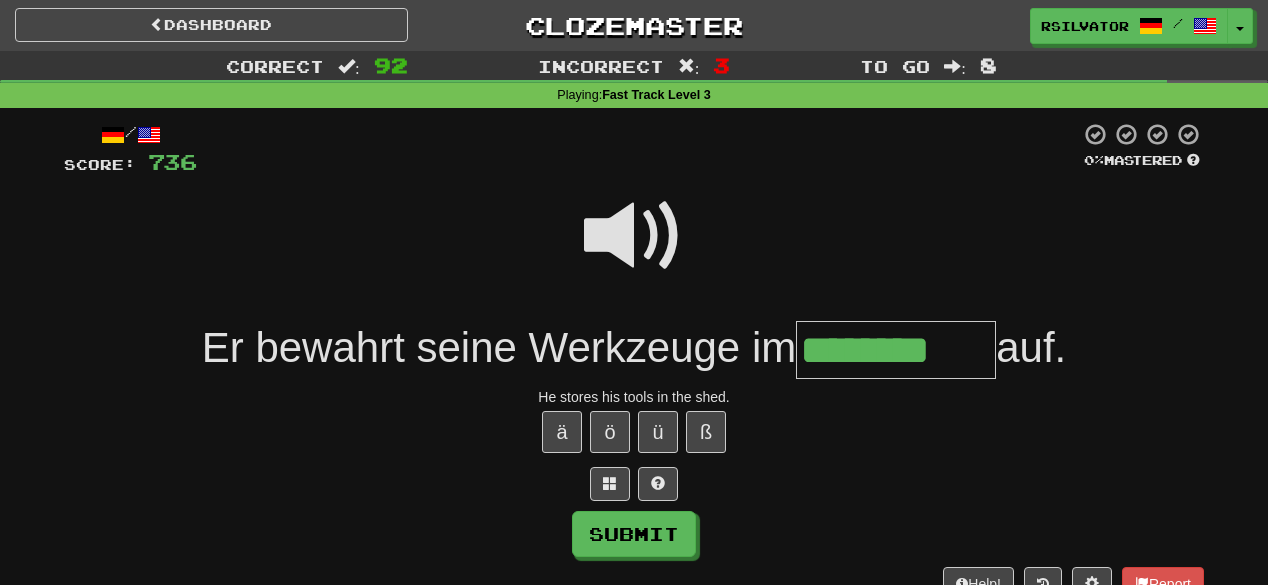 type on "********" 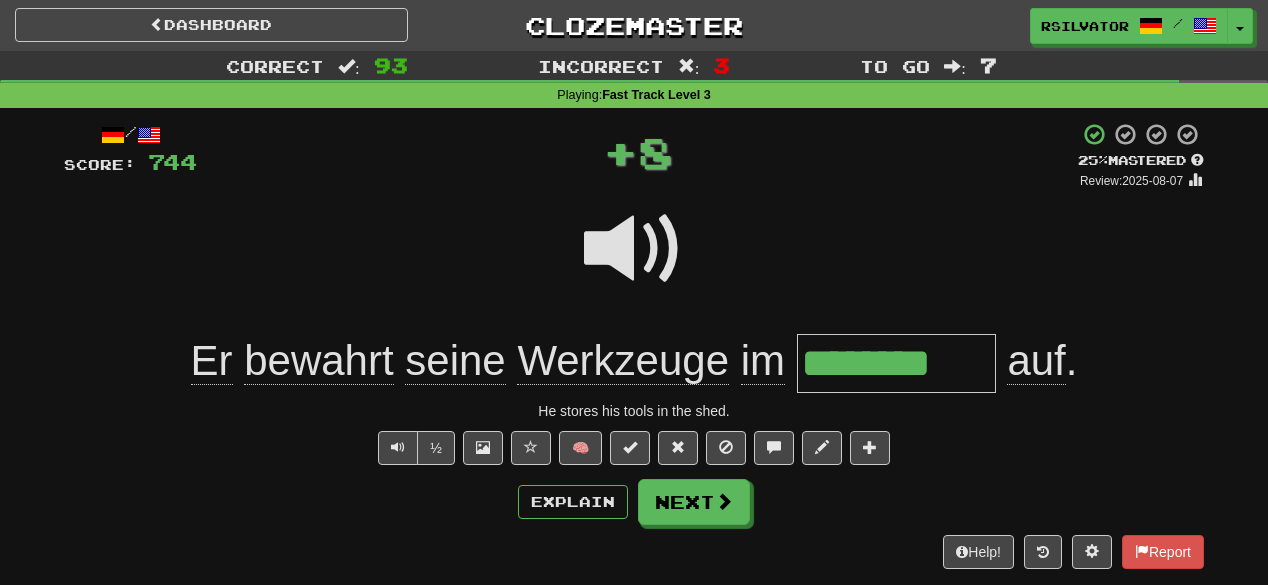 click on "********" at bounding box center [896, 363] 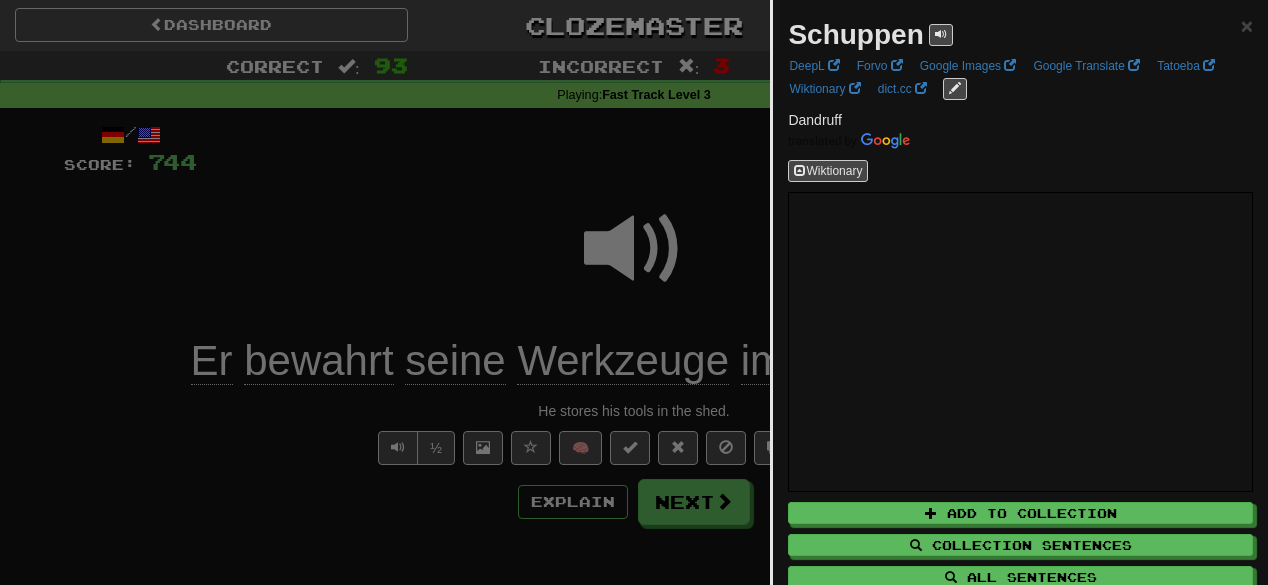 click at bounding box center [634, 292] 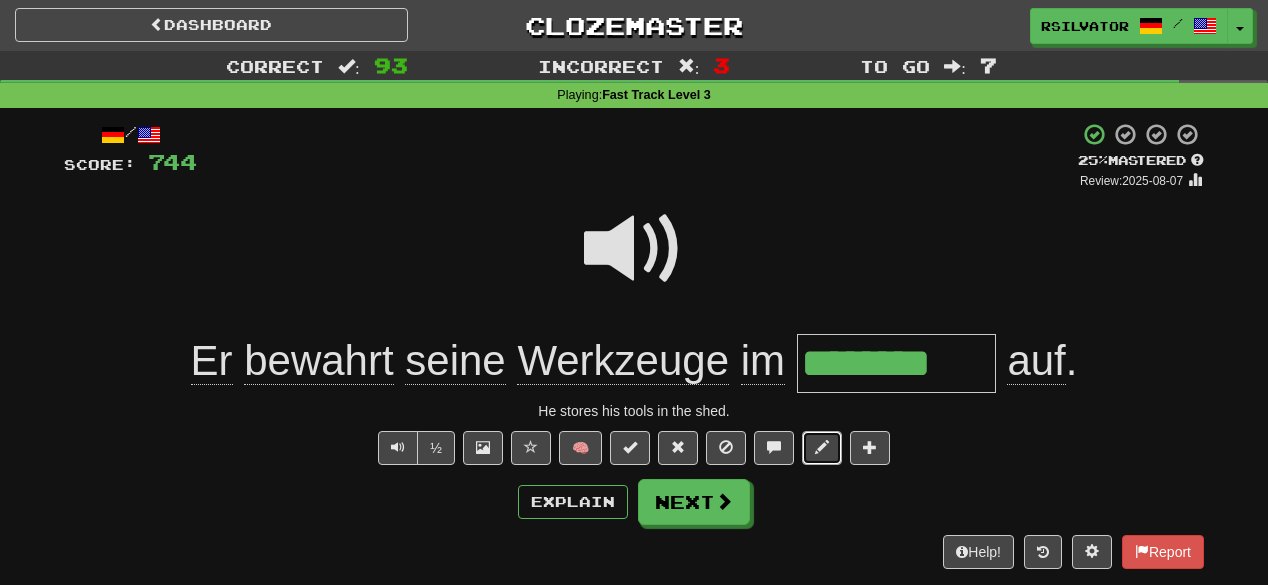 click at bounding box center [822, 447] 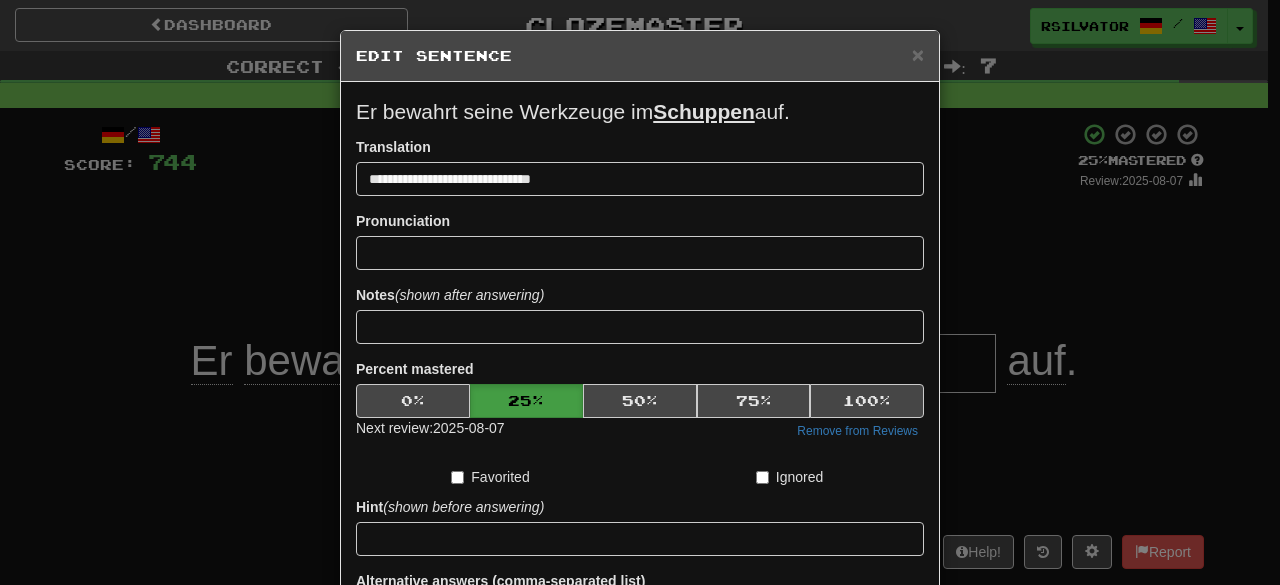 click on "**********" at bounding box center [640, 292] 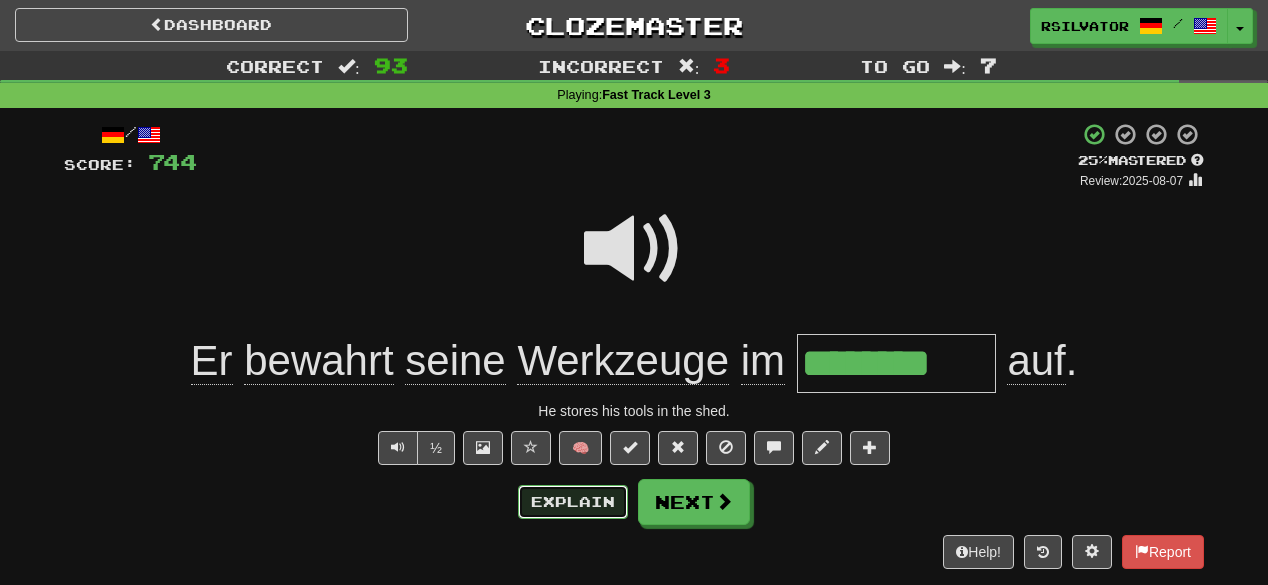 click on "Explain" at bounding box center (573, 502) 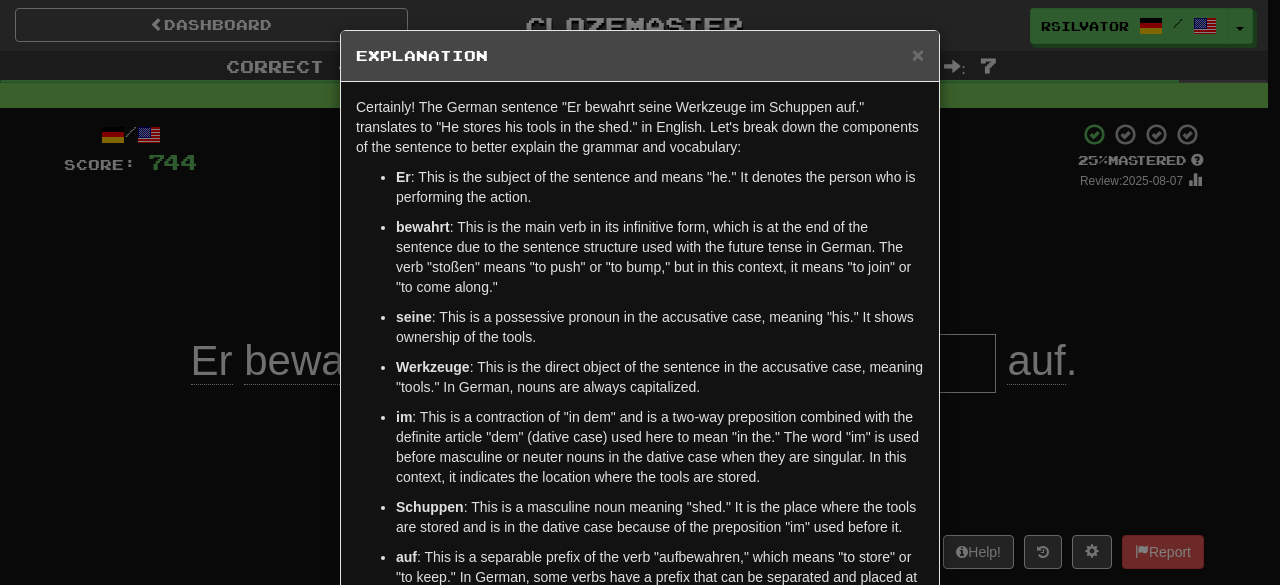 click on "× Explanation Certainly! The German sentence "Er bewahrt seine Werkzeuge im Schuppen auf." translates to "He stores his tools in the shed." in English. Let's break down the components of the sentence to better explain the grammar and vocabulary:
Er : This is the subject of the sentence and means "he." It denotes the person who is performing the action.
bewahrt : This is a verb, which is in the present tense and means "stores" or "keeps." In this sentence, it is the third-person singular form of the verb "bewahren," conjugated to match the subject "er."
seine : This is a possessive pronoun in the accusative case, meaning "his." It shows ownership of the tools.
Werkzeuge : This is the direct object of the sentence in the accusative case, meaning "tools." In German, nouns are always capitalized.
im
Schuppen : This is a masculine noun meaning "shed." It is the place where the tools are stored and is in the dative case because of the preposition "im" used before it.
auf" at bounding box center [640, 292] 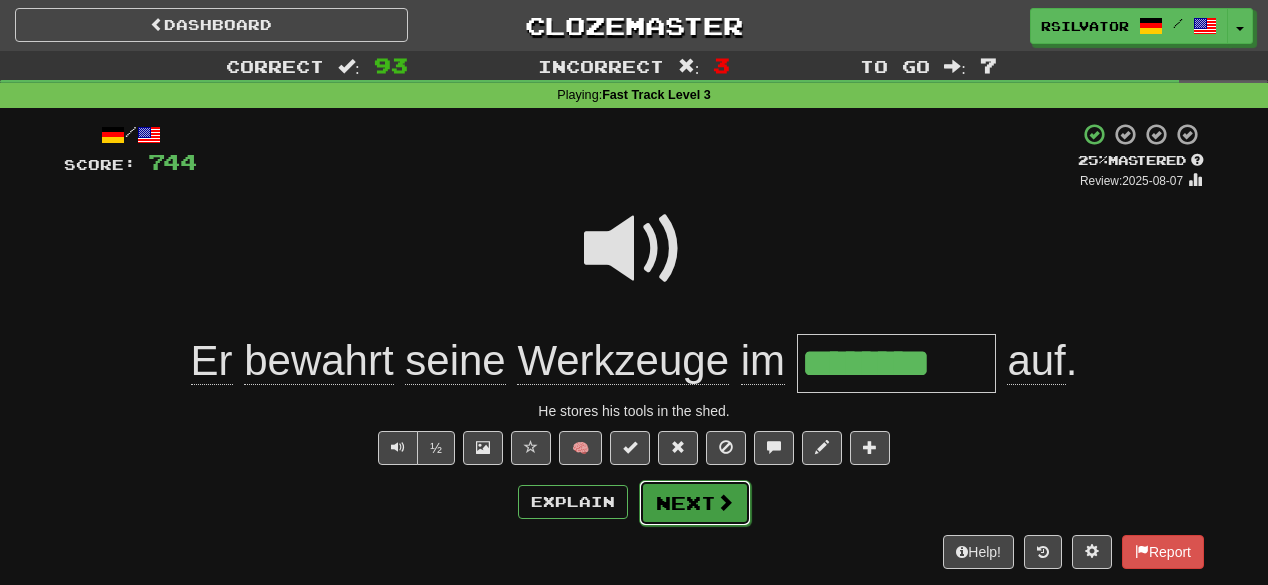 click on "Next" at bounding box center [695, 503] 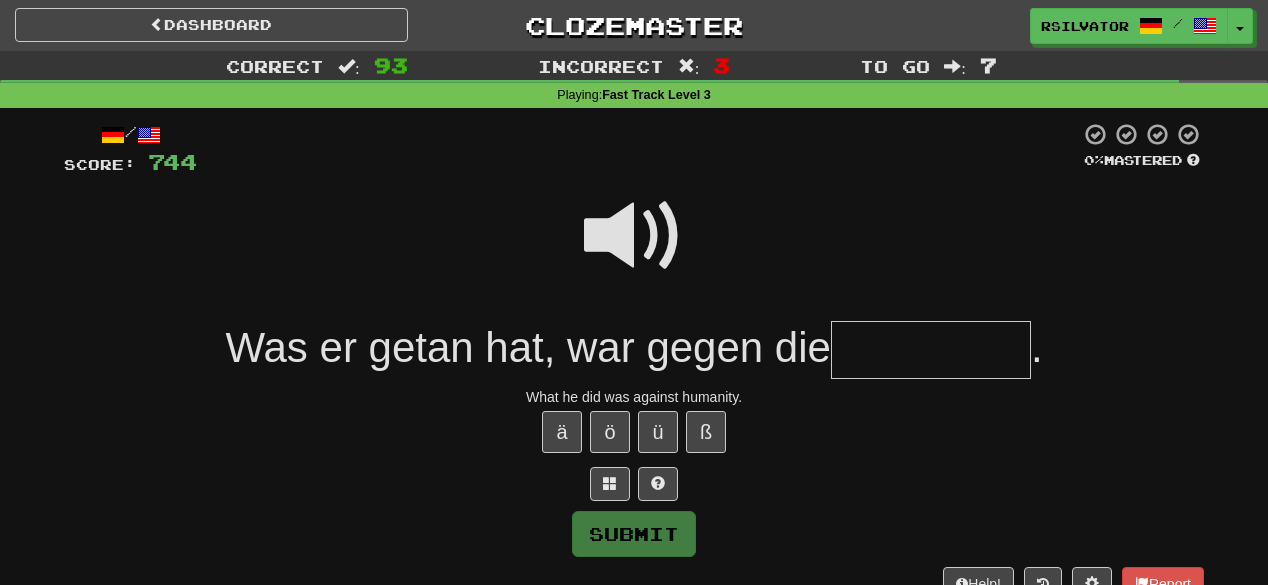 click at bounding box center (634, 236) 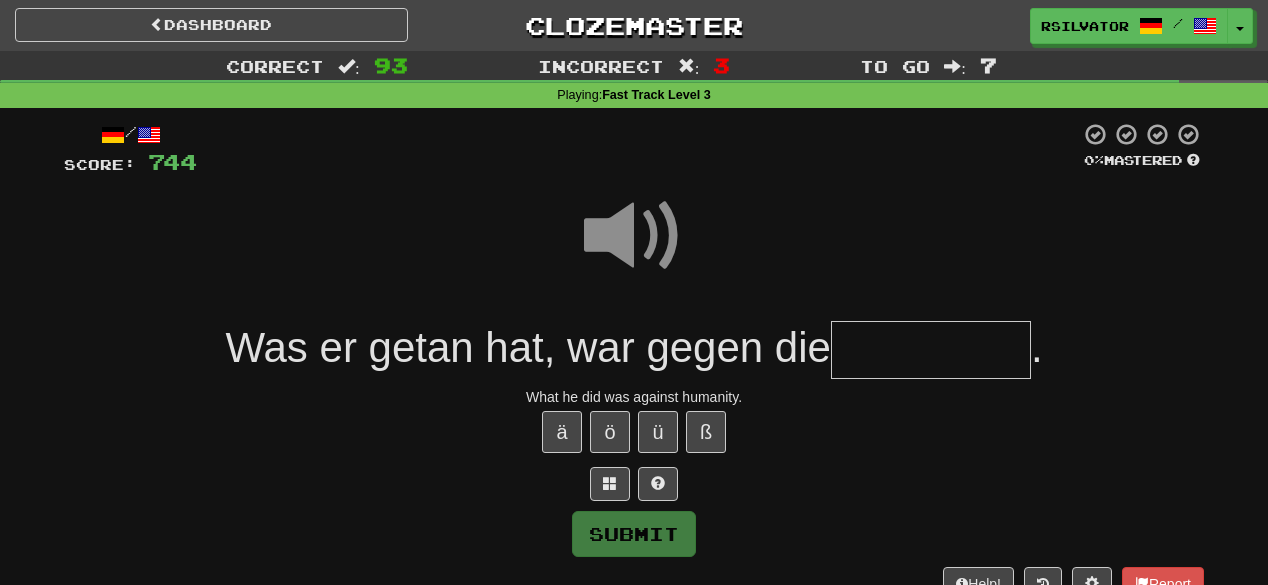 click at bounding box center (931, 350) 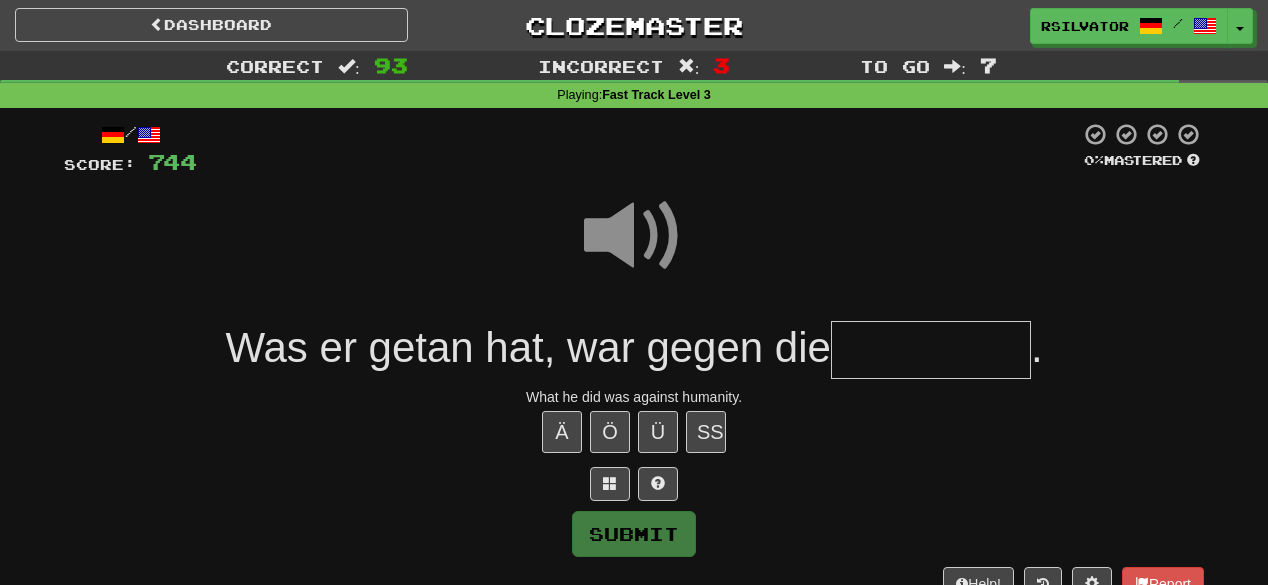 type on "*" 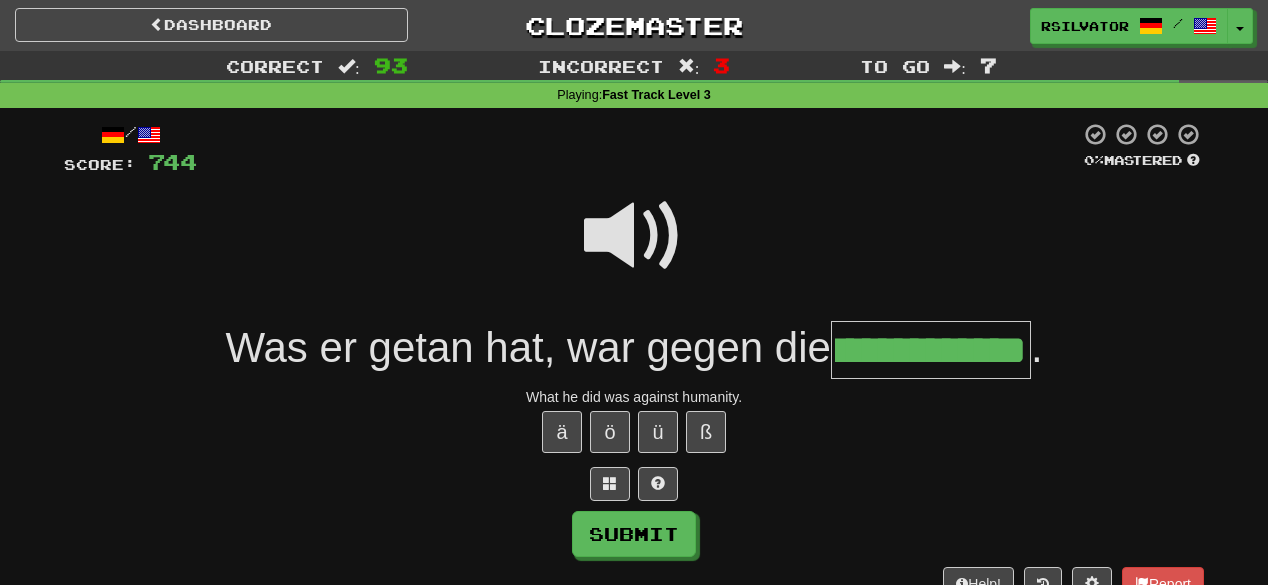 scroll, scrollTop: 0, scrollLeft: 82, axis: horizontal 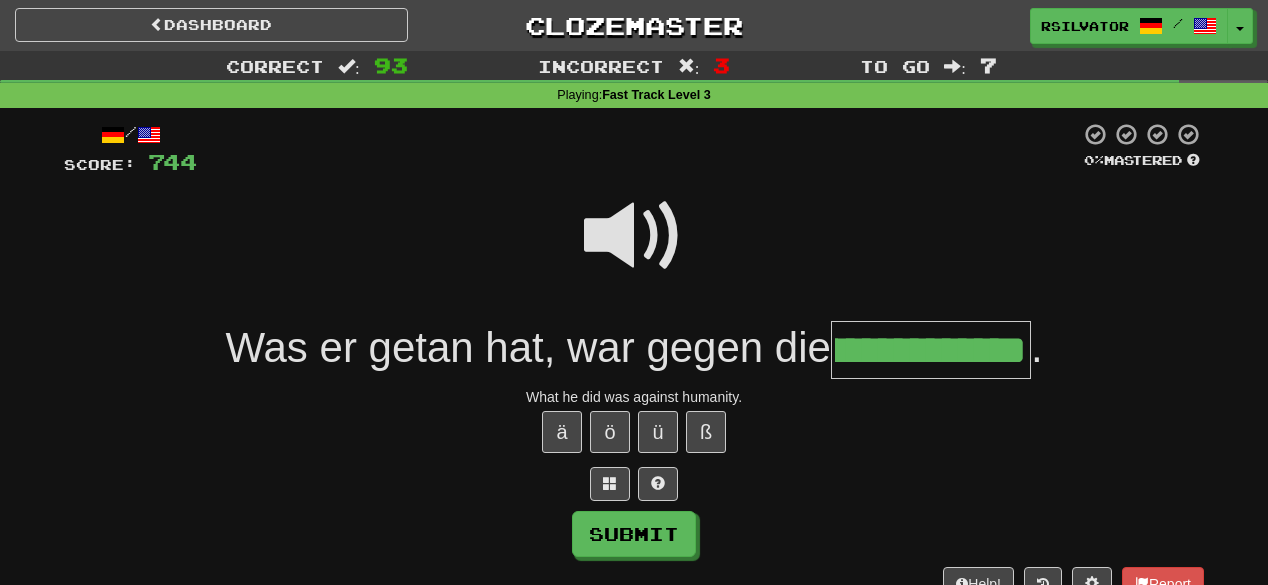 type on "**********" 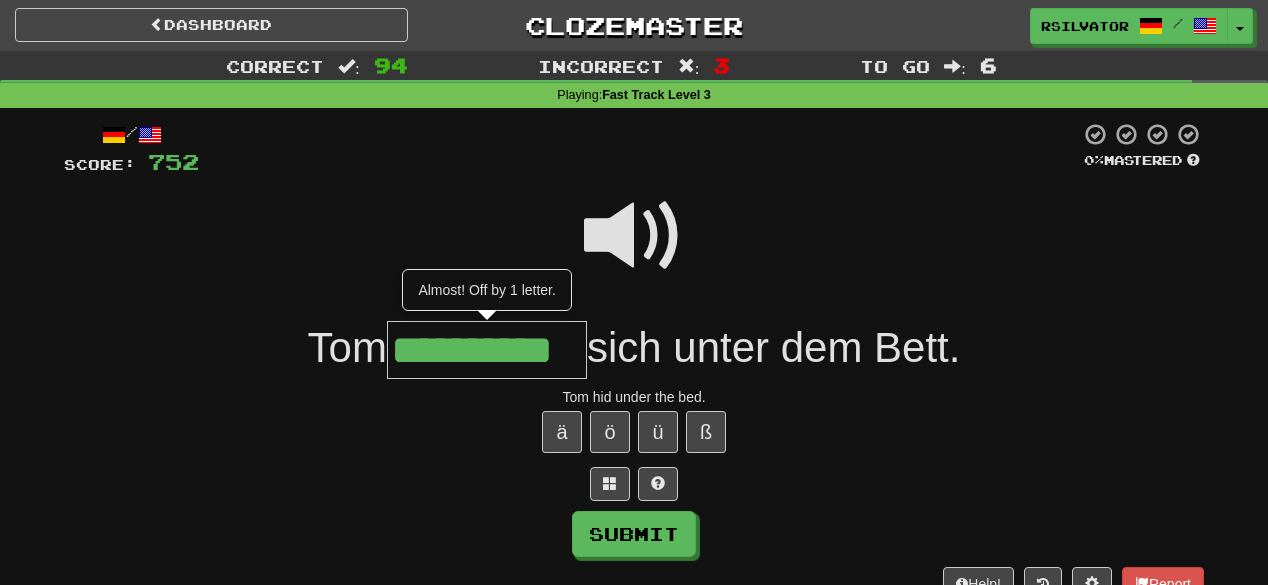 type on "**********" 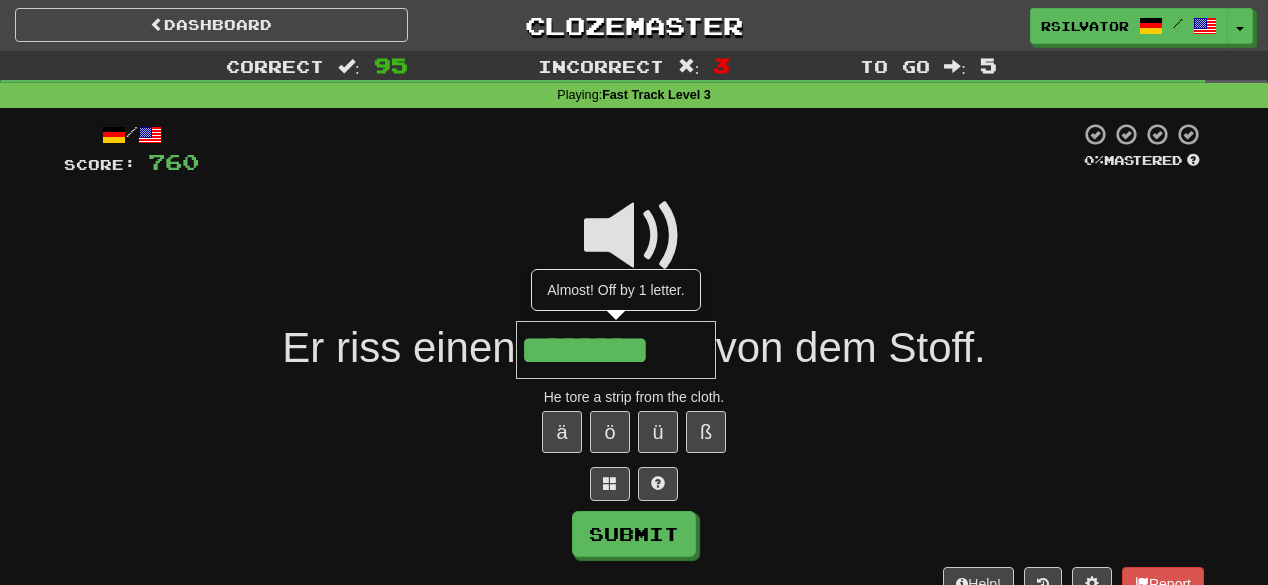 type on "********" 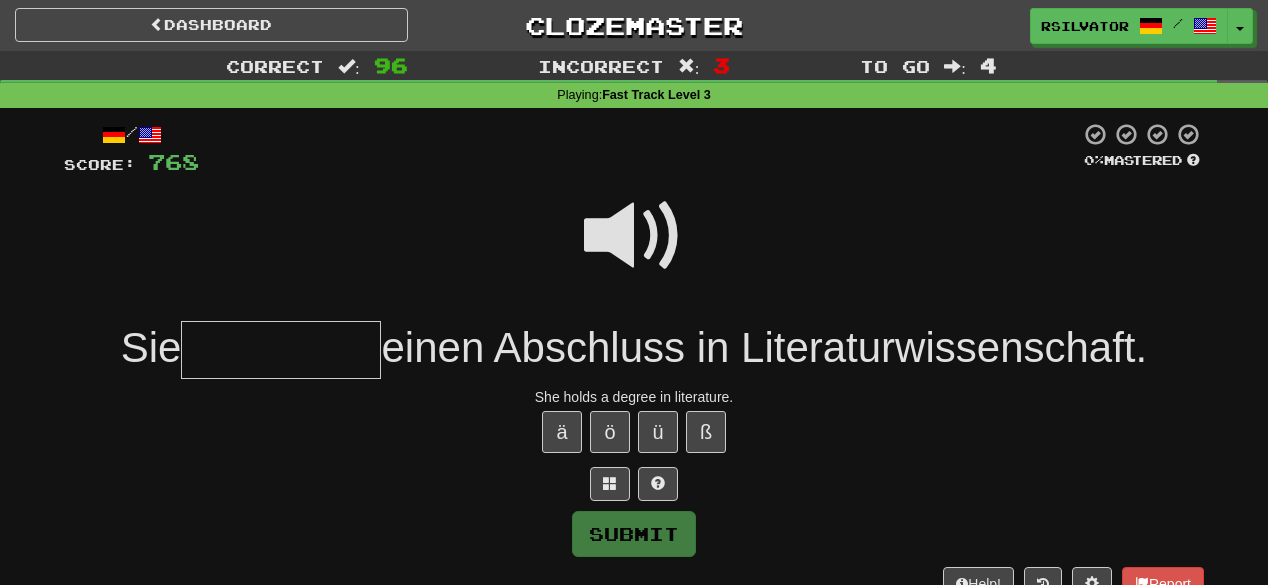 click at bounding box center [634, 236] 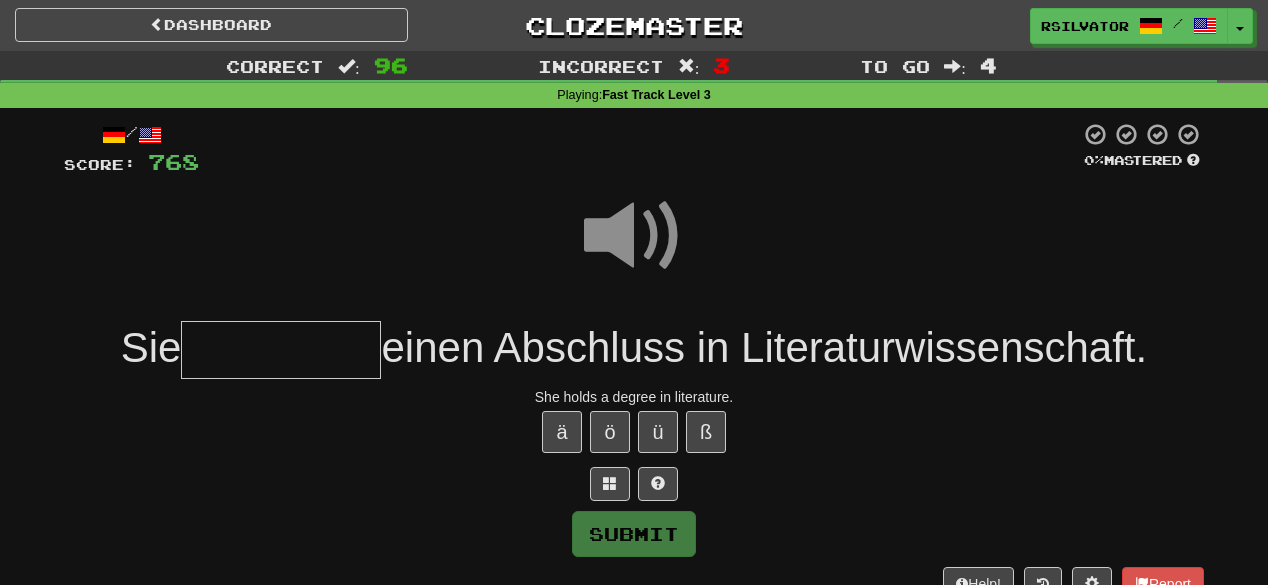 click at bounding box center [281, 350] 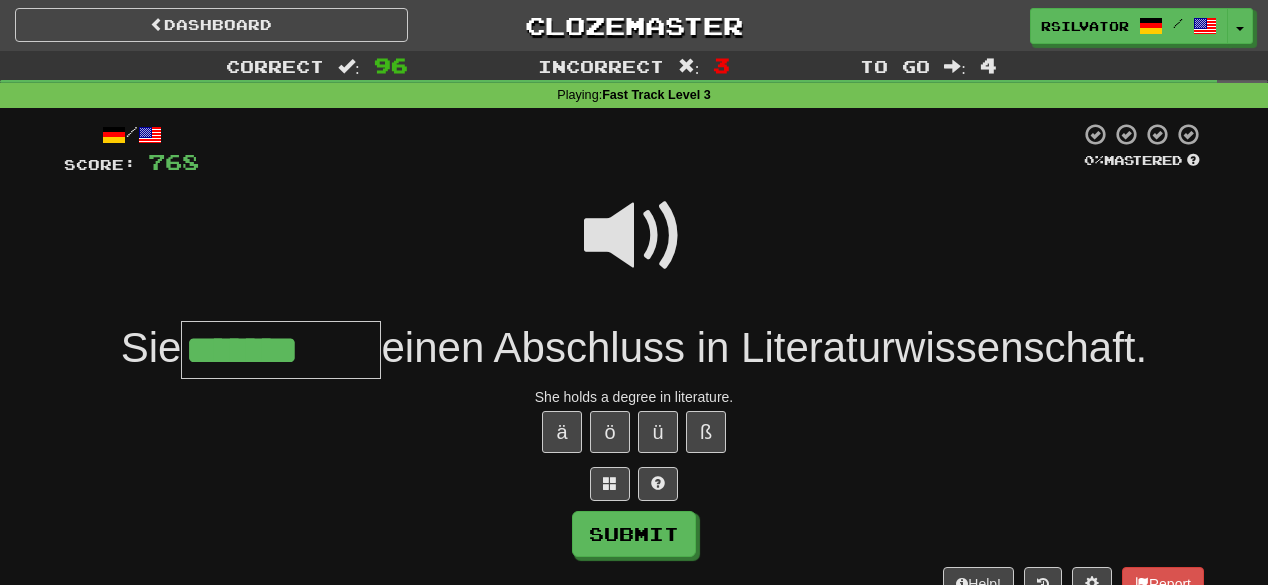 type on "*******" 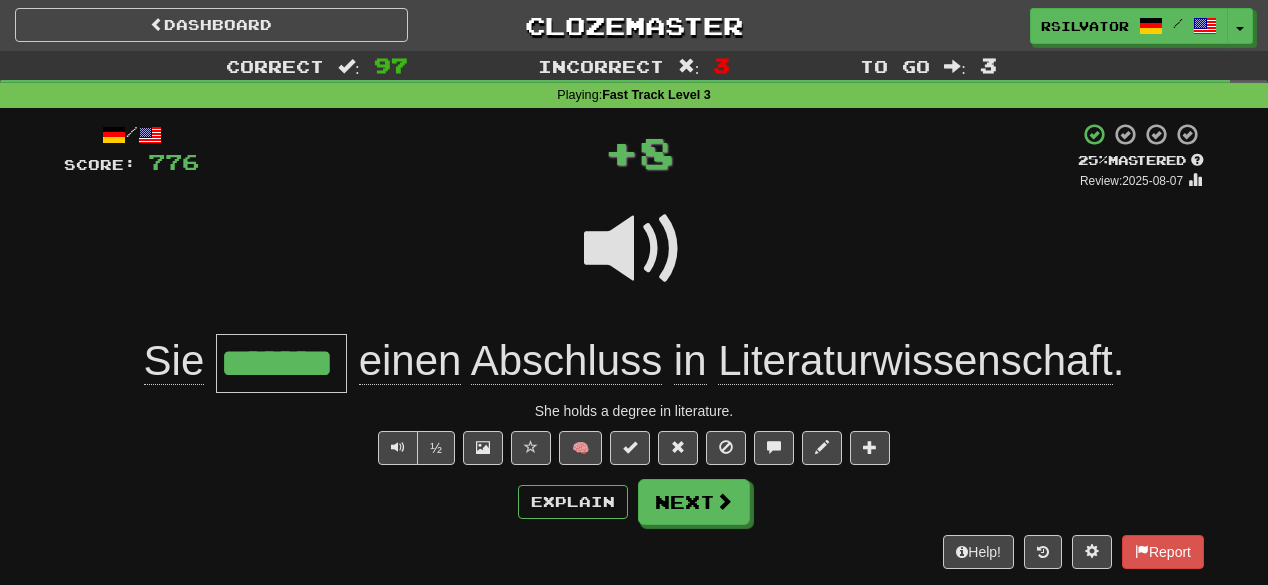click on "+ 8" at bounding box center (638, 156) 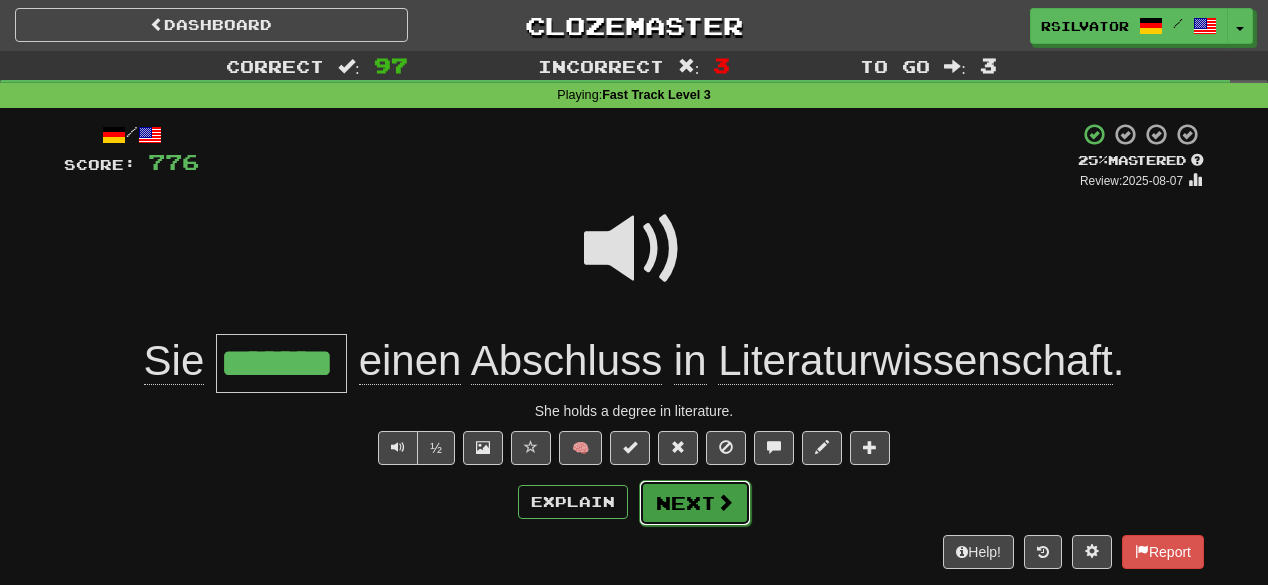 click on "Next" at bounding box center [695, 503] 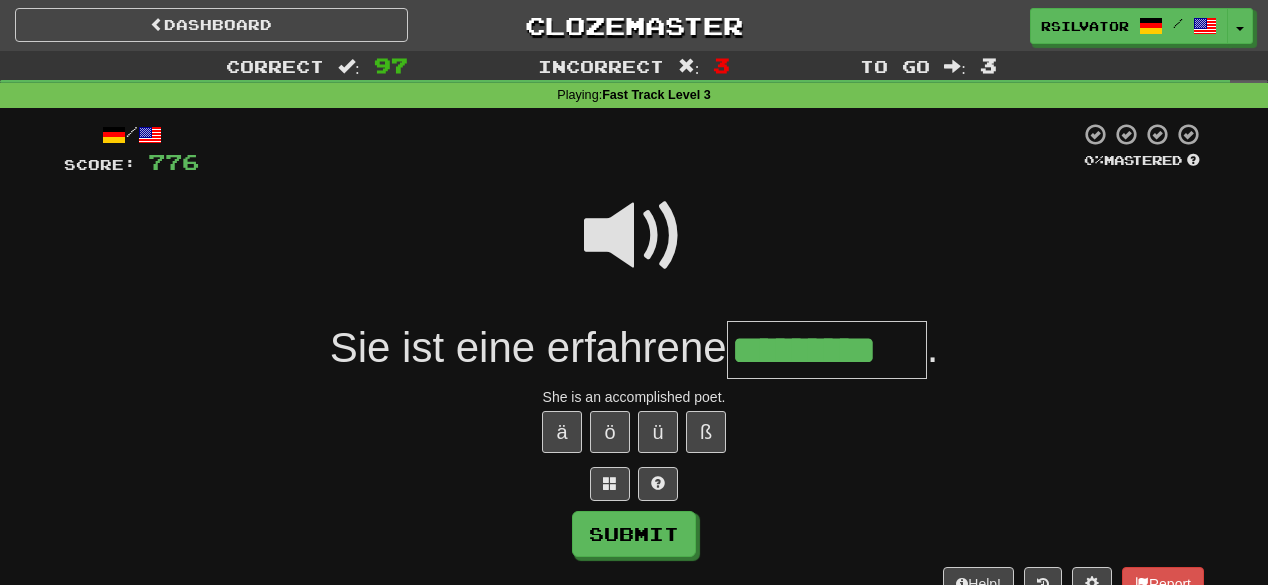 type on "*********" 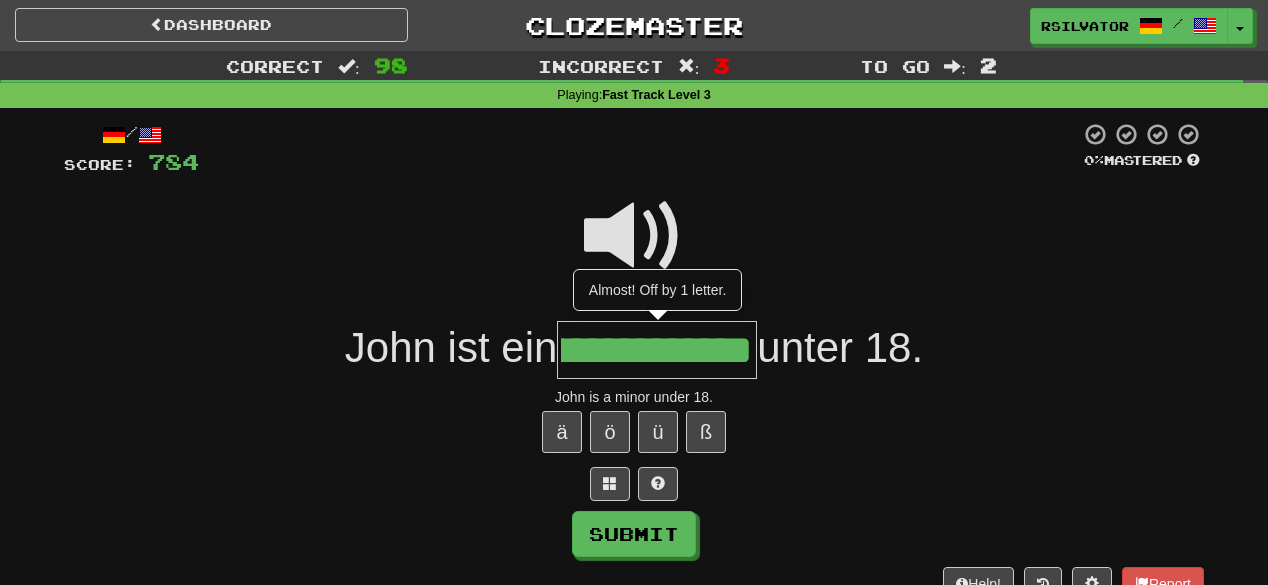 scroll, scrollTop: 0, scrollLeft: 76, axis: horizontal 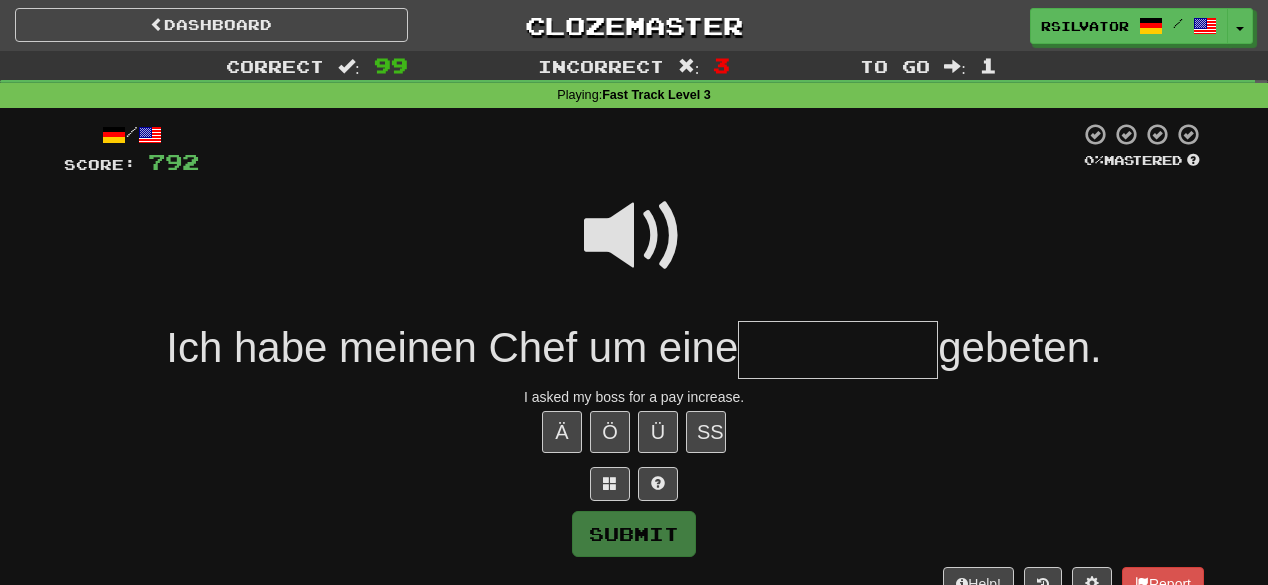 type on "*" 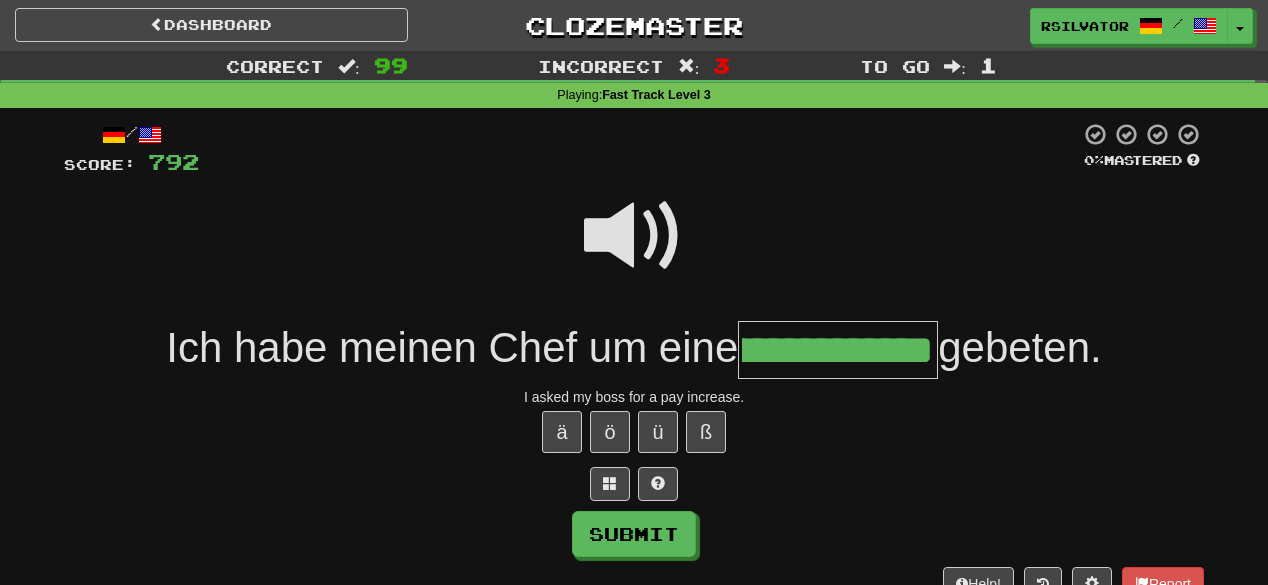 scroll, scrollTop: 0, scrollLeft: 129, axis: horizontal 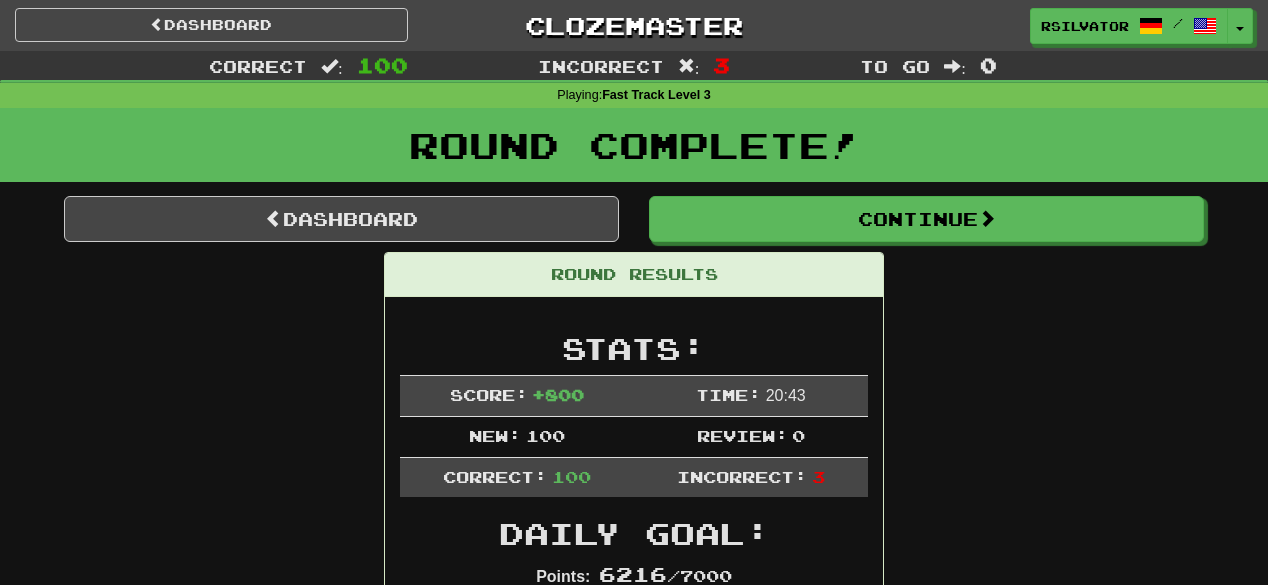 click on "Dashboard Continue  Round Results Stats: Score:   + 800 Time:   20 : 43 New:   100 Review:   0 Correct:   100 Incorrect:   3 Daily Goal: Points:   6216  /  7000 Time remaining: 9   Hours Progress: Fast Track Level 3 Playing:  465  /  1.000 + 100 36.5% 46.5% Mastered:  0  /  1.000 0% Ready for Review:  0  /  Level:  97 29  points to level  98  - keep going! Ranked:  6 th  this week ( 1.516  points to  5 th ) Sentences:  Report Der  Adler  ist weiß. The eagle is white.  Report Mit einem schnellen  Knacken  brach der Zweig in zwei. With a quick snap, the twig broke in two.  Report Ich brauche einen  Erste-Hilfe-Kasten . I need a first aid kit.  Report Welche anderen  Optionen  habe ich? What other options do I have?  Report Mein Bruder hat es in meinem  Namen  gemacht. My brother did it on my behalf.  Report Betrachte es aus einem anderen  Winkel . View it from a different angle.  Report Das Problem ist es  wert , dass man sich daran erinnert. The problem is worthy of being remembered.  Report Das Fleisch  . ." at bounding box center (634, 5468) 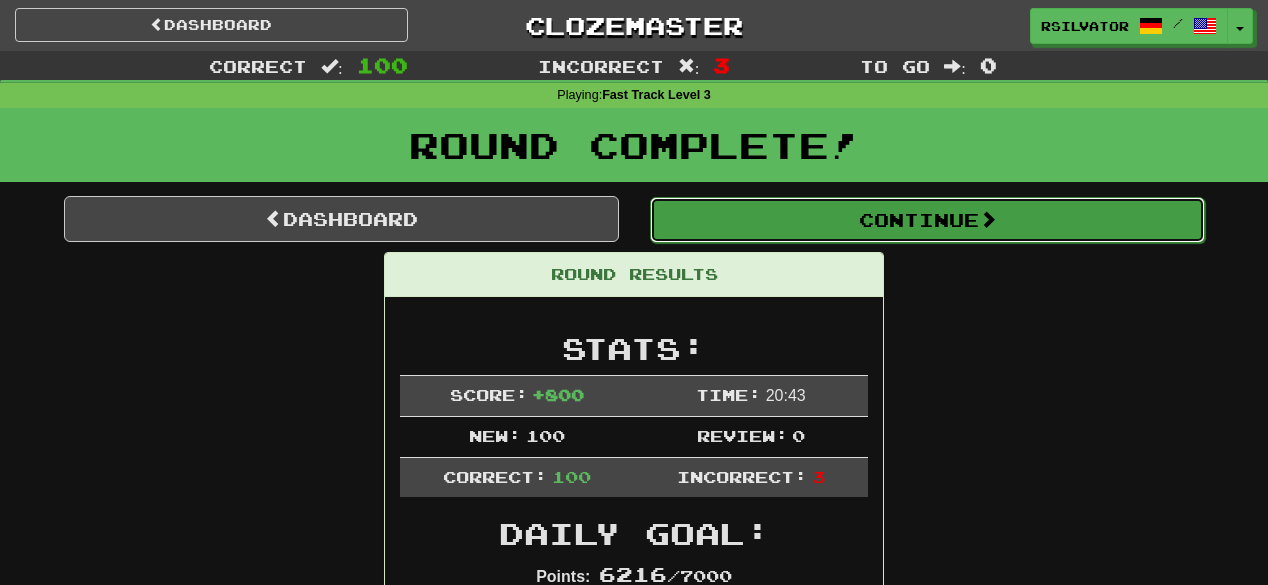 click on "Continue" at bounding box center [927, 220] 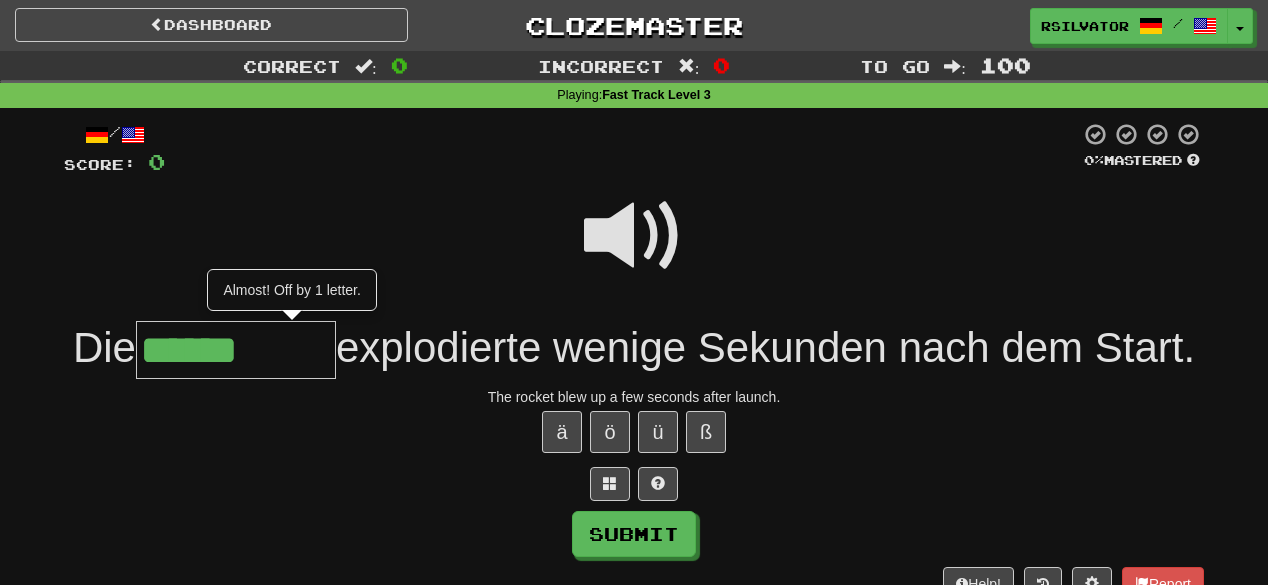 type on "******" 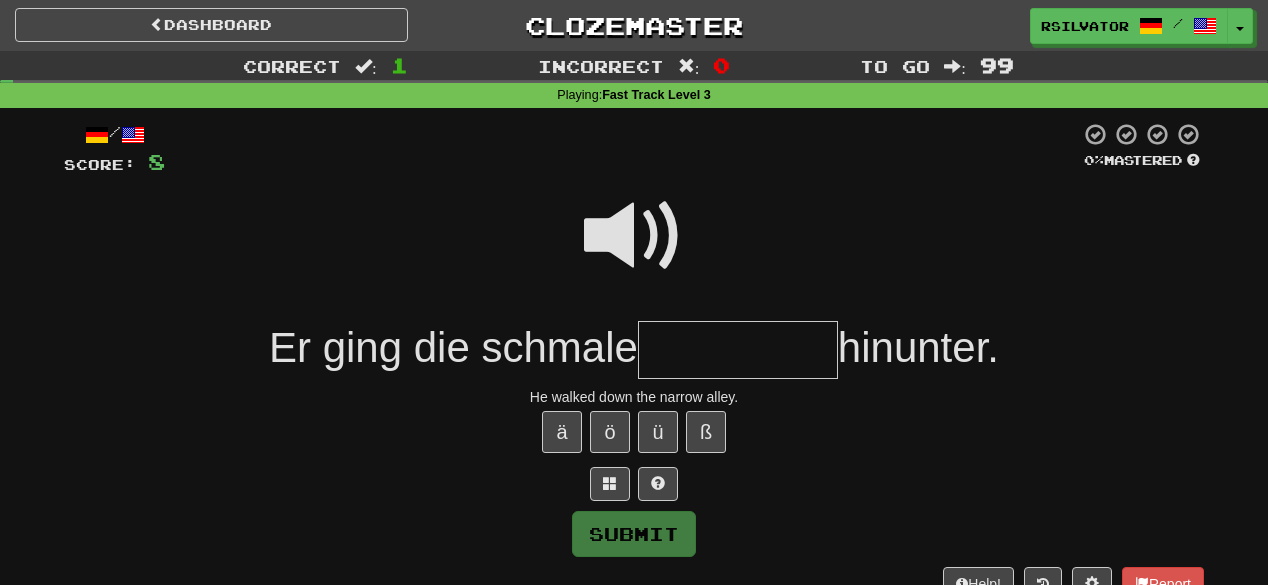 click at bounding box center (634, 236) 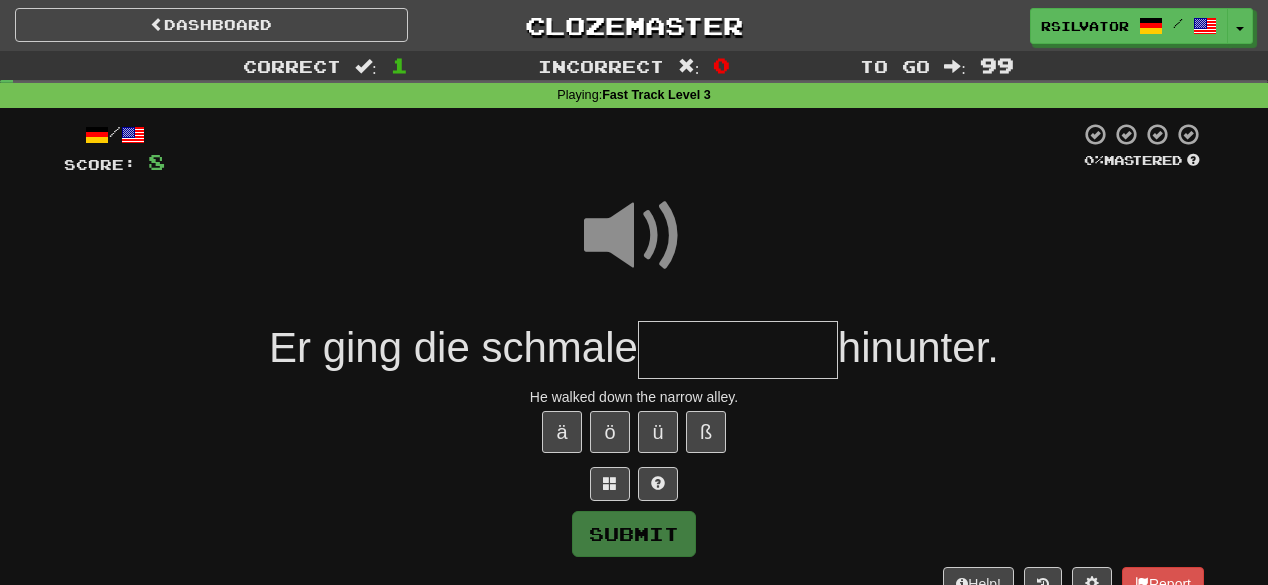click at bounding box center (738, 350) 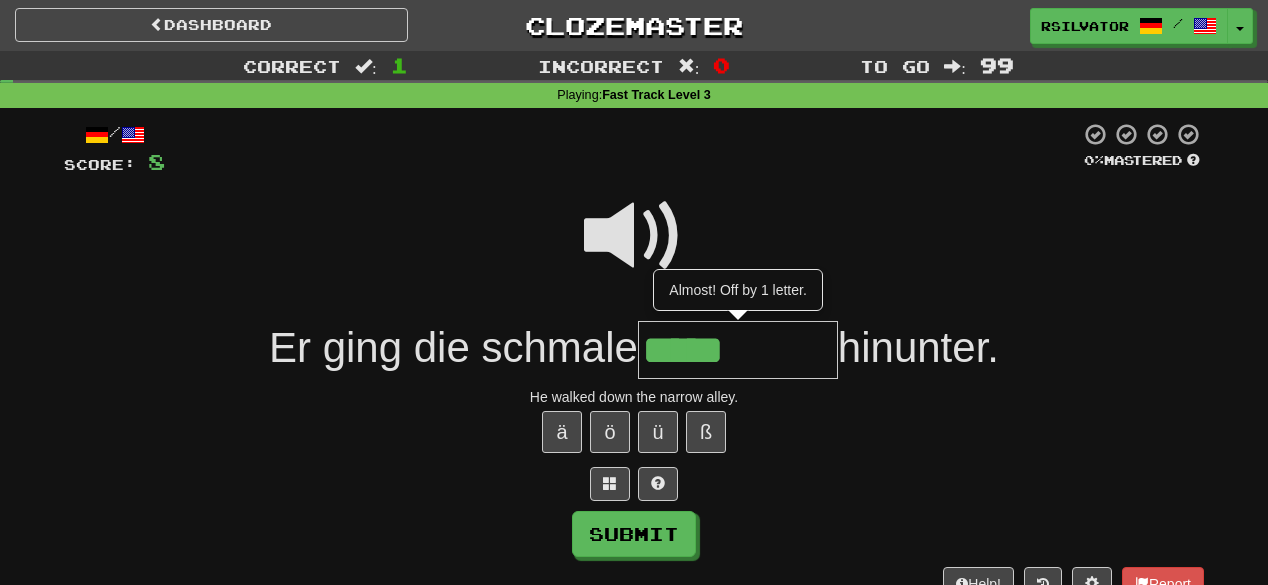 type on "*****" 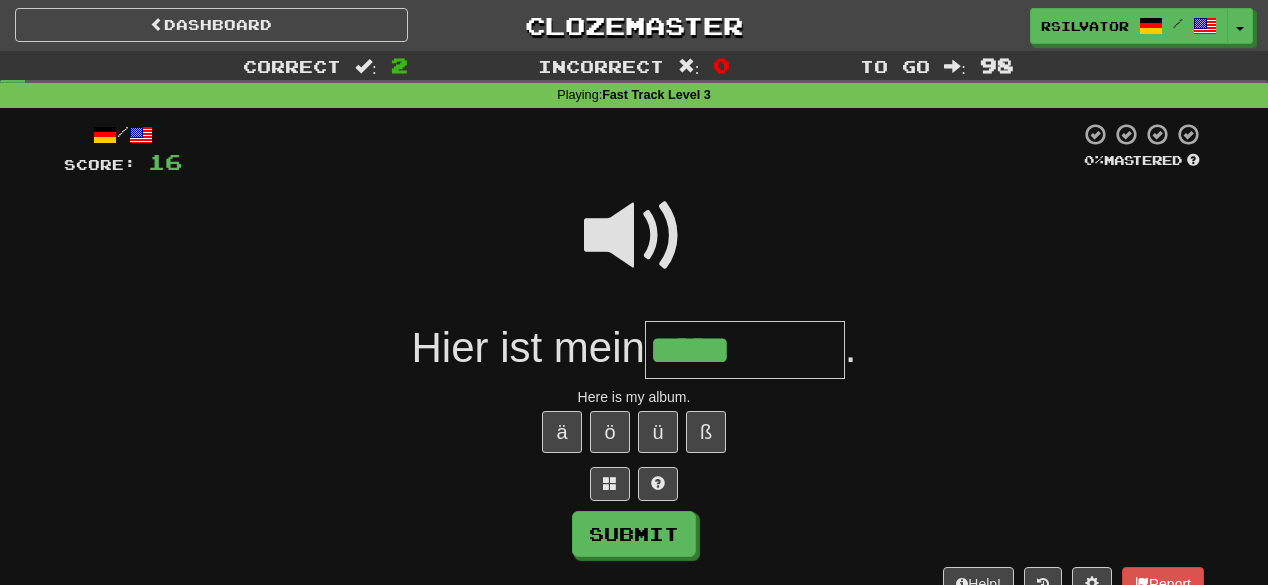 type on "*****" 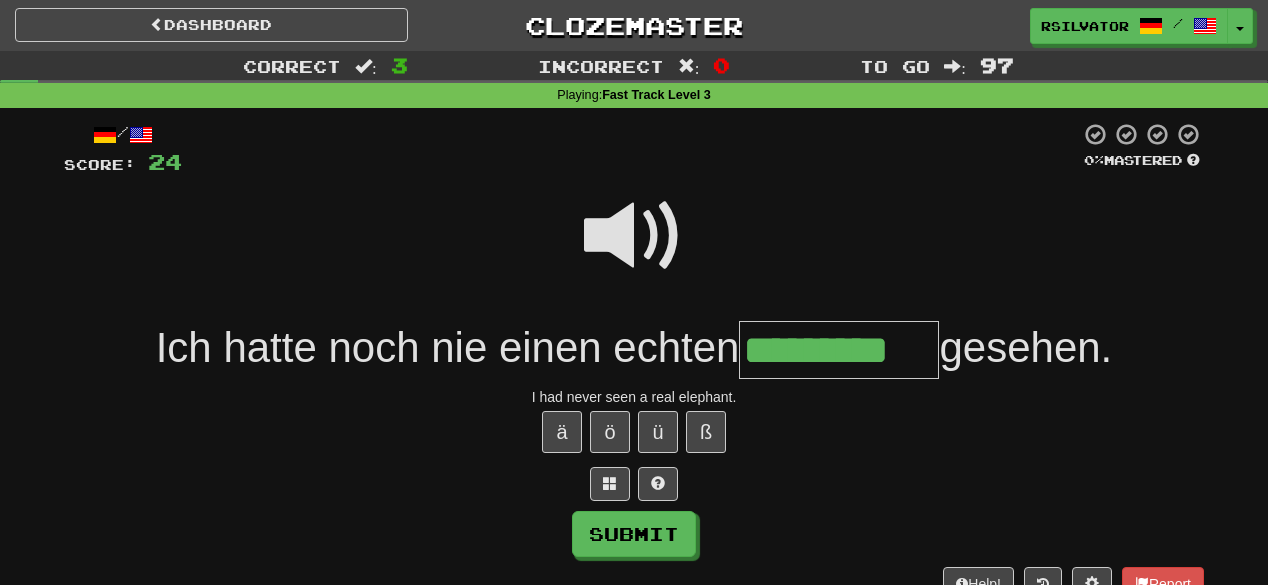 type on "*********" 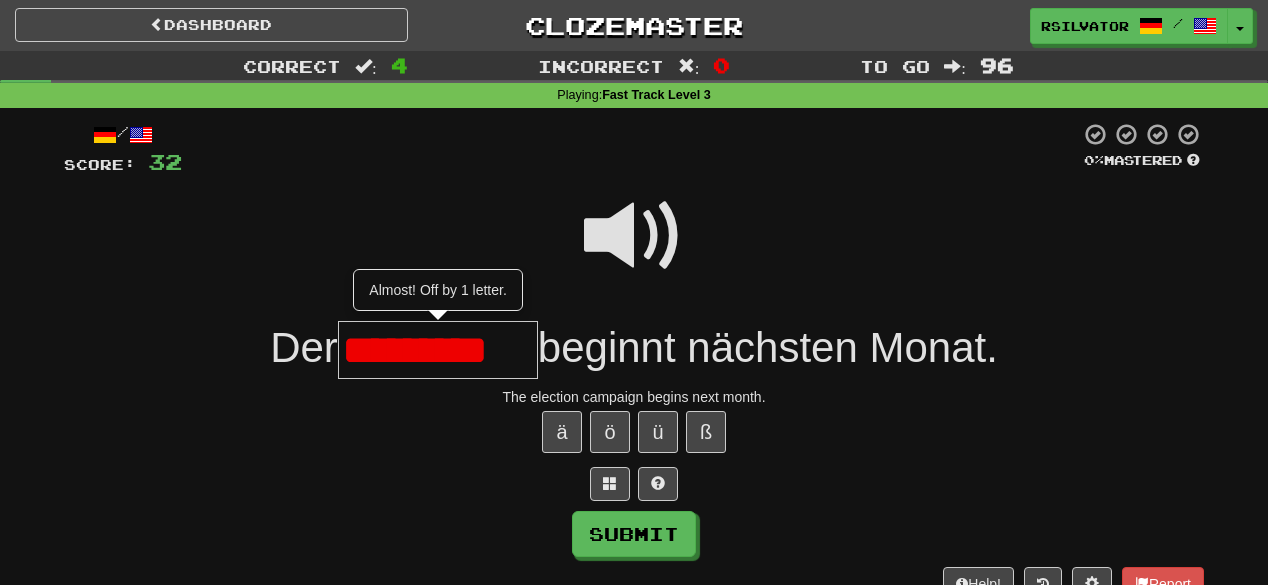 scroll, scrollTop: 0, scrollLeft: 16, axis: horizontal 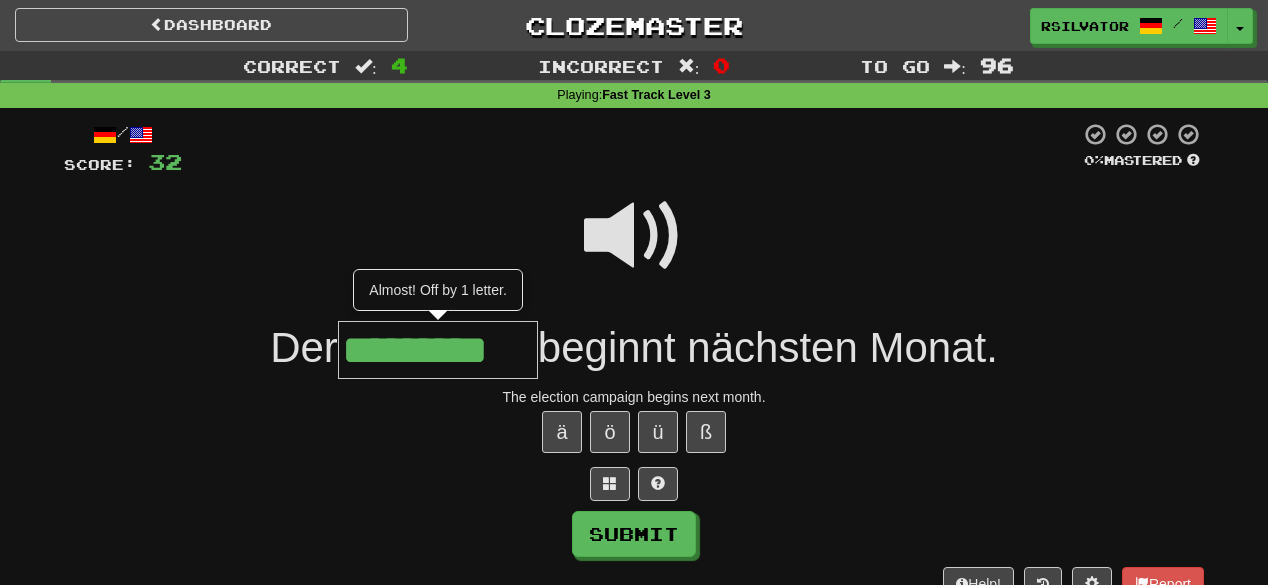 type on "*********" 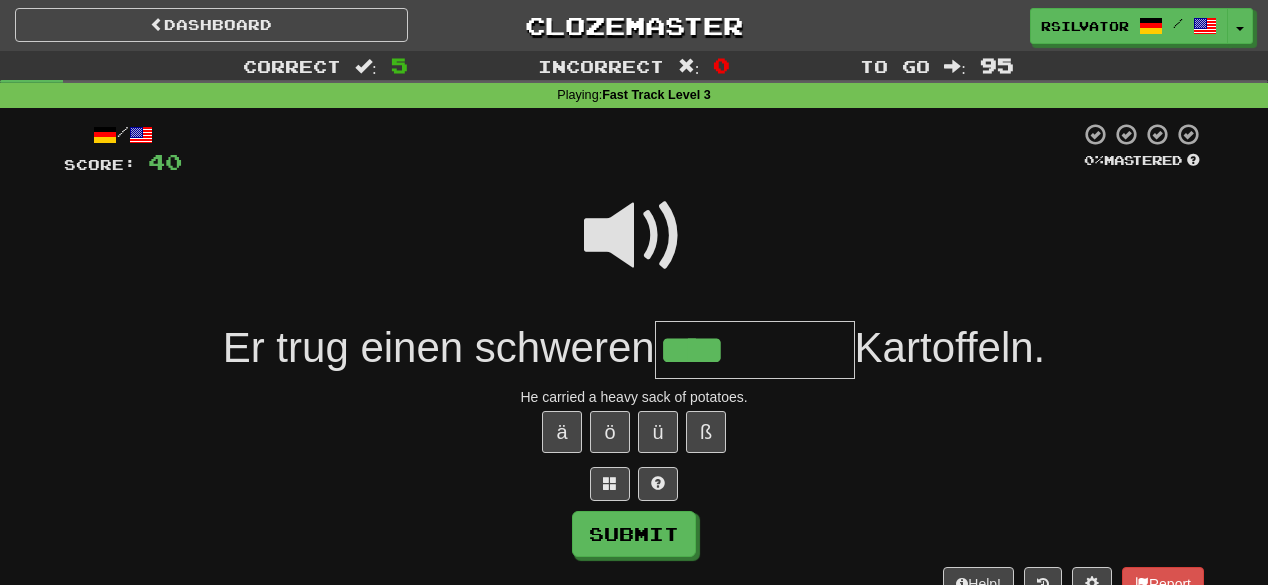 type on "****" 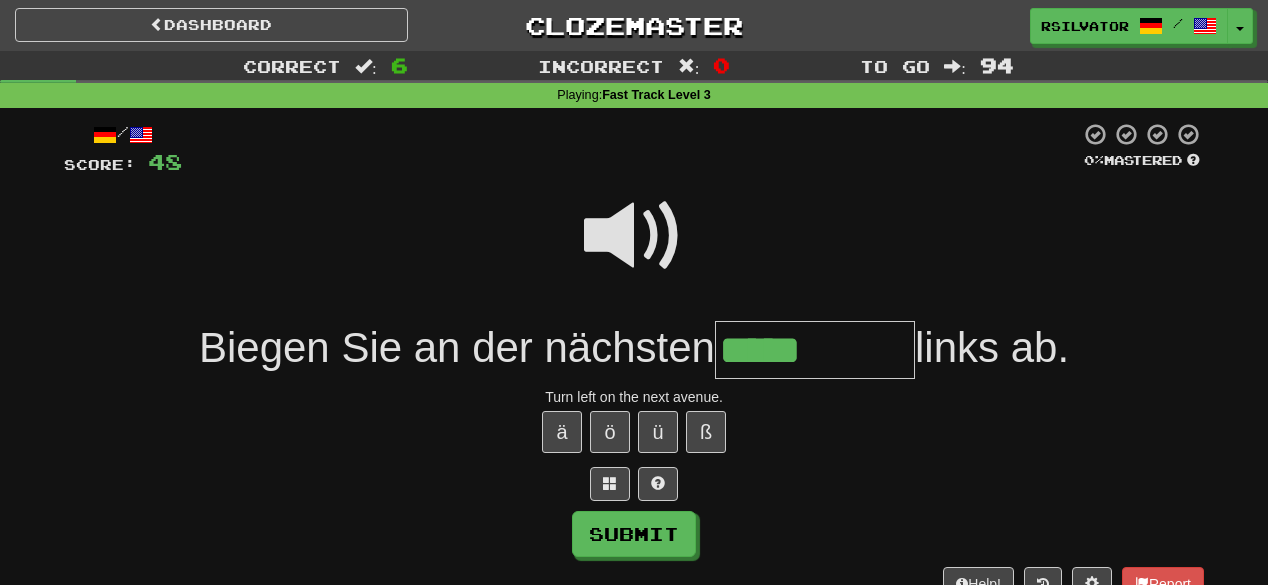 type on "*****" 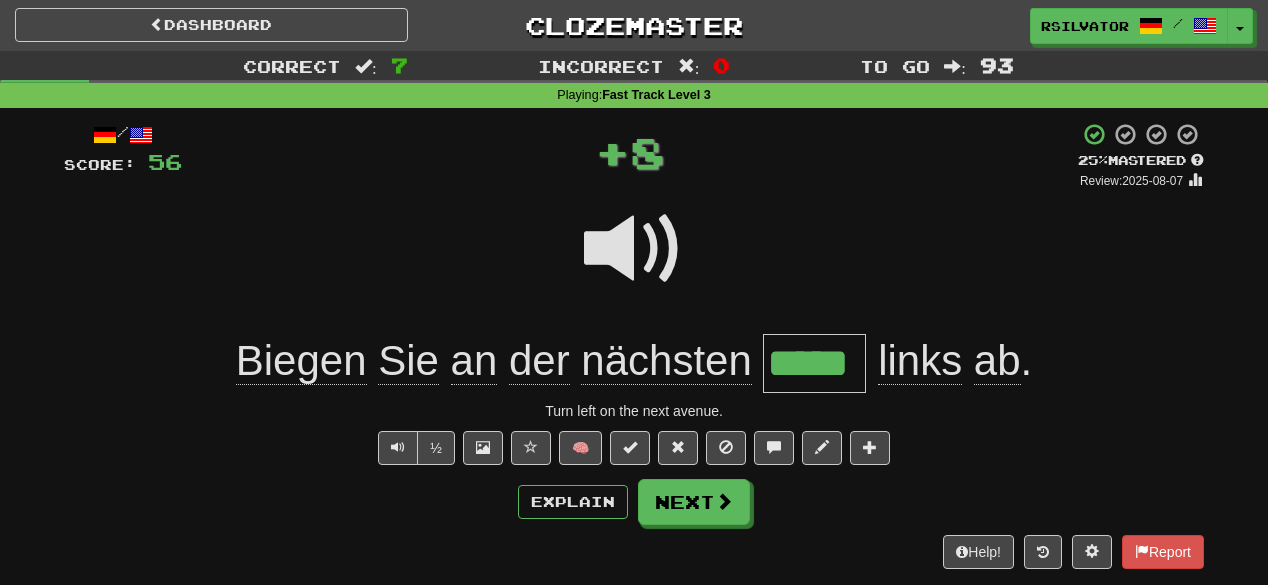 click at bounding box center (634, 249) 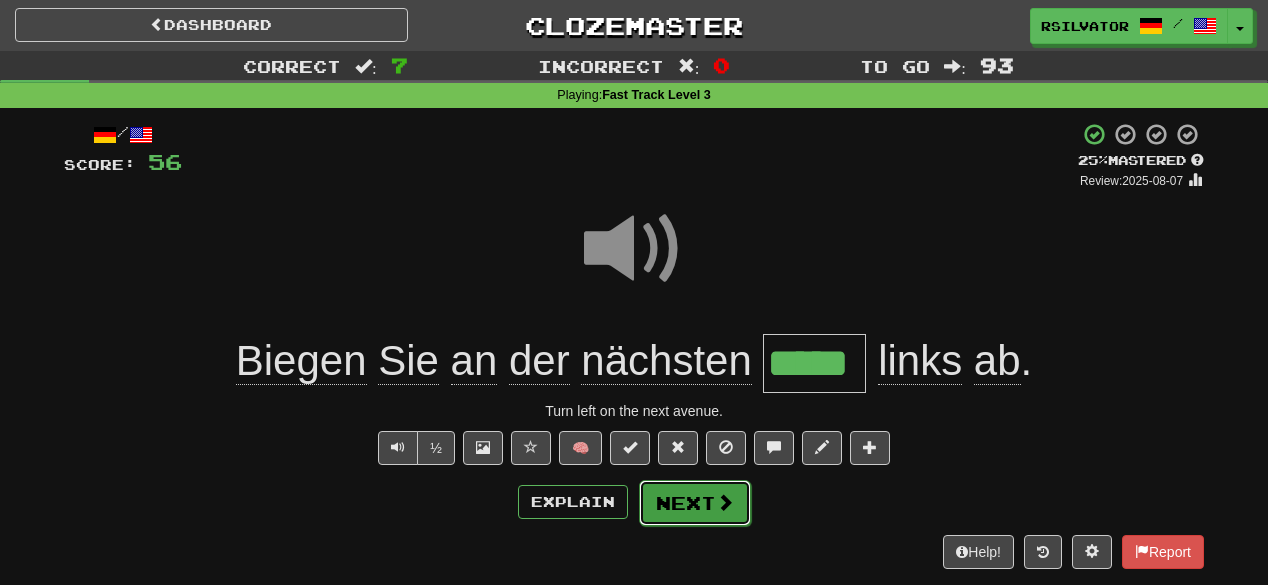 click on "Next" at bounding box center (695, 503) 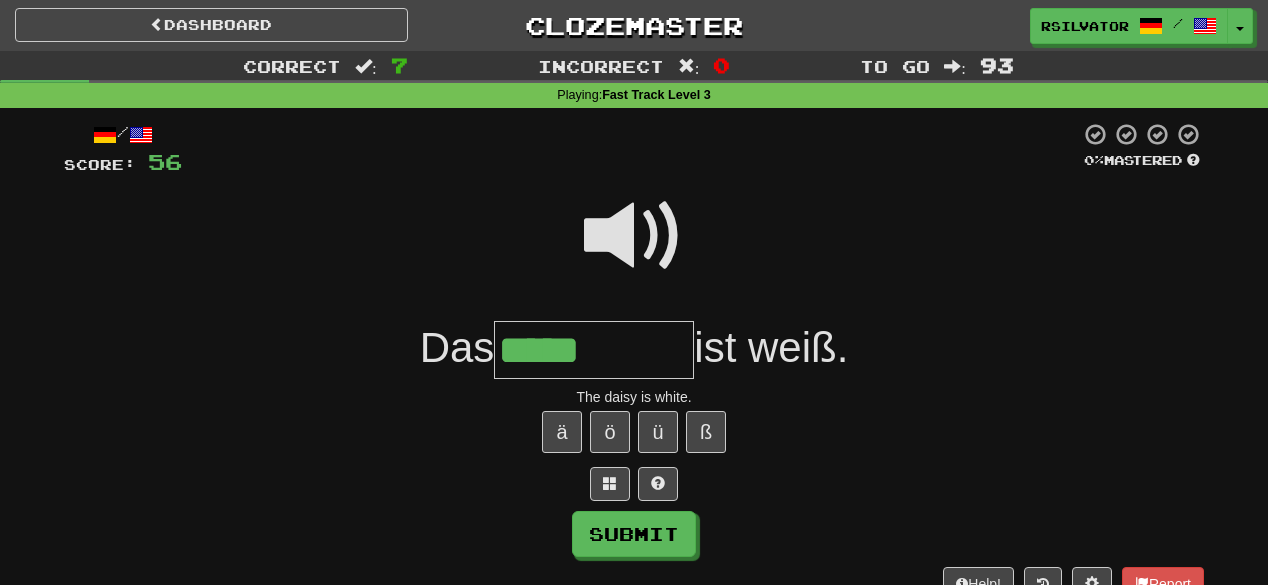 click at bounding box center [634, 236] 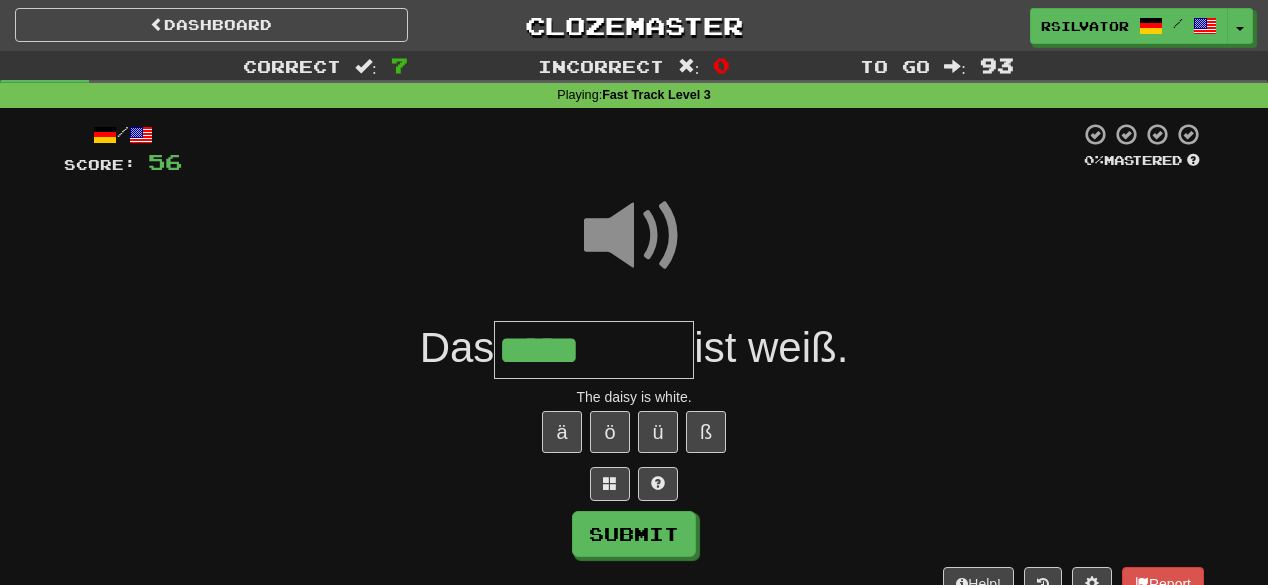 click on "*****" at bounding box center (594, 350) 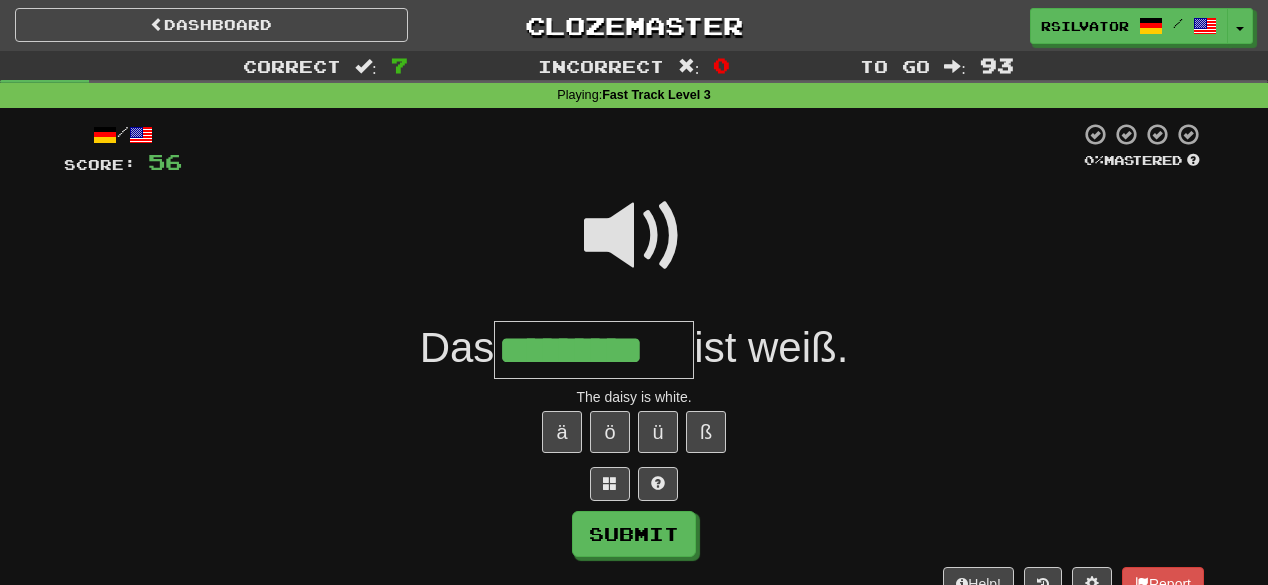 scroll, scrollTop: 0, scrollLeft: 21, axis: horizontal 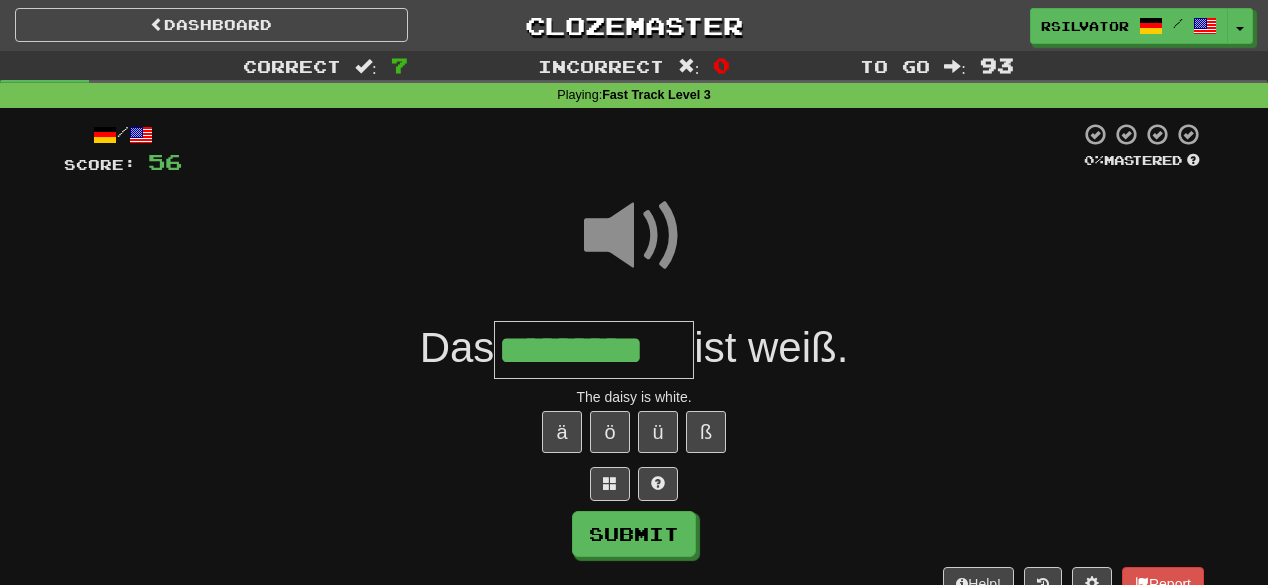 click on "*********" at bounding box center (594, 350) 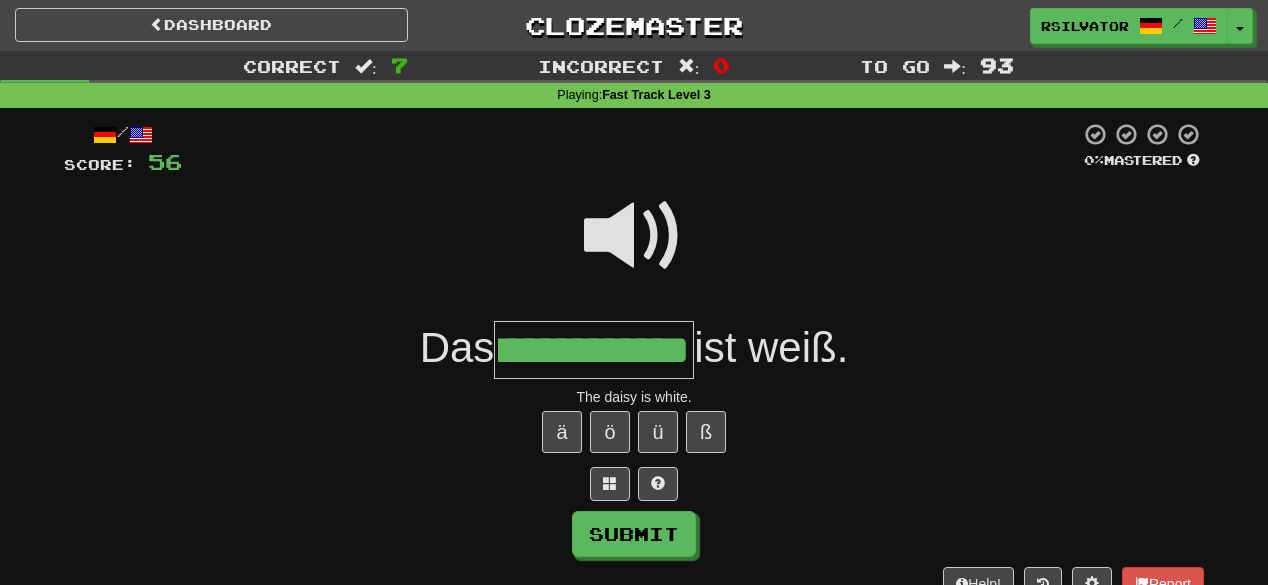 scroll, scrollTop: 0, scrollLeft: 112, axis: horizontal 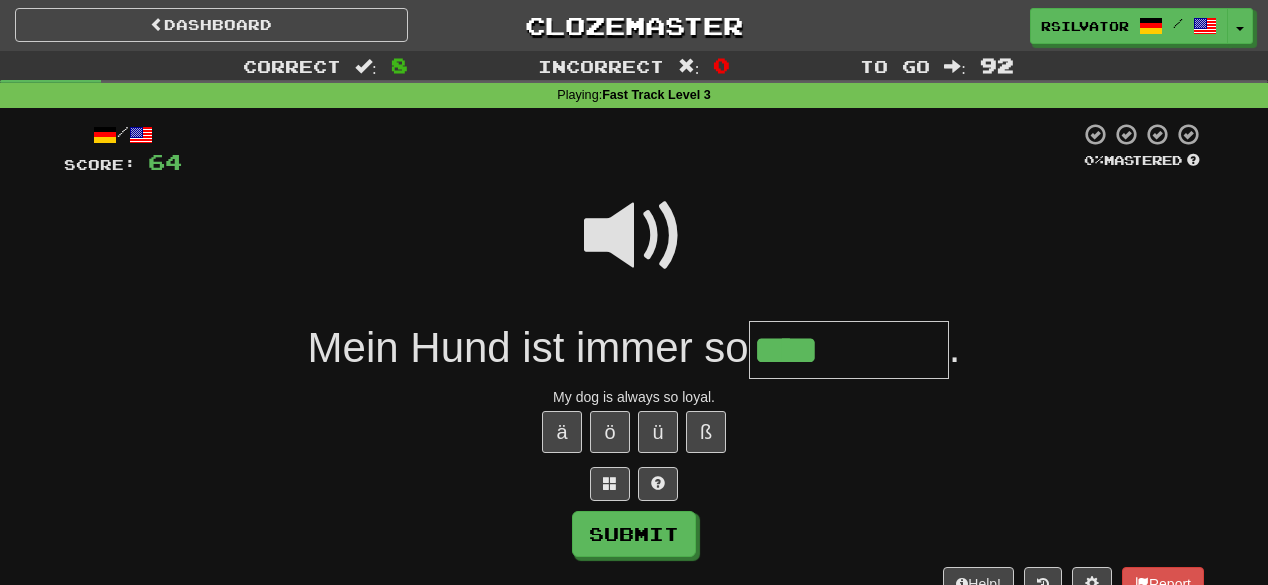 type on "****" 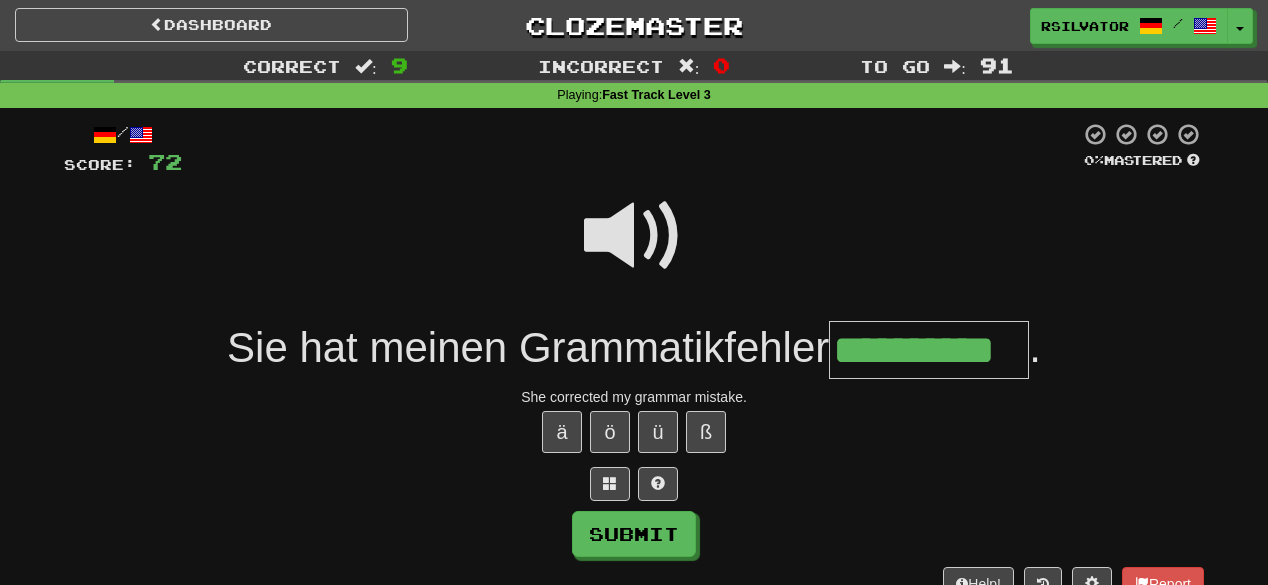 type on "**********" 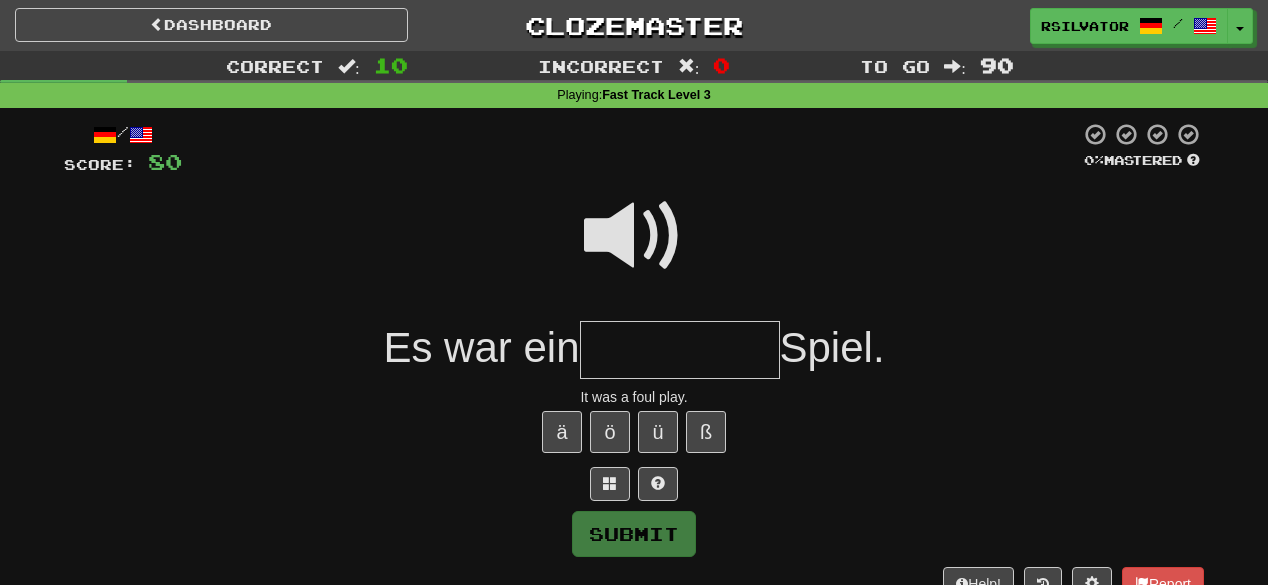 click at bounding box center (634, 236) 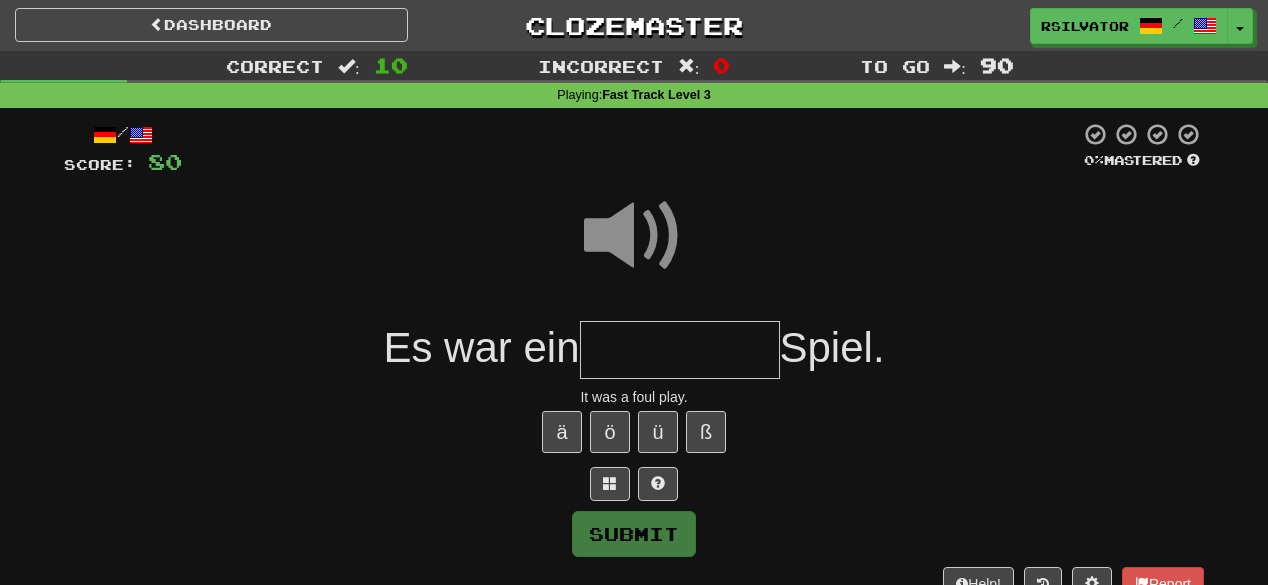 click at bounding box center (680, 350) 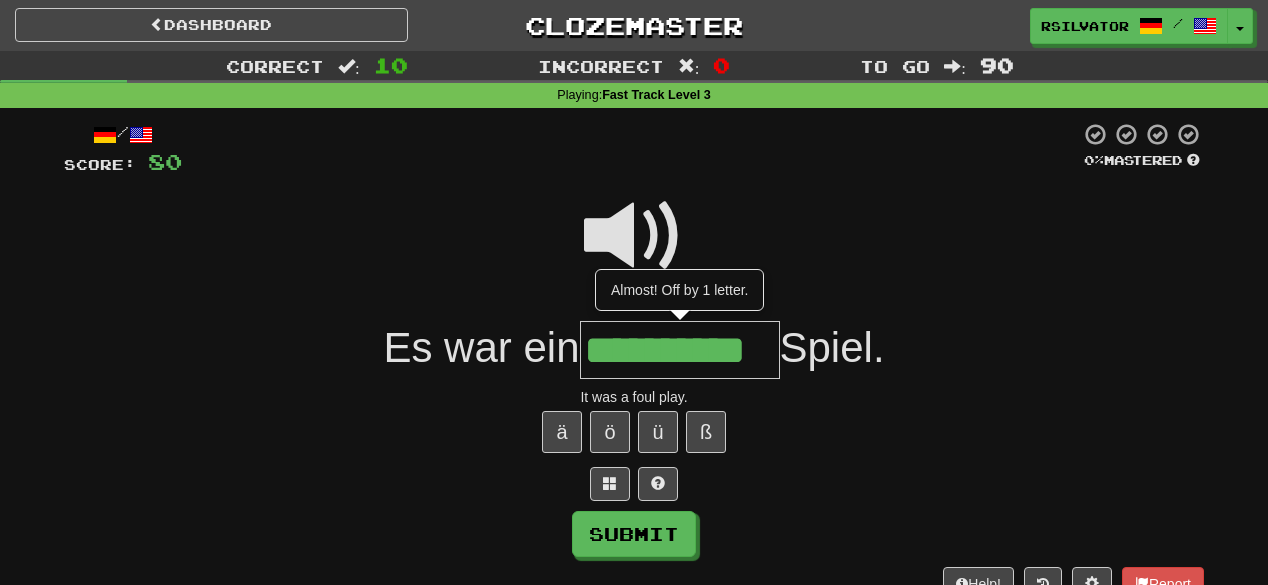 scroll, scrollTop: 0, scrollLeft: 10, axis: horizontal 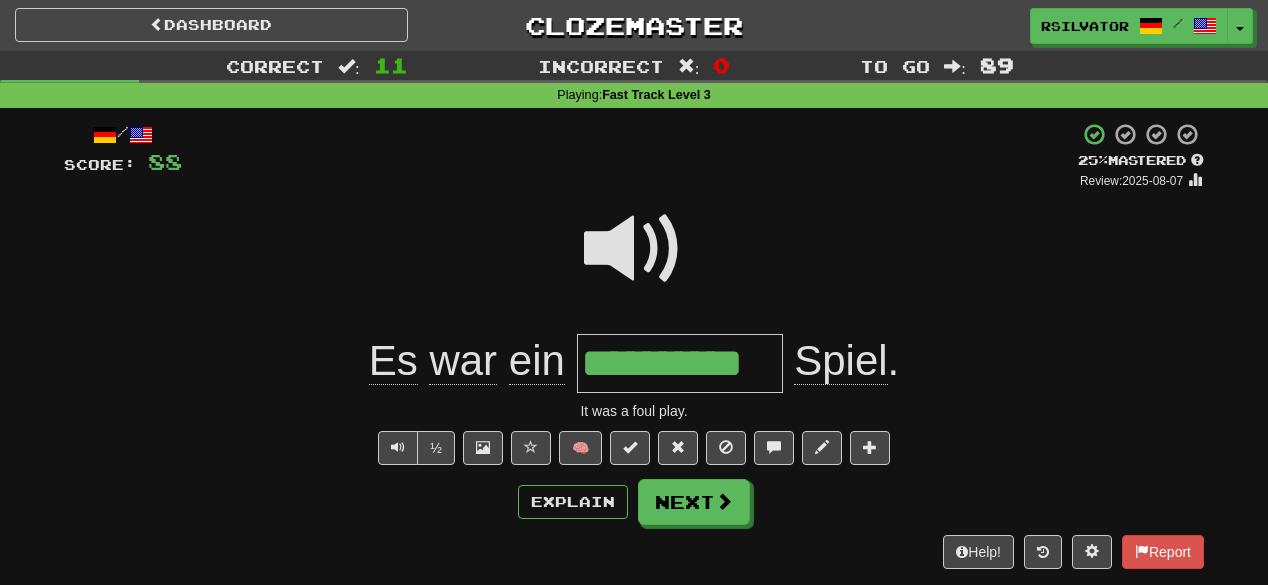 click on "**********" at bounding box center (680, 363) 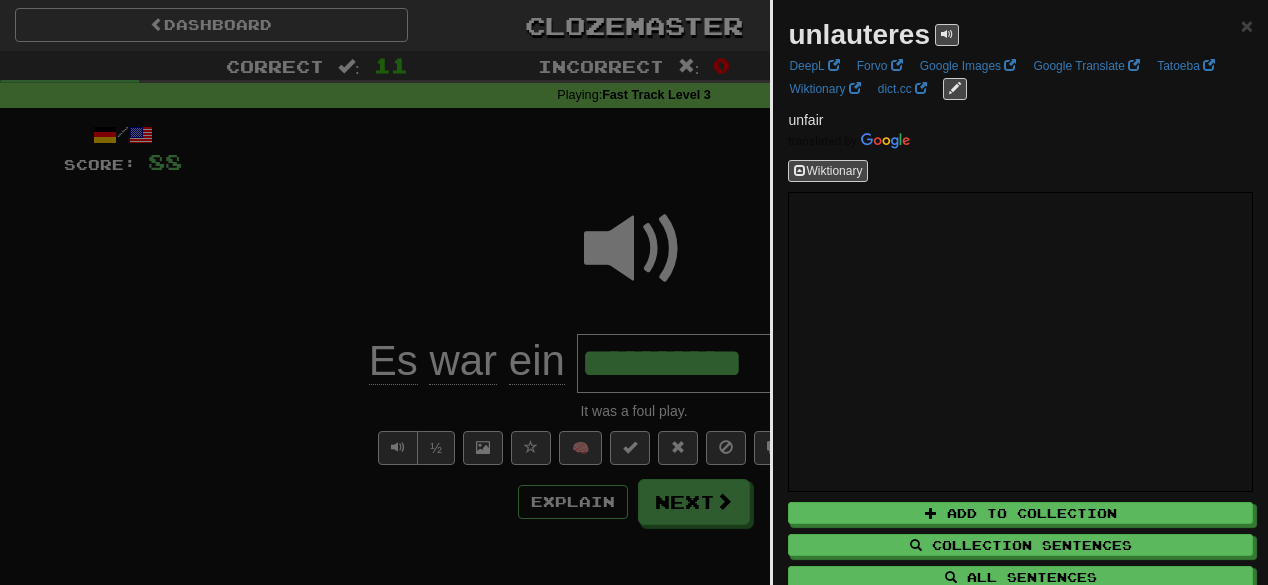 click at bounding box center [634, 292] 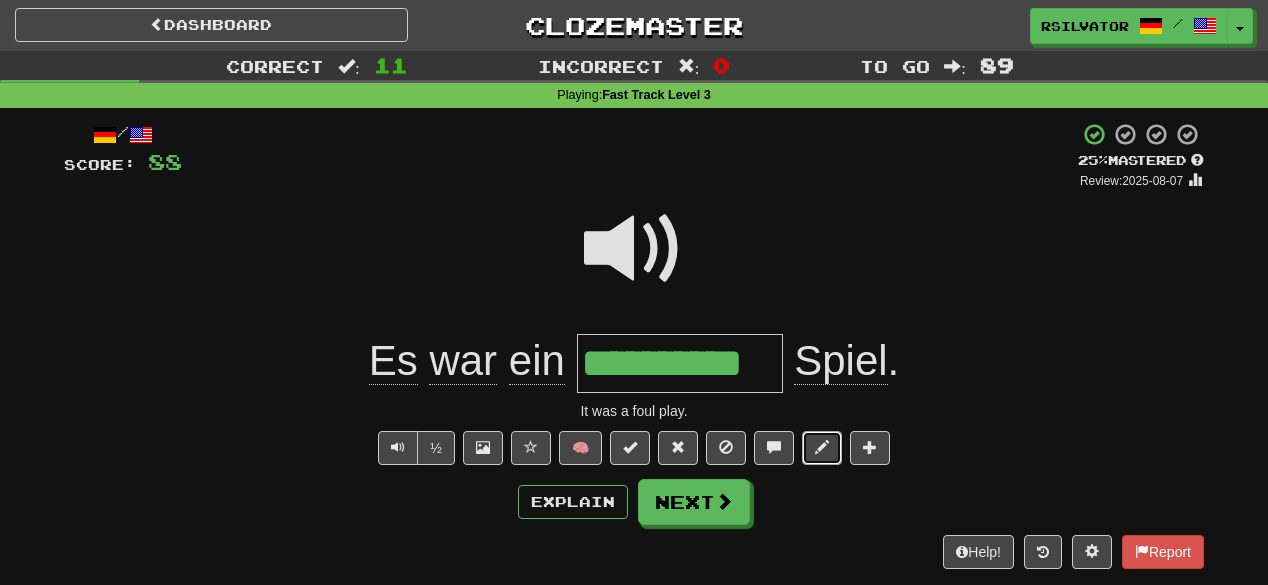 click at bounding box center (822, 448) 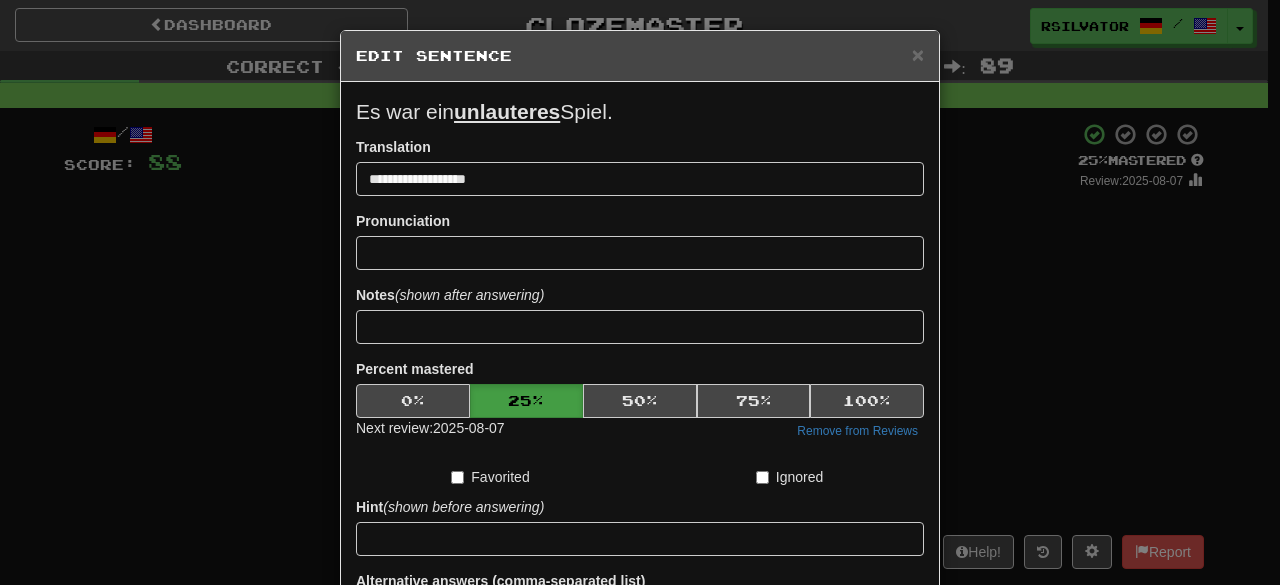click on "**********" at bounding box center (640, 292) 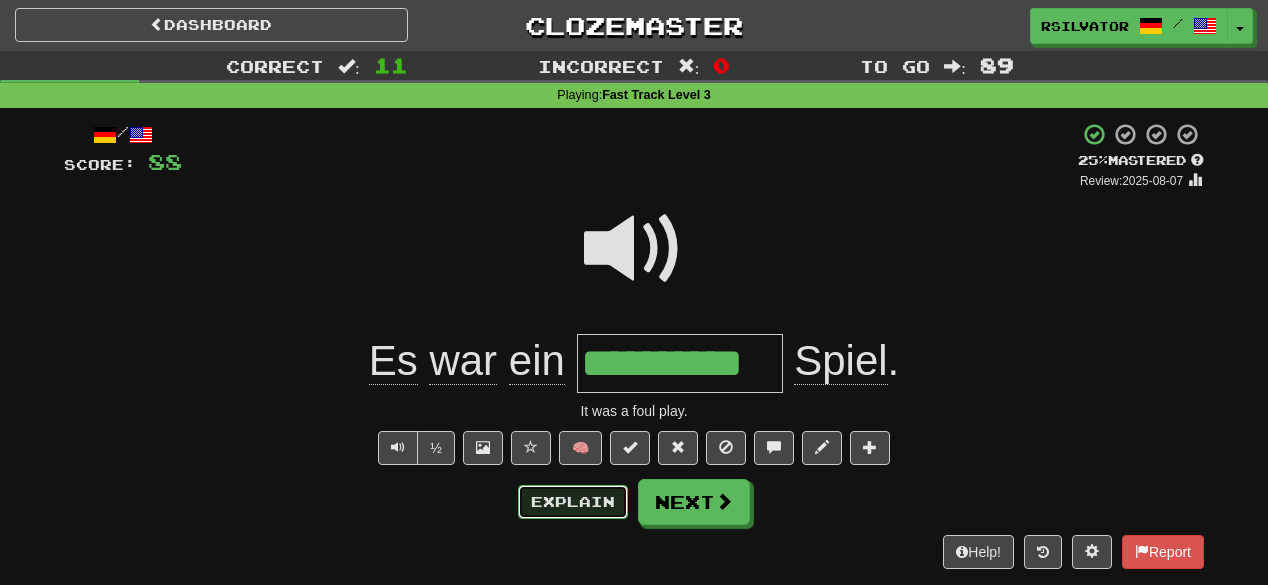 click on "Explain" at bounding box center (573, 502) 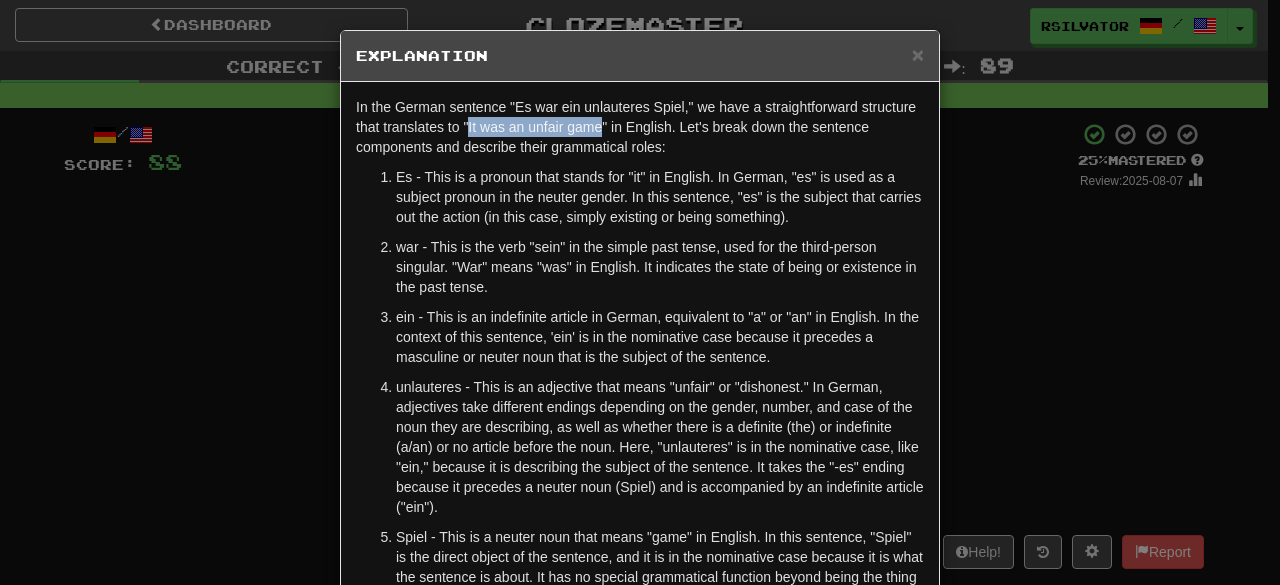 drag, startPoint x: 463, startPoint y: 124, endPoint x: 592, endPoint y: 120, distance: 129.062 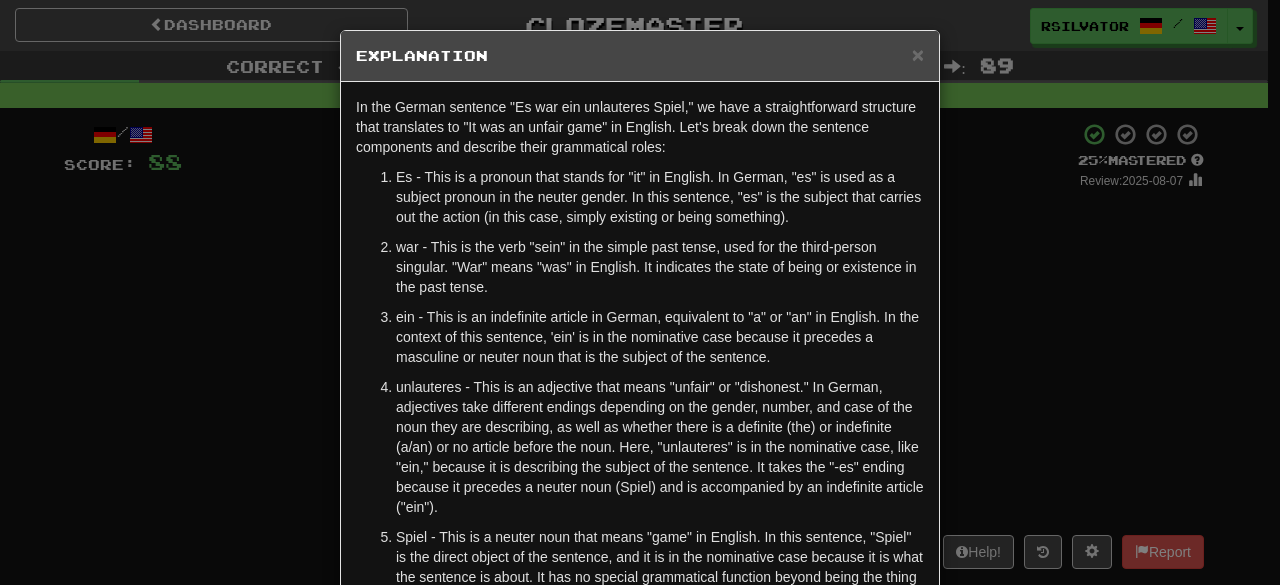click on "× Explanation In the German sentence "Es war ein unlauteres Spiel," we have a straightforward structure that translates to "It was an unfair game" in English. Let's break down the sentence components and describe their grammatical roles:
Es - This is a pronoun that stands for "it" in English. In German, "es" is used as a subject pronoun in the neuter gender. In this sentence, "es" is the subject that carries out the action (in this case, simply existing or being something).
war - This is the verb "sein" in the simple past tense, used for the third-person singular. "War" means "was" in English. It indicates the state of being or existence in the past tense.
ein - This is an indefinite article in German, equivalent to "a" or "an" in English. In the context of this sentence, 'ein' is in the nominative case because it precedes a masculine or neuter noun that is the subject of the sentence.
In beta. Generated by ChatGPT. Like it? Hate it?  Let us know ! Close" at bounding box center (640, 292) 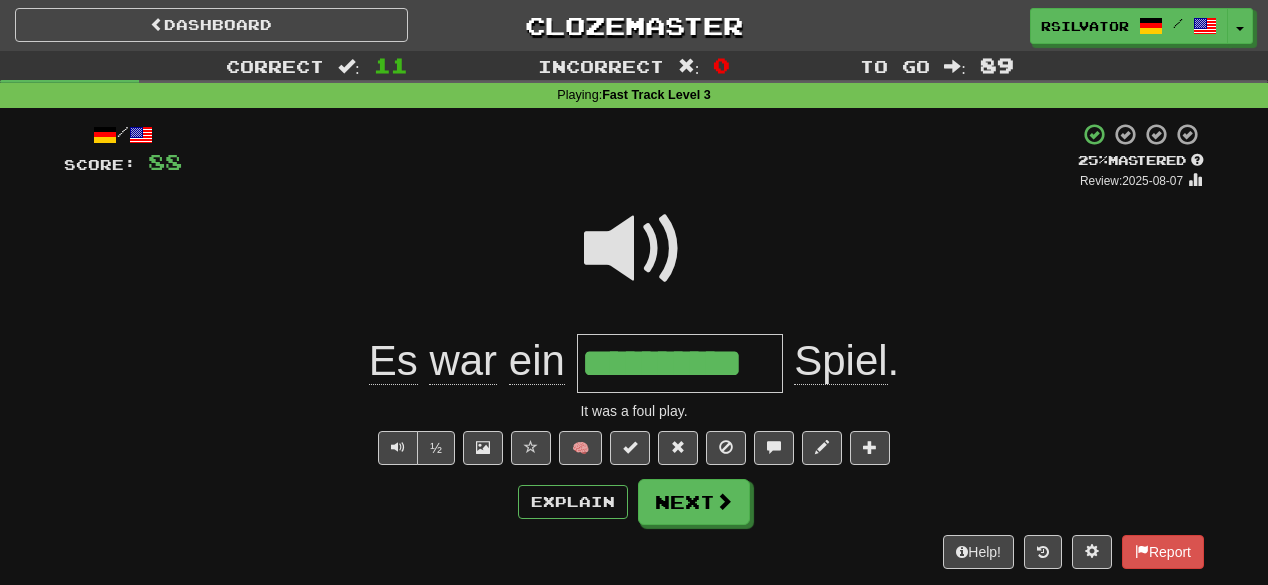 click on "**********" at bounding box center [634, 345] 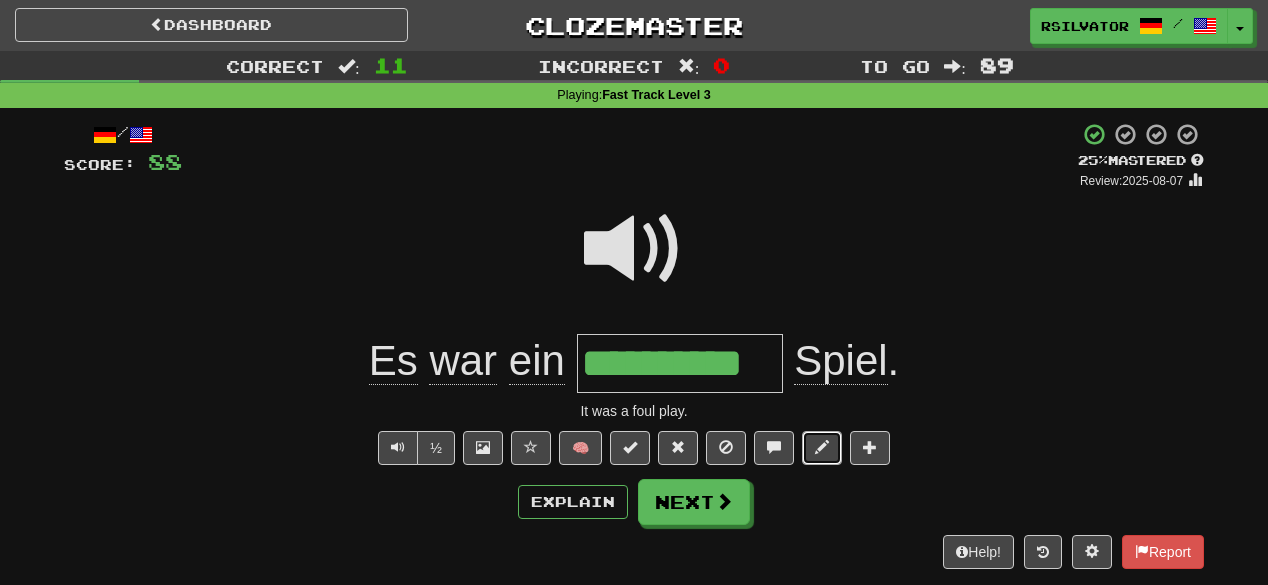 click at bounding box center [822, 448] 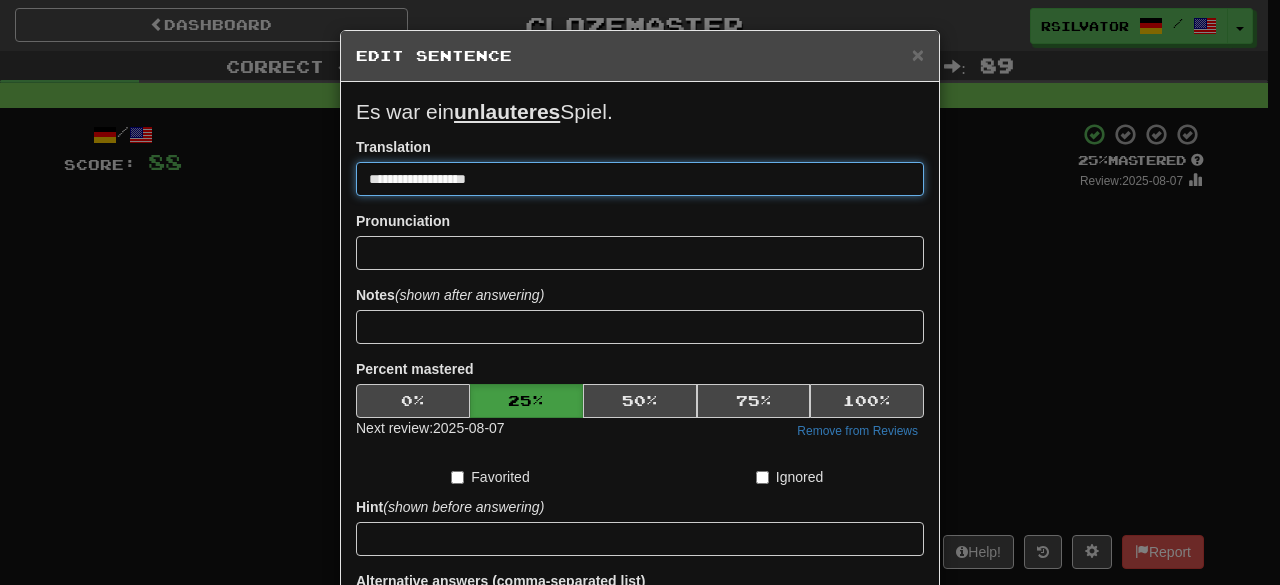 paste on "**" 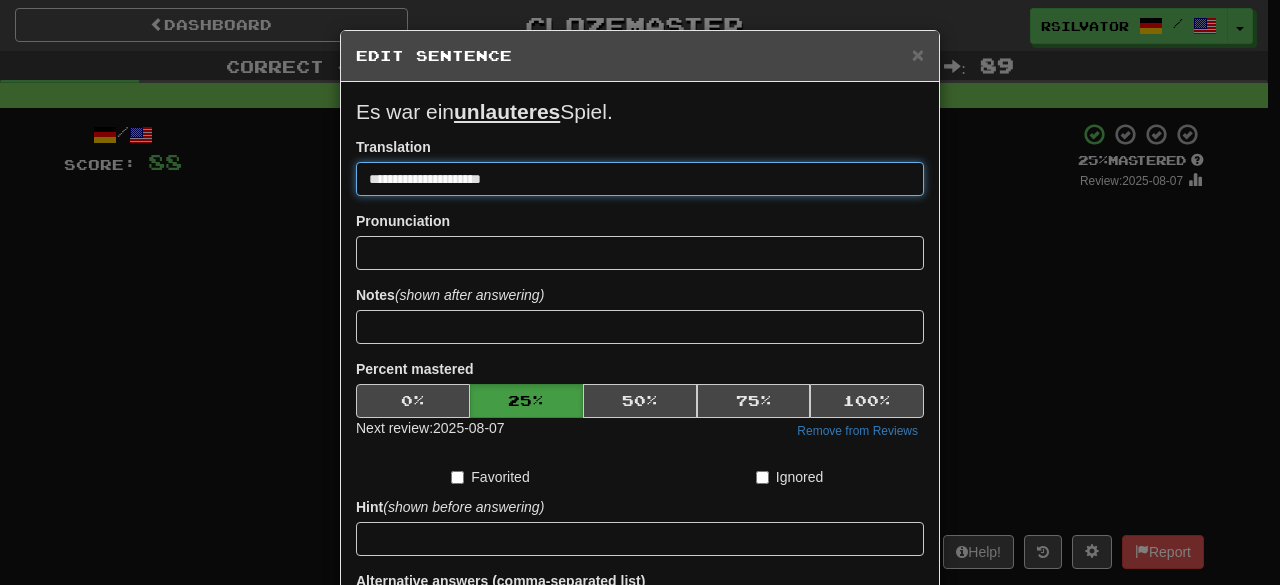 type on "**********" 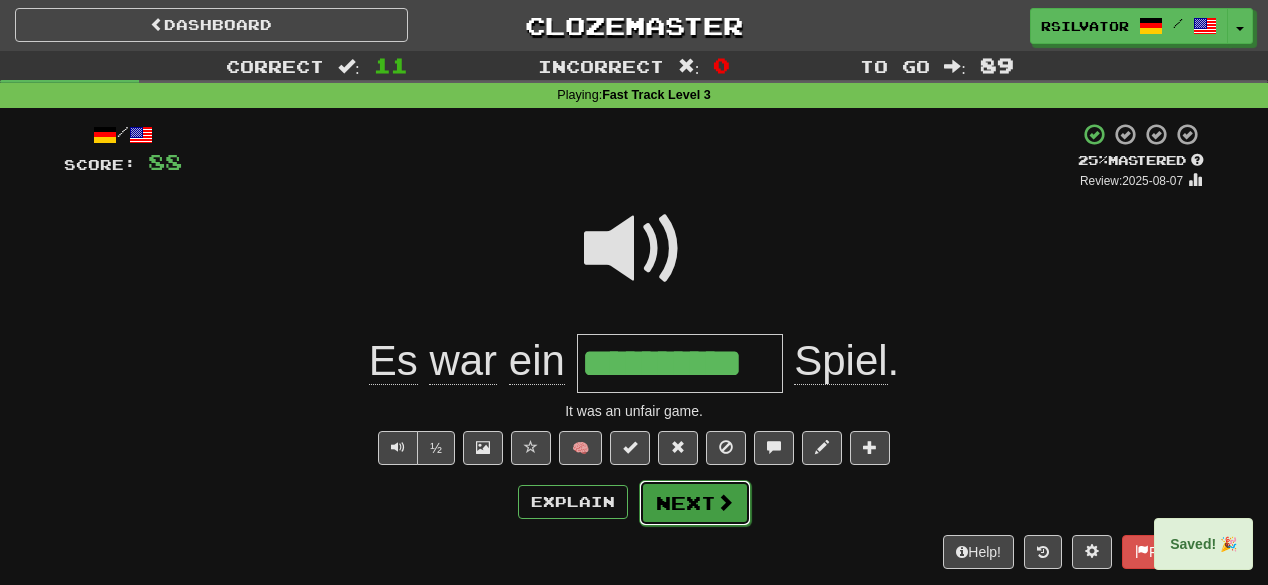 click on "Next" at bounding box center (695, 503) 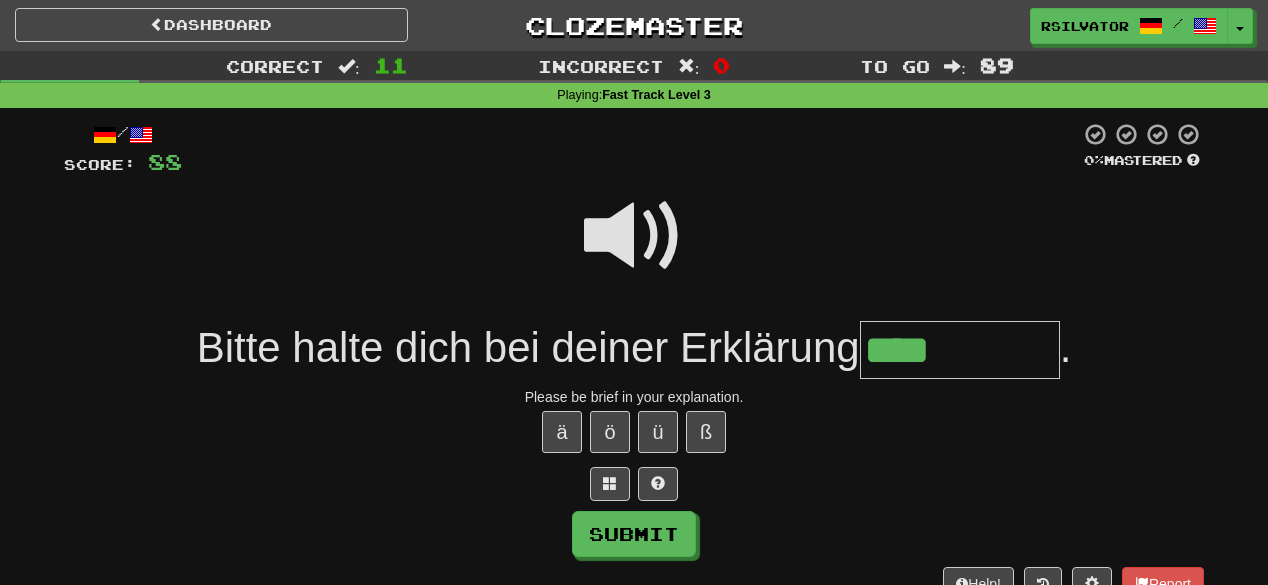 type on "****" 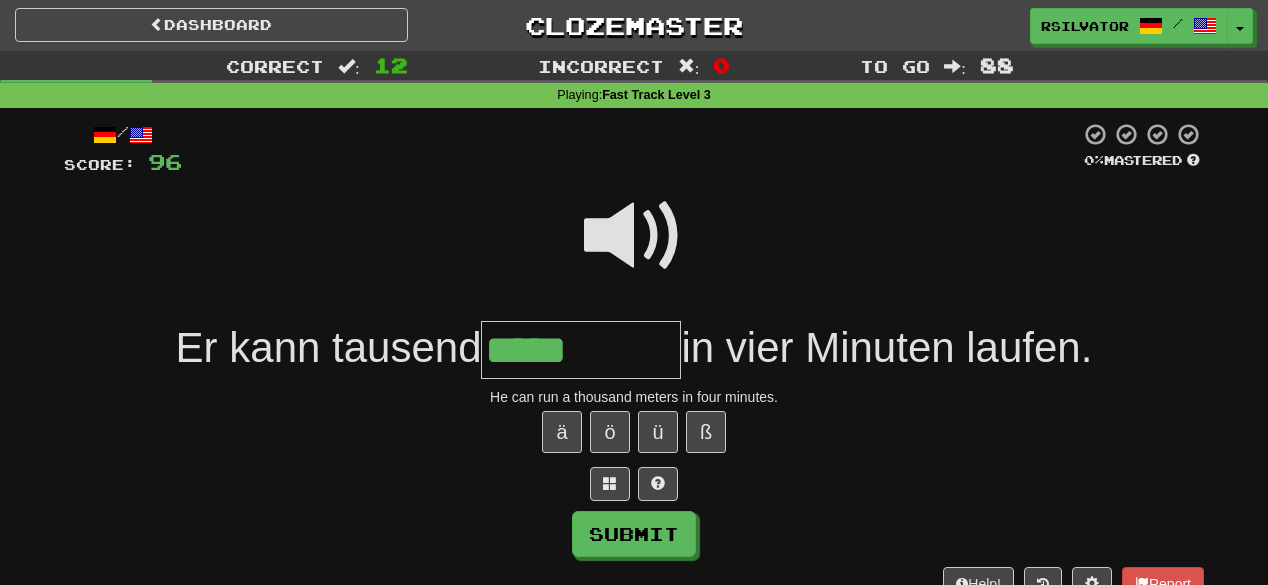 type on "*****" 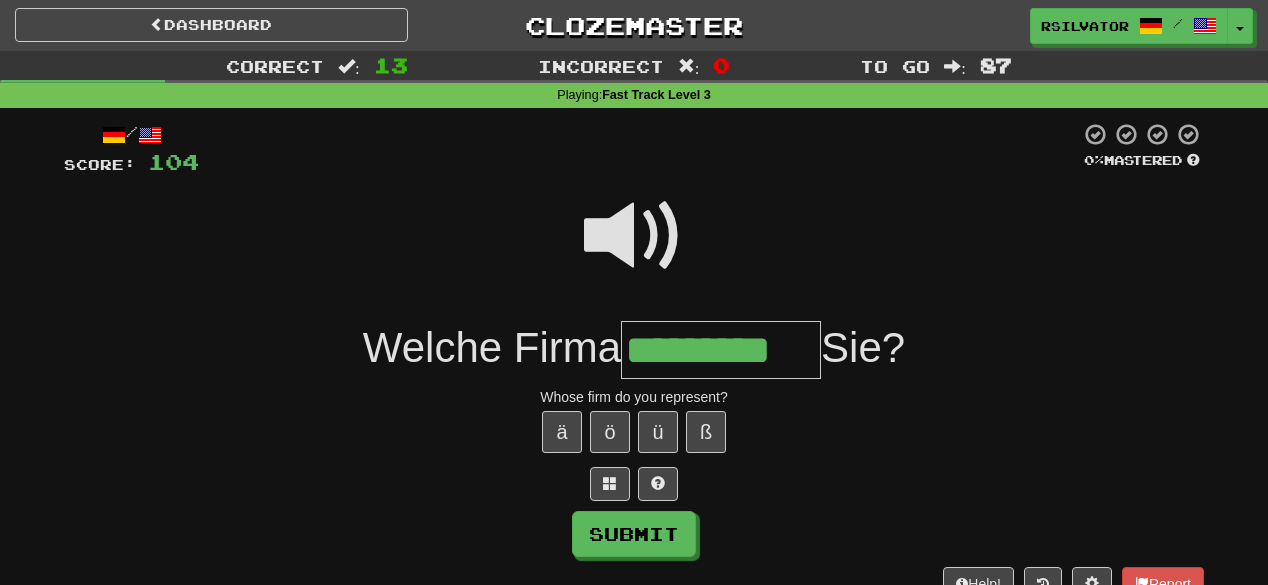 type on "*********" 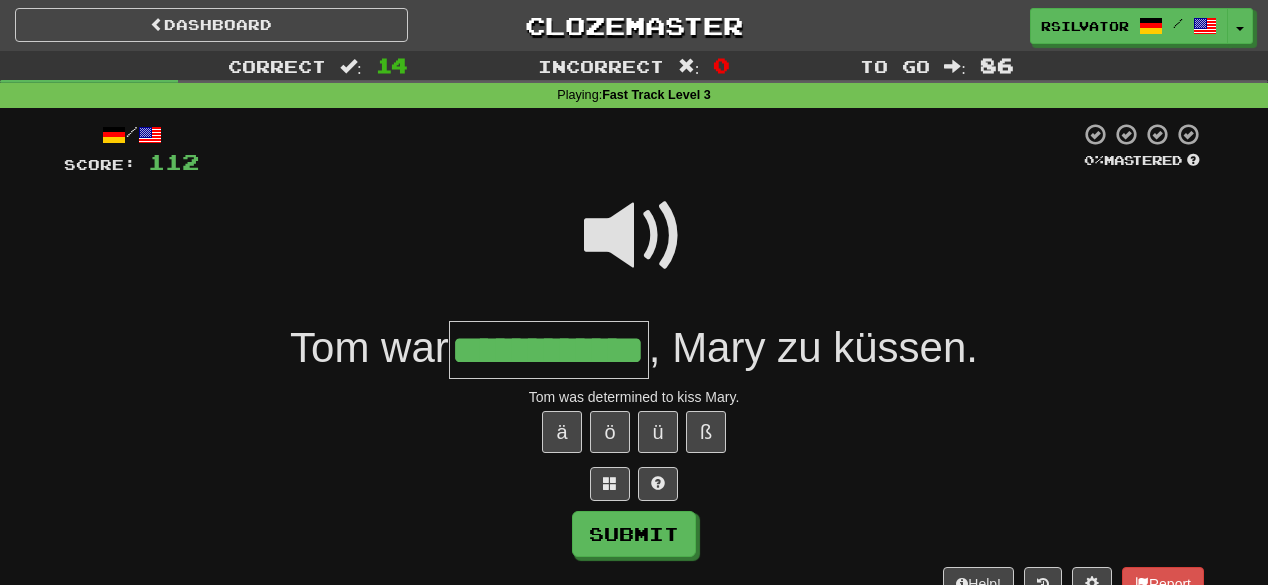 scroll, scrollTop: 0, scrollLeft: 52, axis: horizontal 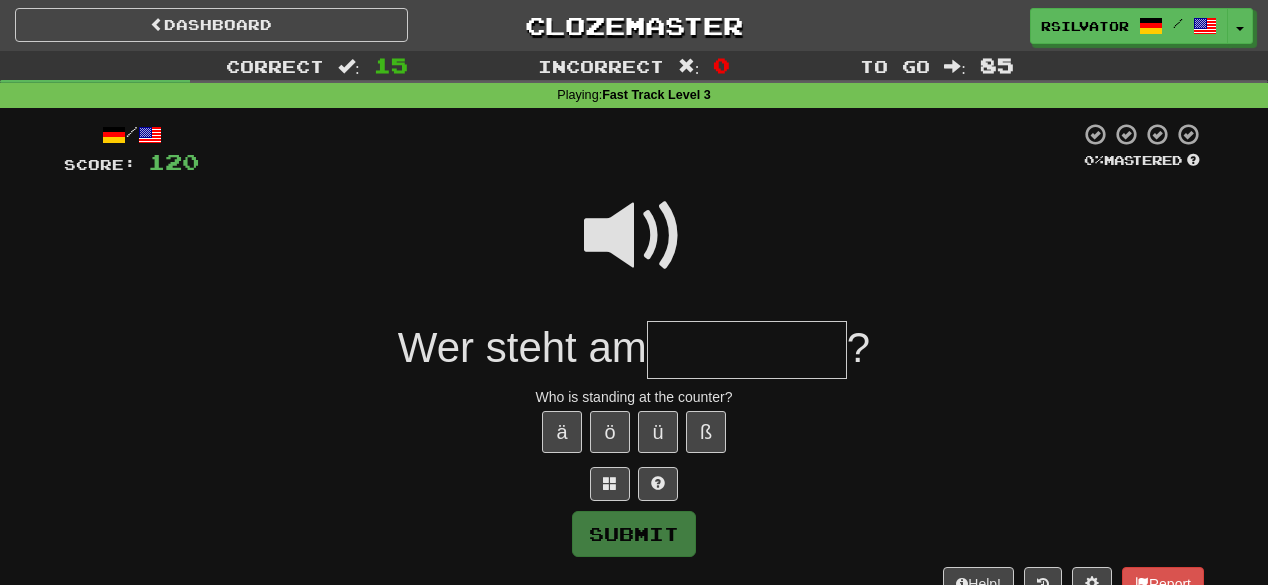 type on "*" 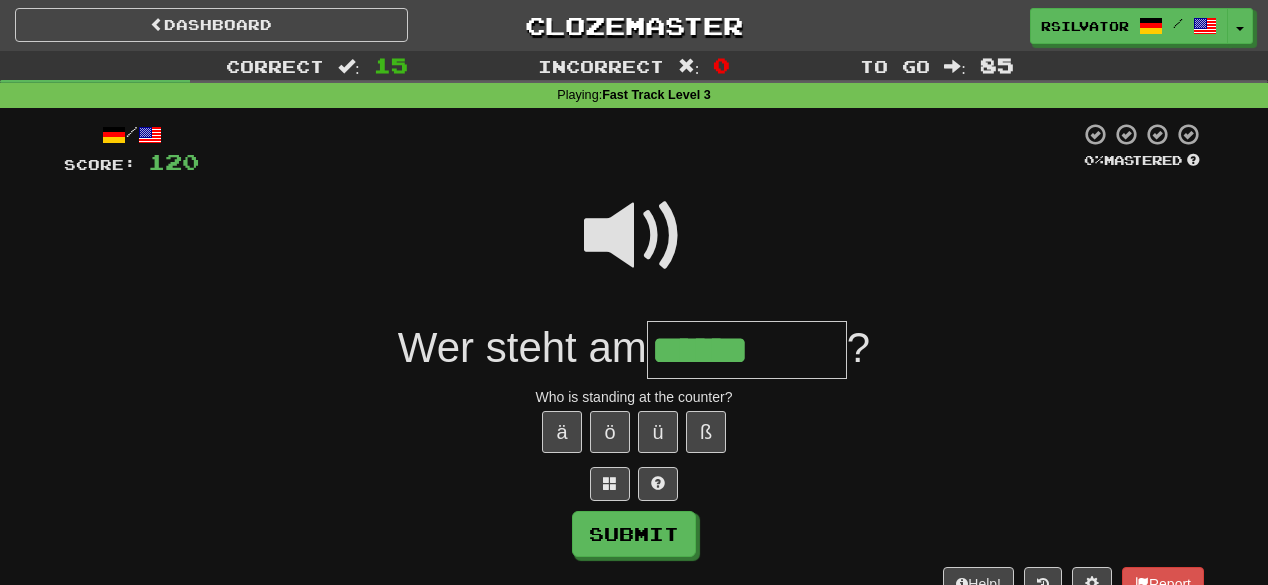 type on "******" 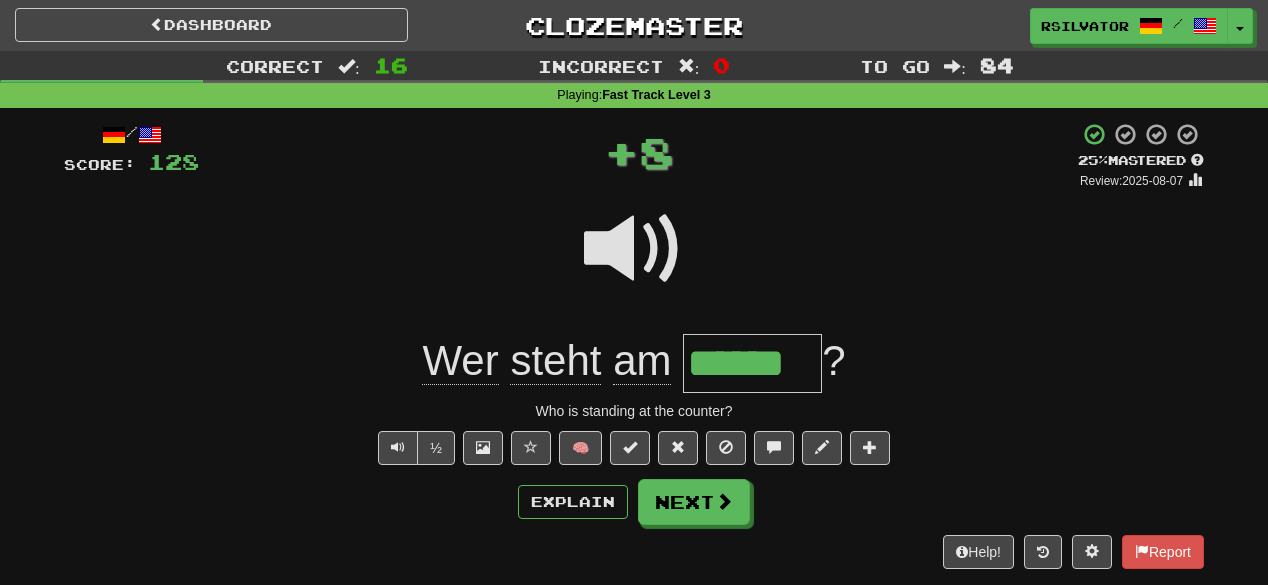 click on "******" at bounding box center (752, 363) 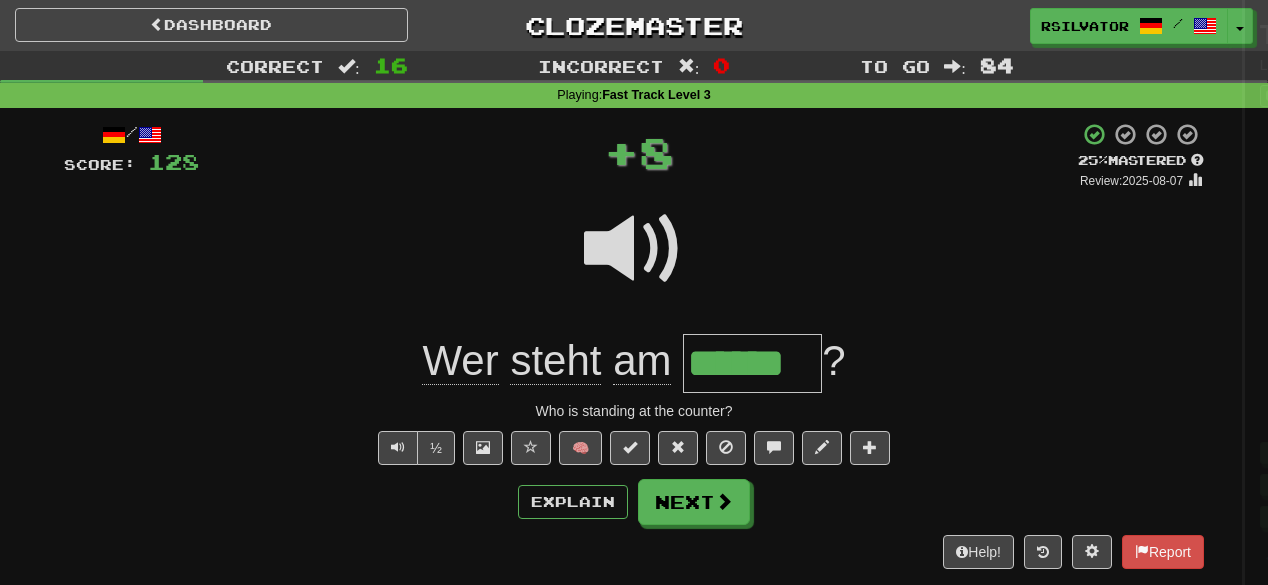 click at bounding box center [634, 292] 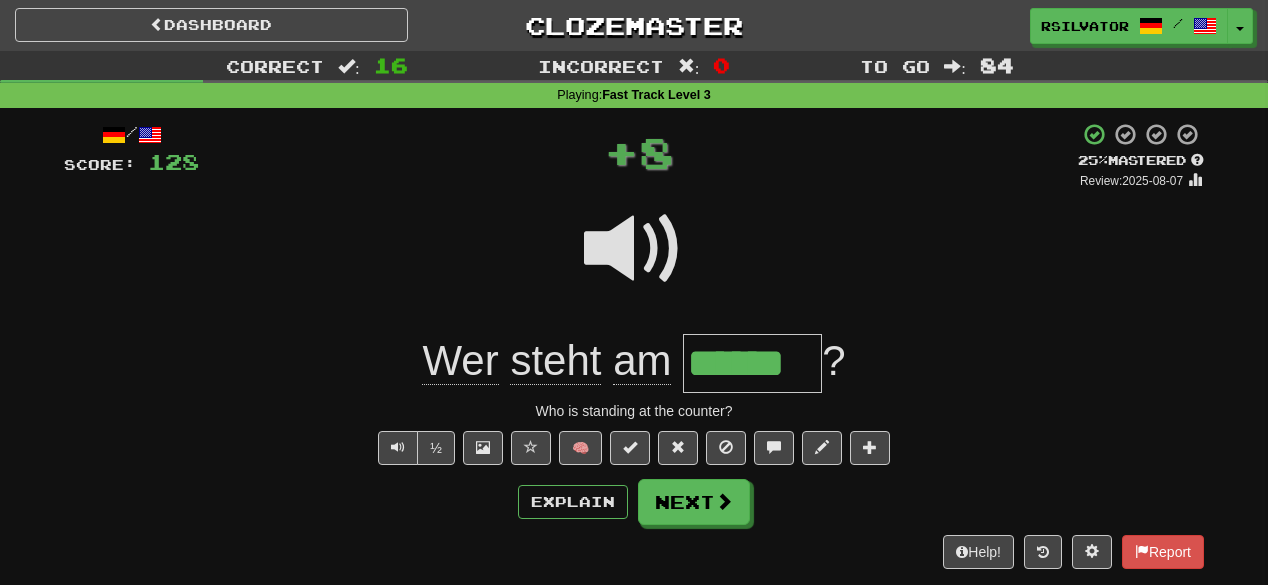 click on "******" at bounding box center (752, 363) 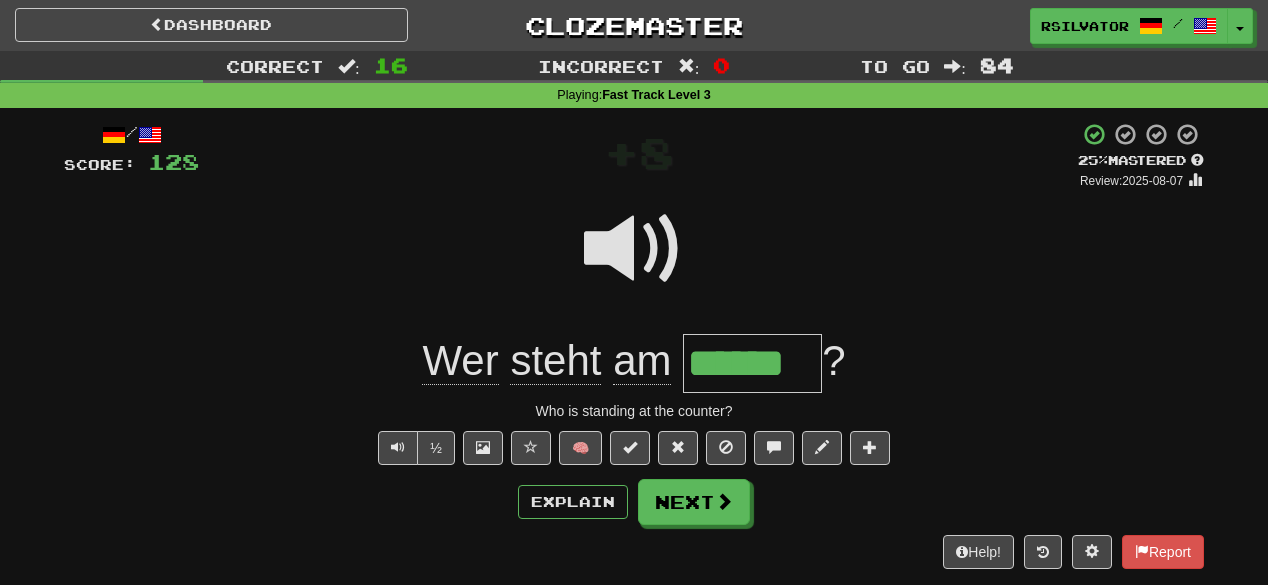 click on "******" at bounding box center [752, 363] 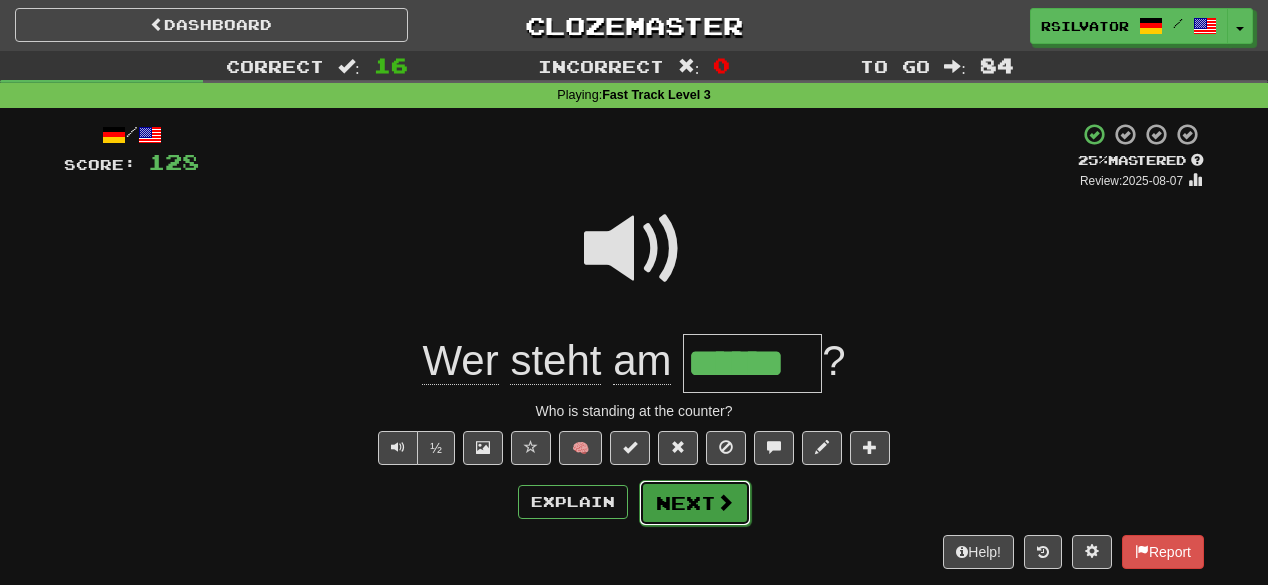 click on "Next" at bounding box center (695, 503) 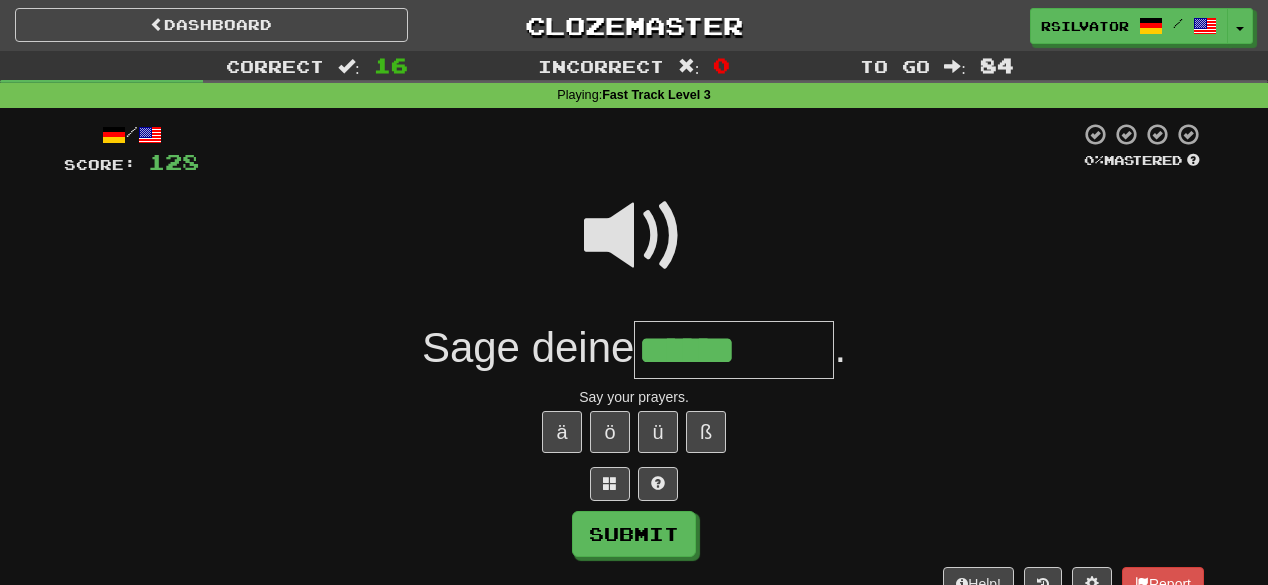 type on "******" 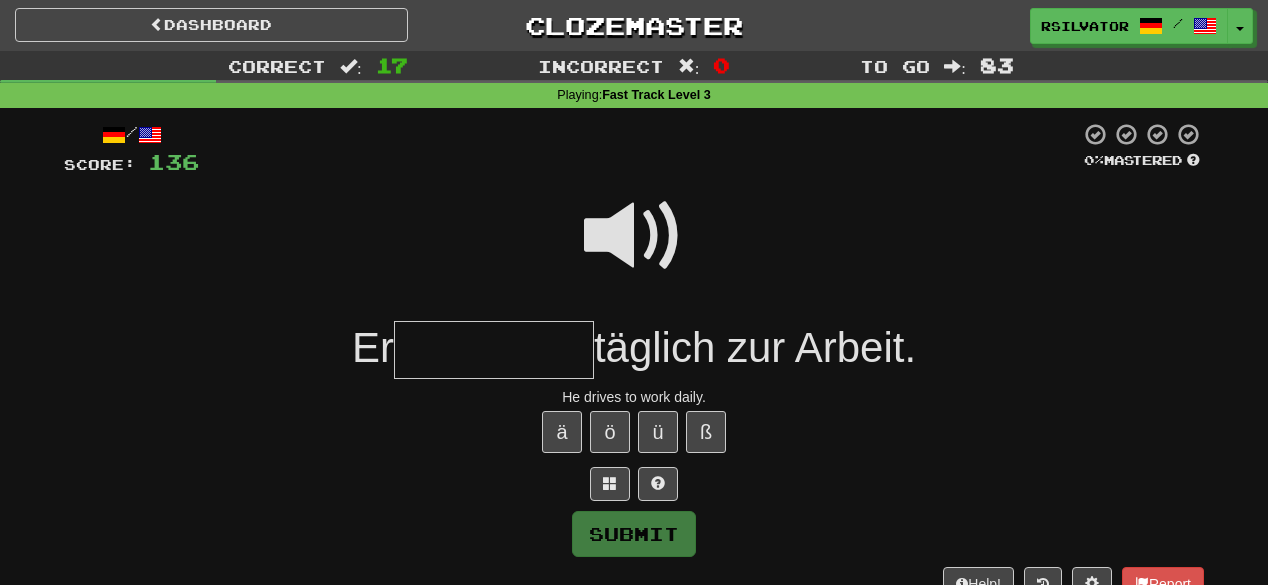 type on "*" 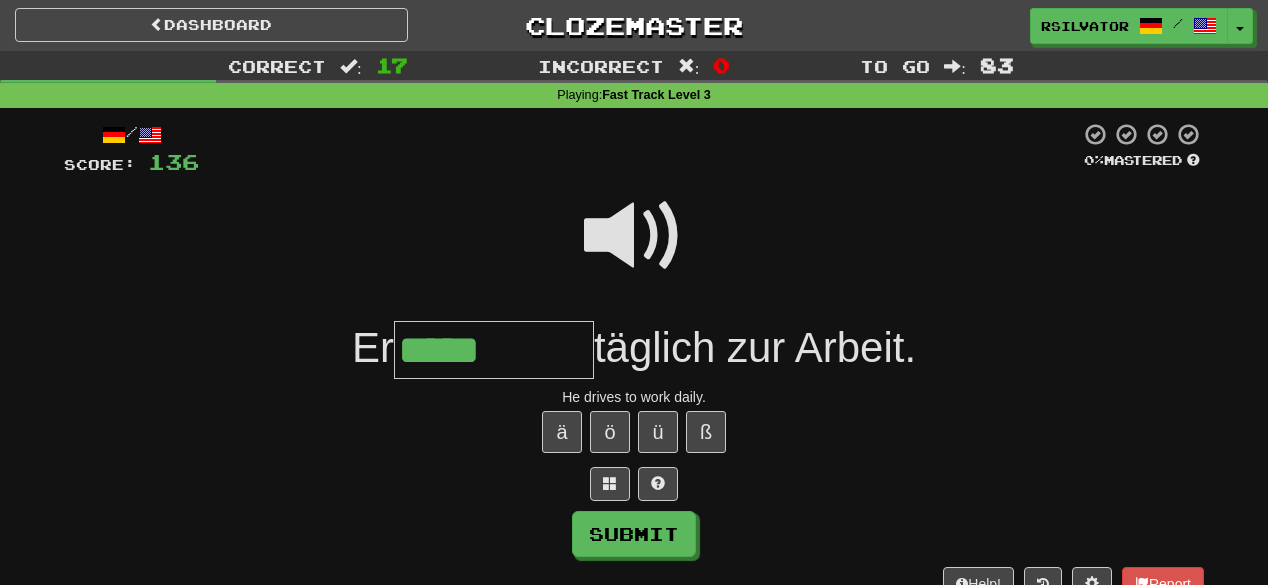 type on "*****" 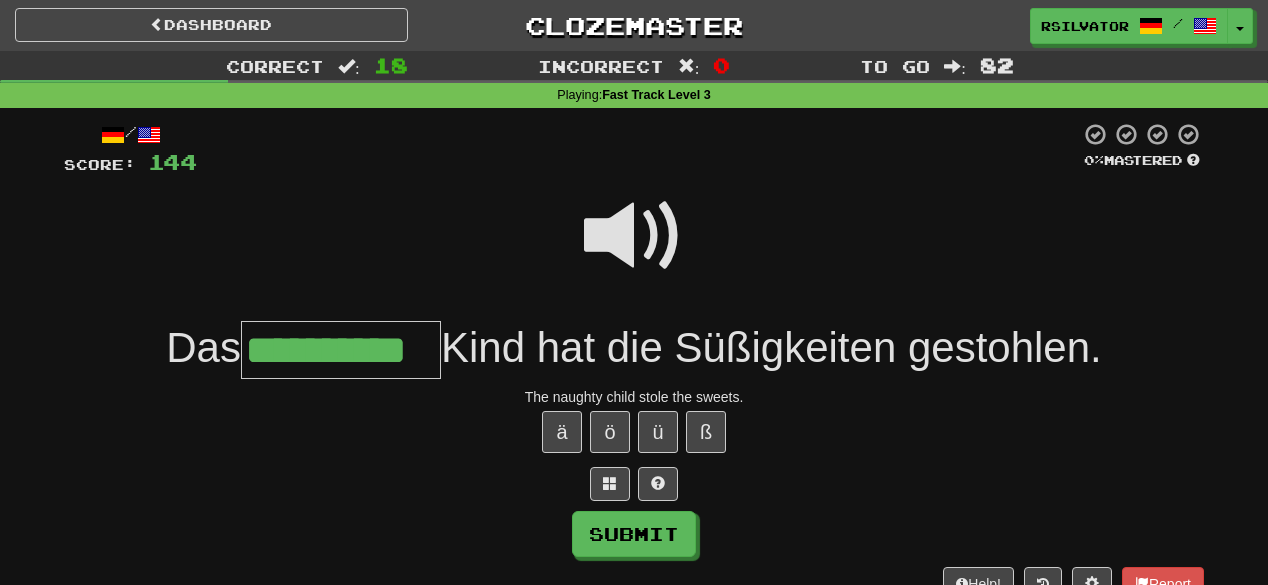 scroll, scrollTop: 0, scrollLeft: 45, axis: horizontal 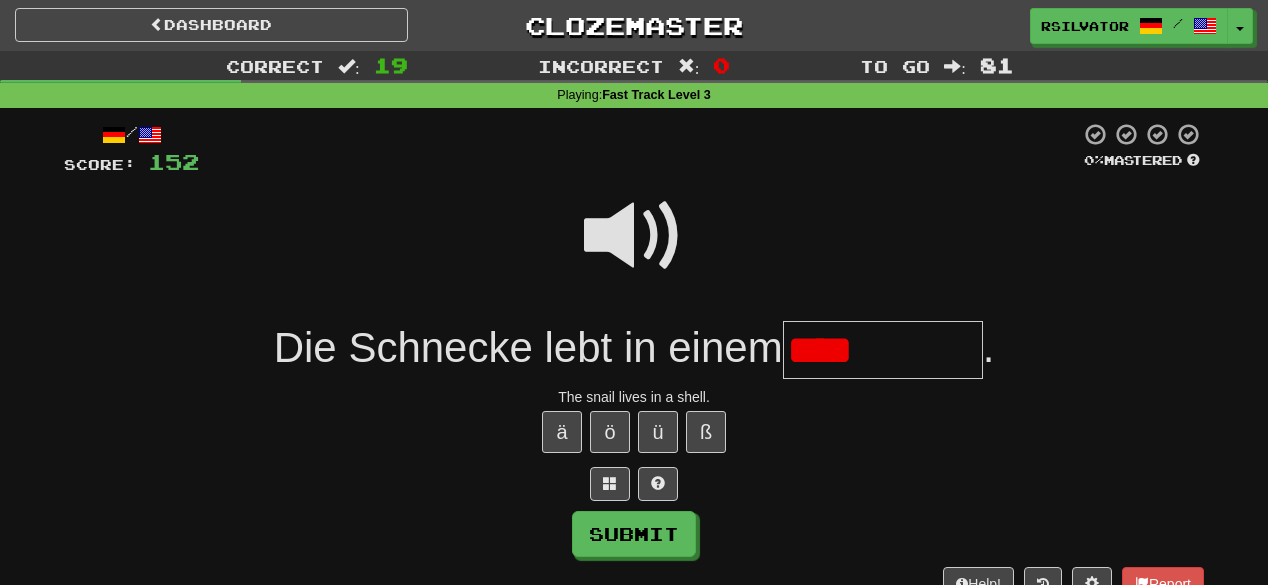 click at bounding box center (634, 236) 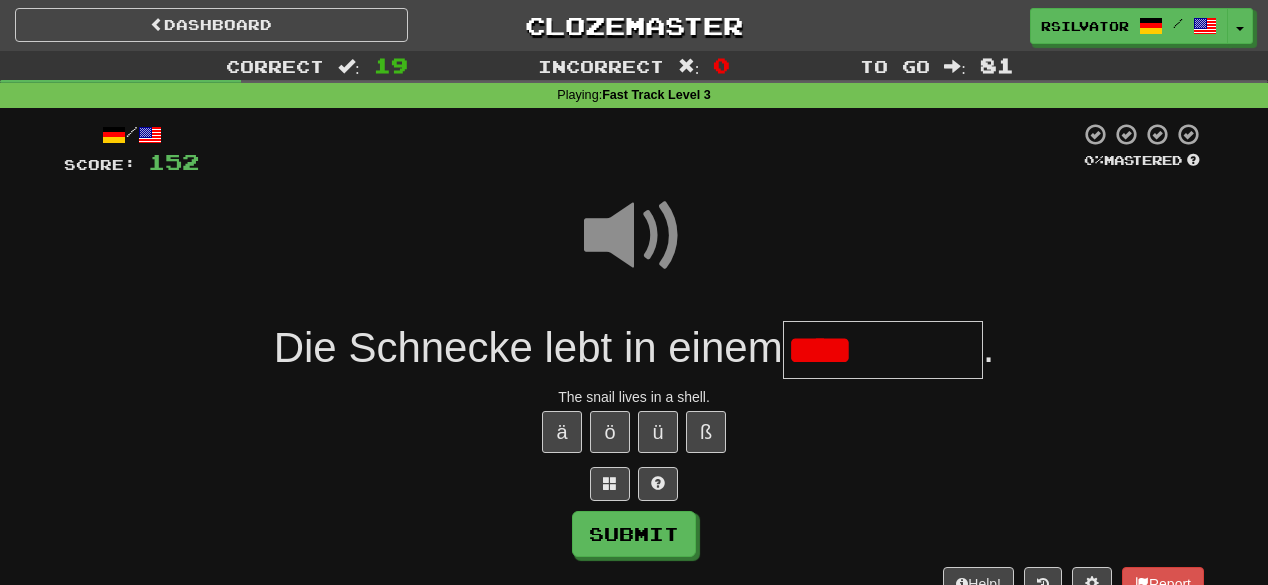 click on "****" at bounding box center [883, 350] 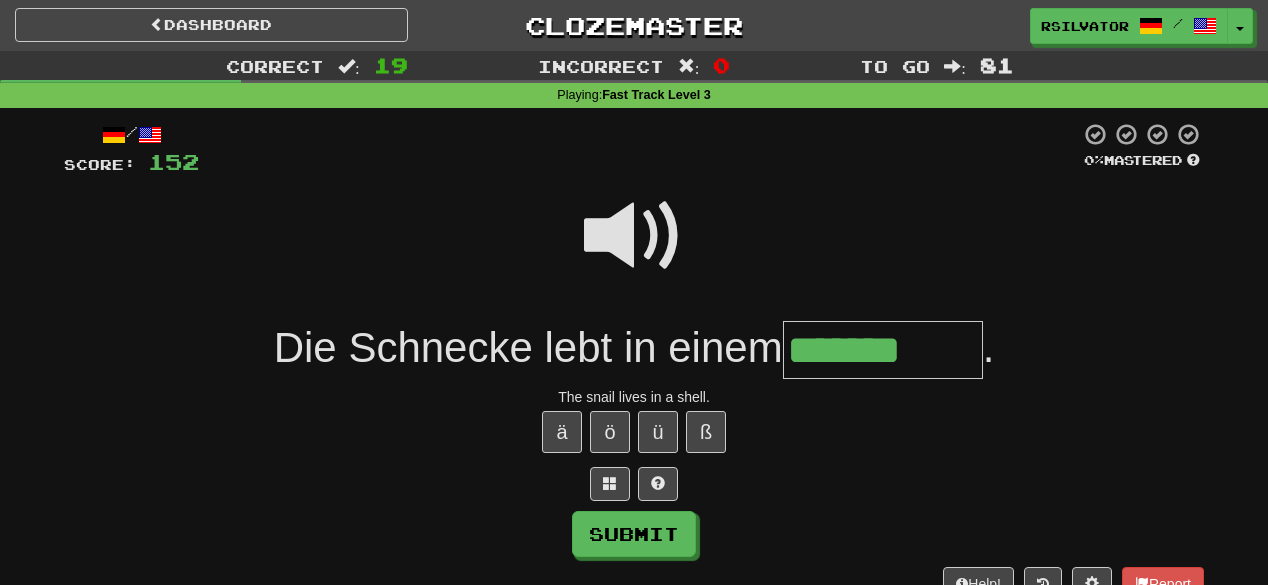 type on "*******" 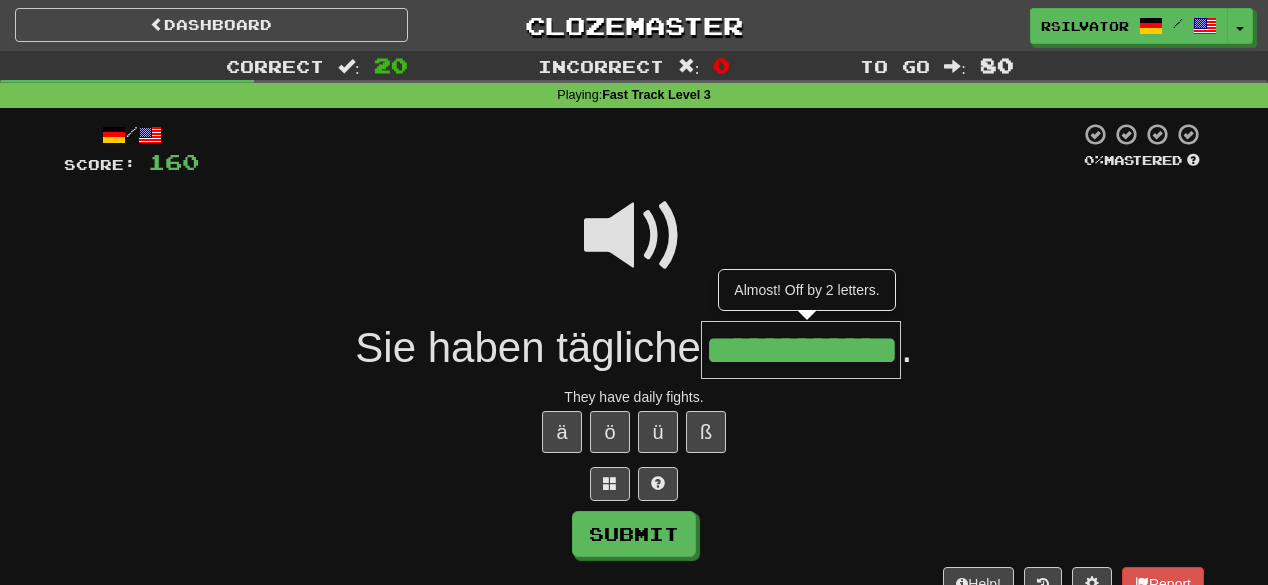 scroll, scrollTop: 0, scrollLeft: 21, axis: horizontal 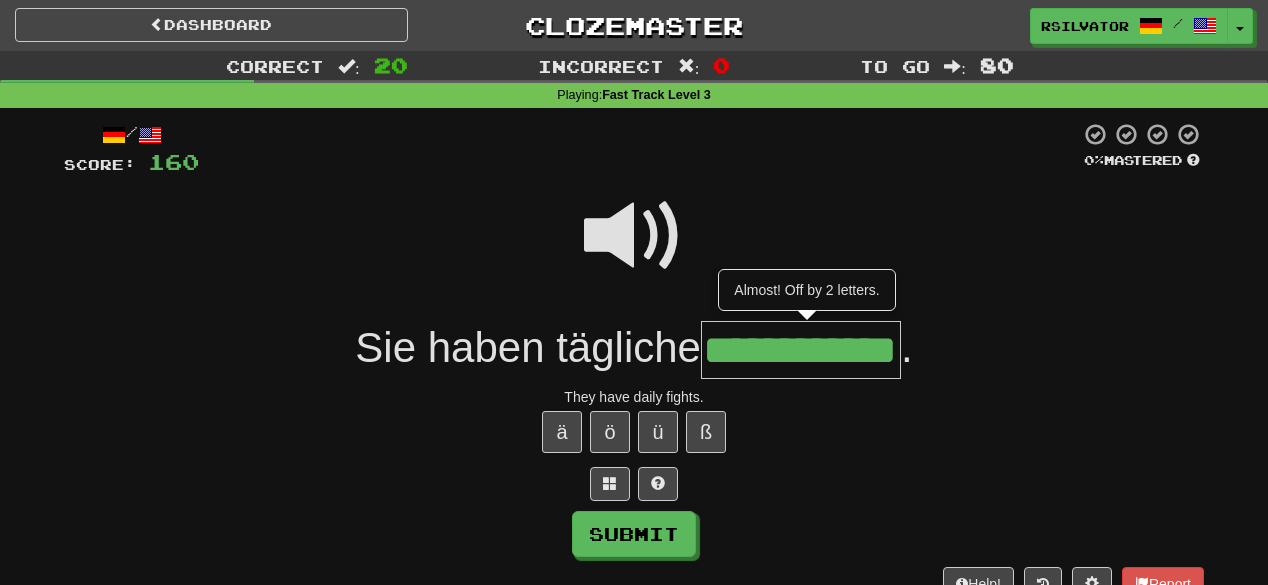 type on "**********" 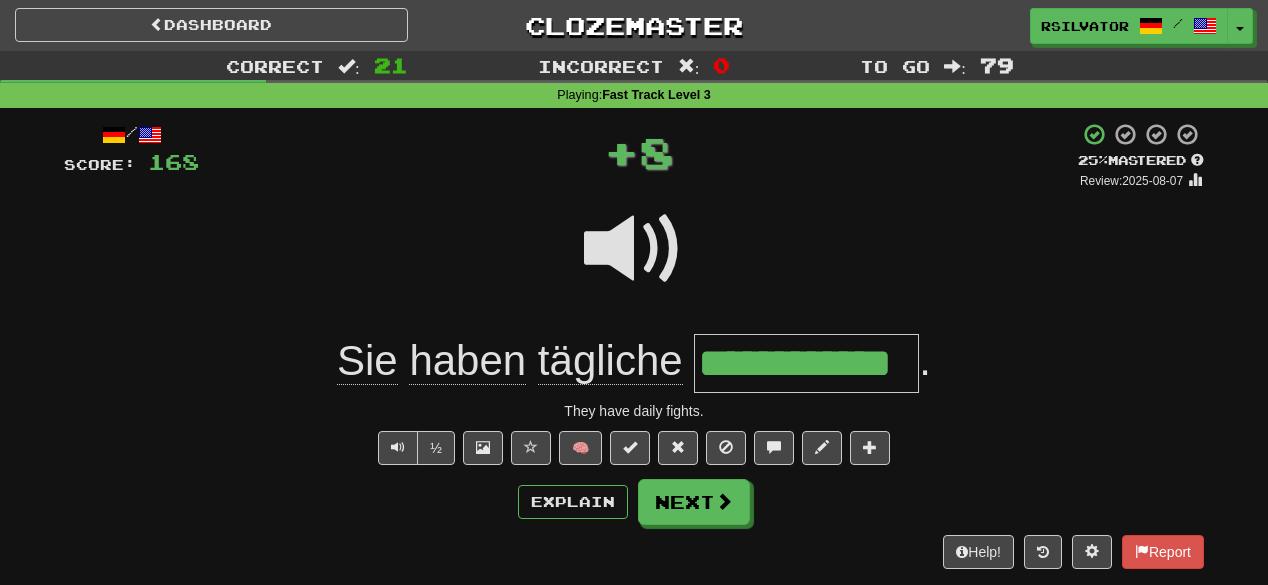 scroll, scrollTop: 0, scrollLeft: 0, axis: both 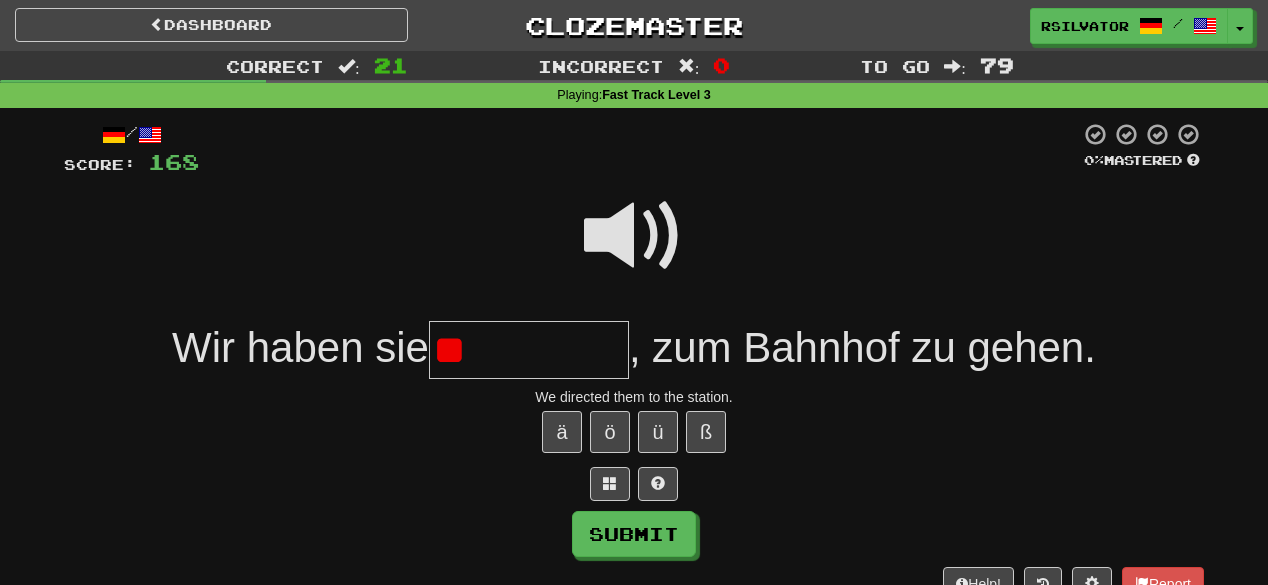 type on "*" 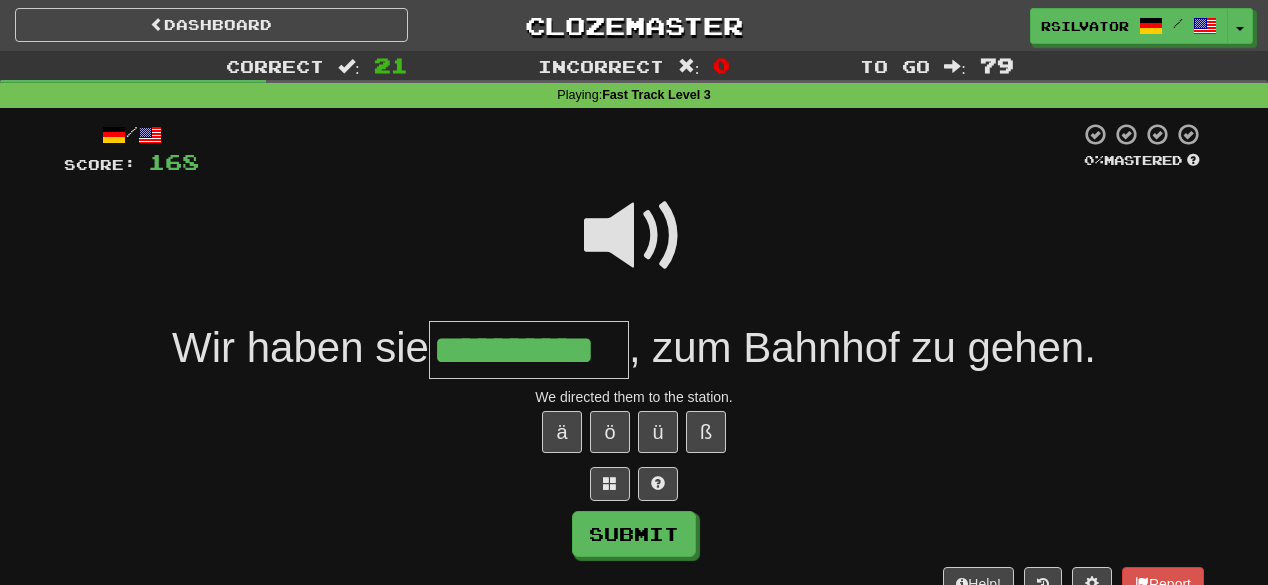 scroll, scrollTop: 0, scrollLeft: 36, axis: horizontal 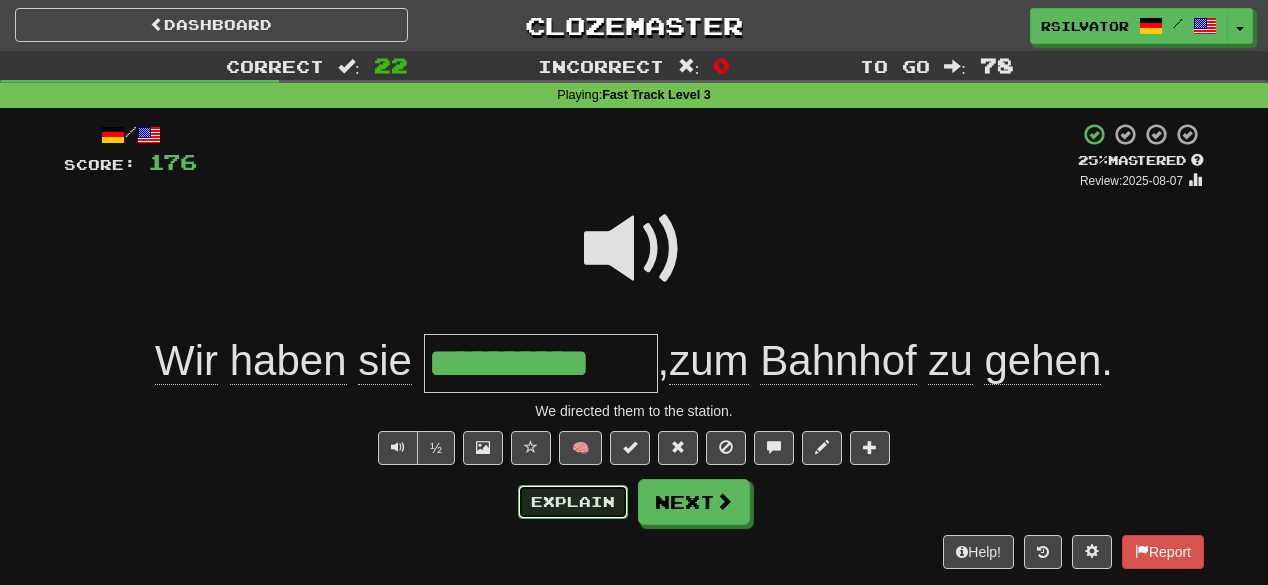 click on "Explain" at bounding box center [573, 502] 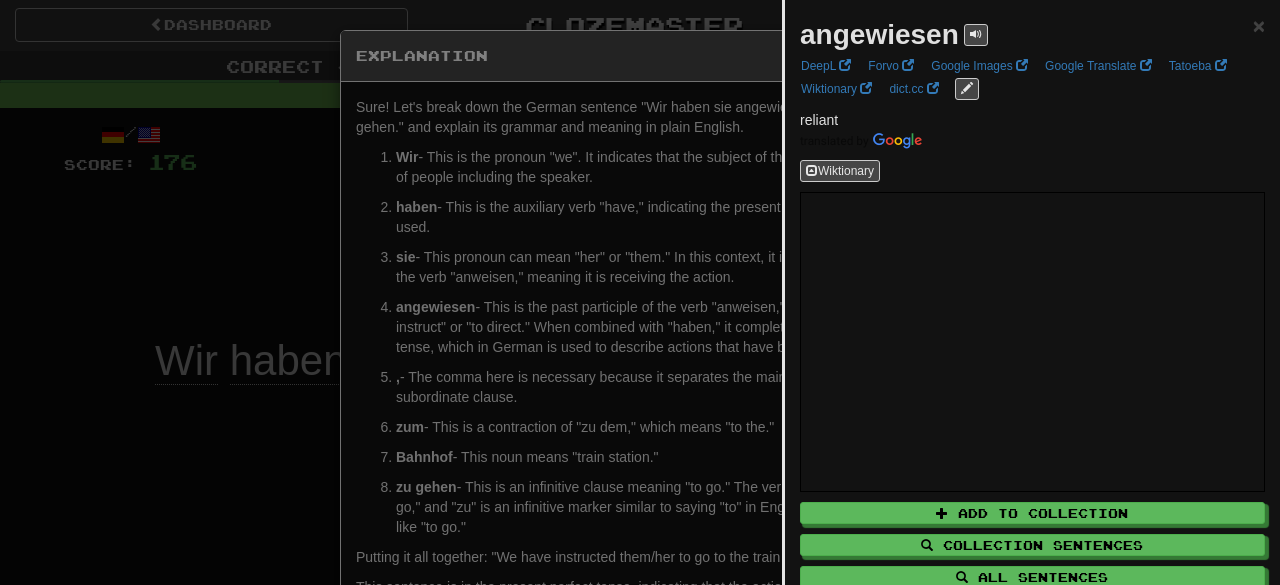 click at bounding box center [640, 292] 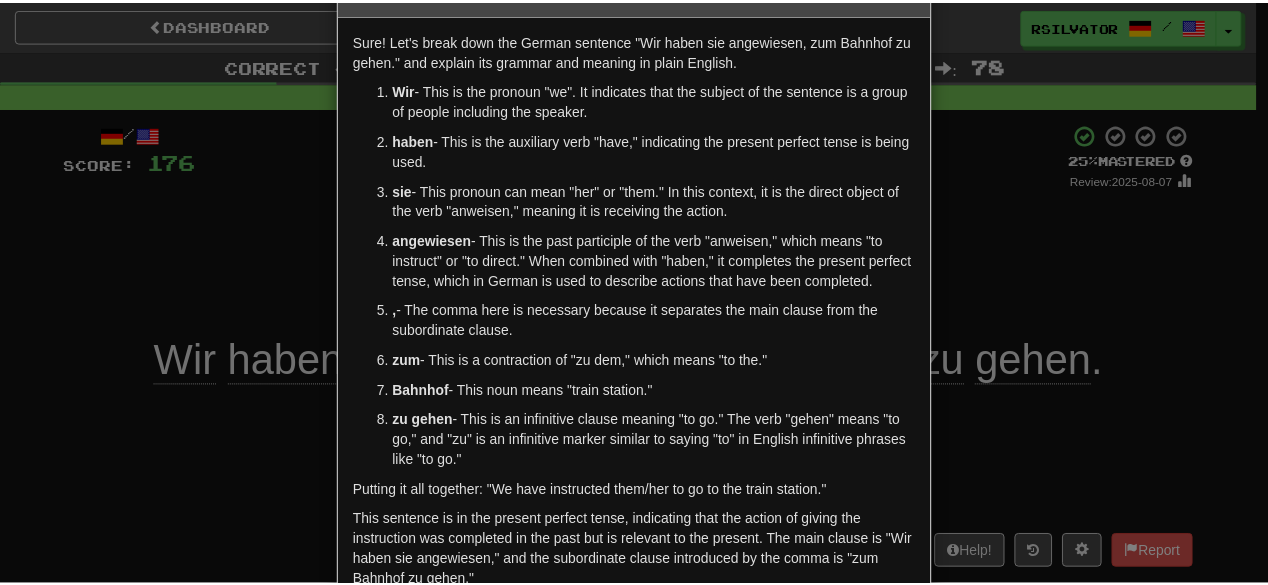 scroll, scrollTop: 160, scrollLeft: 0, axis: vertical 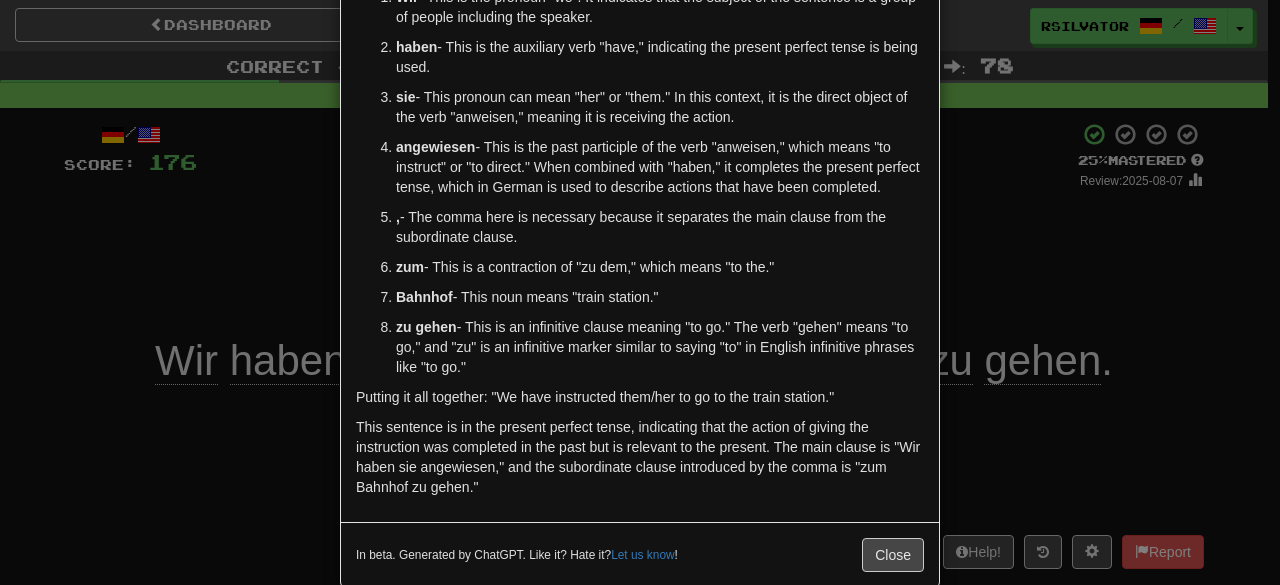 click on "Putting it all together:
"We have instructed them/her to go to the train station."" at bounding box center (640, 397) 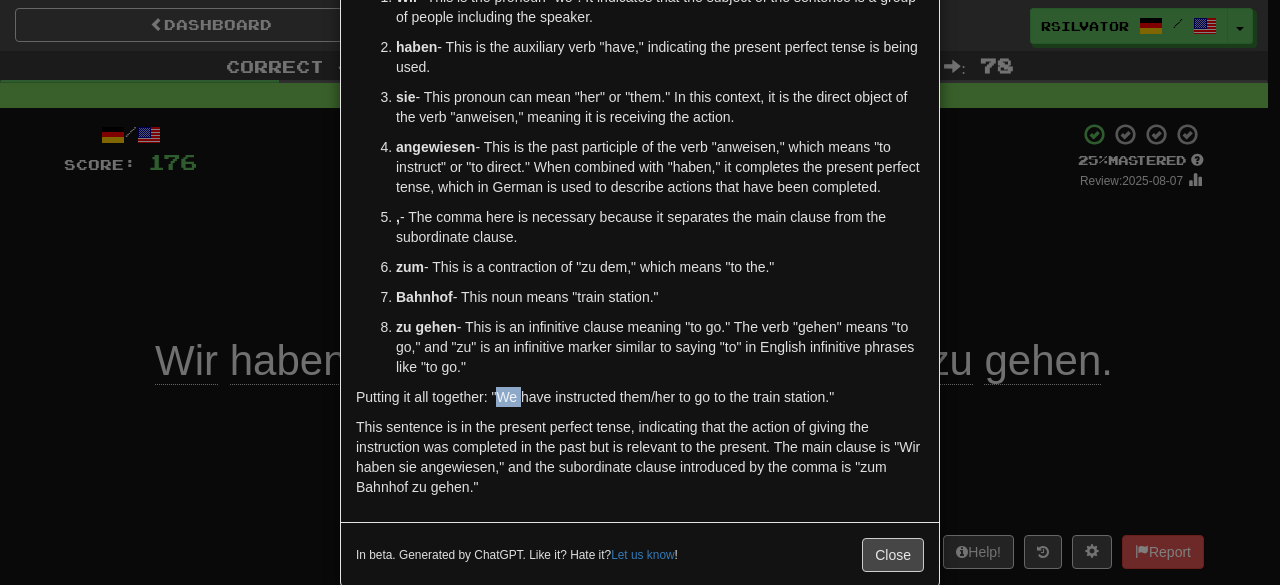 click on "Putting it all together:
"We have instructed them/her to go to the train station."" at bounding box center (640, 397) 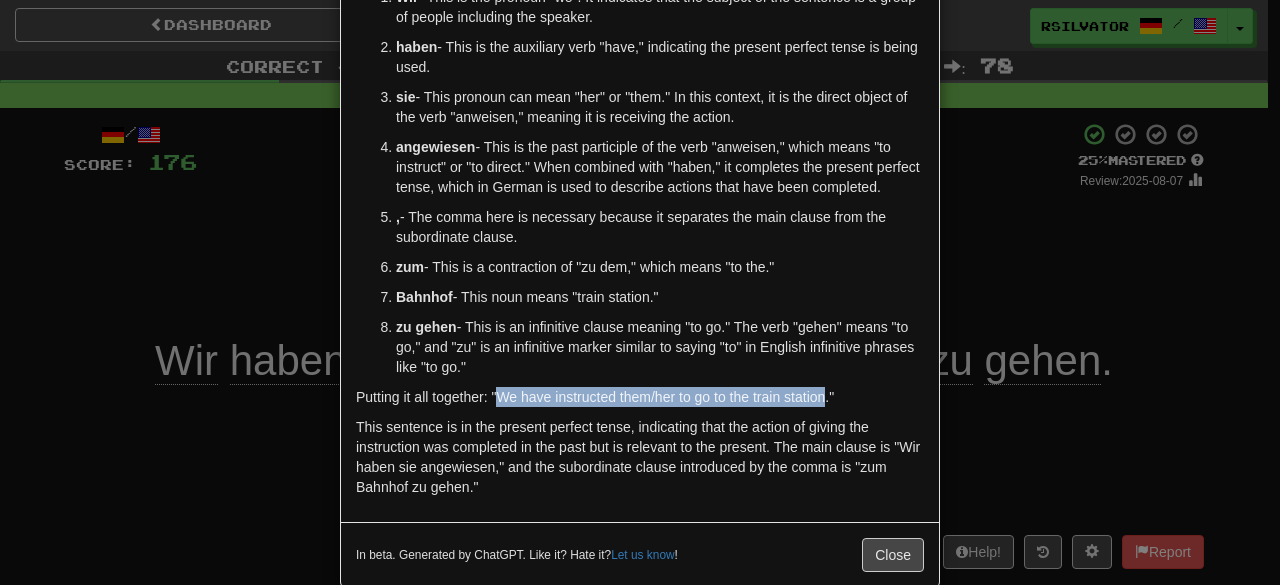 click on "Putting it all together:
"We have instructed them/her to go to the train station."" at bounding box center [640, 397] 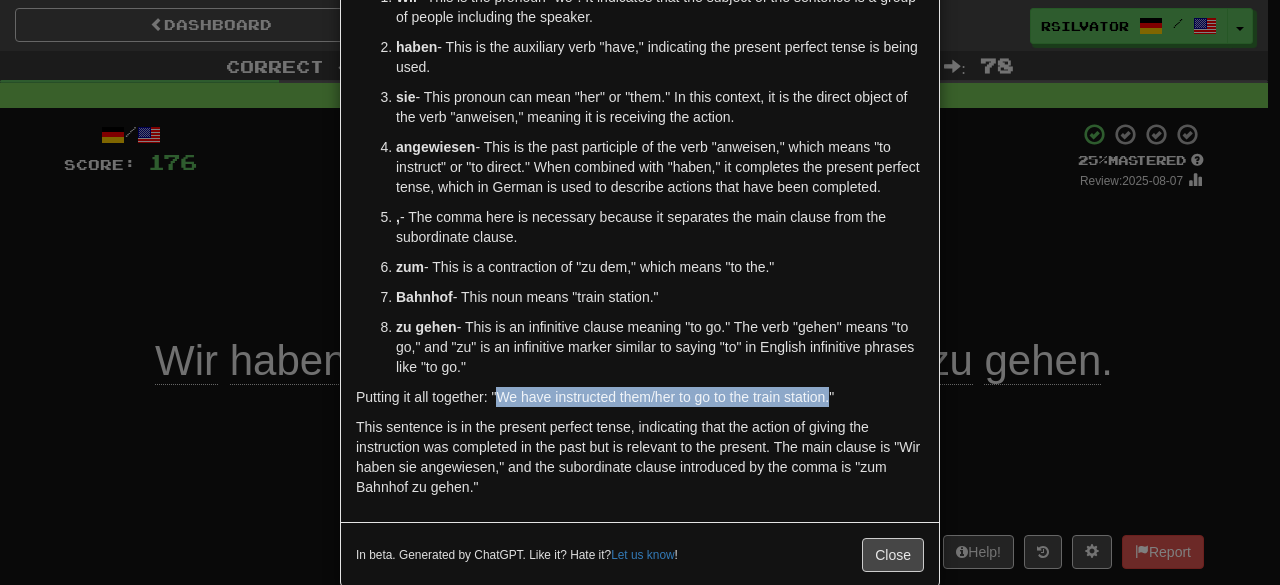 copy on "We have instructed them/her to go to the train station." 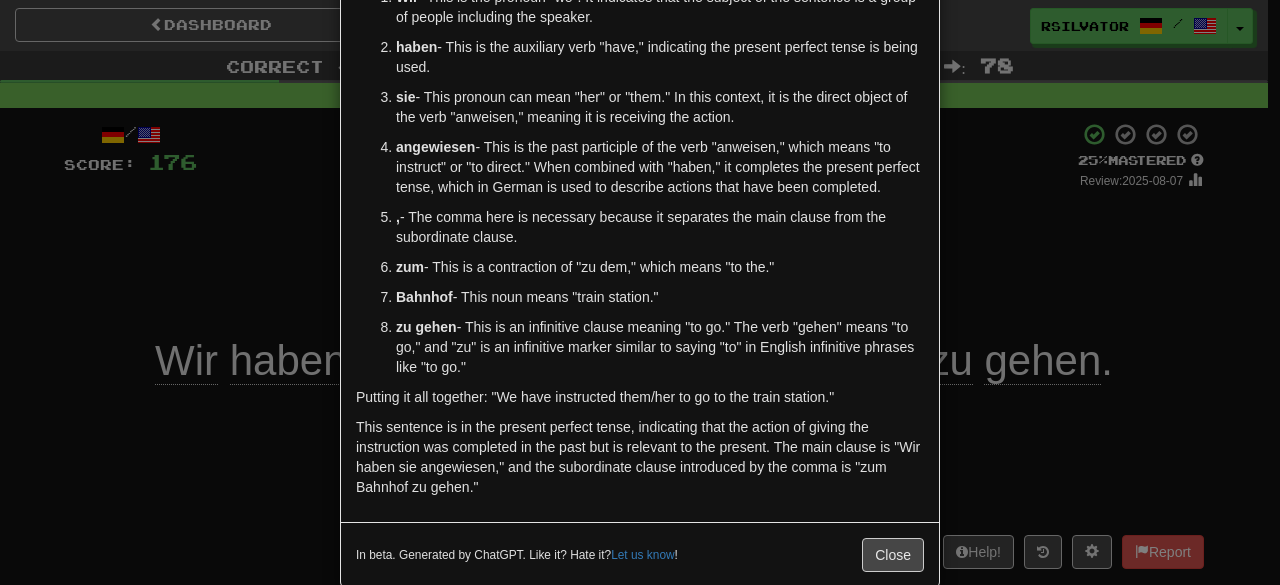 click on "× Explanation Sure! Let's break down the German sentence "Wir haben sie angewiesen, zum Bahnhof zu gehen." and explain its grammar and meaning in plain English.
Wir  - This is the pronoun "we". It indicates that the subject of the sentence is a group of people including the speaker.
haben  - This is the auxiliary verb "have," indicating the present perfect tense is being used.
sie  - This pronoun can mean "her" or "them." In this context, it is the direct object of the verb "anweisen," meaning it is receiving the action.
angewiesen  - This is the past participle of the verb "anweisen," which means "to instruct" or "to direct." When combined with "haben," it completes the present perfect tense, which in German is used to describe actions that have been completed.
,  - The comma here is necessary because it separates the main clause from the subordinate clause.
zum  - This is a contraction of "zu dem," which means "to the."
Bahnhof  - This noun means "train station."" at bounding box center (640, 292) 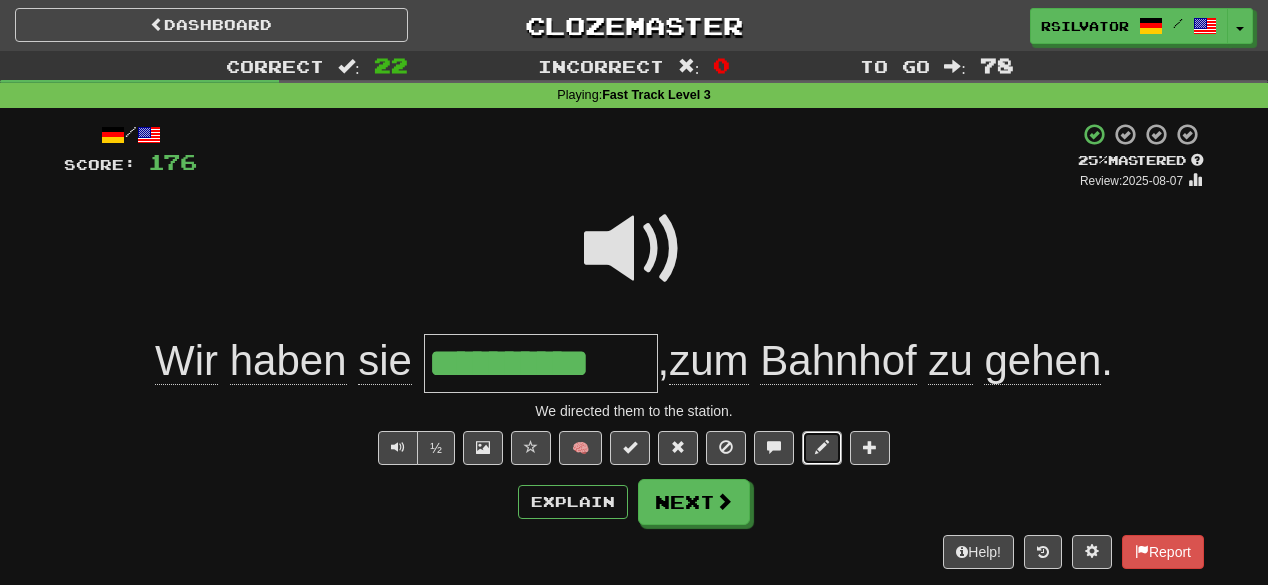 click at bounding box center [822, 447] 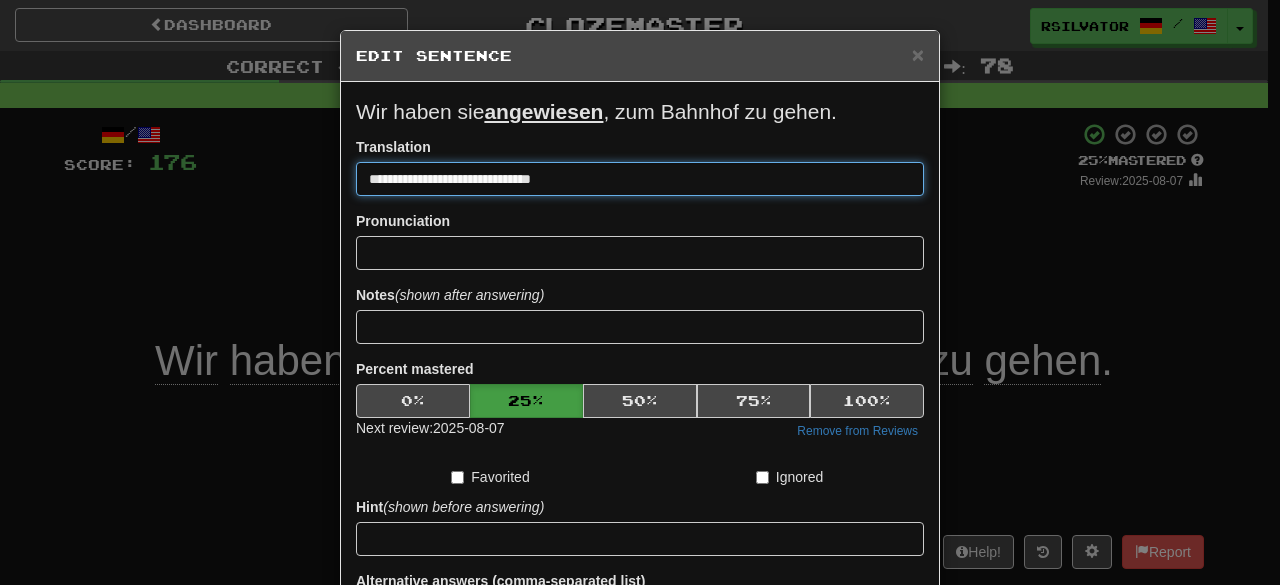 paste on "**********" 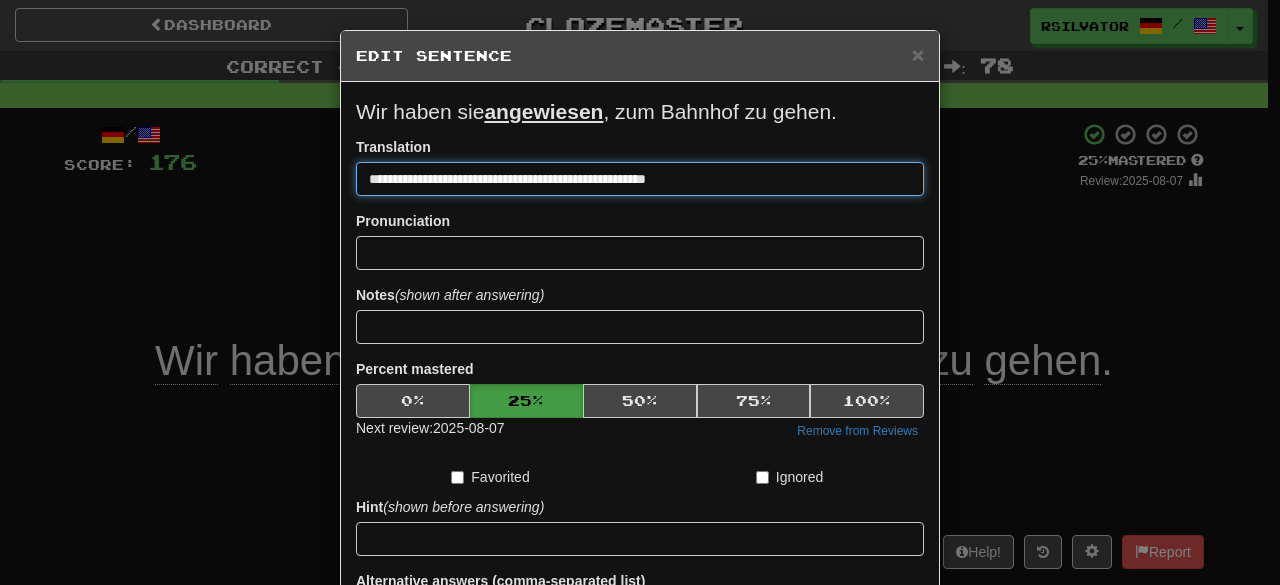 type on "**********" 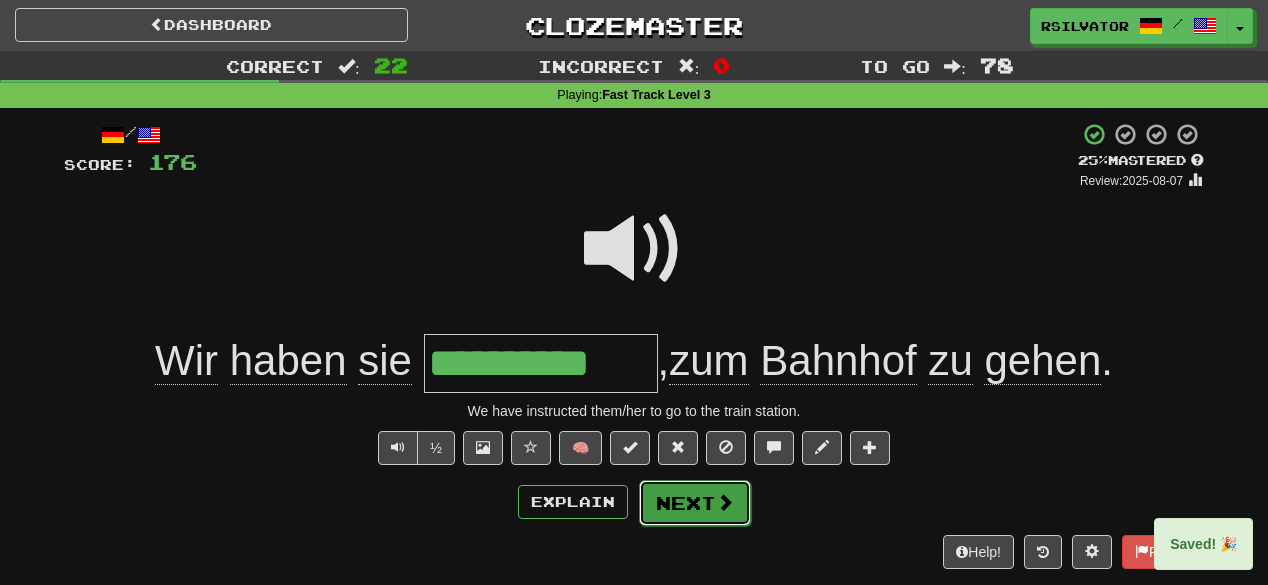 click on "Next" at bounding box center (695, 503) 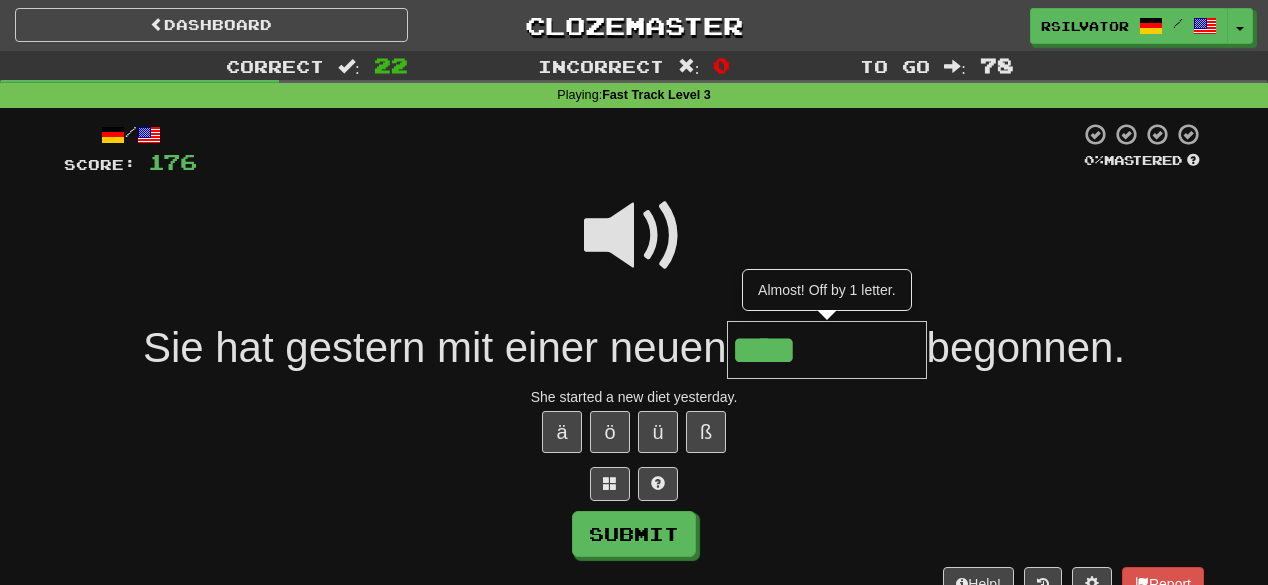 type on "****" 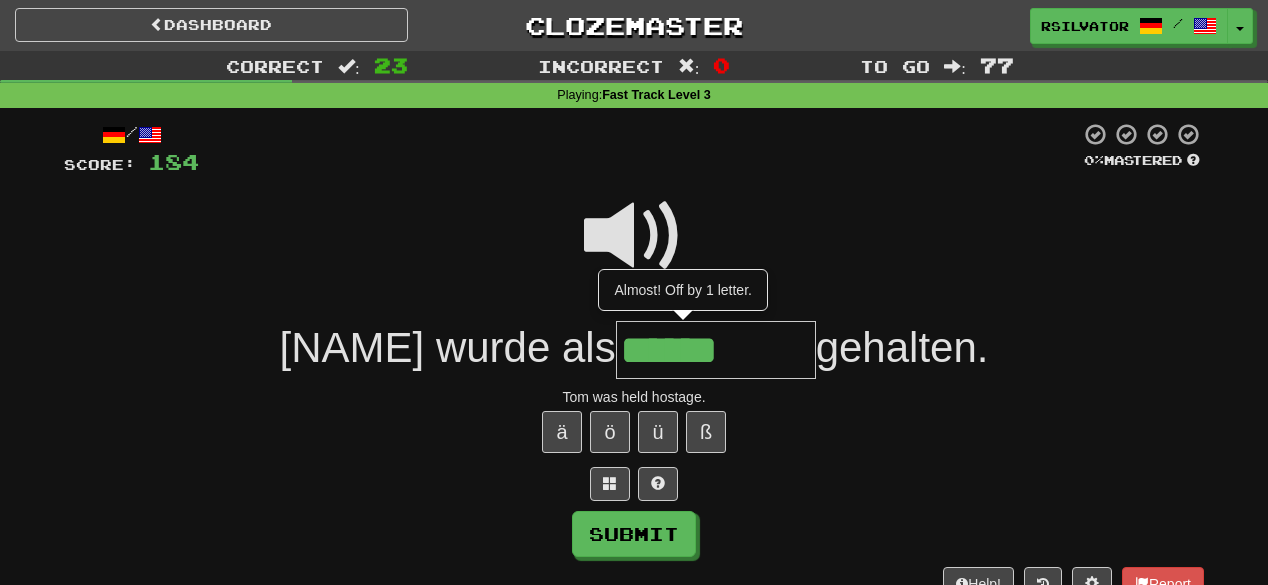 type on "******" 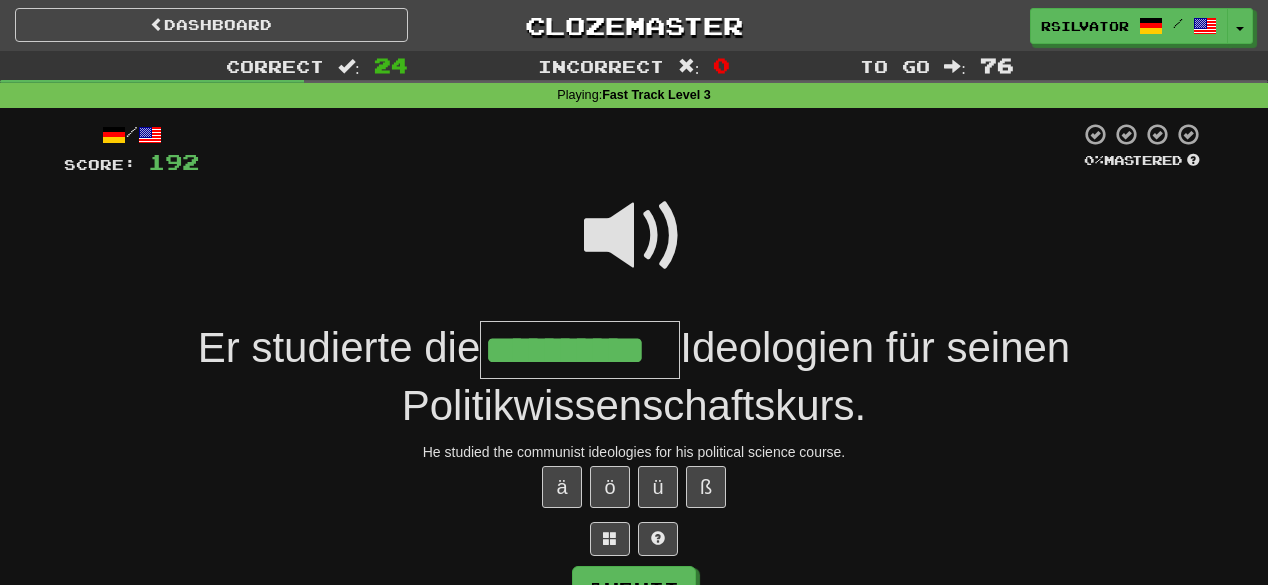 scroll, scrollTop: 0, scrollLeft: 26, axis: horizontal 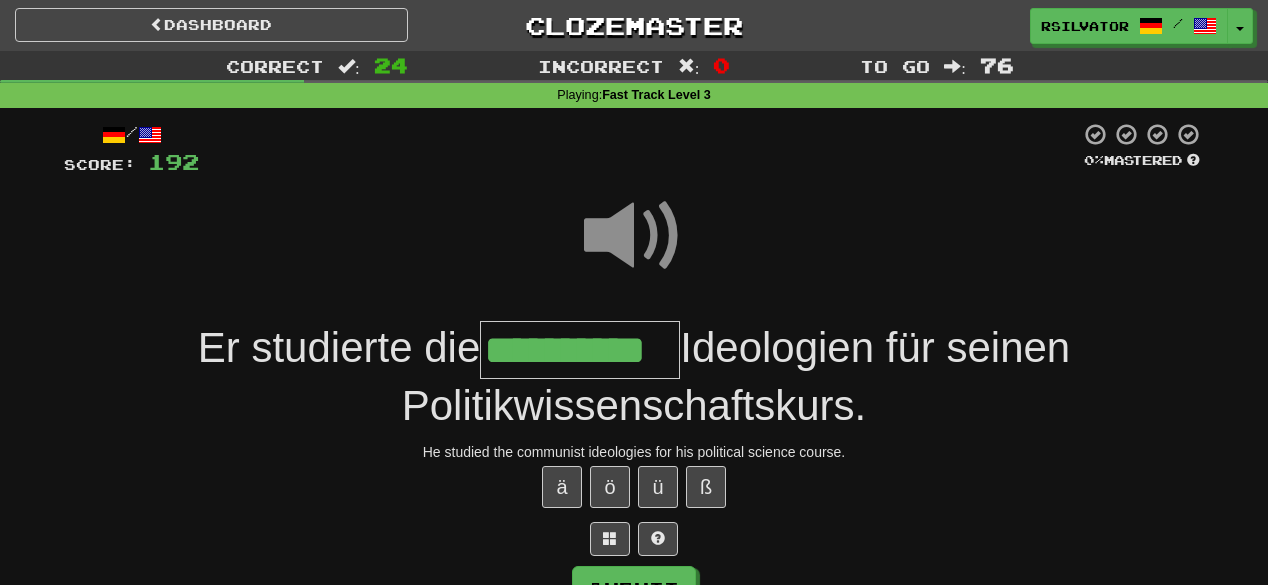 click on "**********" at bounding box center (580, 350) 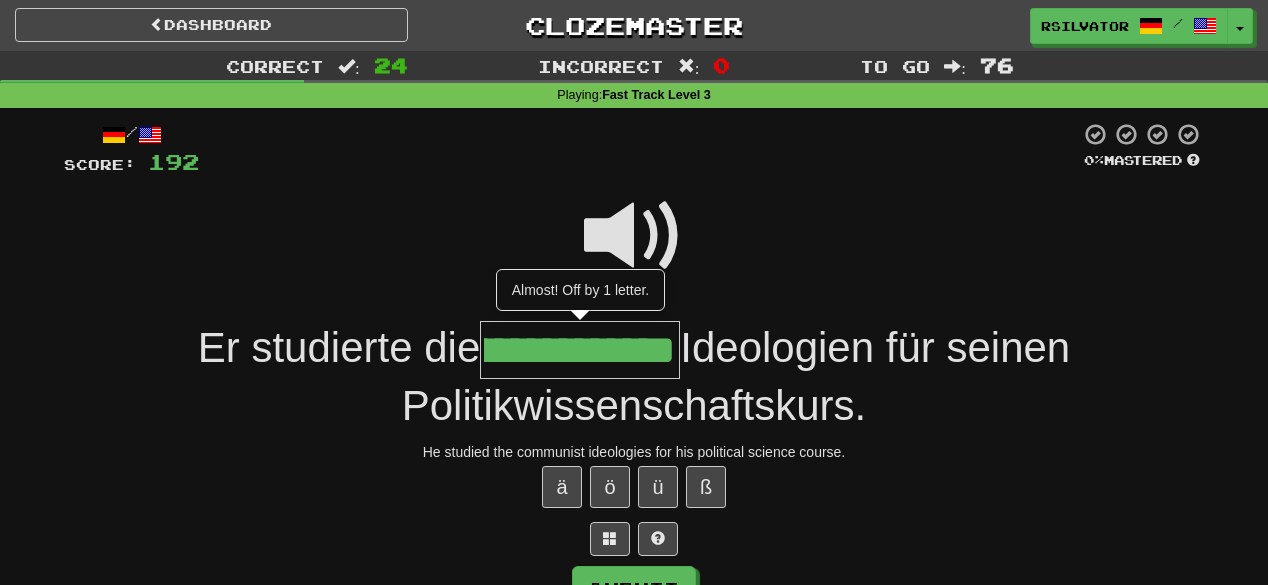 scroll, scrollTop: 0, scrollLeft: 138, axis: horizontal 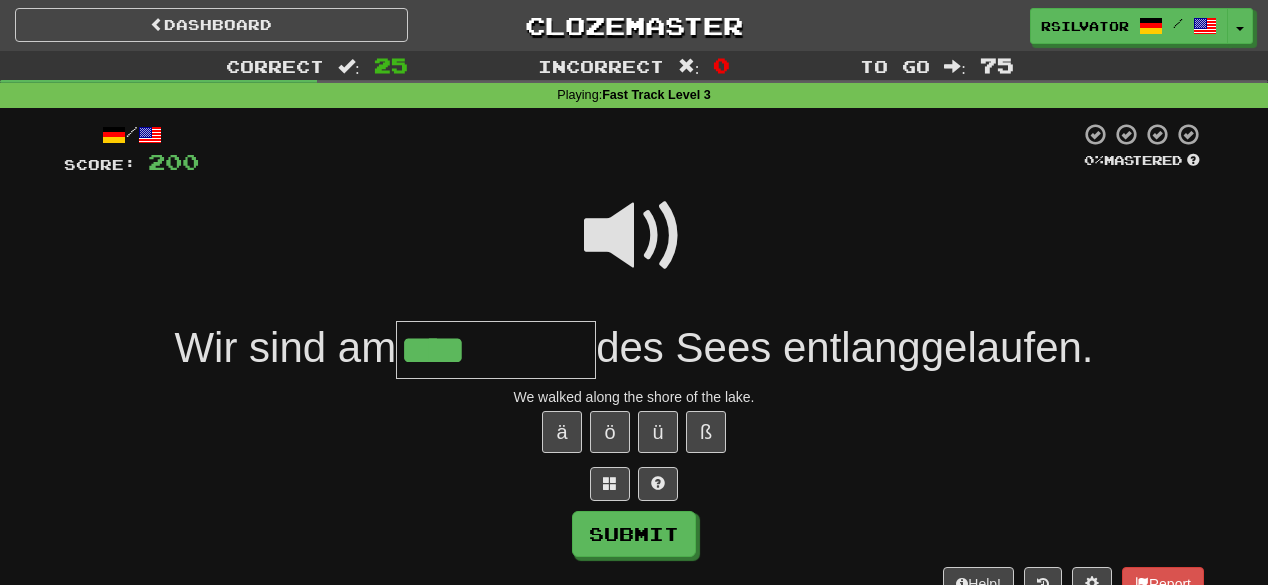 type on "****" 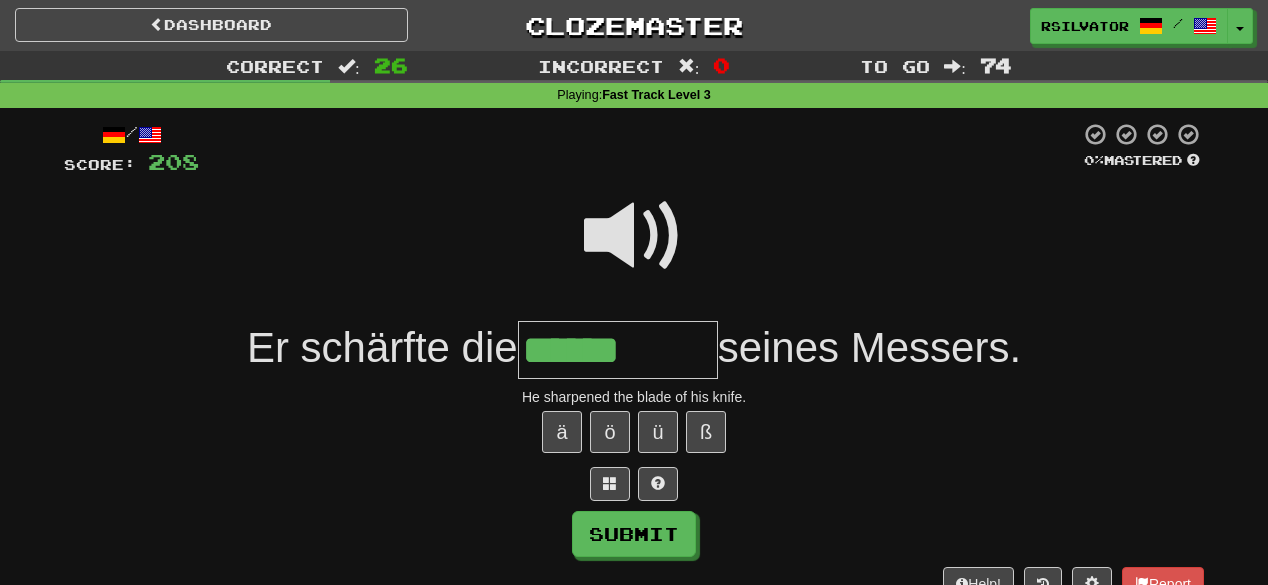 type on "******" 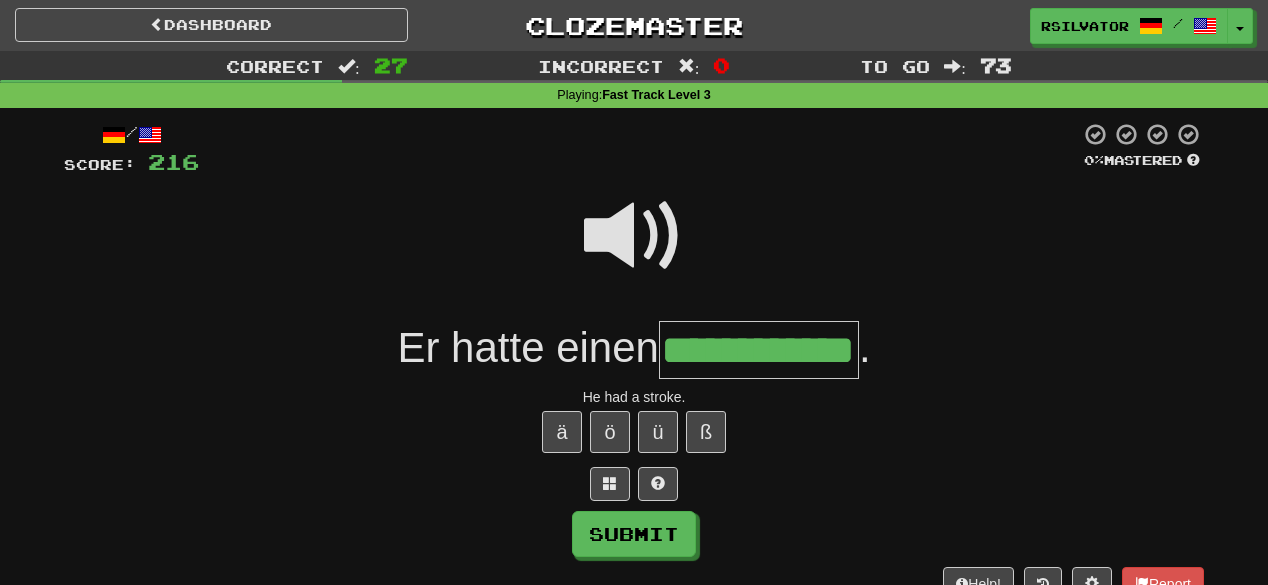 scroll, scrollTop: 0, scrollLeft: 36, axis: horizontal 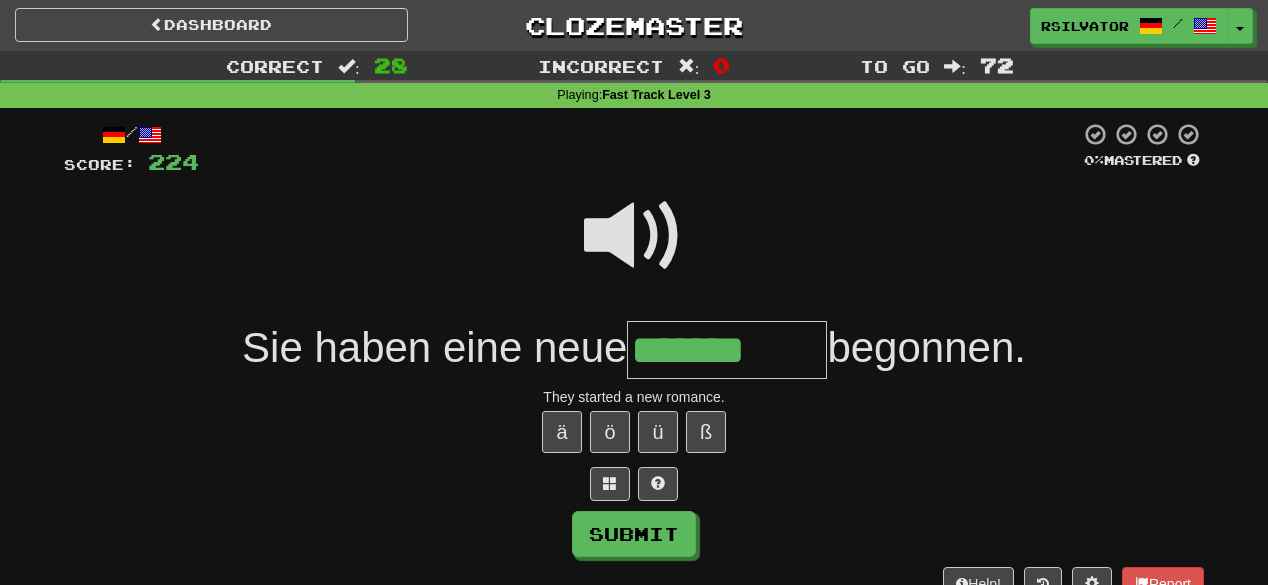 type on "*******" 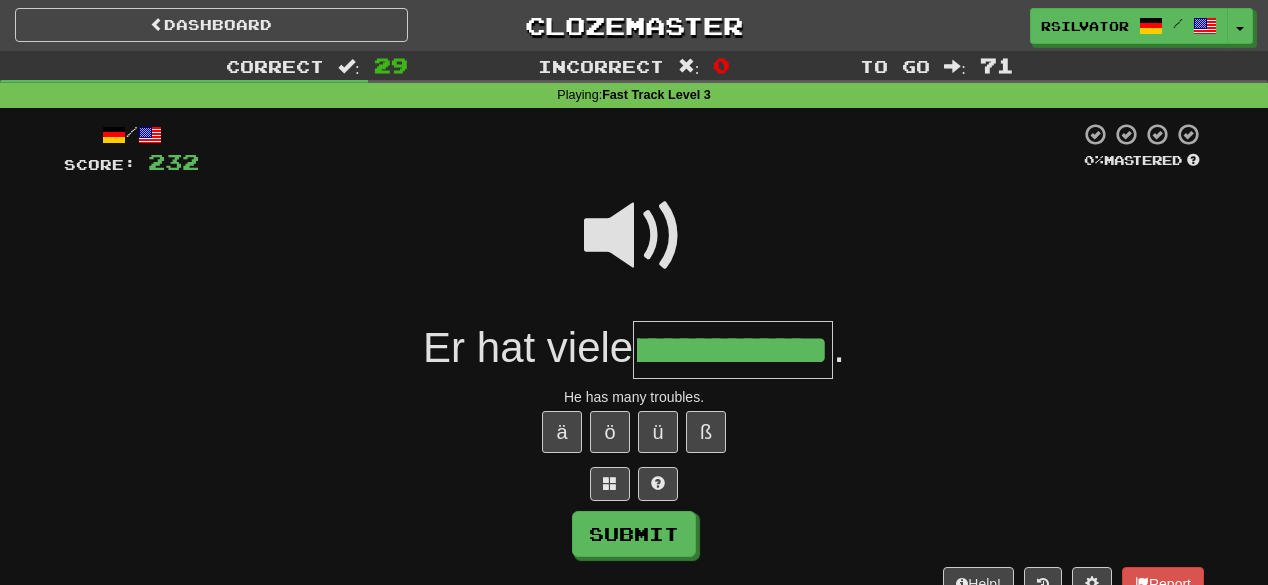 scroll, scrollTop: 0, scrollLeft: 101, axis: horizontal 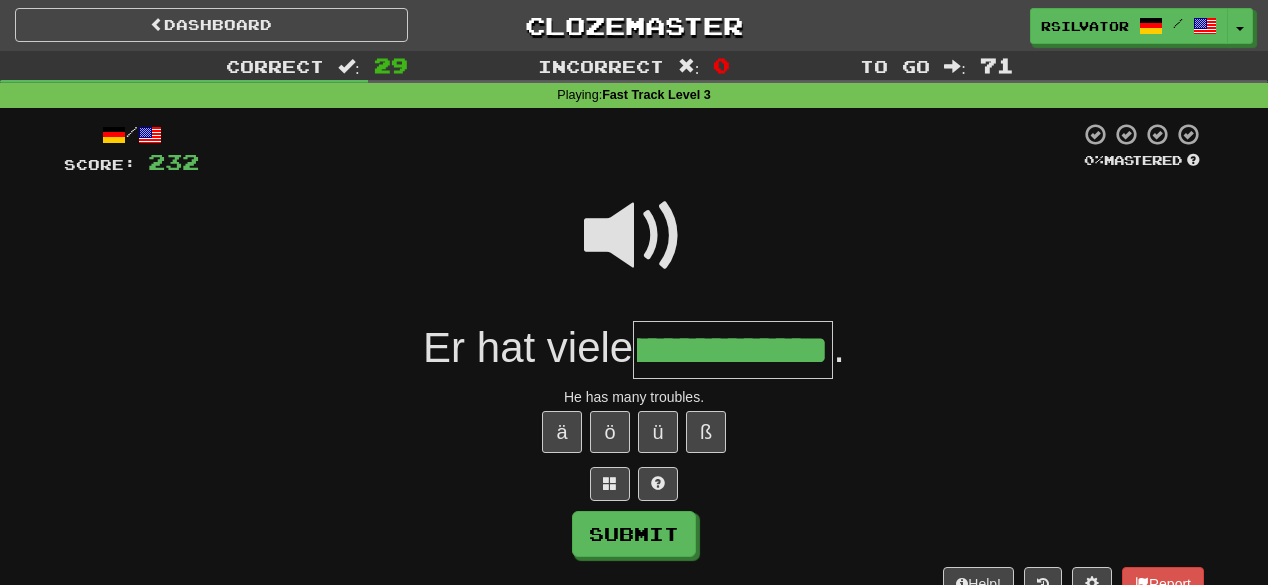 type on "**********" 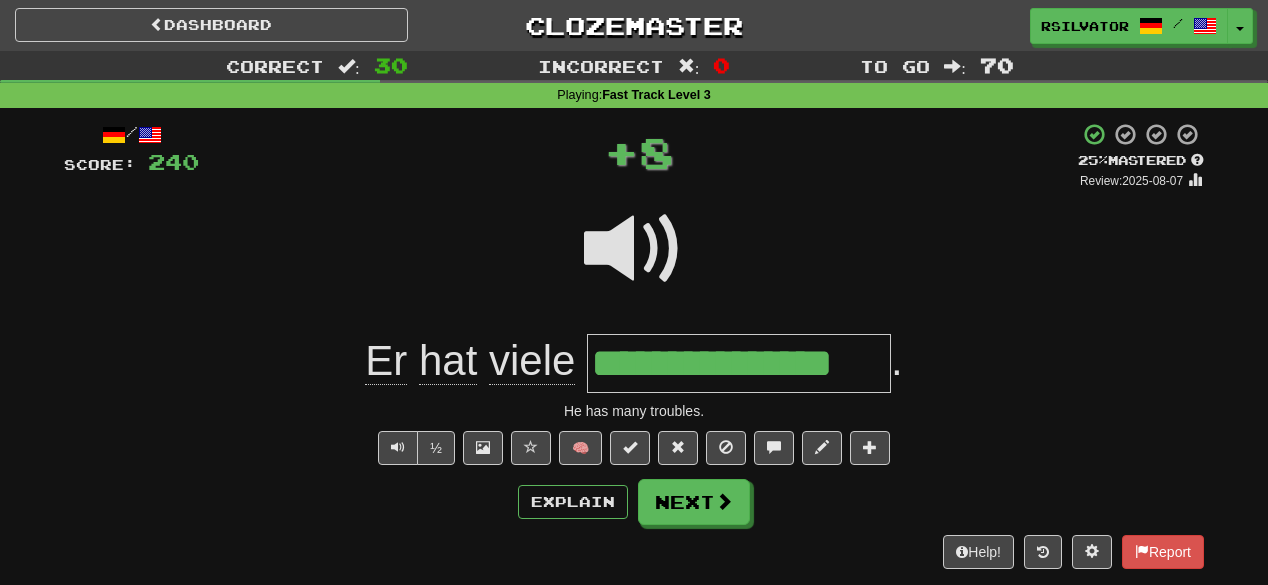 scroll, scrollTop: 0, scrollLeft: 0, axis: both 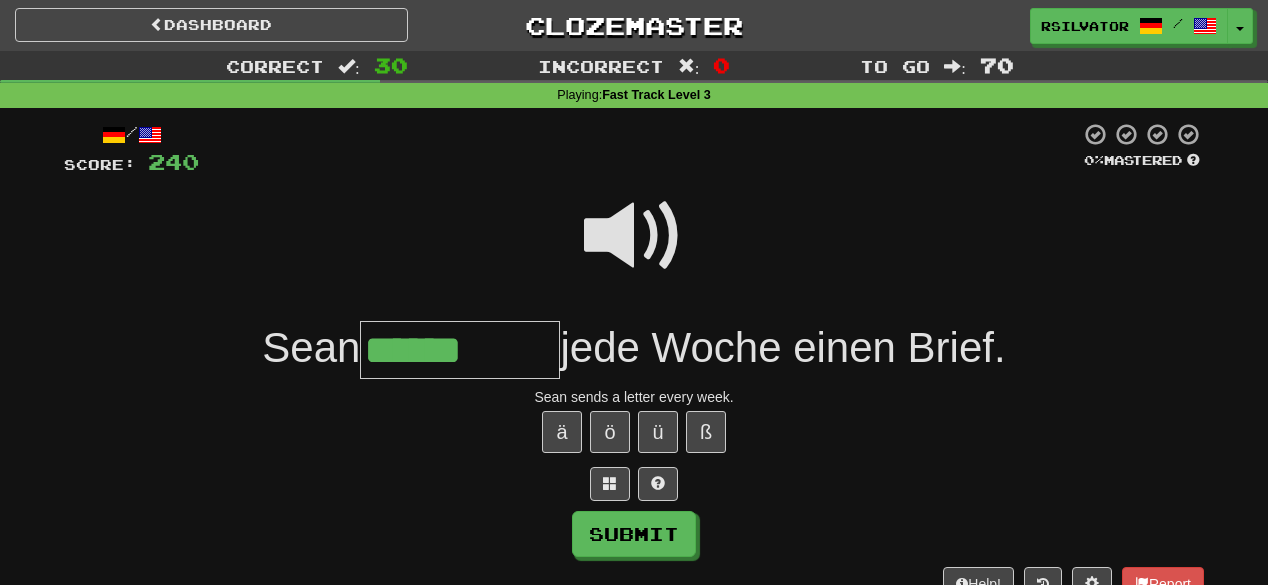 type on "******" 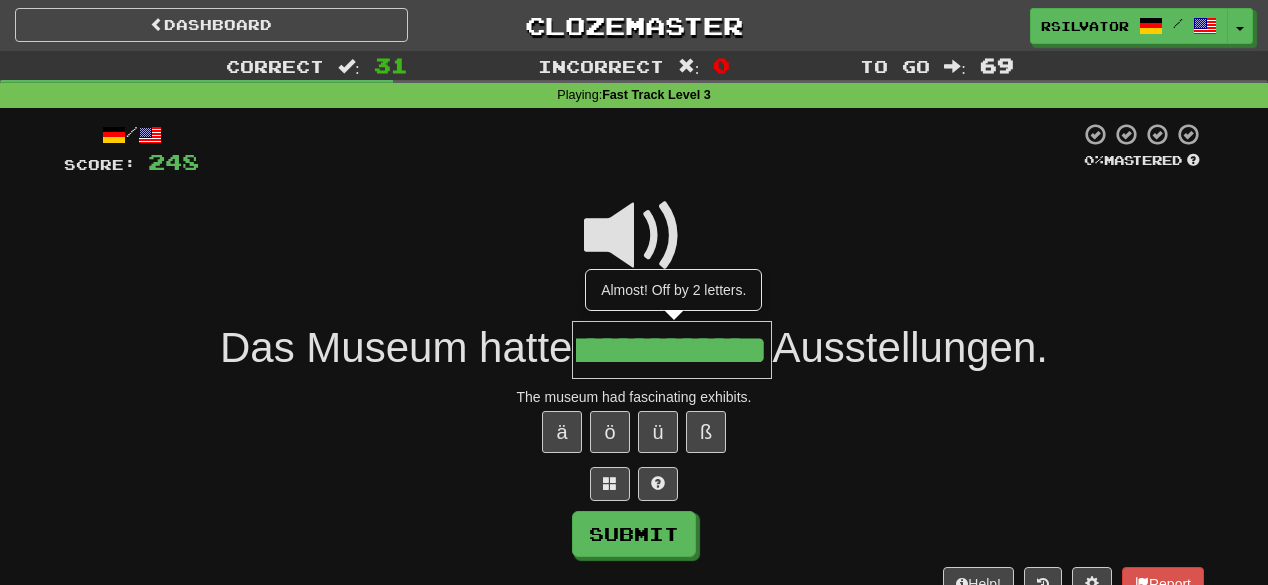 scroll, scrollTop: 0, scrollLeft: 56, axis: horizontal 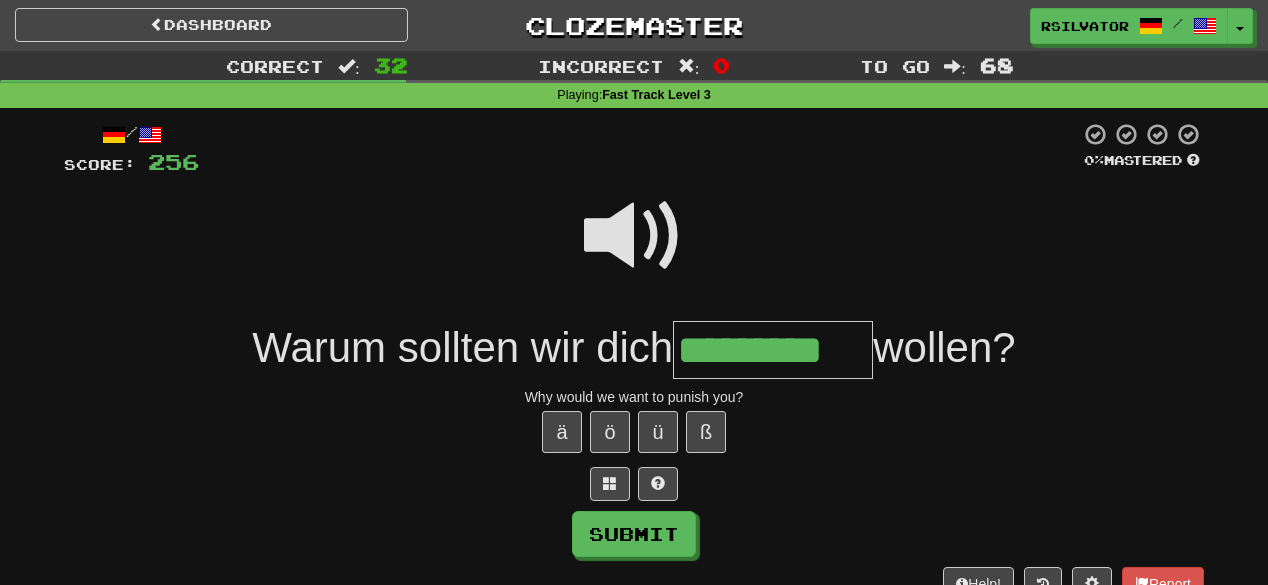 type on "*********" 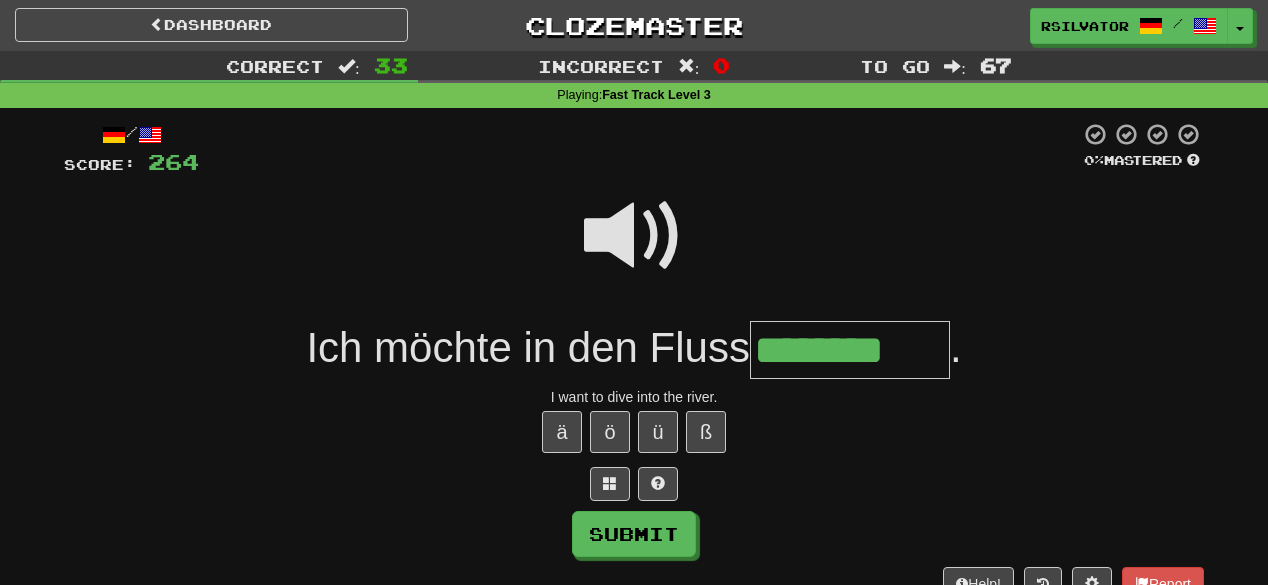 type on "********" 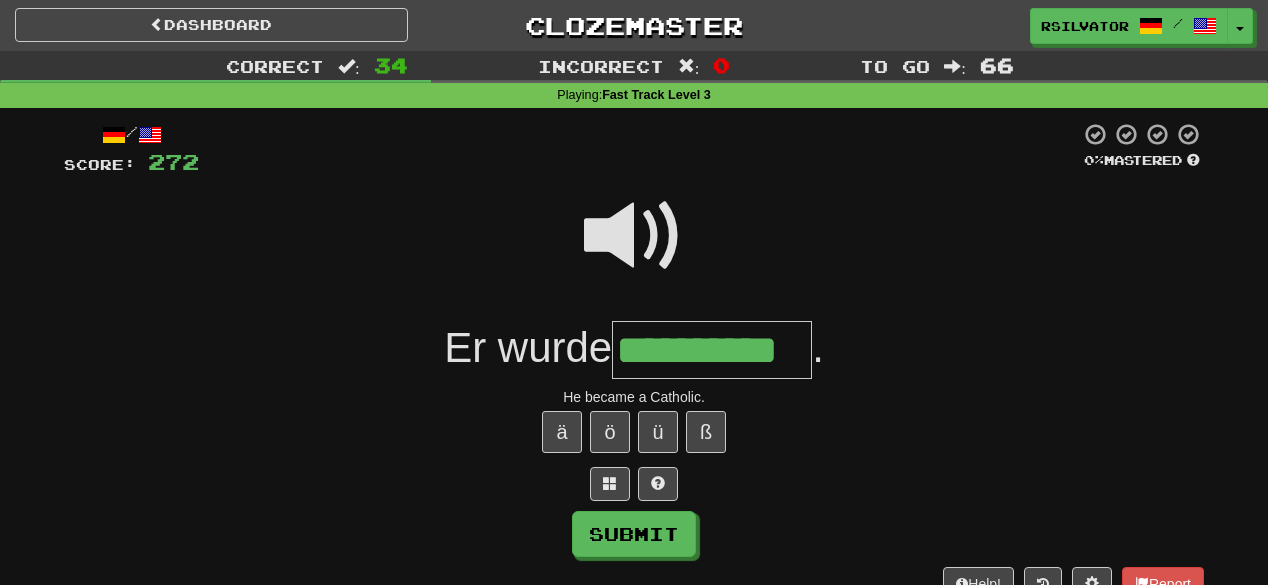 type on "**********" 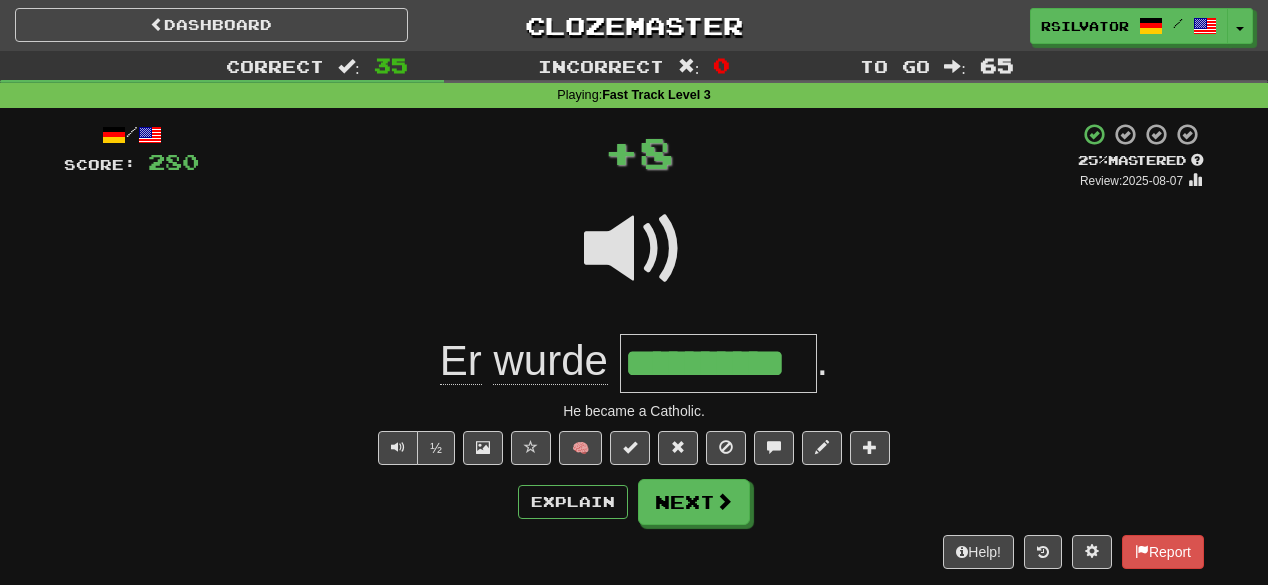 scroll, scrollTop: 0, scrollLeft: 0, axis: both 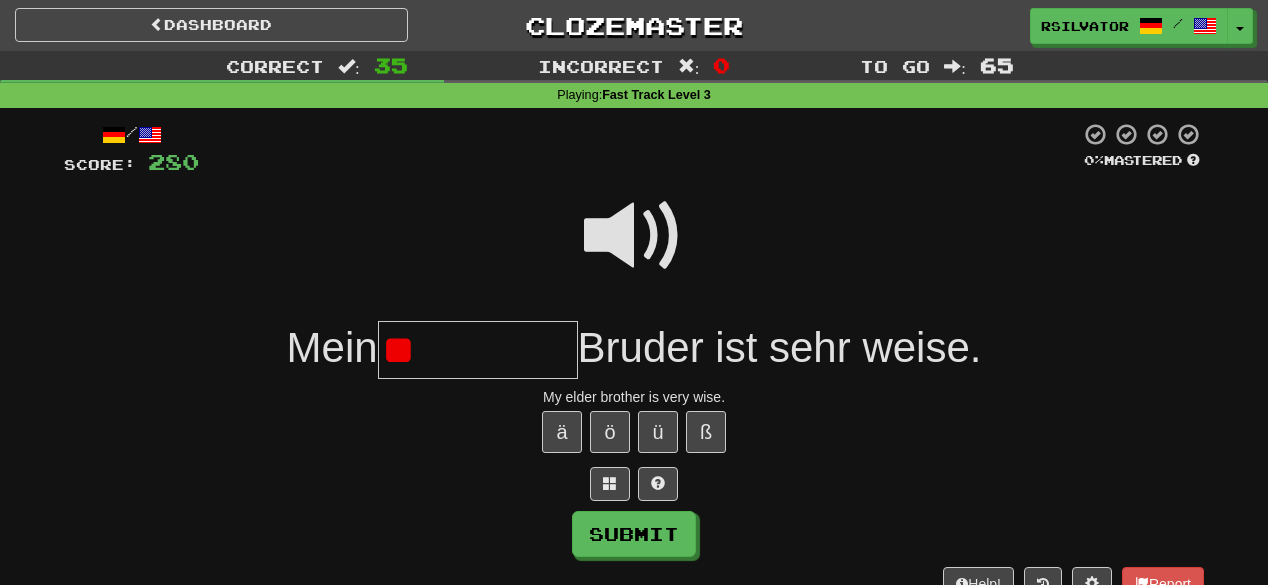 type on "*" 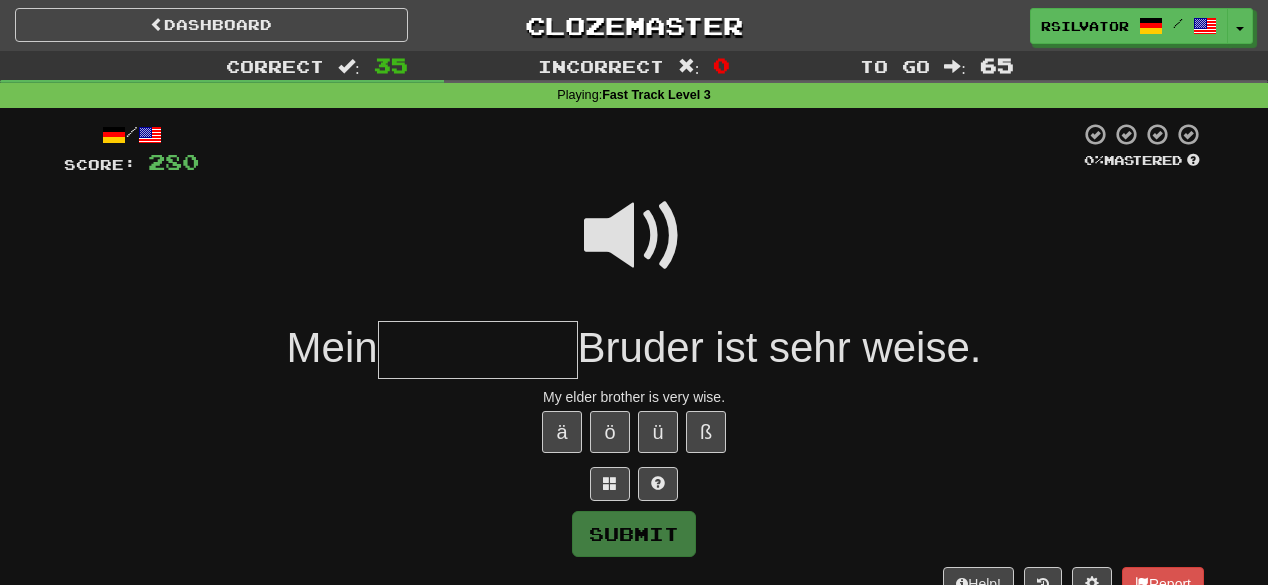 type on "*" 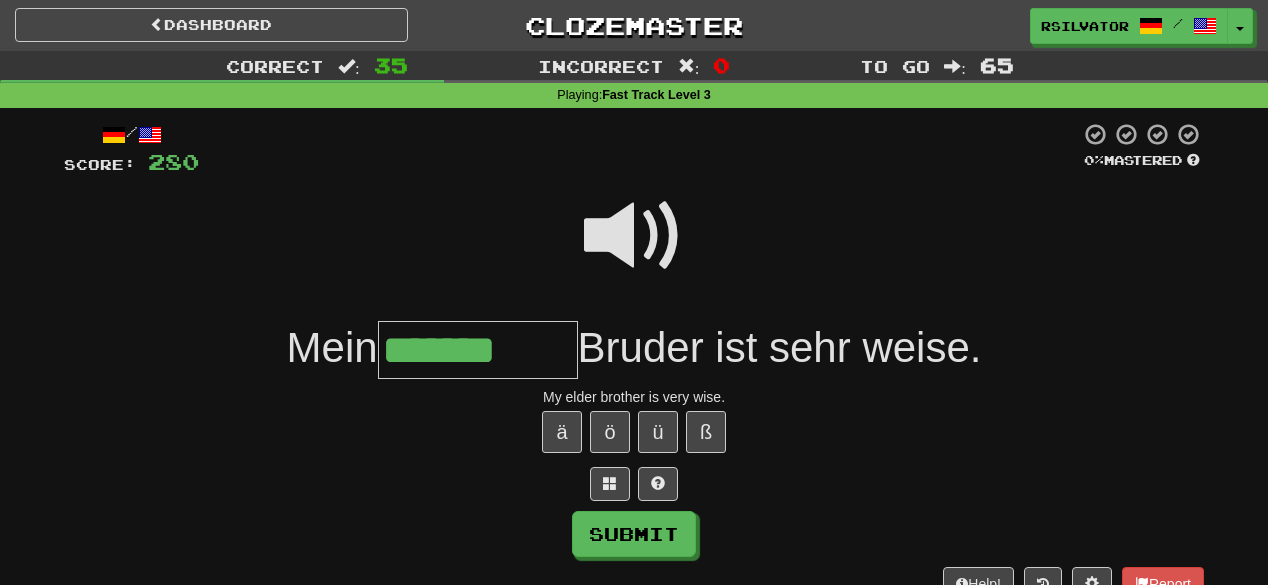 type on "*******" 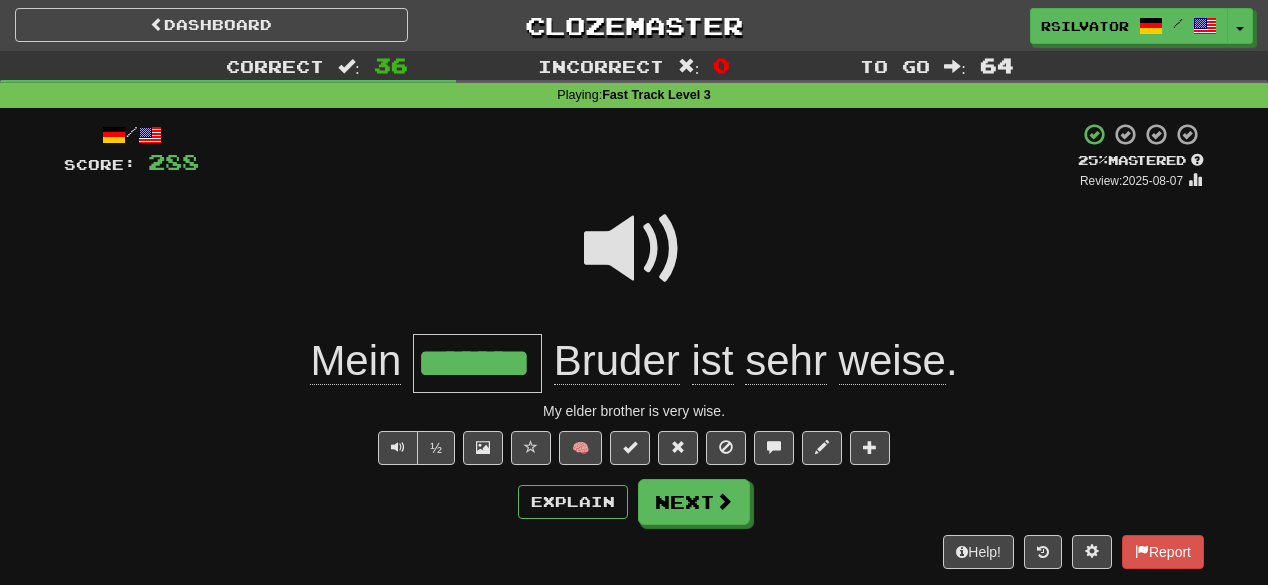click on "Mein   *******   Bruder   ist   sehr   weise ." at bounding box center [634, 363] 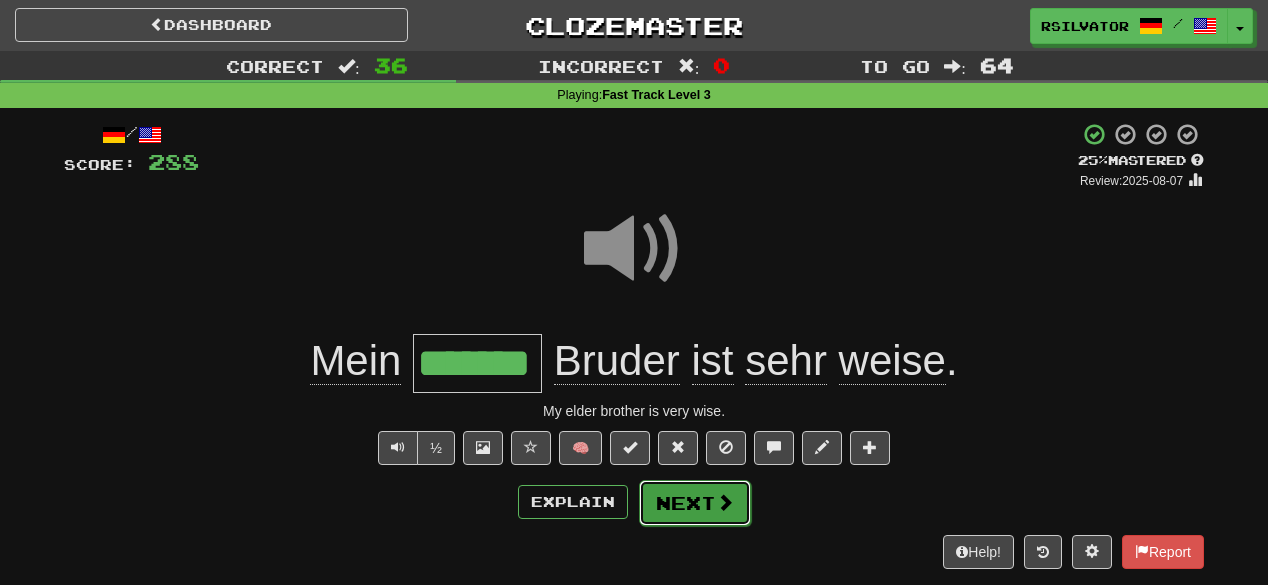 click on "Next" at bounding box center (695, 503) 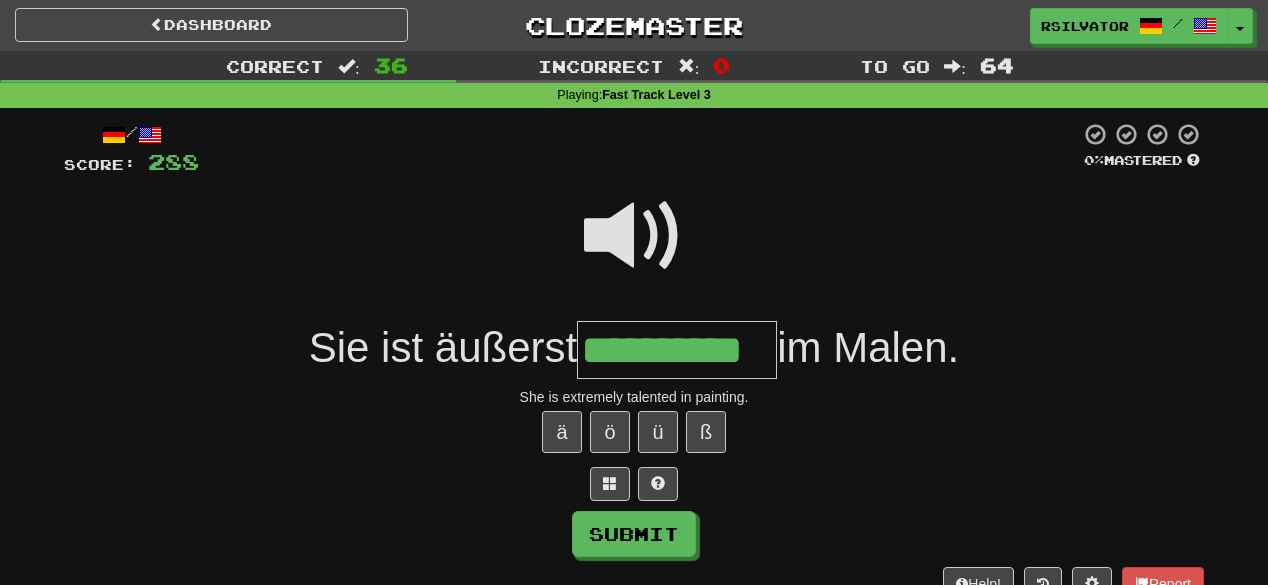 type on "**********" 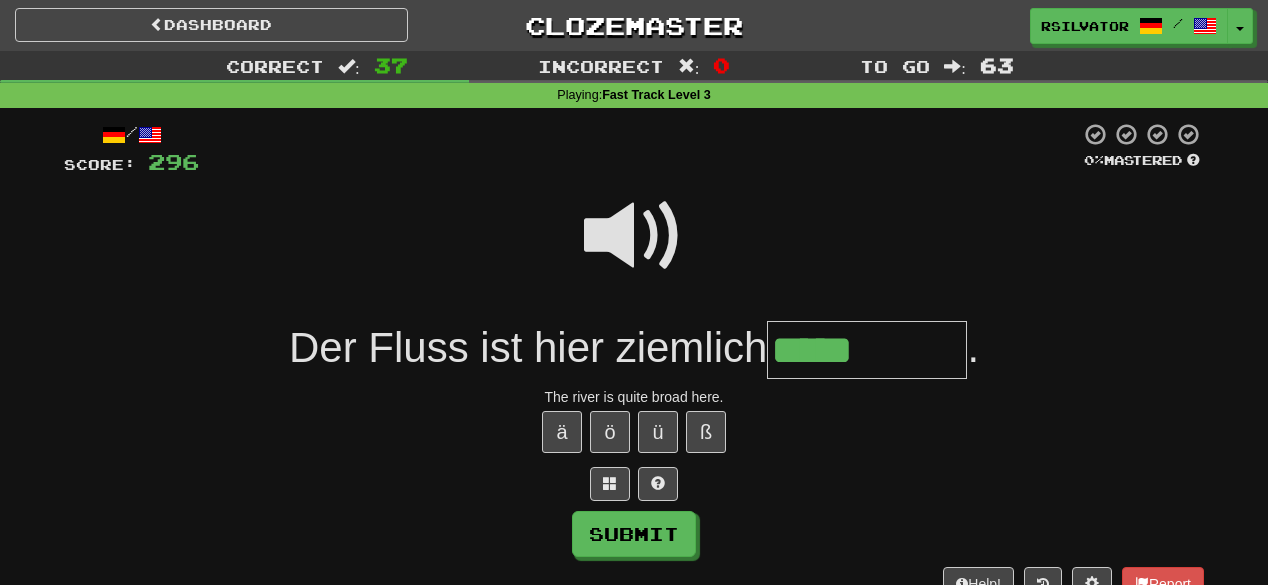 type on "*****" 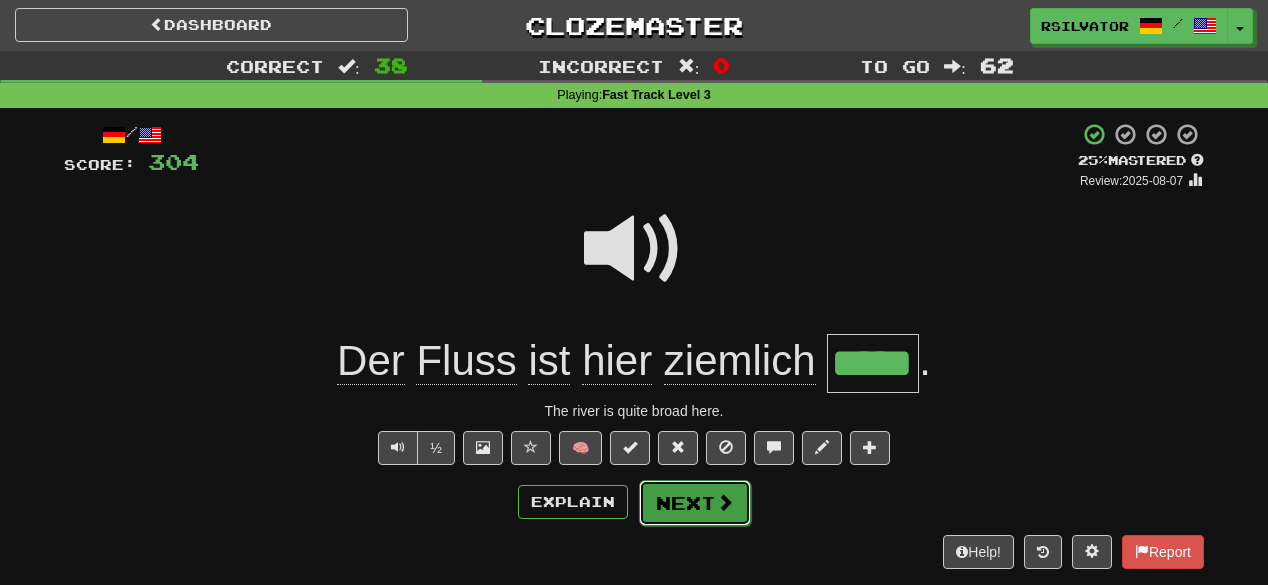 click on "Next" at bounding box center (695, 503) 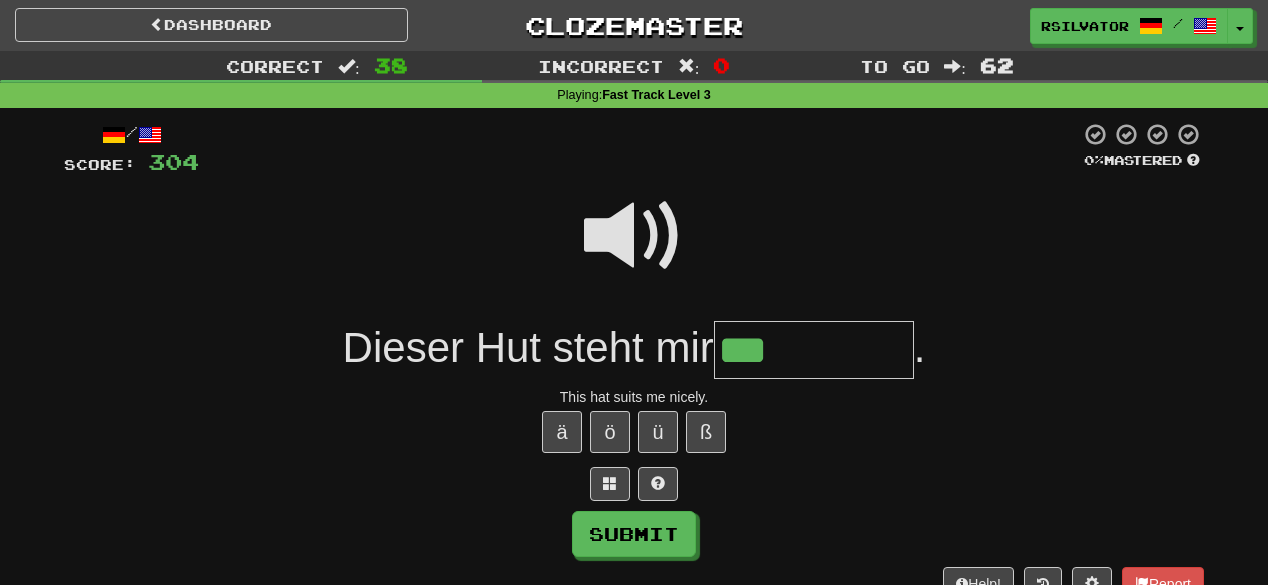 type on "***" 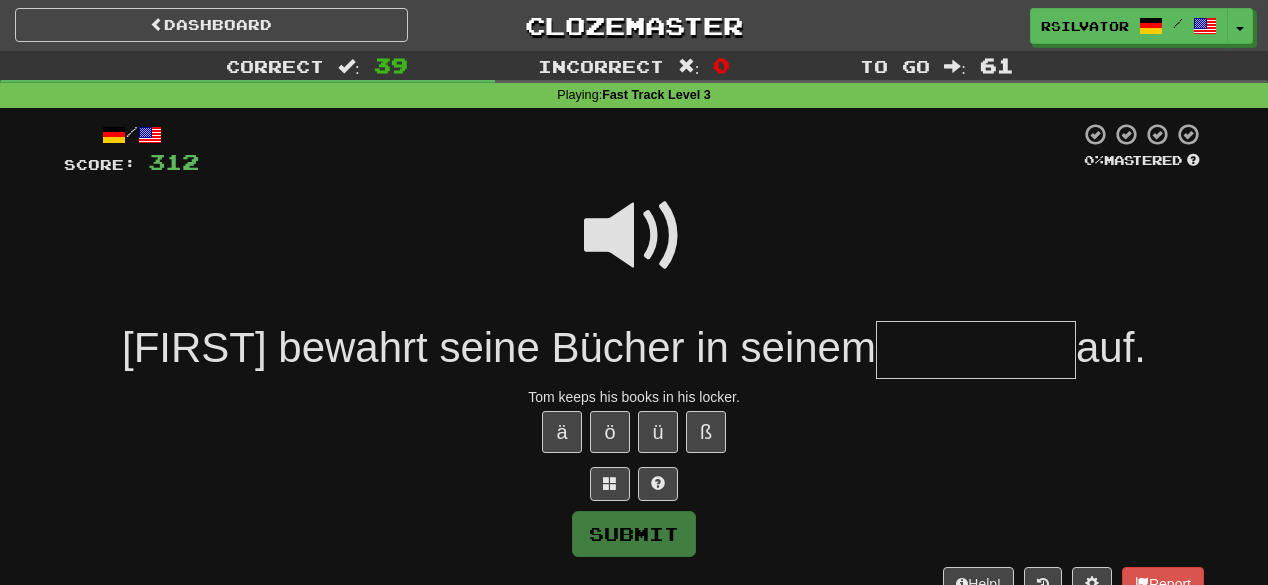 click at bounding box center [634, 236] 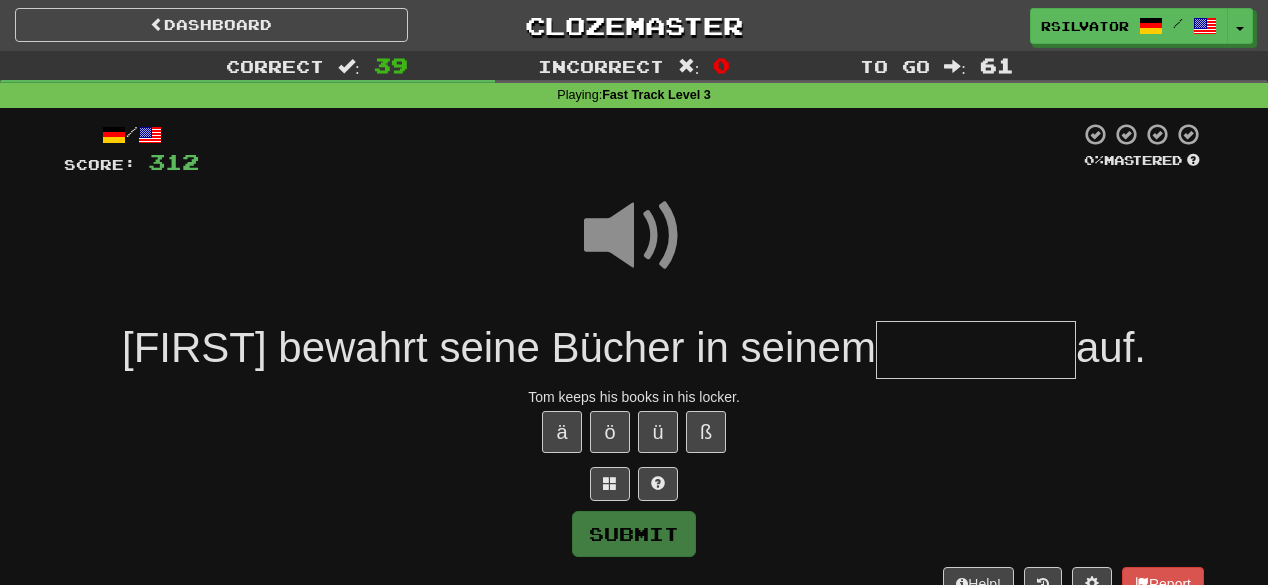 click at bounding box center [976, 350] 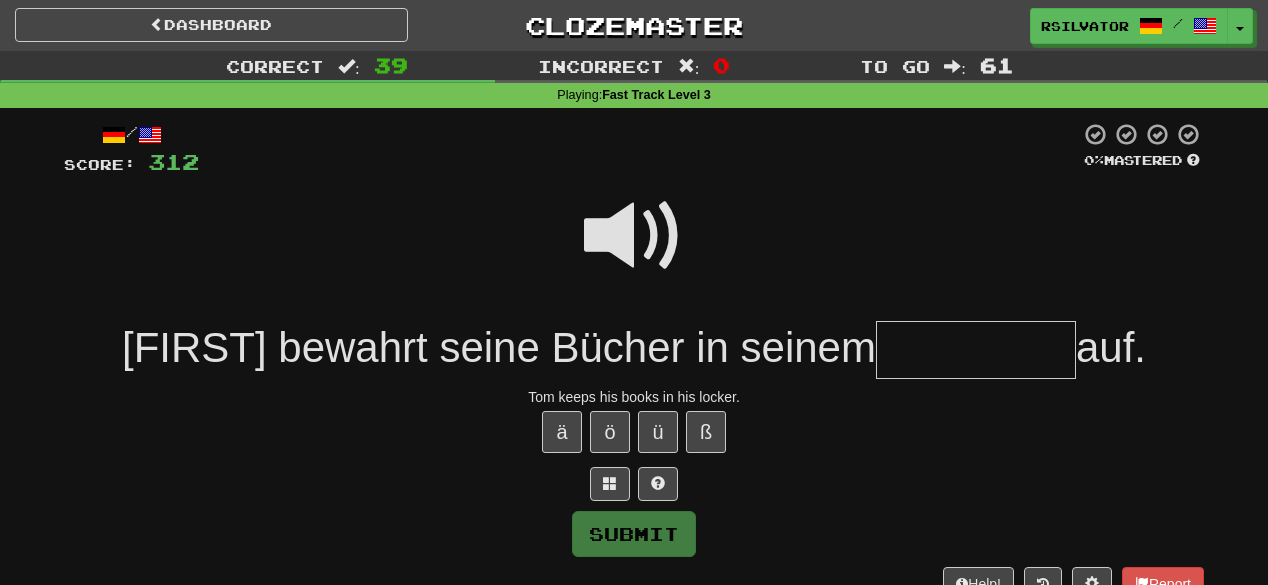 click at bounding box center (634, 236) 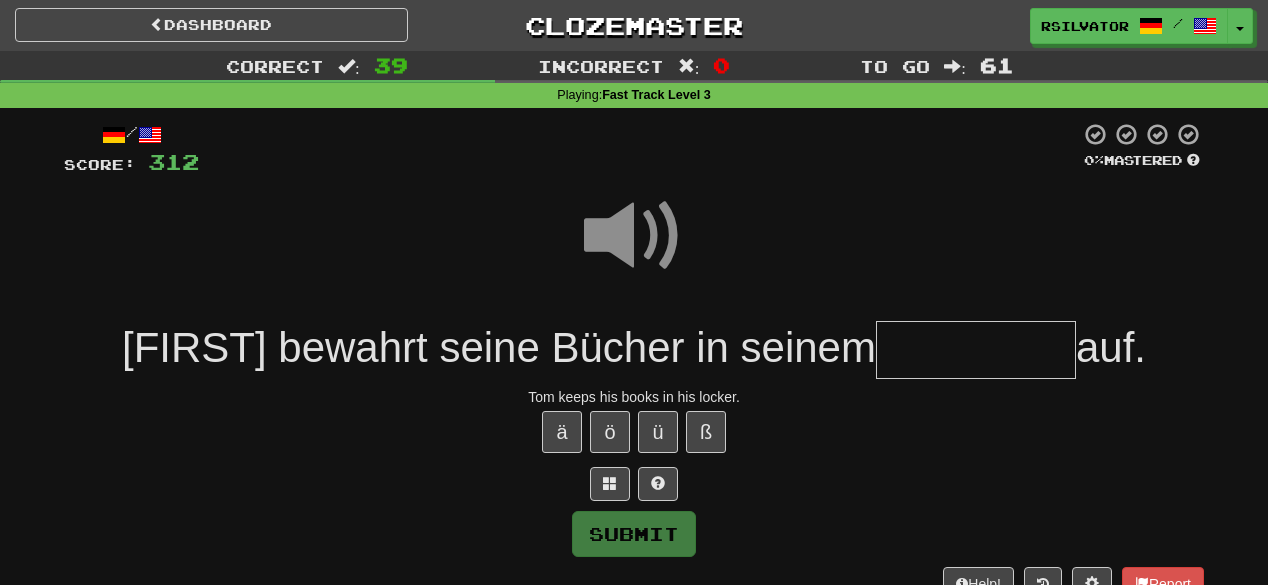 click at bounding box center (976, 350) 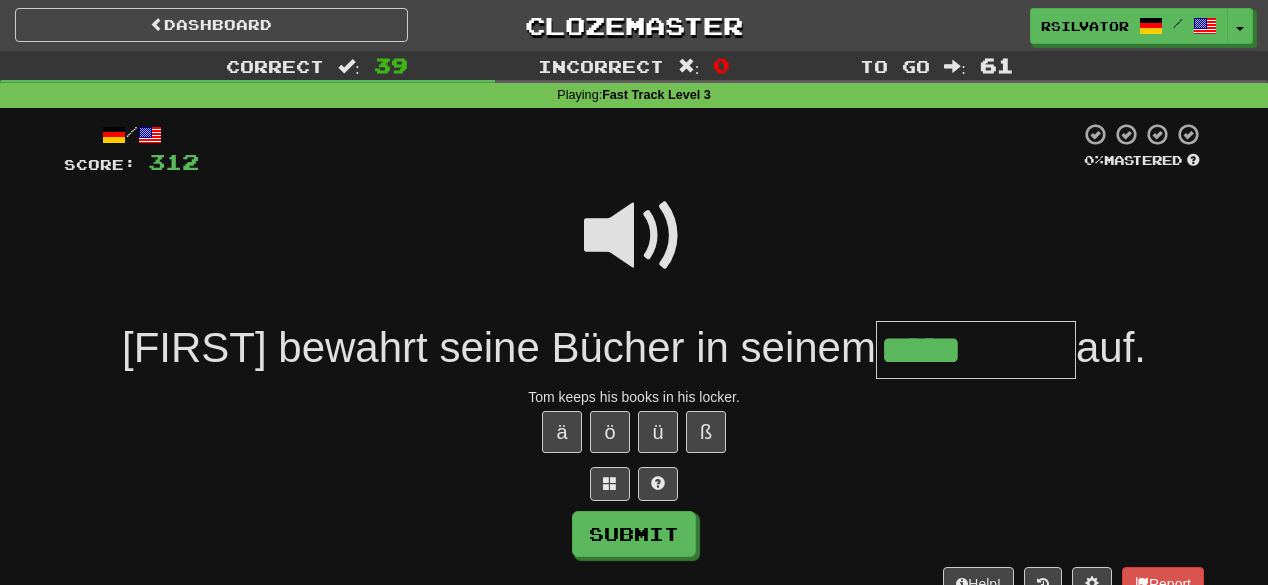 type on "*****" 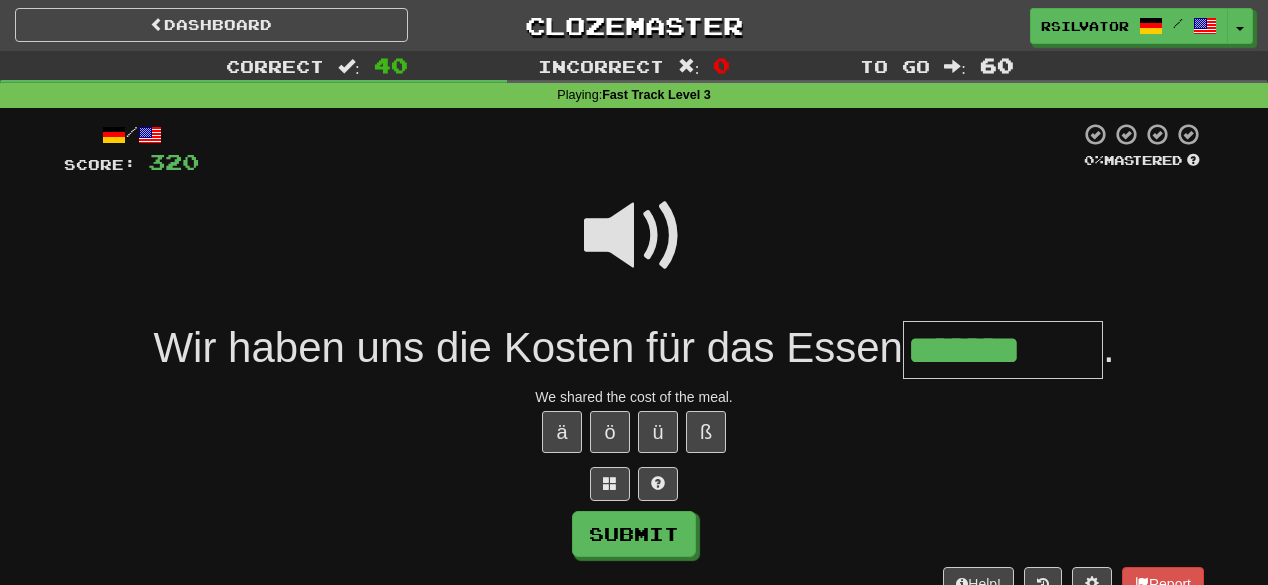type on "*******" 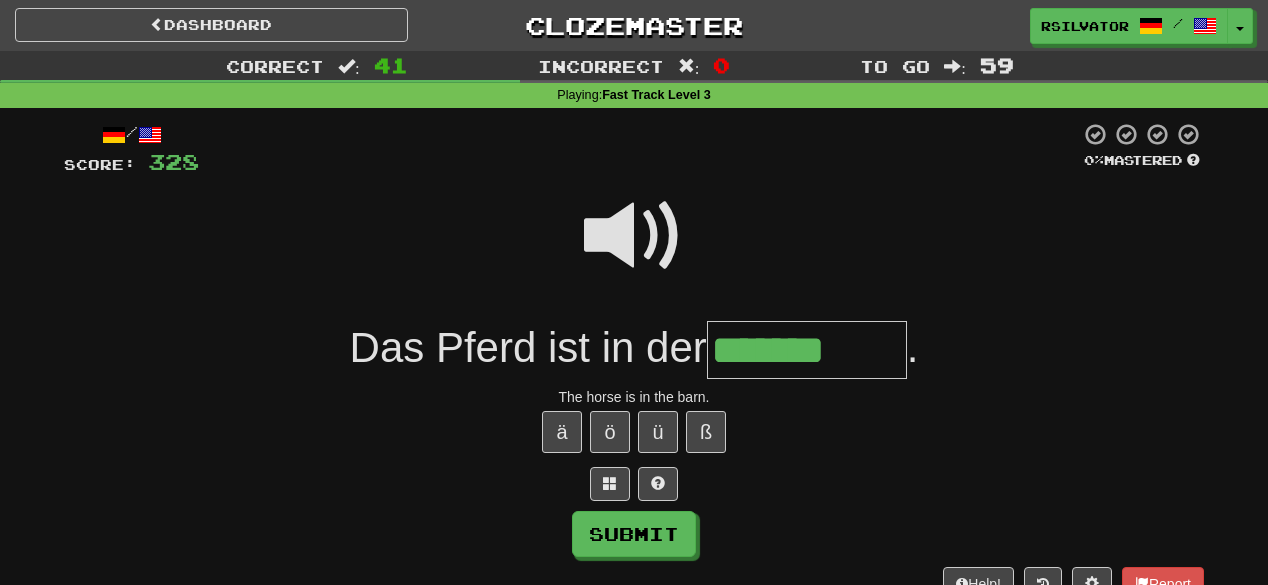 type on "*******" 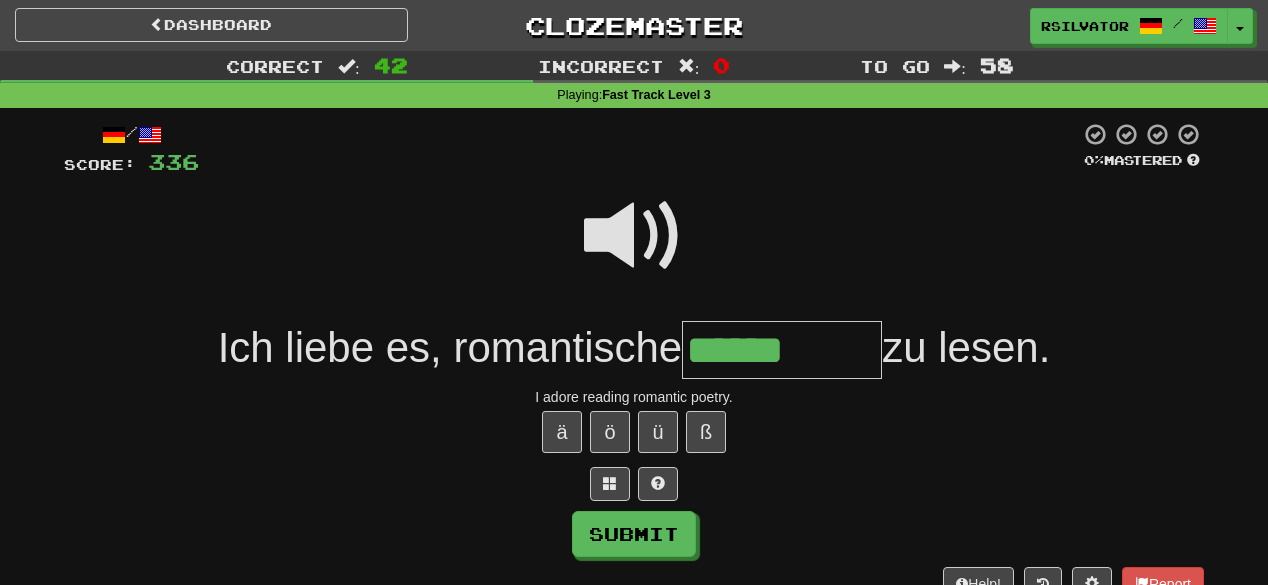 type on "******" 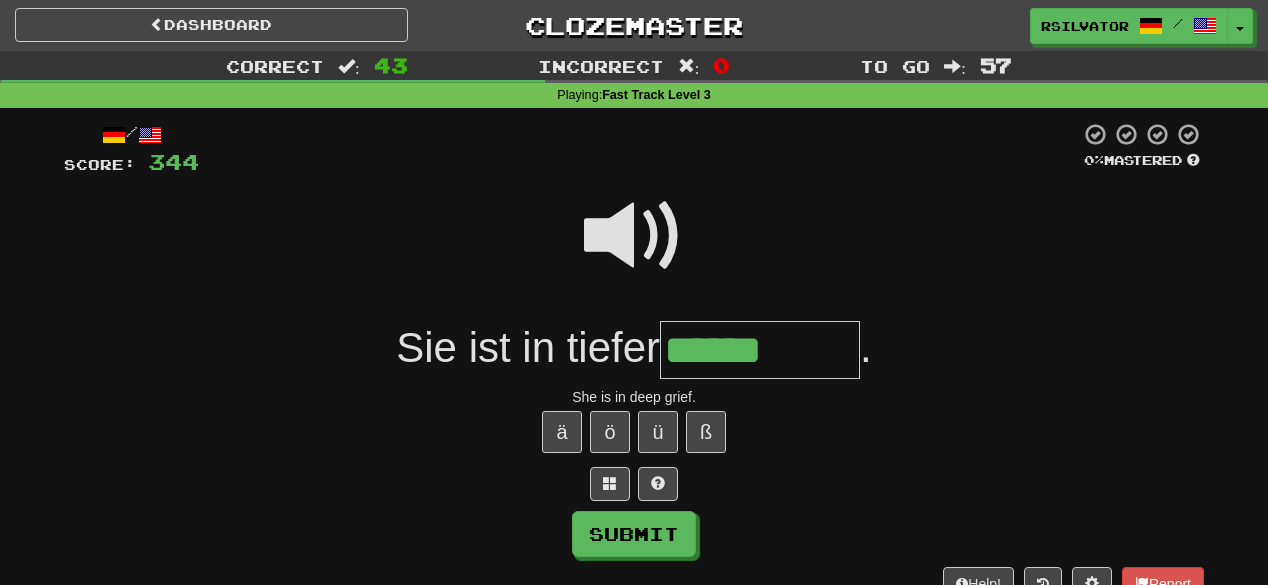 type on "******" 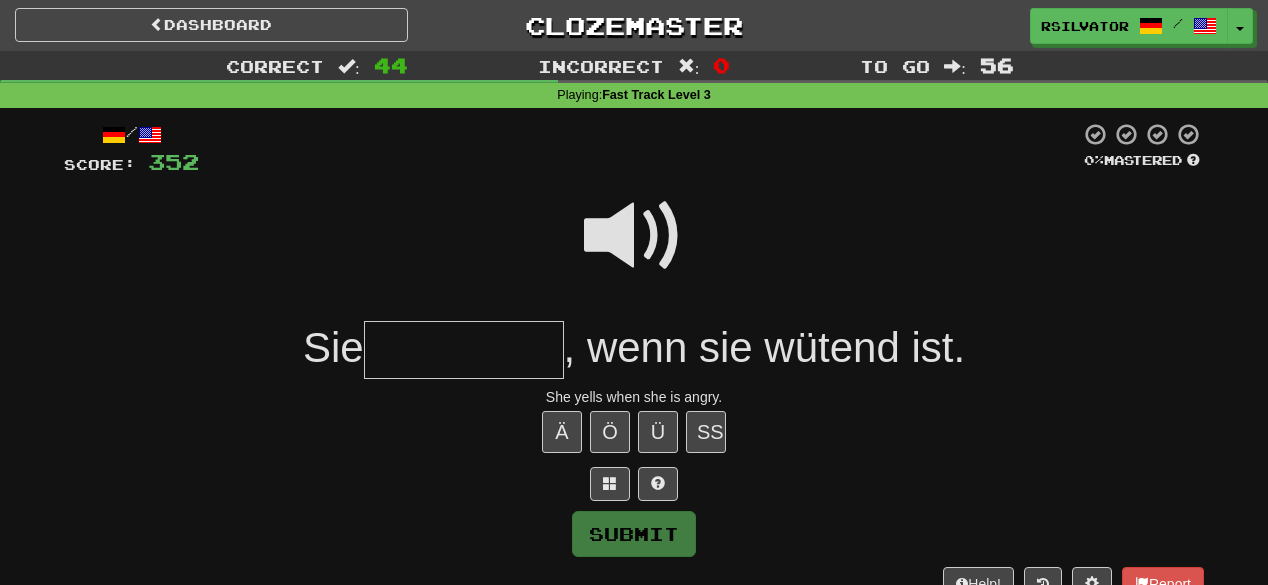 type on "*" 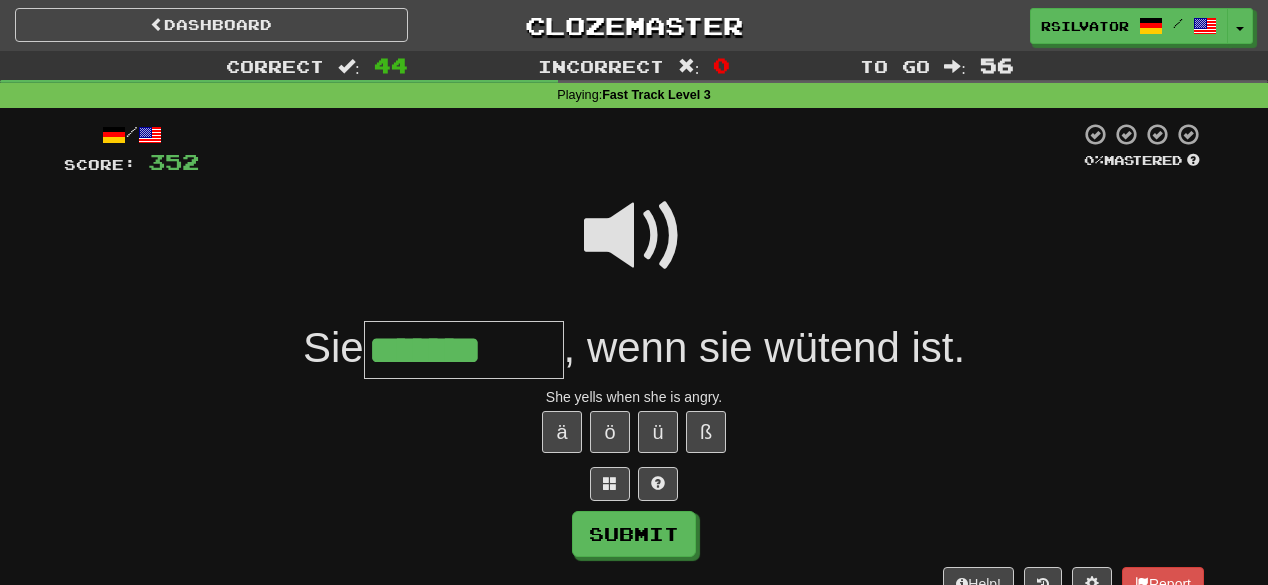 type on "*******" 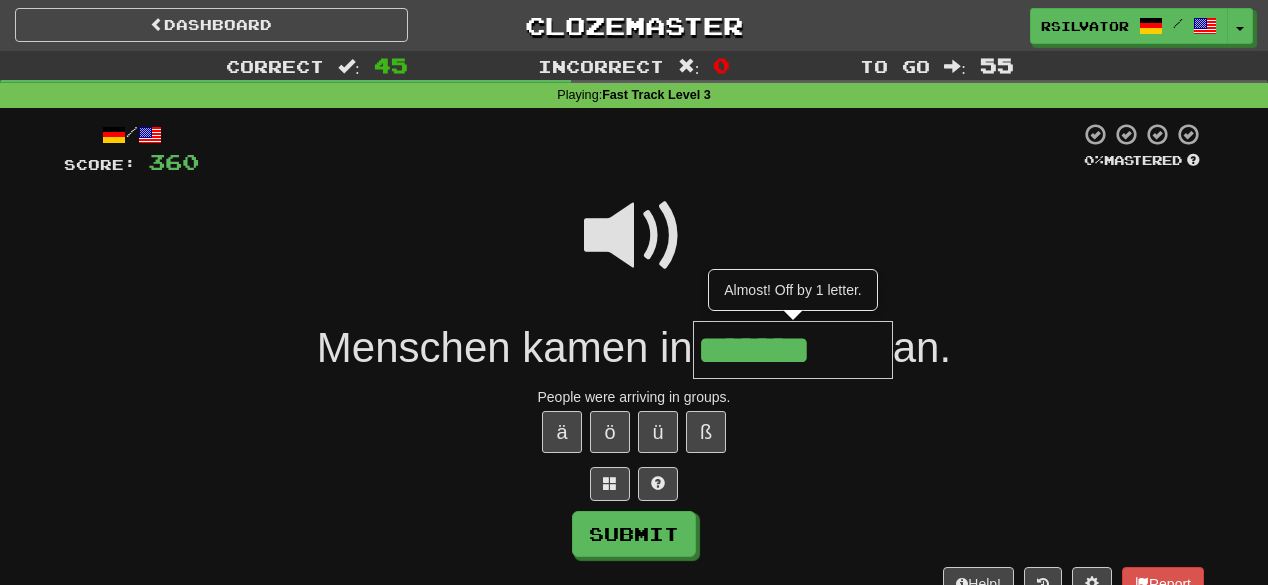 type on "*******" 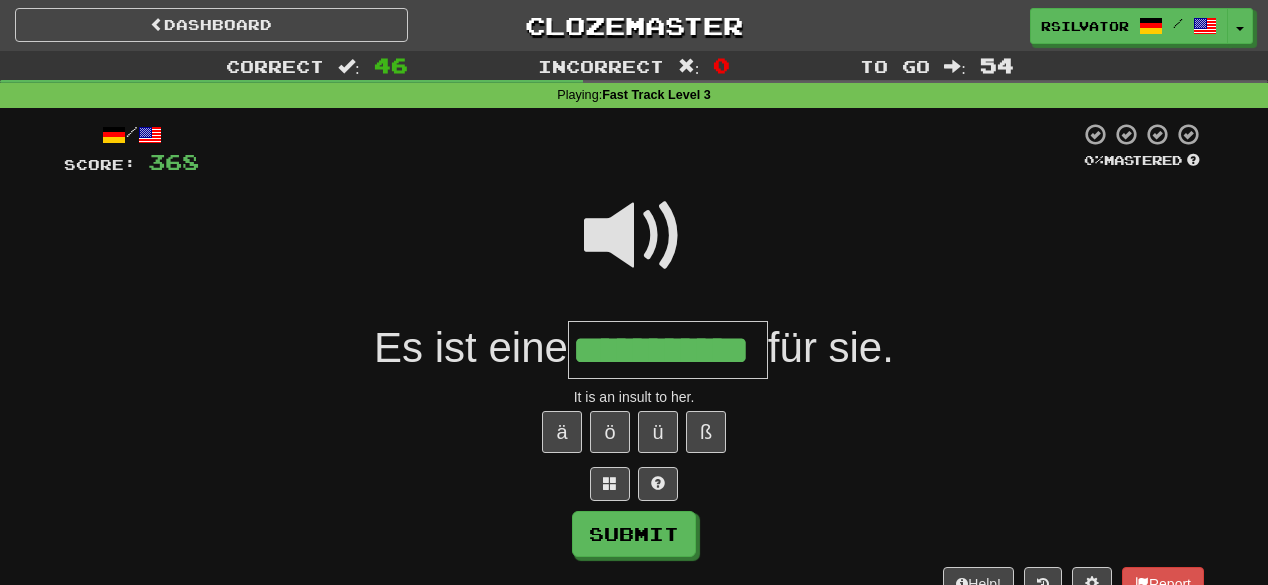 scroll, scrollTop: 0, scrollLeft: 26, axis: horizontal 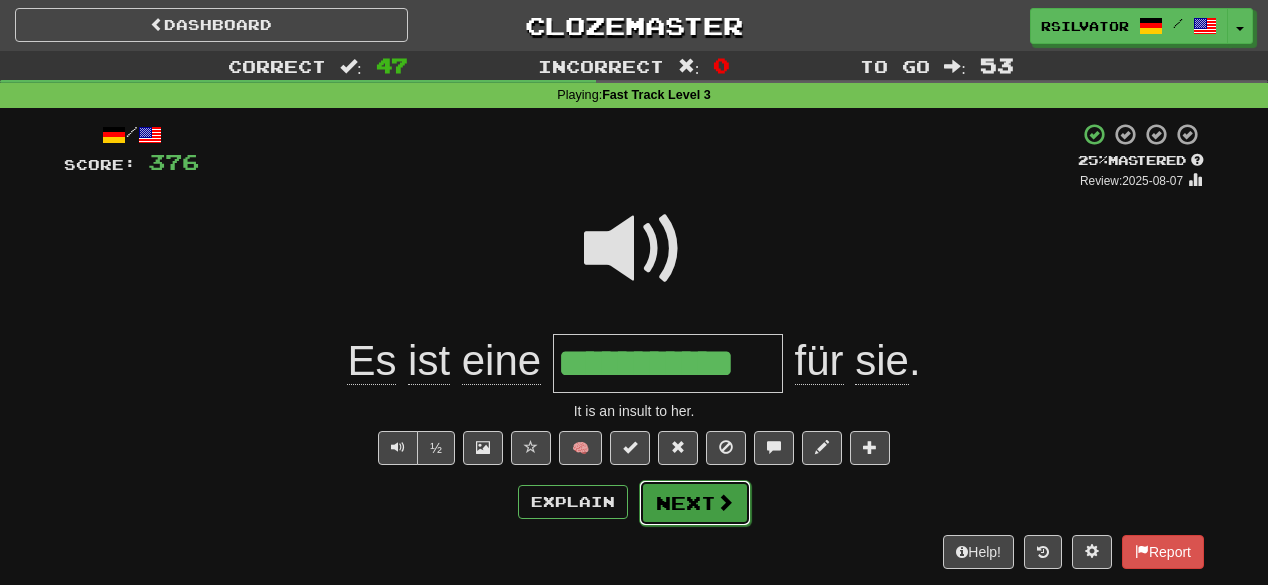 click at bounding box center (725, 502) 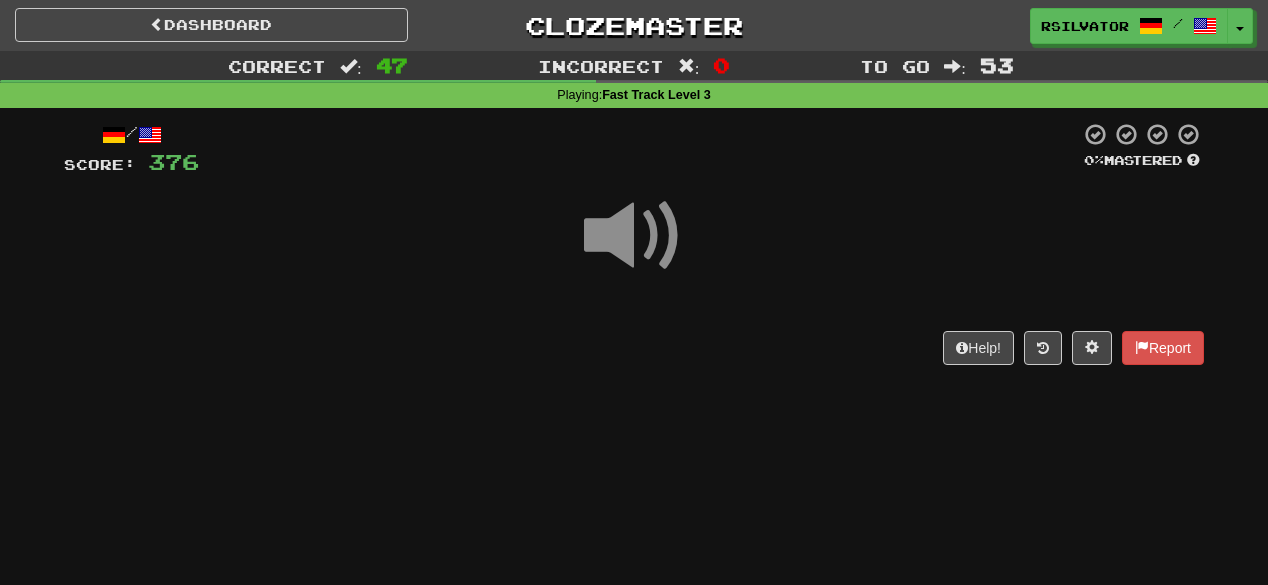 click at bounding box center [634, 236] 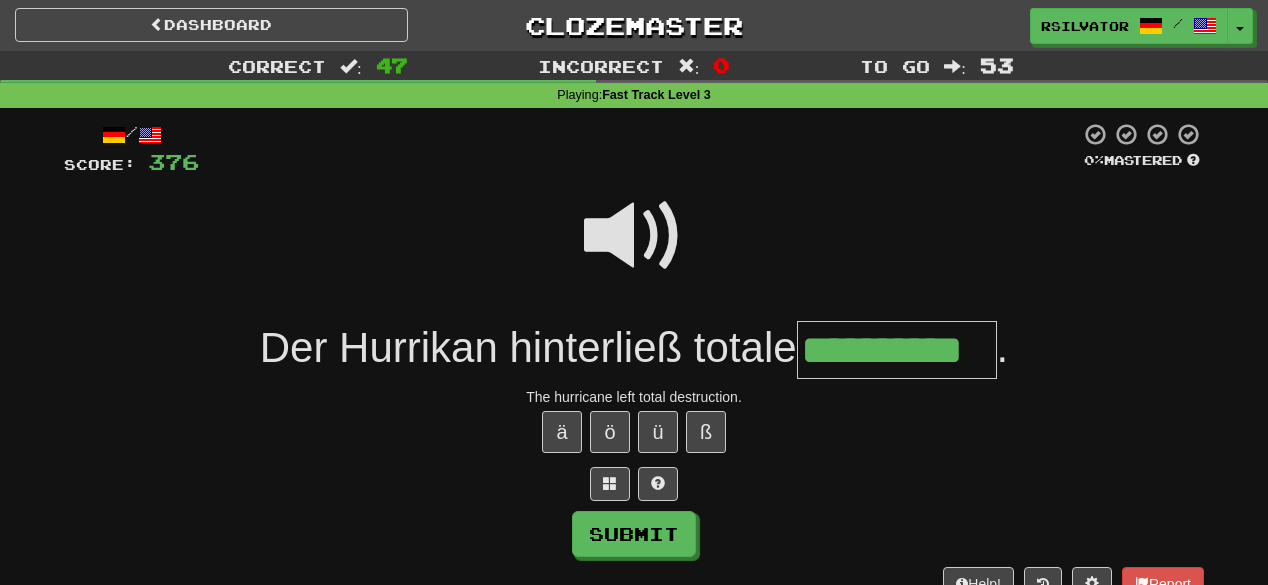 scroll, scrollTop: 0, scrollLeft: 0, axis: both 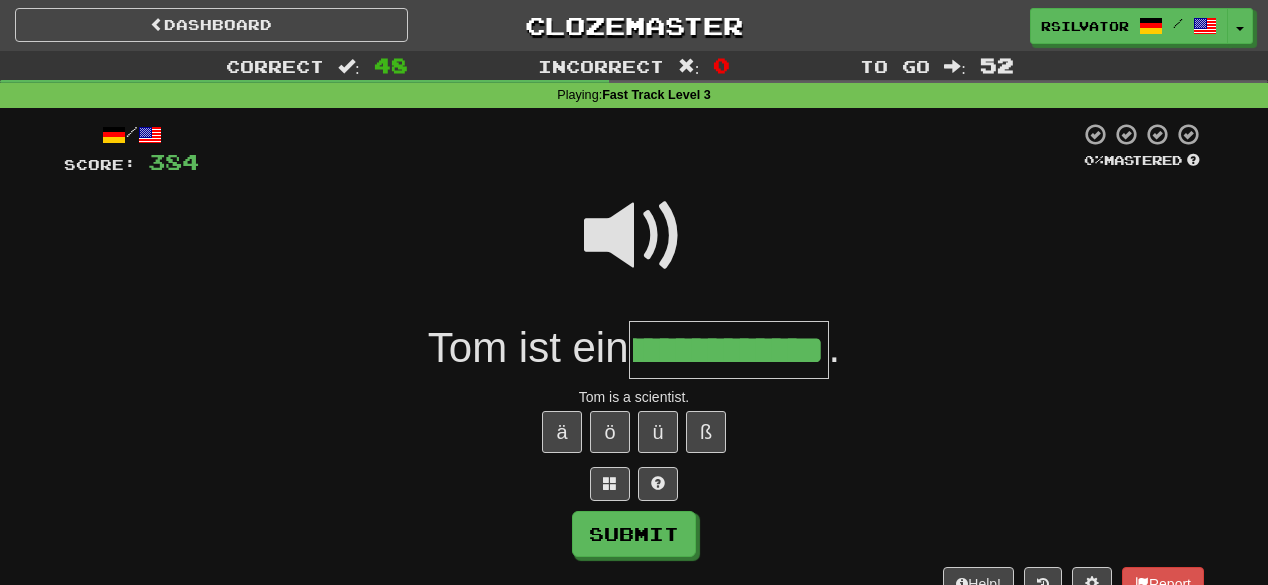 type on "**********" 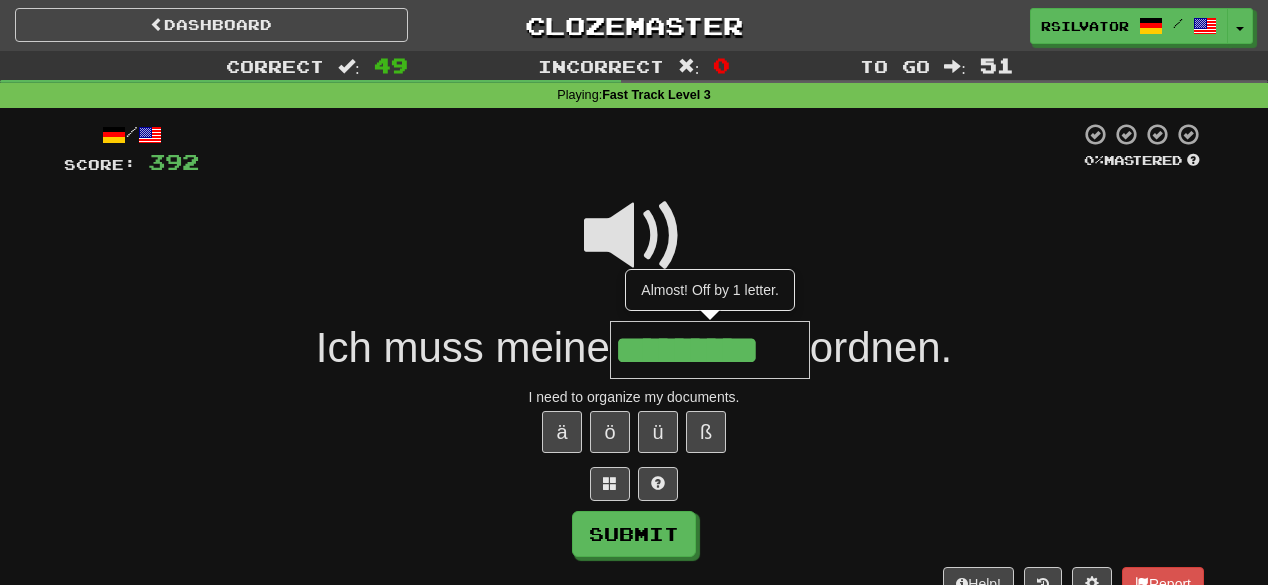scroll, scrollTop: 0, scrollLeft: 21, axis: horizontal 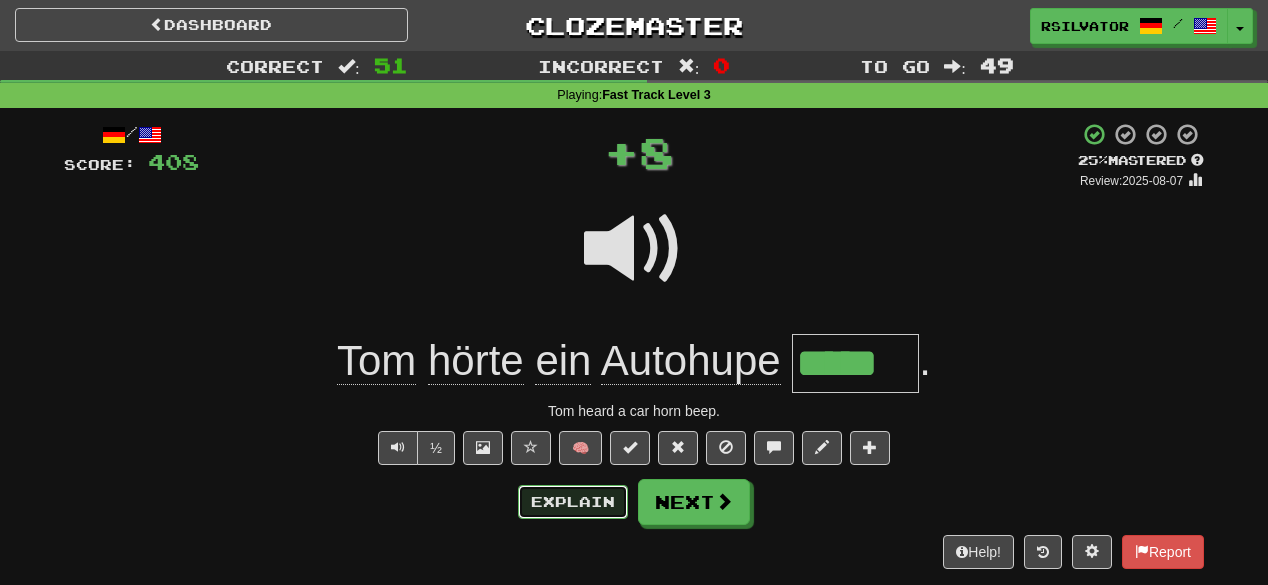 click on "Explain" at bounding box center (573, 502) 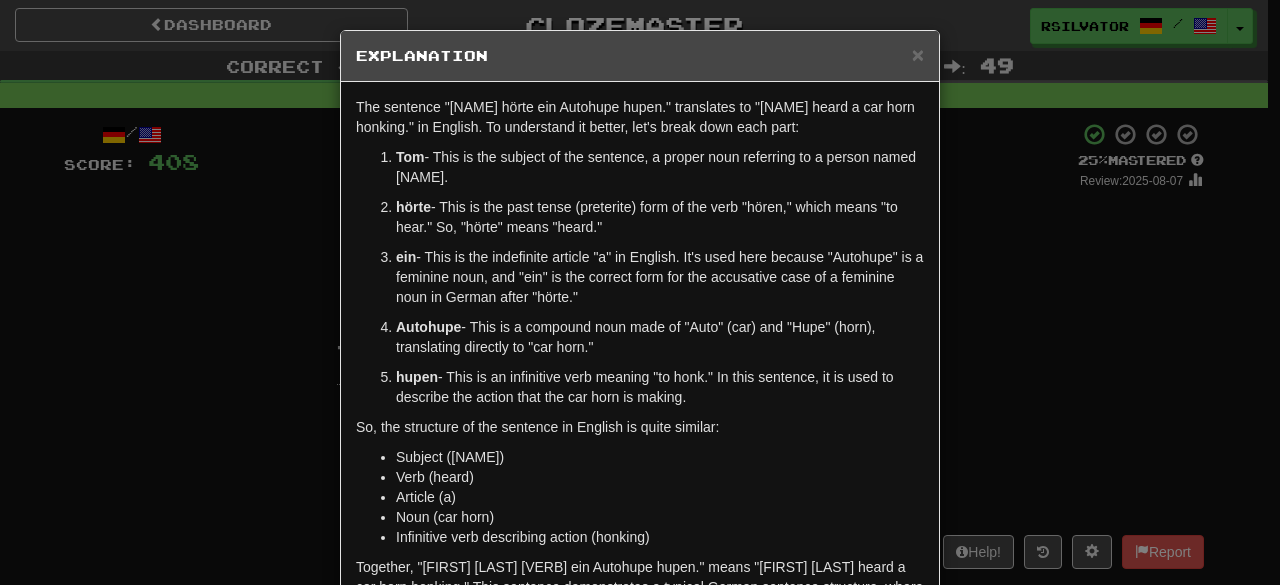 click on "× Explanation The sentence "Tom hörte ein Autohupe hupen." translates to "Tom heard a car horn honking." in English. To understand it better, let's break down each part:
Tom  - This is the subject of the sentence, a proper noun referring to a person named Tom.
hörte  - This is the past tense (preterite) form of the verb "hören," which means "to hear." So, "hörte" means "heard."
ein  - This is the indefinite article "a" in English. It's used here because "Autohupe" is a feminine noun, and "ein" is the correct form for the accusative case of a feminine noun in German after "hörte."
Autohupe  - This is a compound noun made of "Auto" (car) and "Hupe" (horn), translating directly to "car horn."
hupen  - This is an infinitive verb meaning "to honk." In this sentence, it is used to describe the action that the car horn is making.
So, the structure of the sentence in English is quite similar:
Subject (Tom)
Verb (heard)
Article (a)
Noun (car horn)
Let us know !" at bounding box center [640, 292] 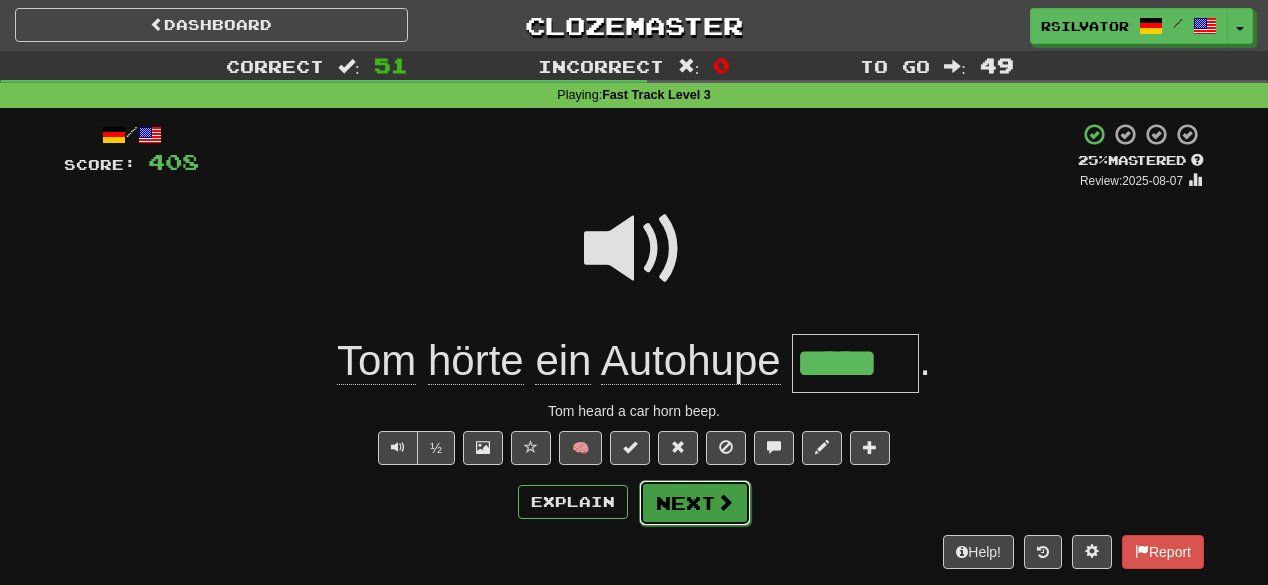 click on "Next" at bounding box center (695, 503) 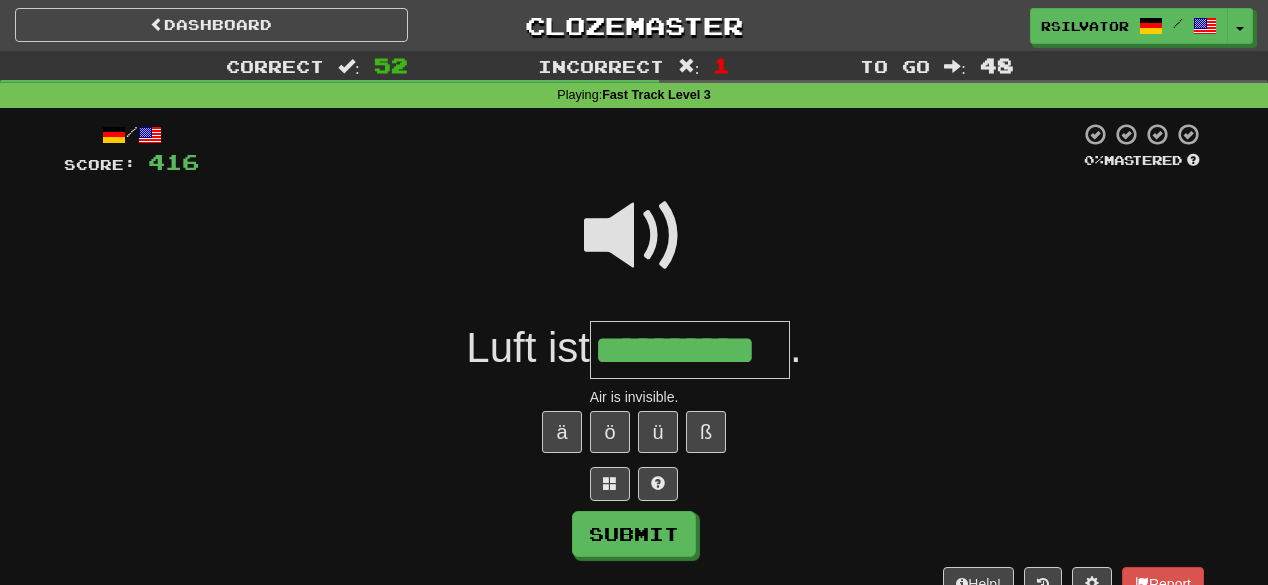 scroll, scrollTop: 0, scrollLeft: 0, axis: both 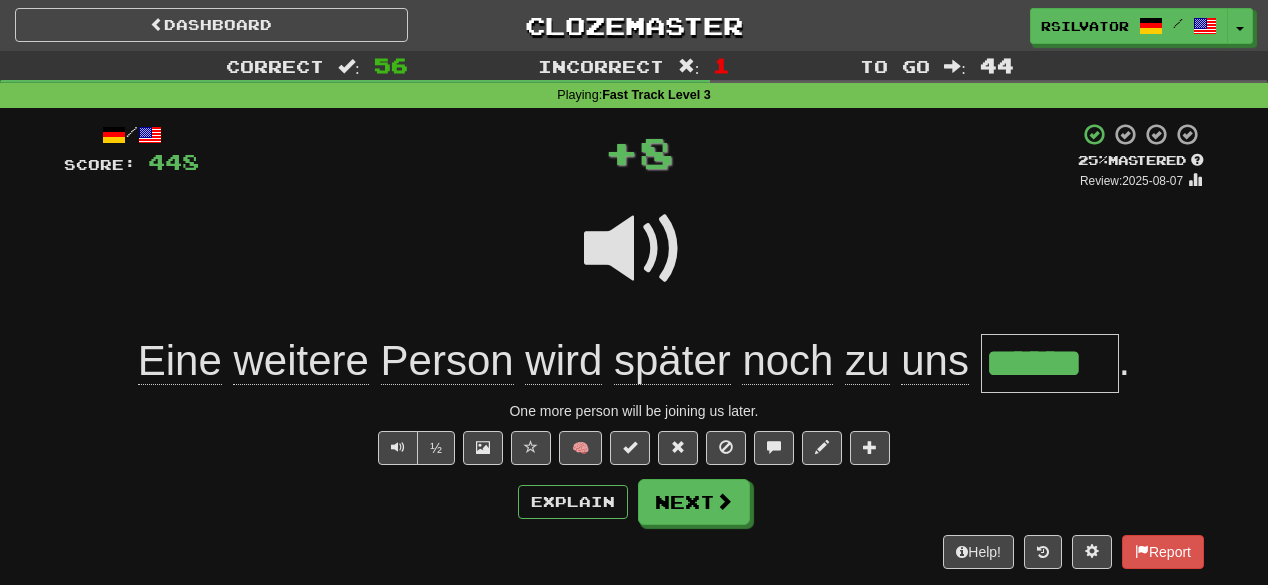 click on "Explain Next" at bounding box center (634, 502) 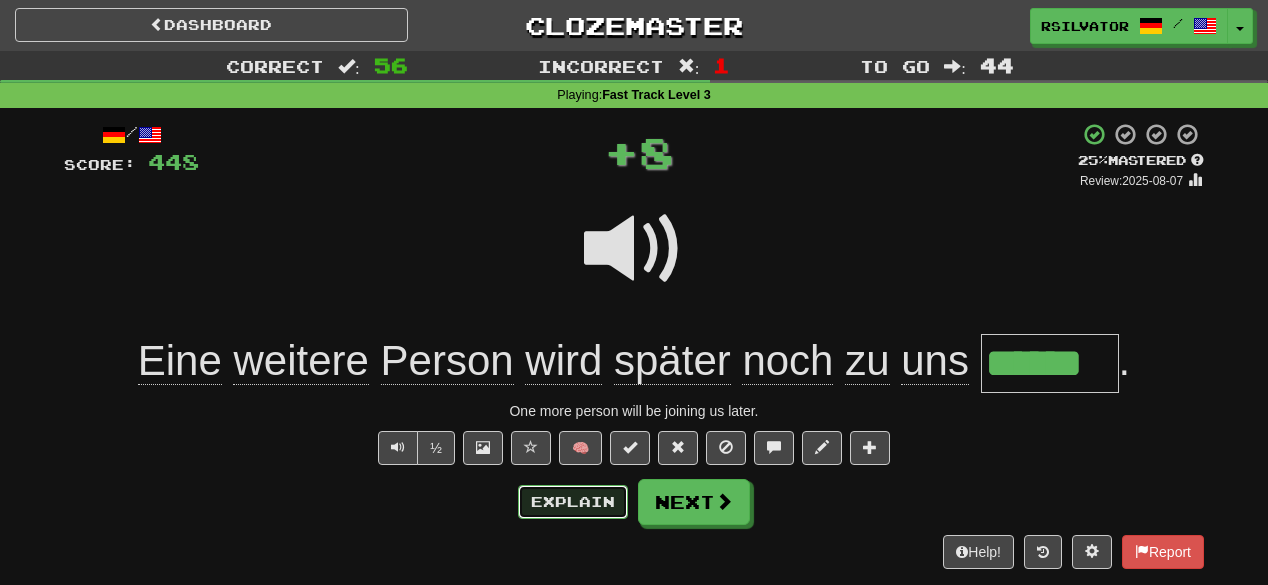 click on "Explain" at bounding box center [573, 502] 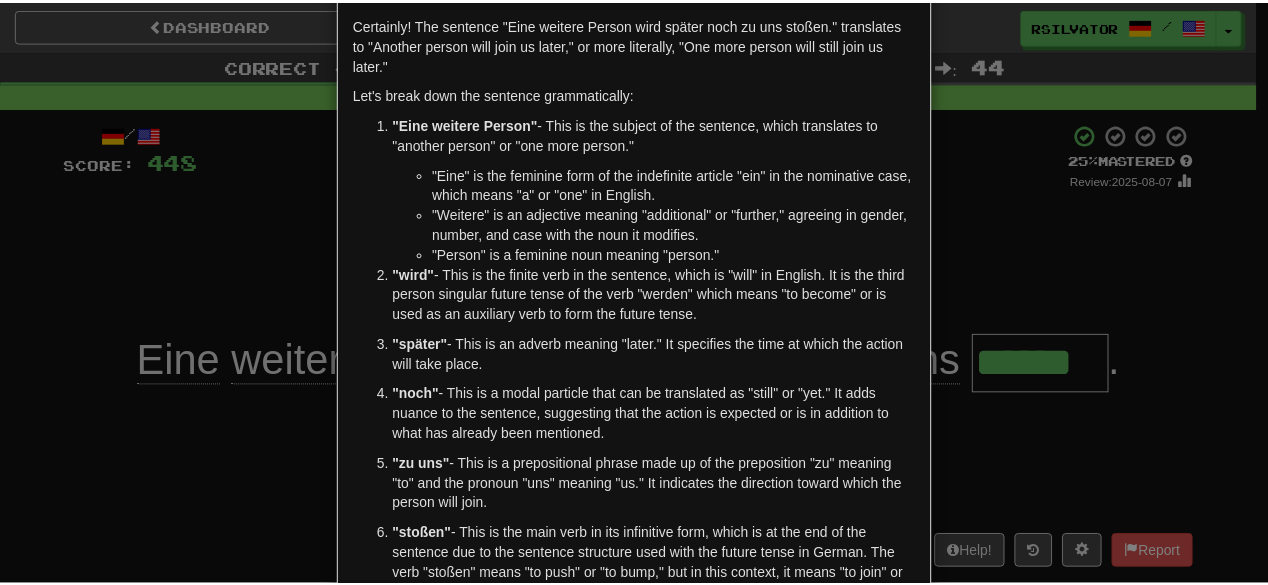 scroll, scrollTop: 160, scrollLeft: 0, axis: vertical 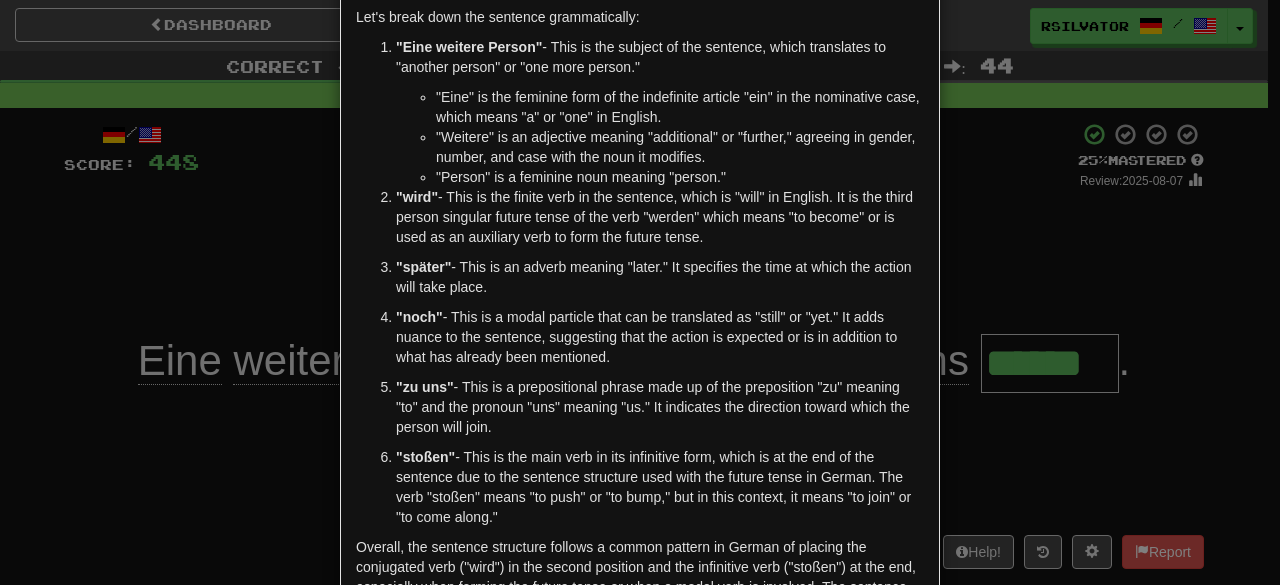 click on "× Explanation Certainly! The sentence "Eine weitere Person wird später noch zu uns stoßen." translates to "Another person will join us later," or more literally, "One more person will still join us later."
Let's break down the sentence grammatically:
"Eine weitere Person"  - This is the subject of the sentence, which translates to "another person" or "one more person."
"Eine" is the feminine form of the indefinite article "ein" in the nominative case, which means "a" or "one" in English.
"Weitere" is an adjective meaning "additional" or "further," agreeing in gender, number, and case with the noun it modifies.
"Person" is a feminine noun meaning "person."
"wird"  - This is the finite verb in the sentence, which is "will" in English. It is the third person singular future tense of the verb "werden" which means "to become" or is used as an auxiliary verb to form the future tense.
"später"
"noch"
"zu uns"
"stoßen"
Let us know ! Close" at bounding box center (640, 292) 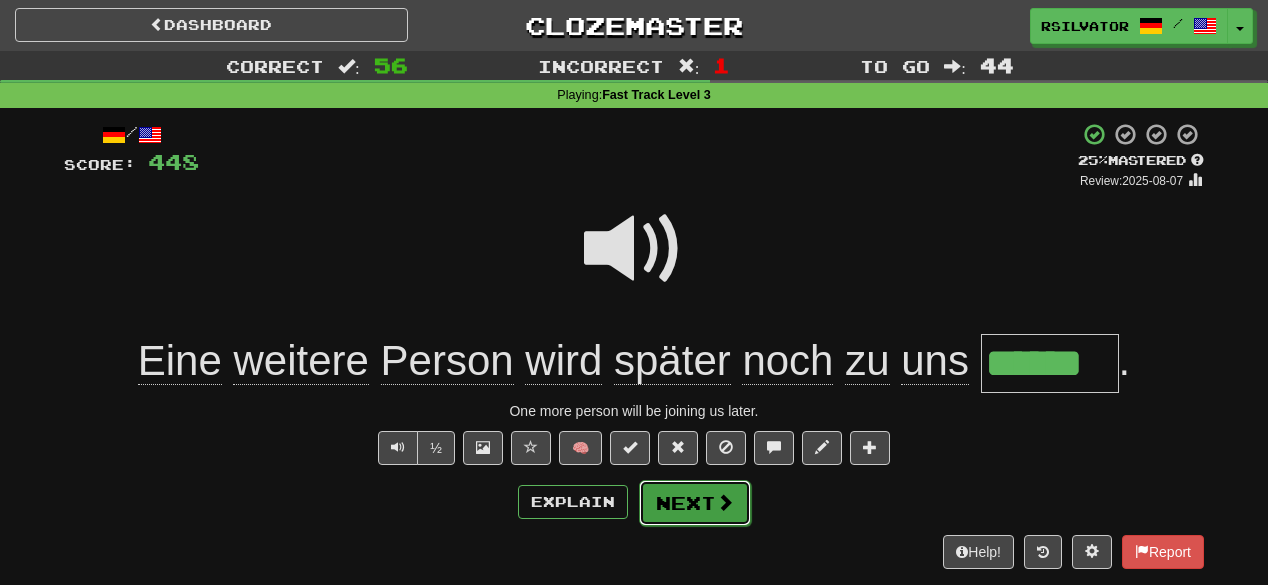 click on "Next" at bounding box center [695, 503] 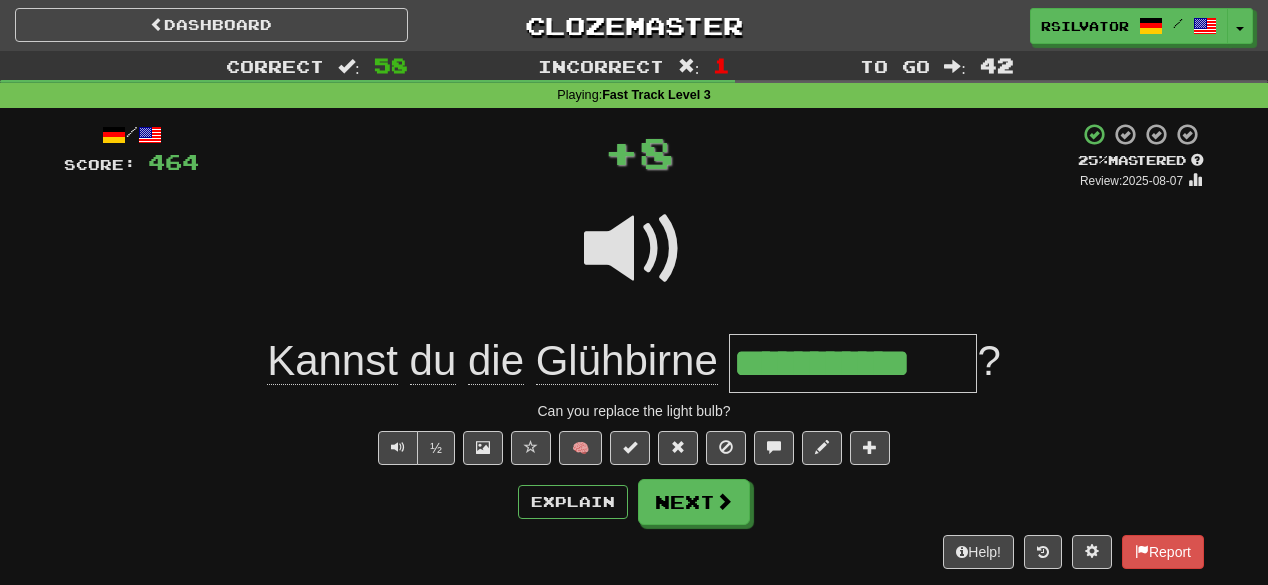 scroll, scrollTop: 0, scrollLeft: 0, axis: both 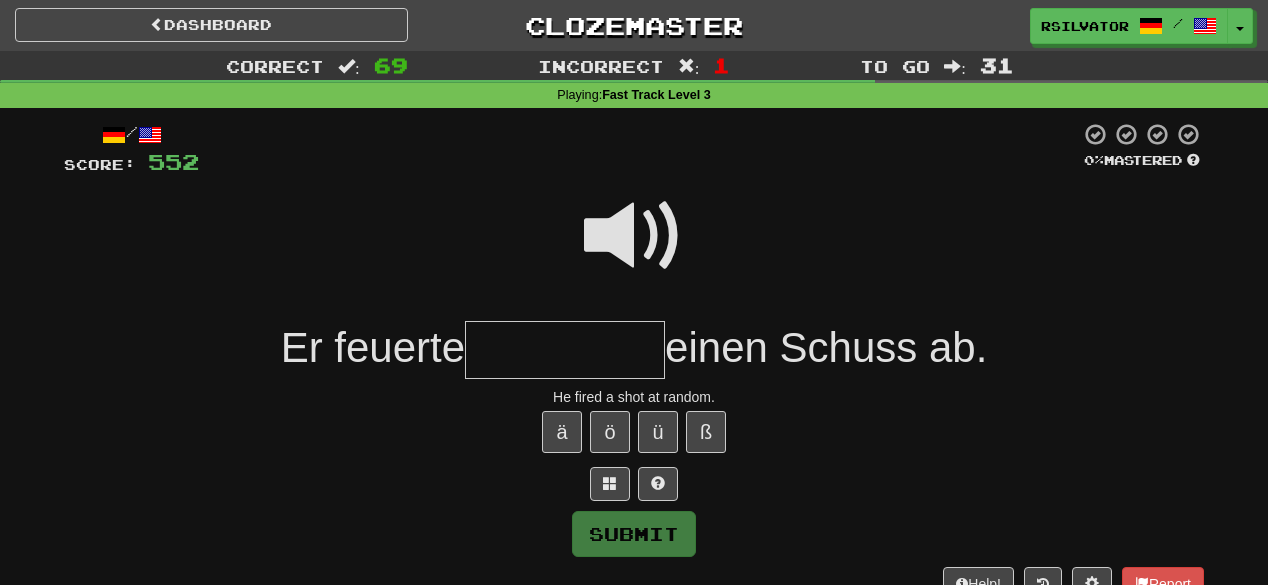 click at bounding box center (634, 236) 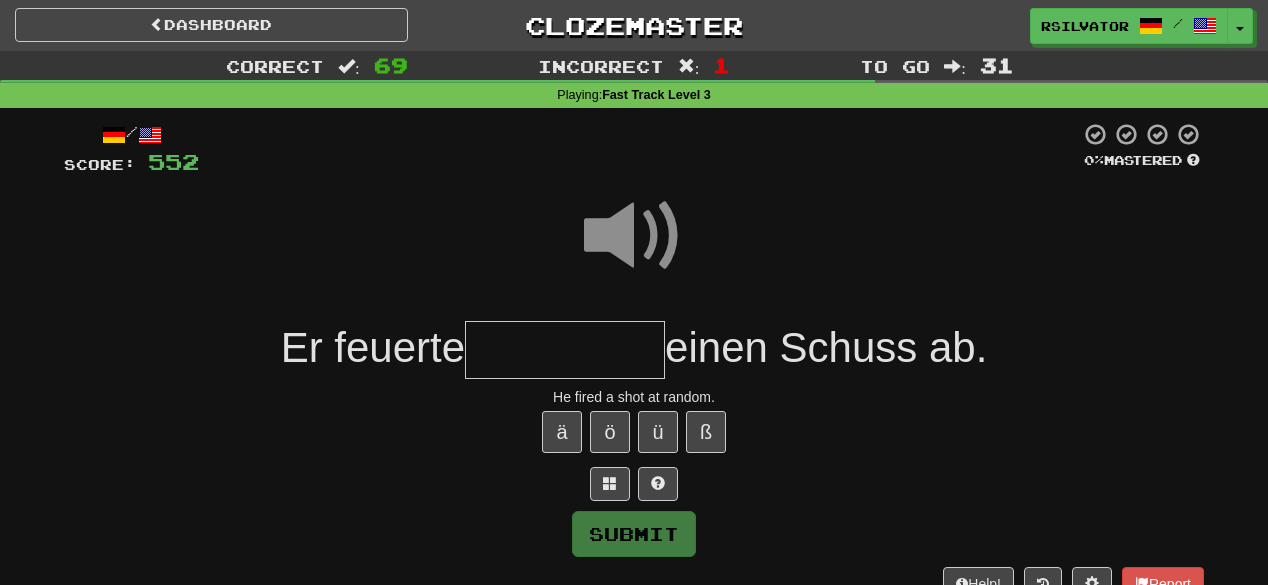 click at bounding box center [565, 350] 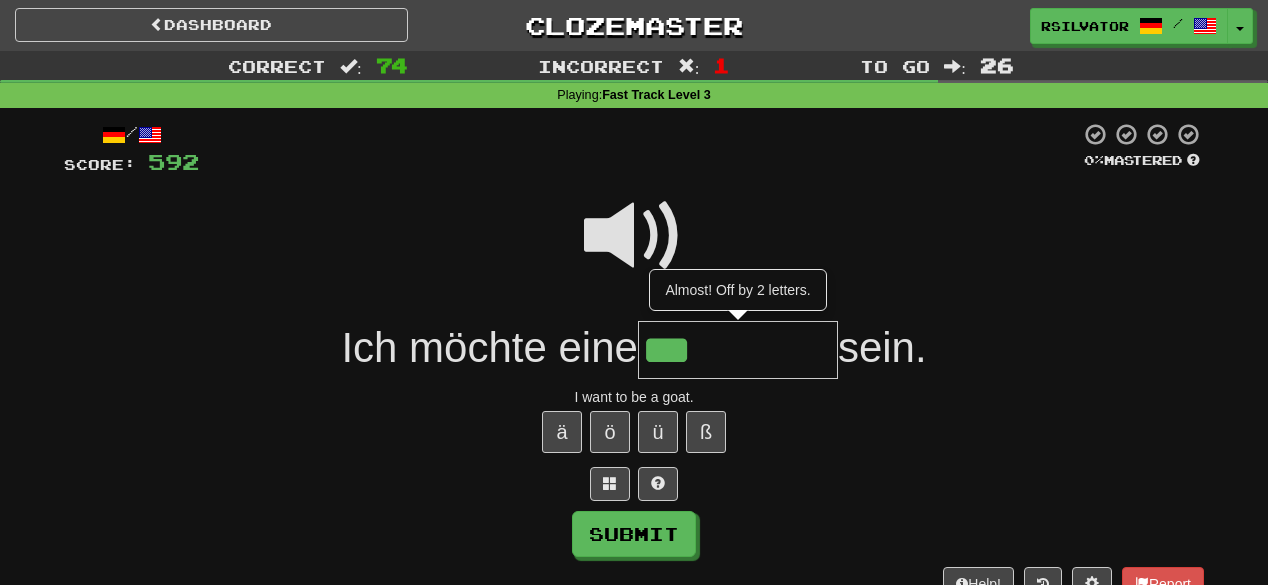 click at bounding box center (634, 236) 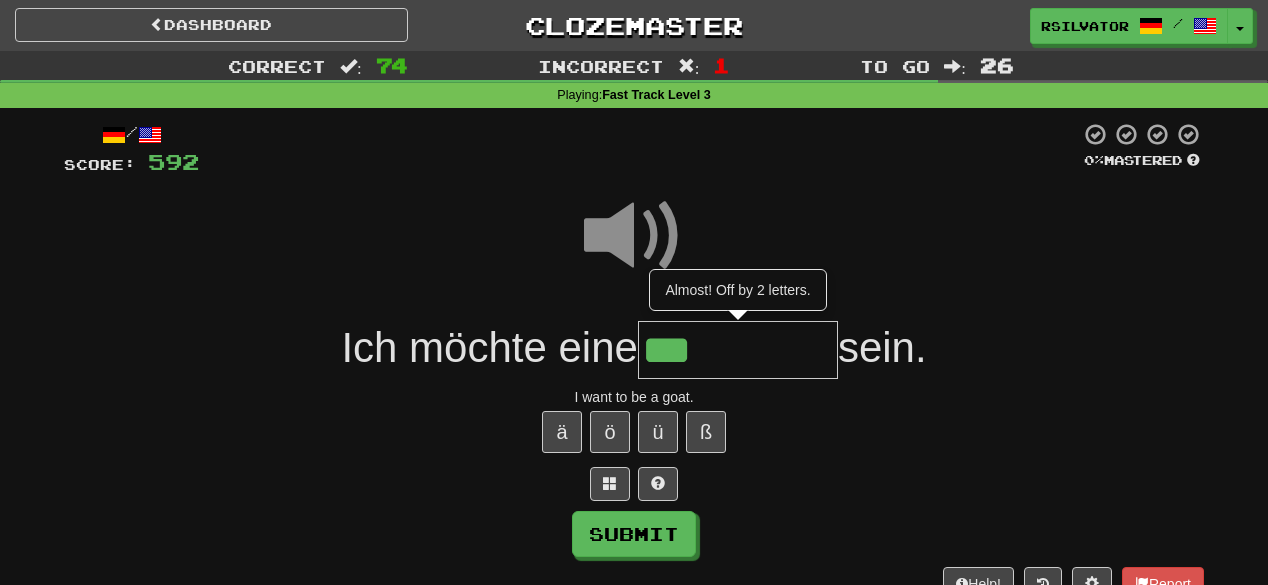 click on "***" at bounding box center [738, 350] 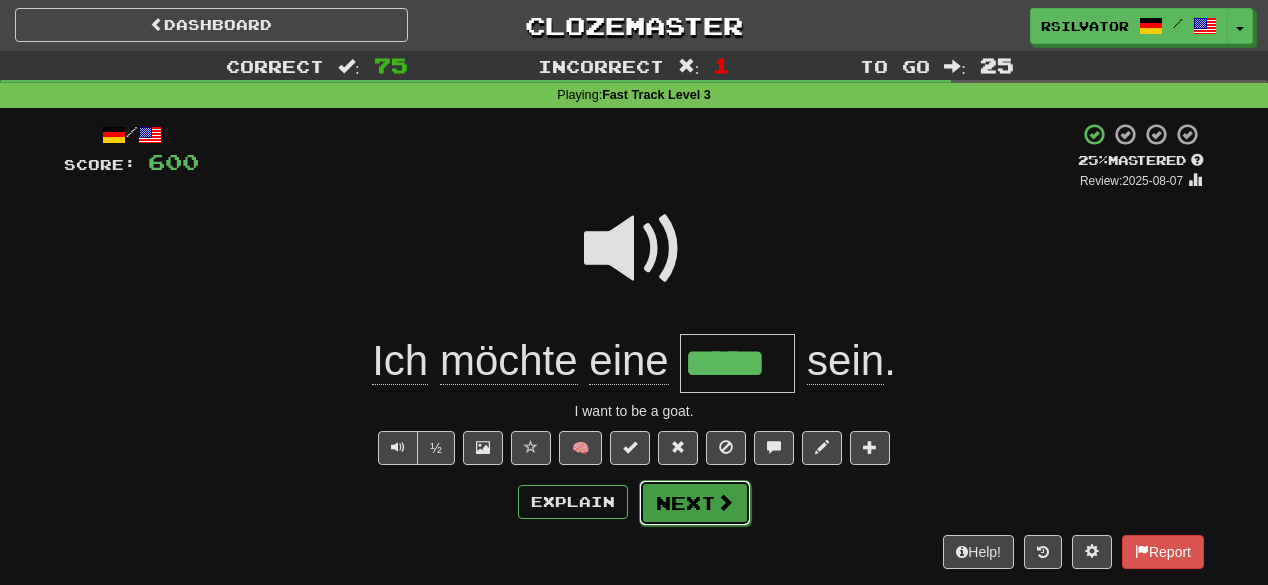 drag, startPoint x: 728, startPoint y: 498, endPoint x: 716, endPoint y: 501, distance: 12.369317 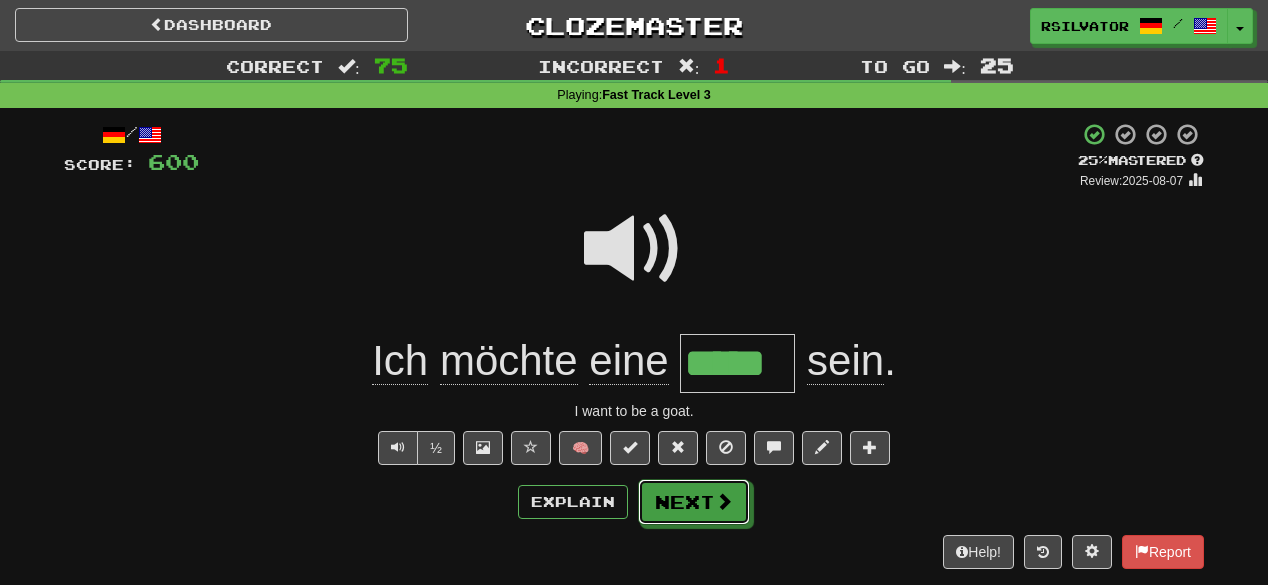 click at bounding box center [724, 501] 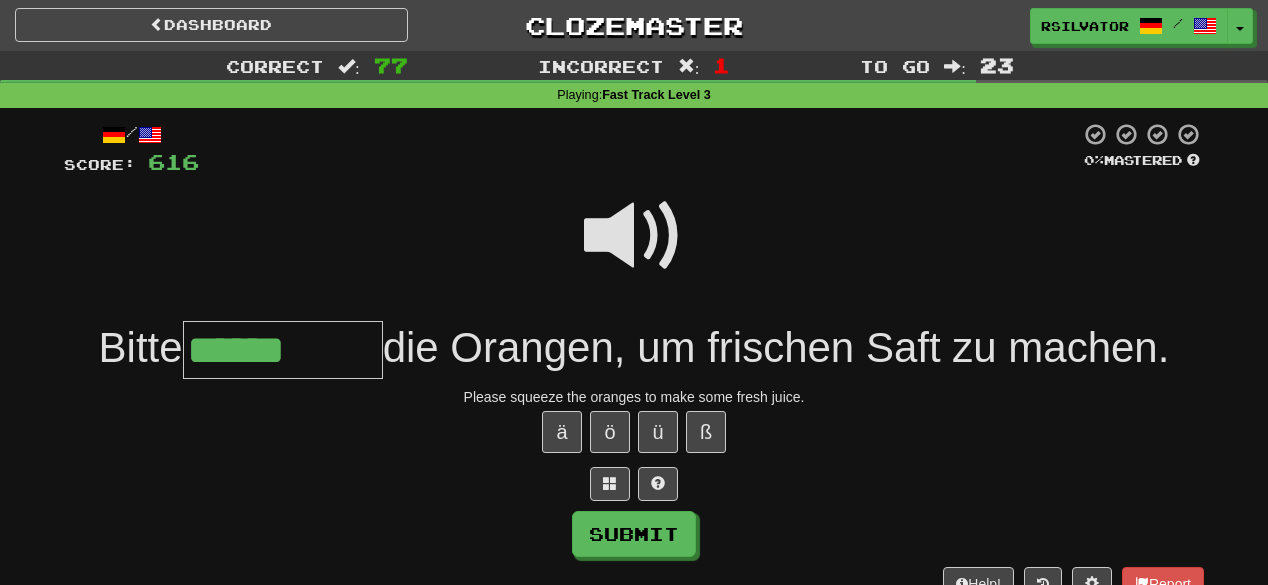click at bounding box center [634, 249] 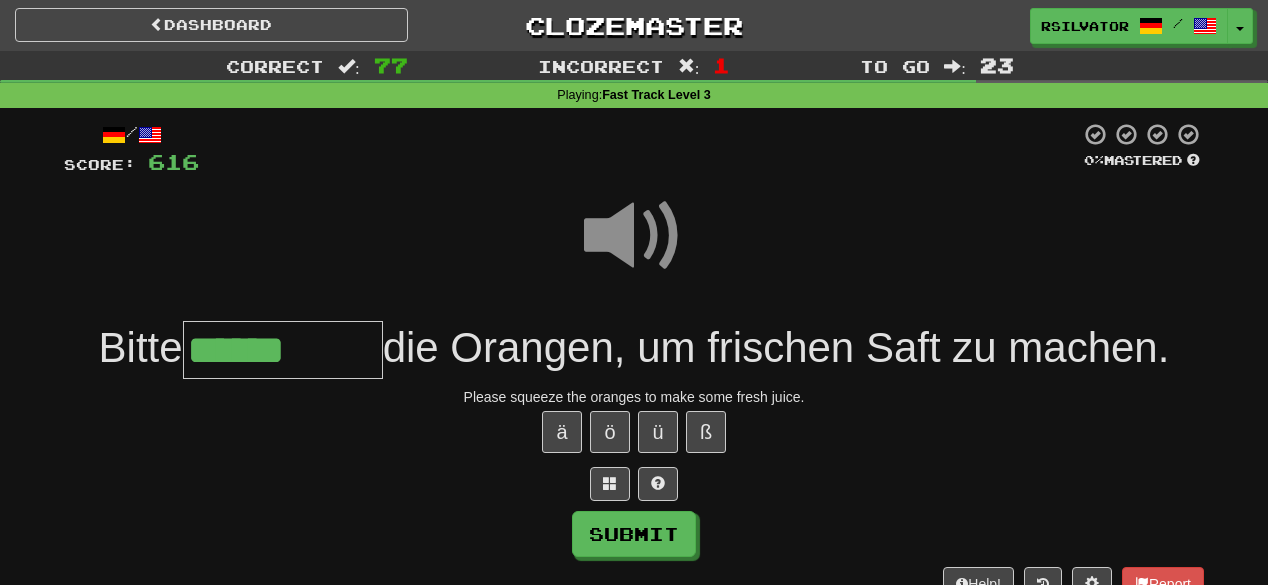 click on "/  Score:   616 0 %  Mastered Bitte  ******  die Orangen, um frischen Saft zu machen. Please squeeze the oranges to make some fresh juice. ä ö ü ß Submit  Help!  Report" at bounding box center (634, 361) 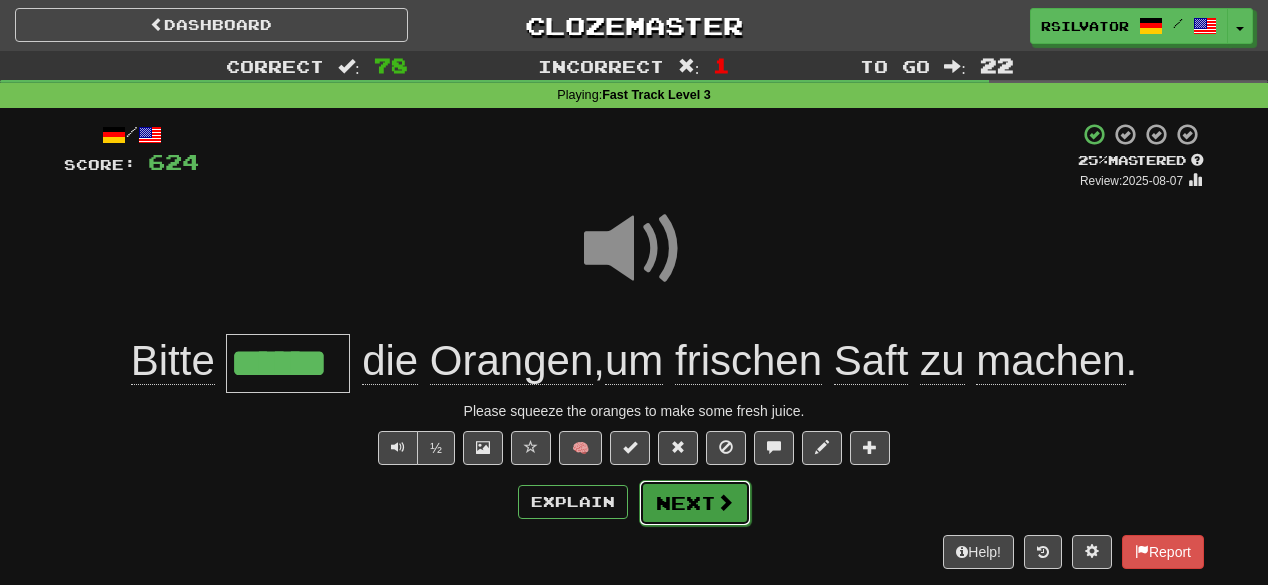 click on "Next" at bounding box center [695, 503] 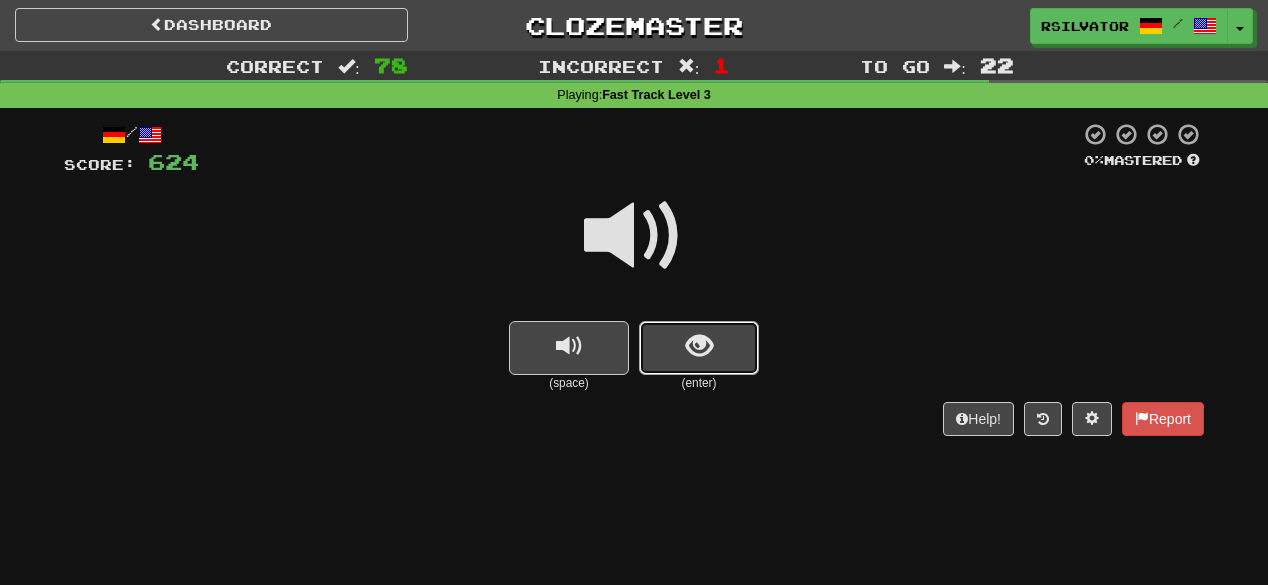 click at bounding box center [699, 348] 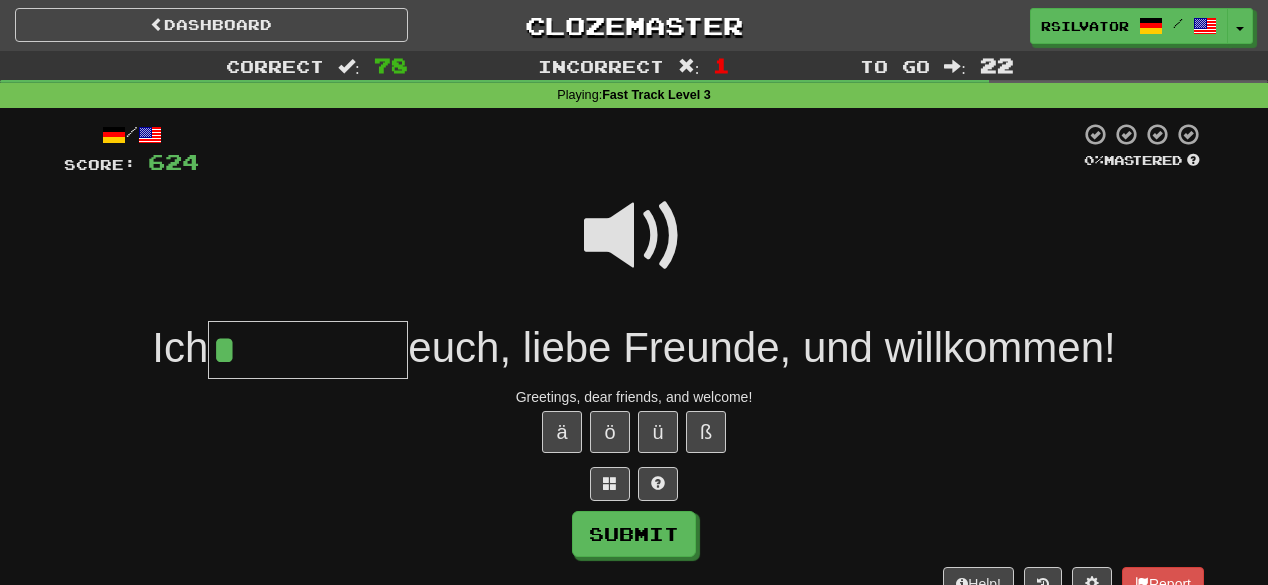 click at bounding box center [634, 236] 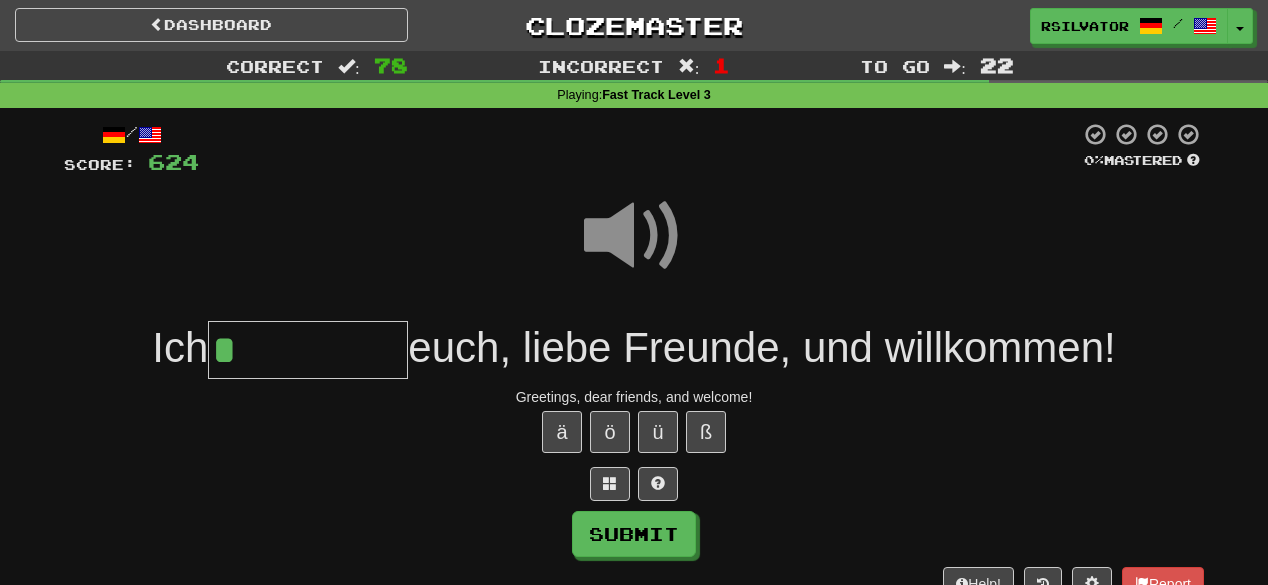 click on "*" at bounding box center [308, 350] 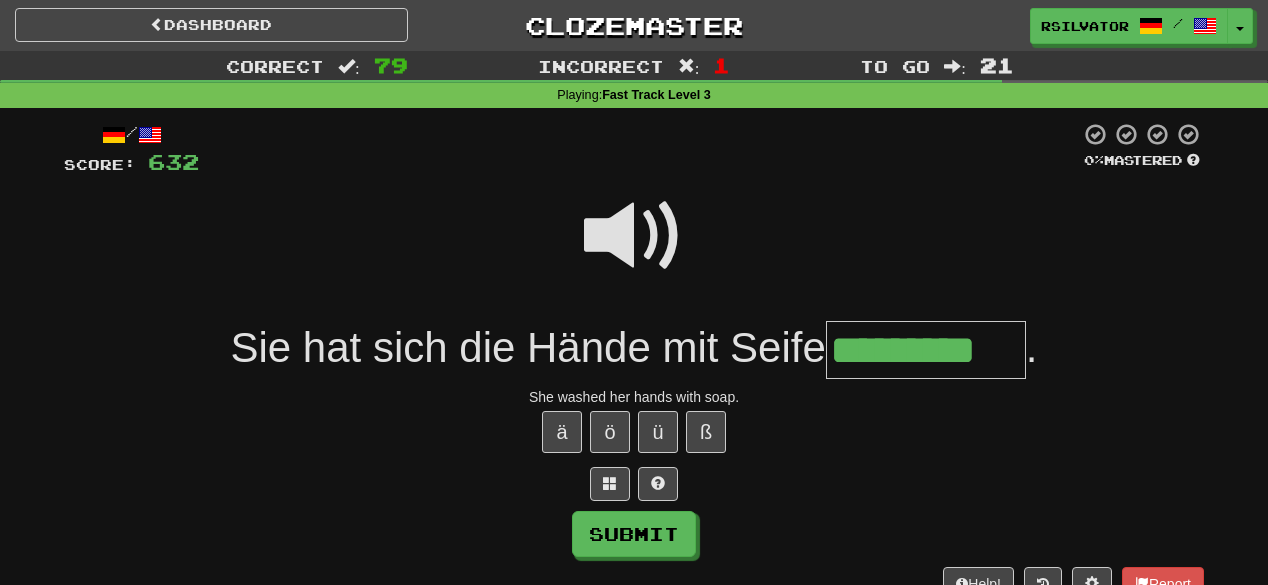 scroll, scrollTop: 0, scrollLeft: 0, axis: both 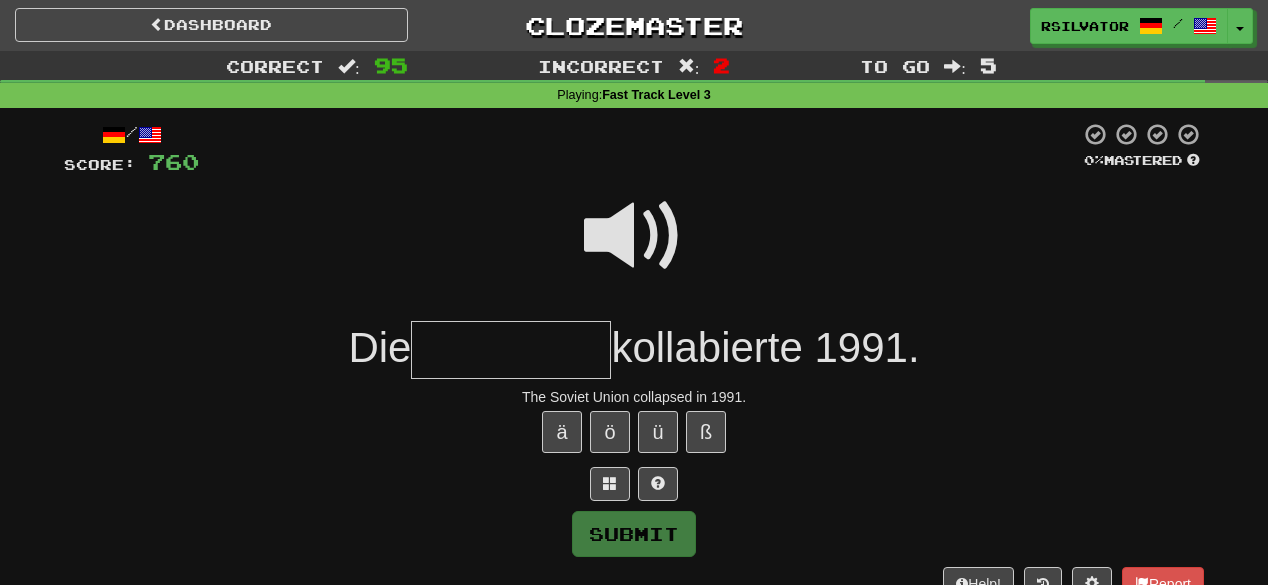 click at bounding box center [634, 236] 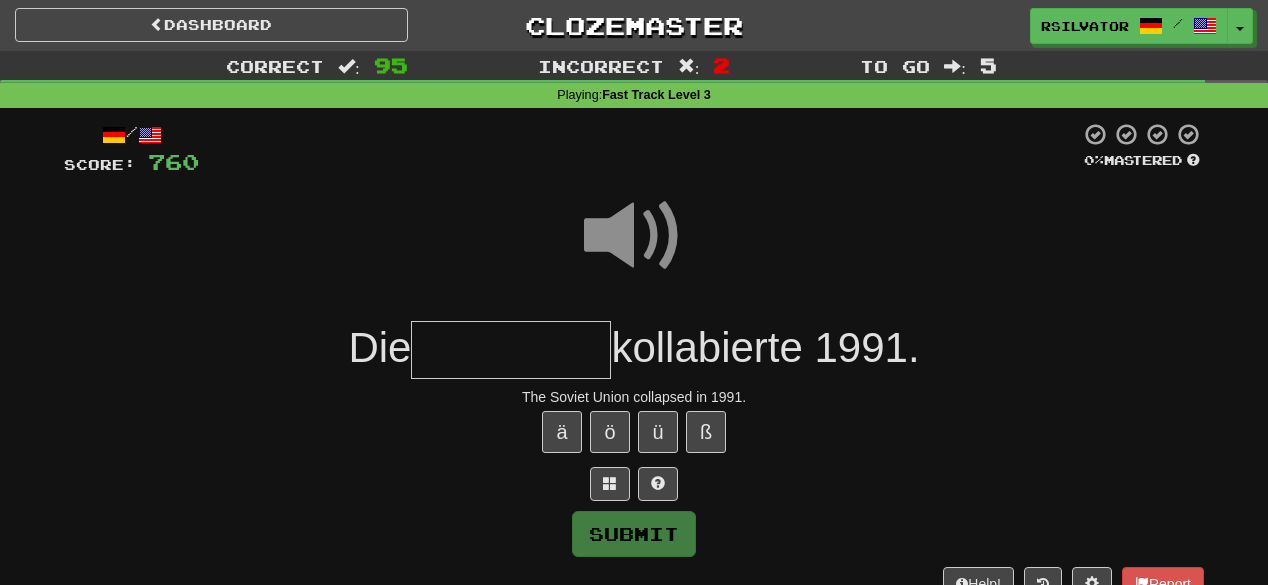 click at bounding box center [511, 350] 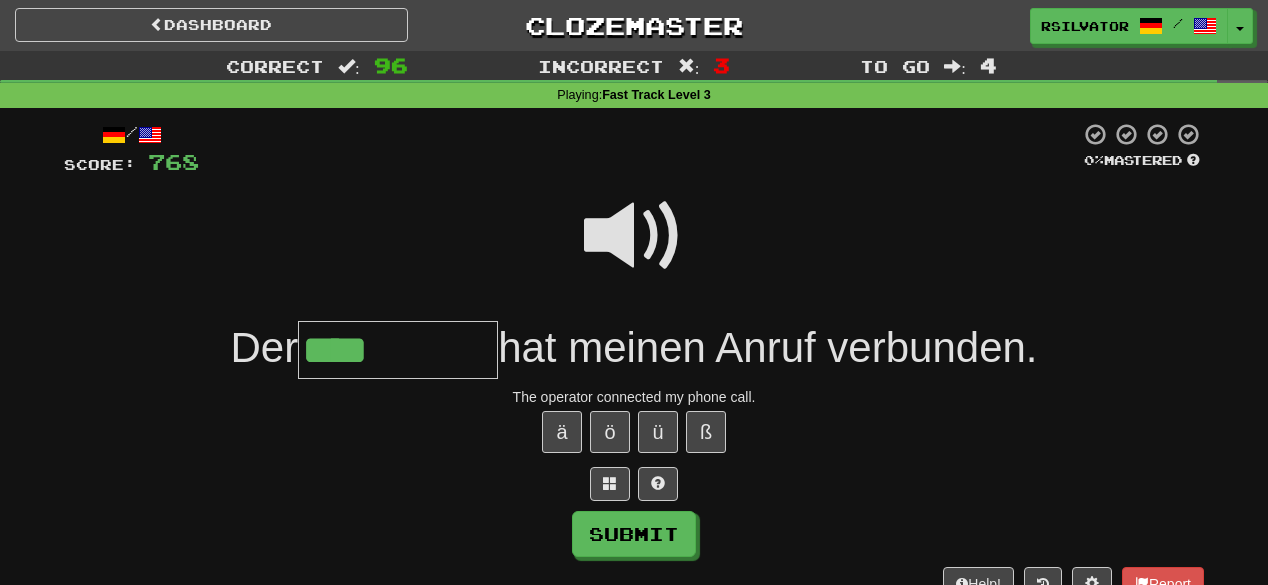 click at bounding box center [634, 236] 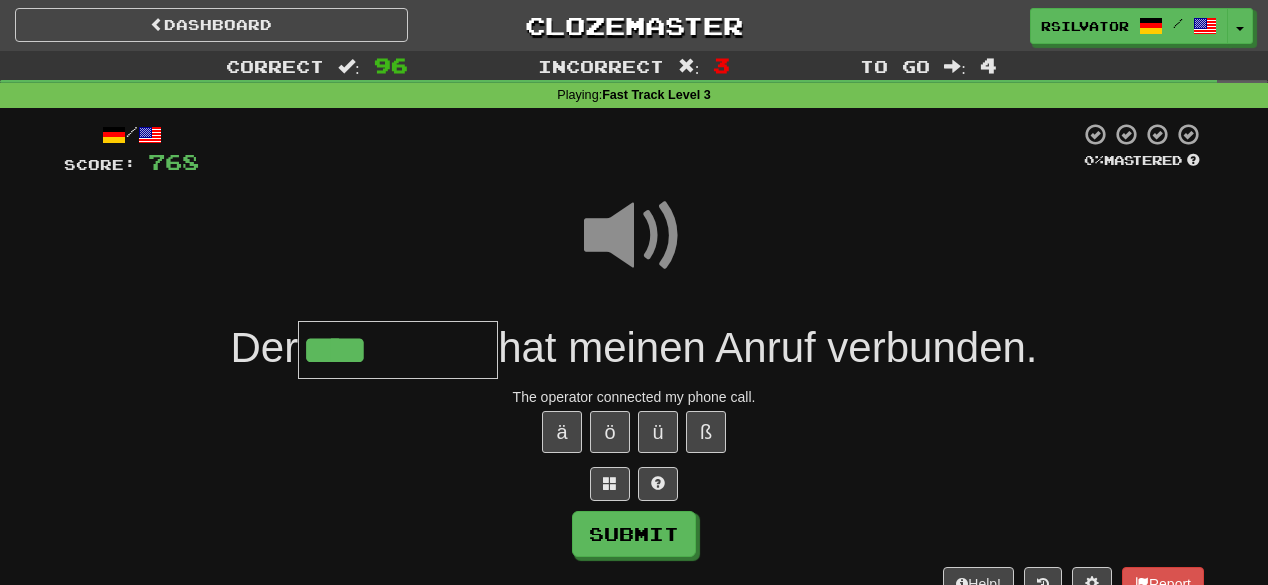 click on "****" at bounding box center (398, 350) 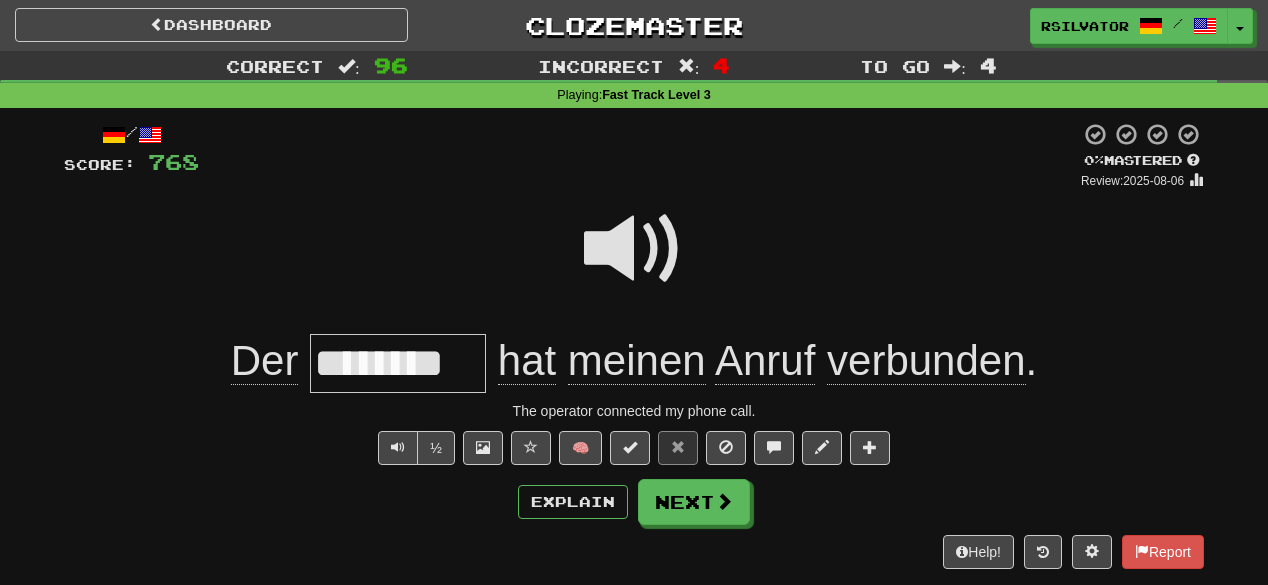click at bounding box center (634, 249) 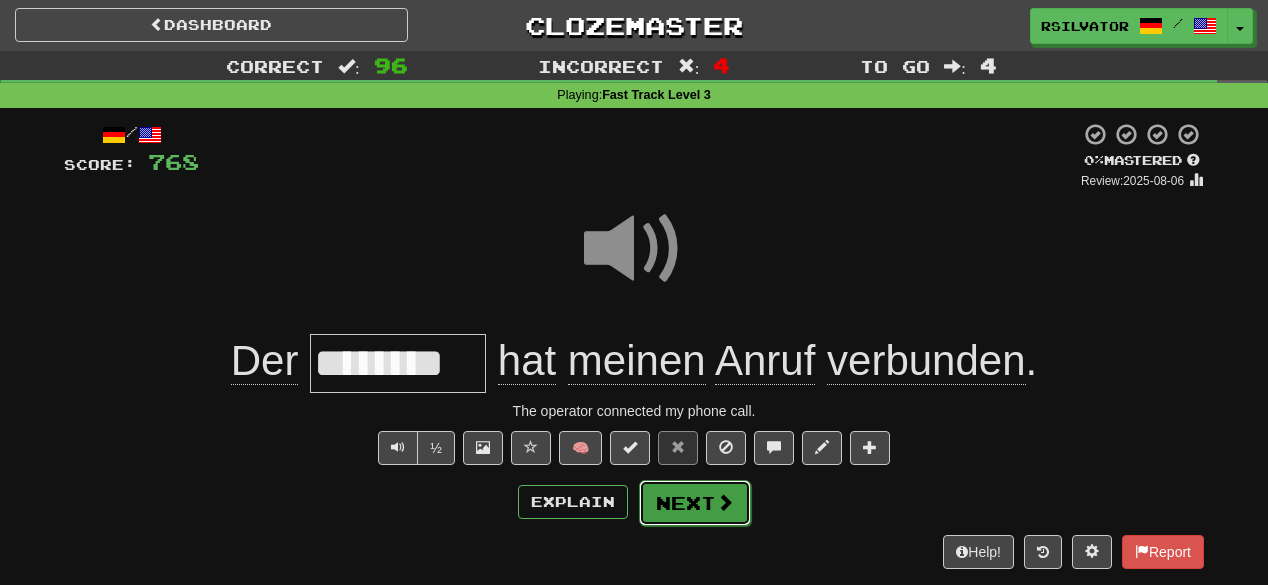 click on "Next" at bounding box center [695, 503] 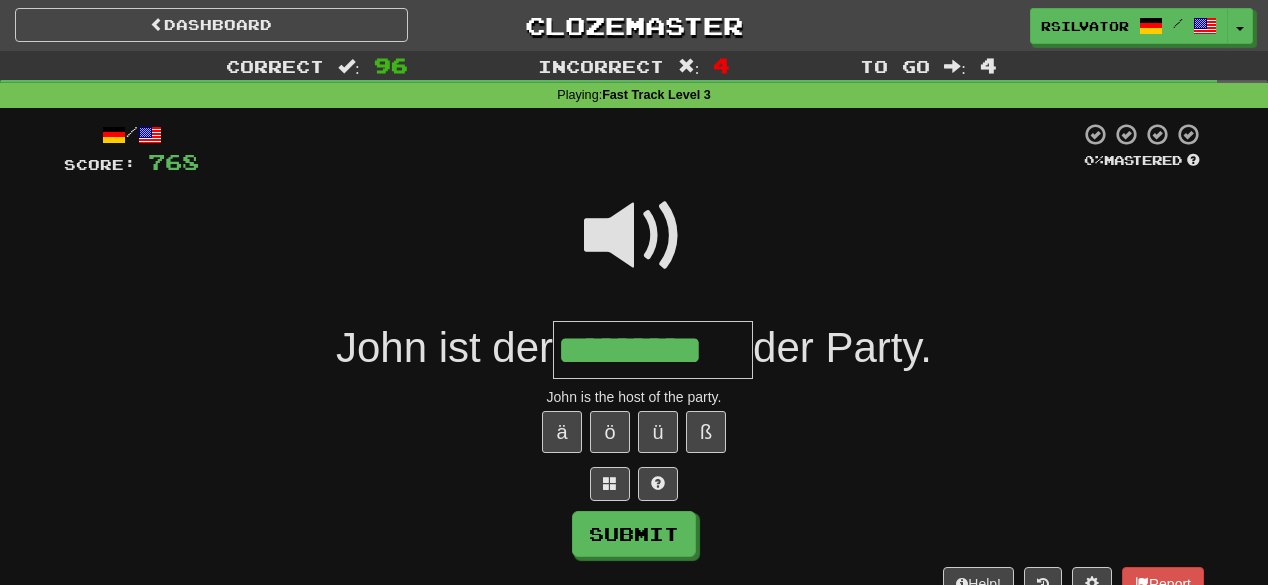 scroll, scrollTop: 0, scrollLeft: 0, axis: both 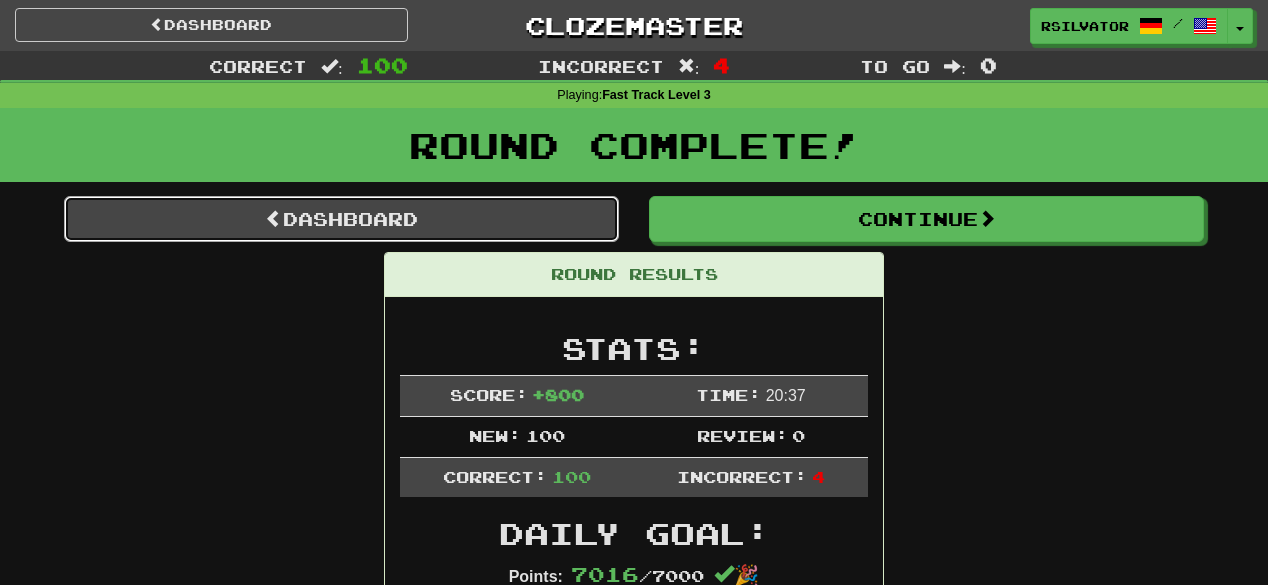 click on "Dashboard" at bounding box center (341, 219) 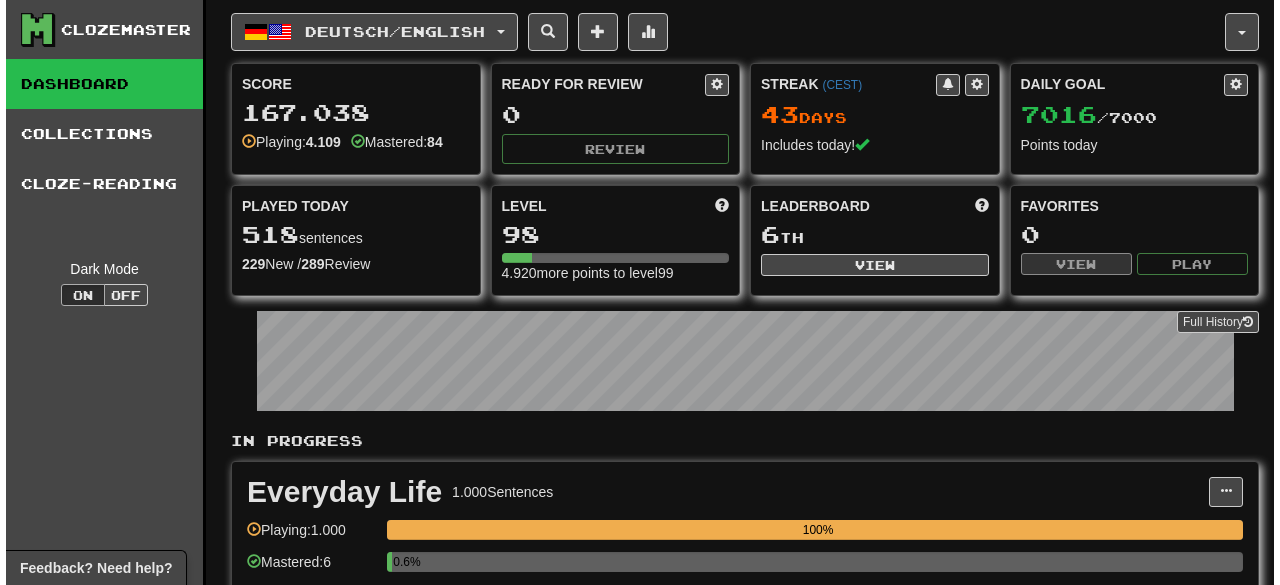 scroll, scrollTop: 0, scrollLeft: 0, axis: both 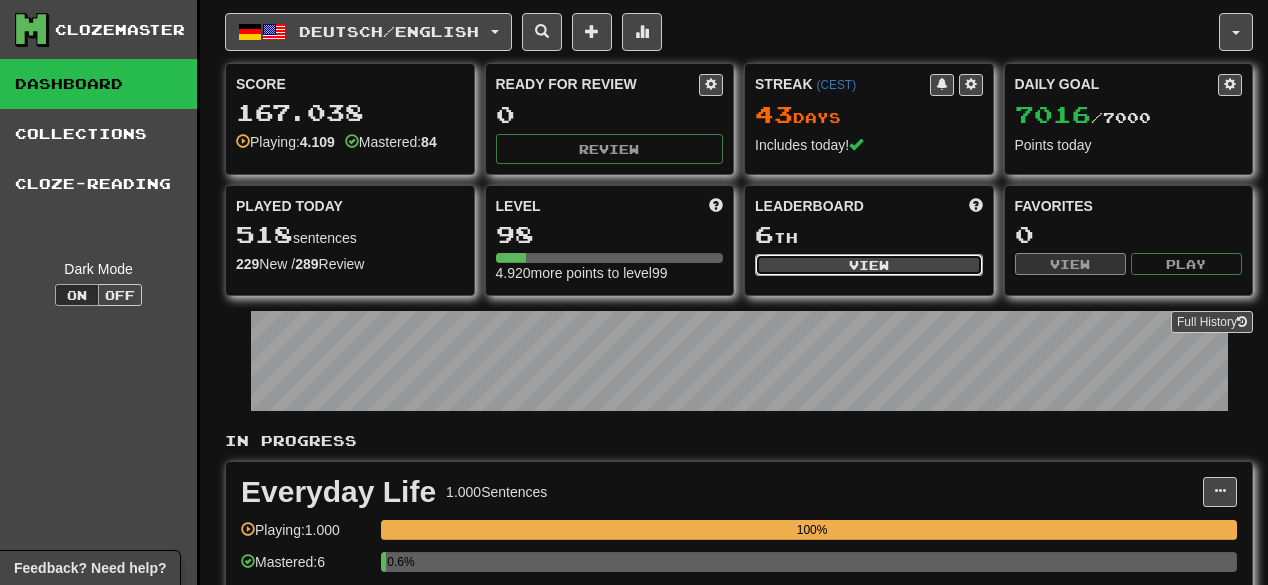 click on "View" at bounding box center [869, 265] 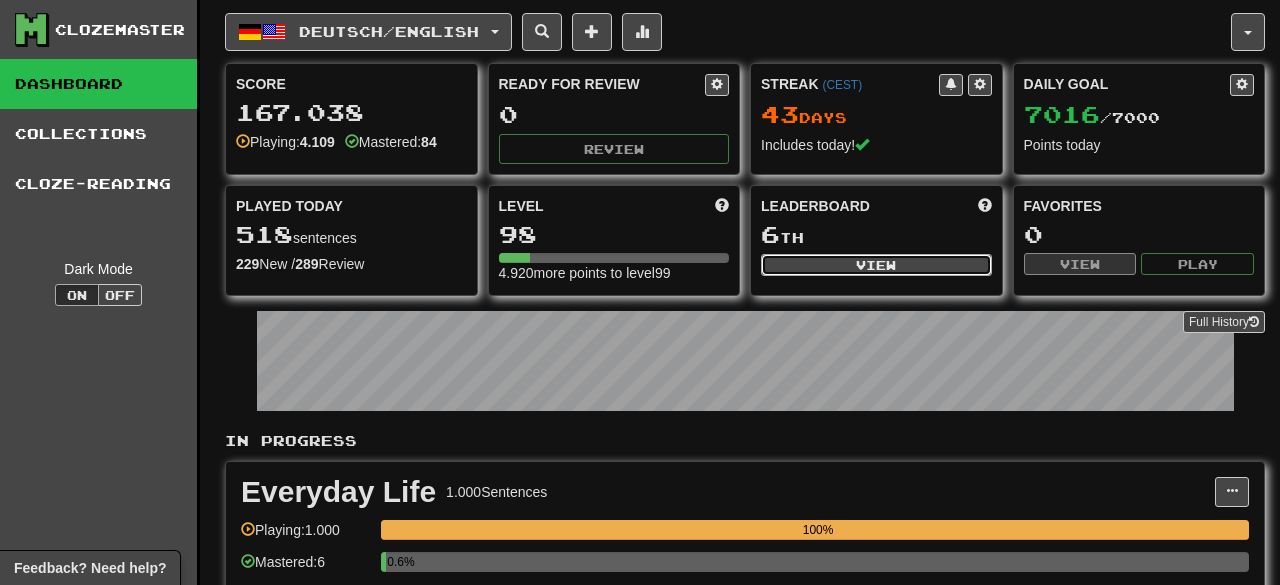 select on "**********" 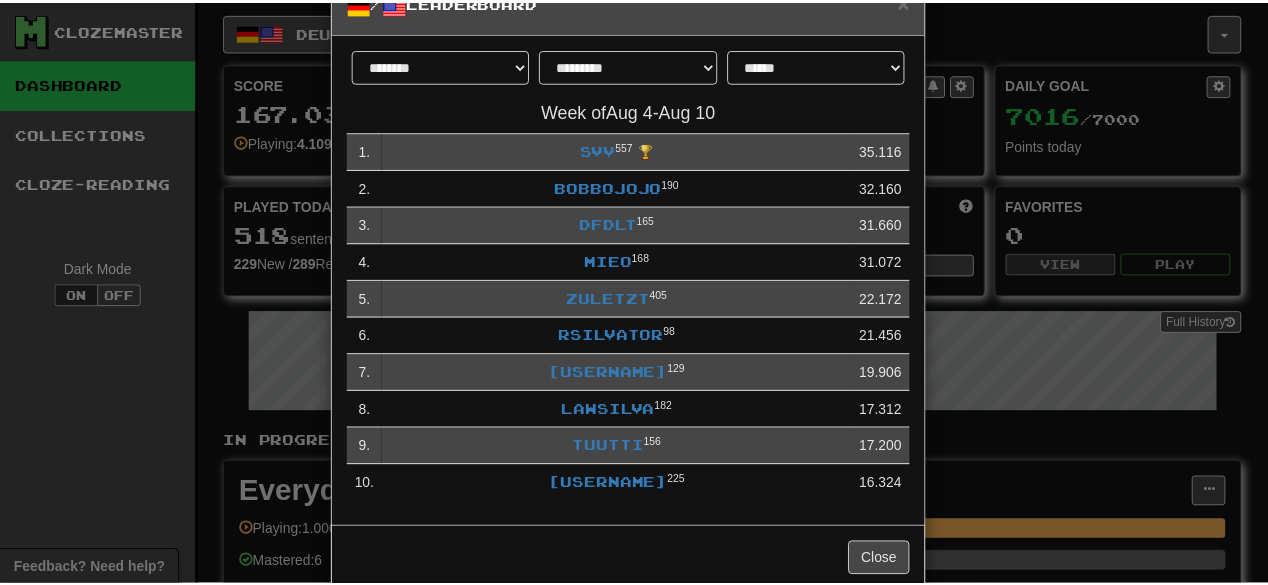 scroll, scrollTop: 80, scrollLeft: 0, axis: vertical 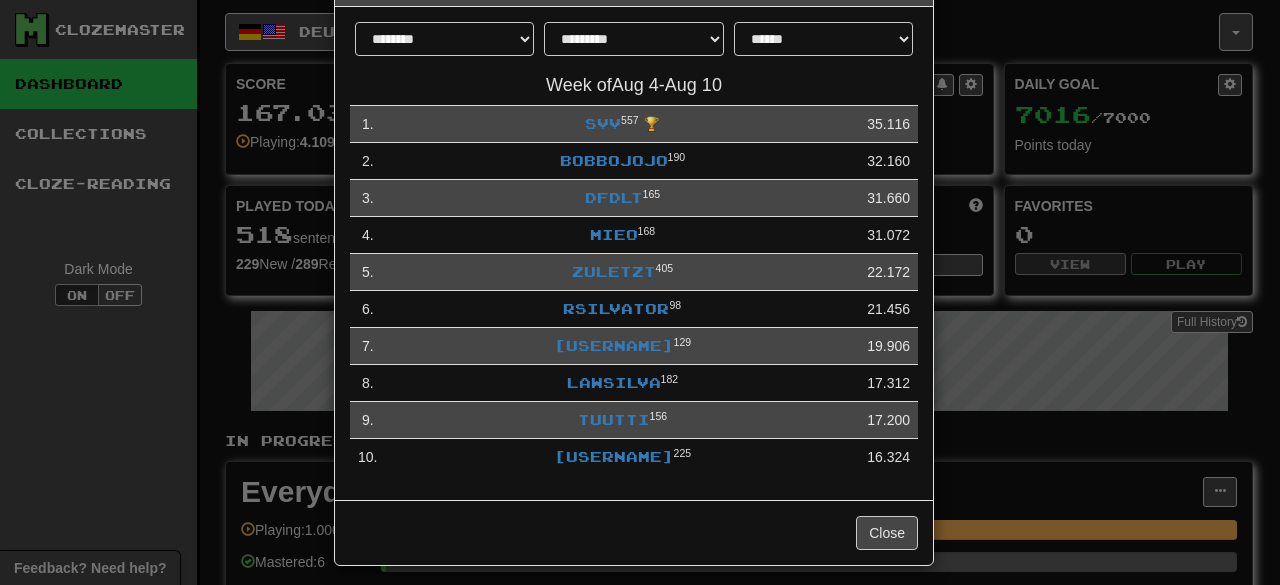 click on "21.456" at bounding box center (888, 309) 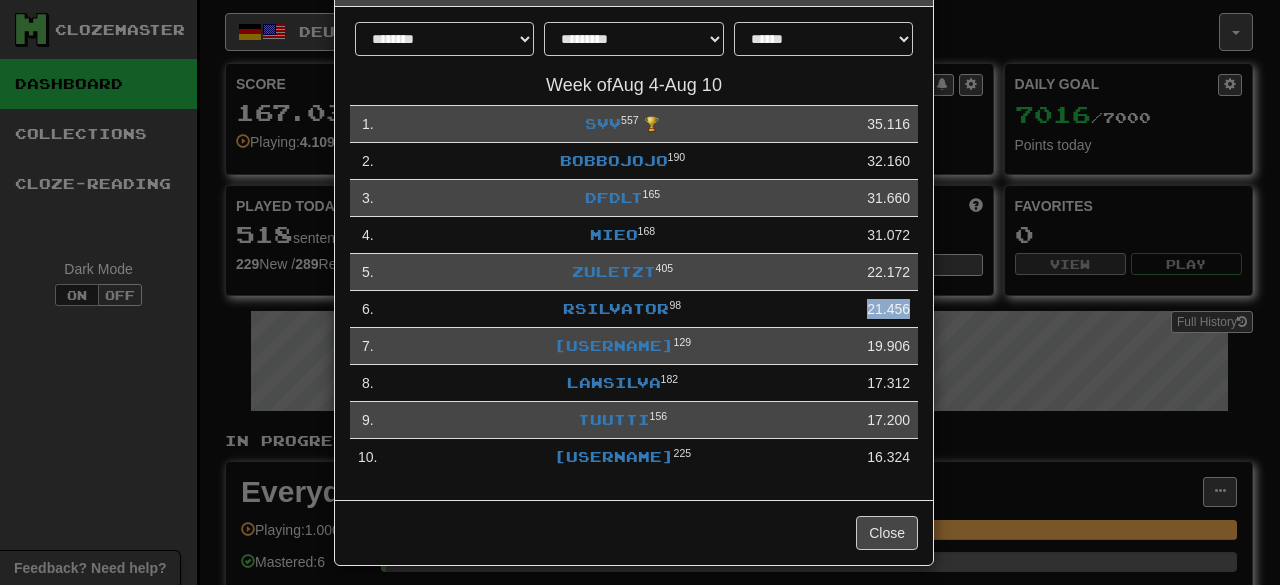 click on "21.456" at bounding box center (888, 309) 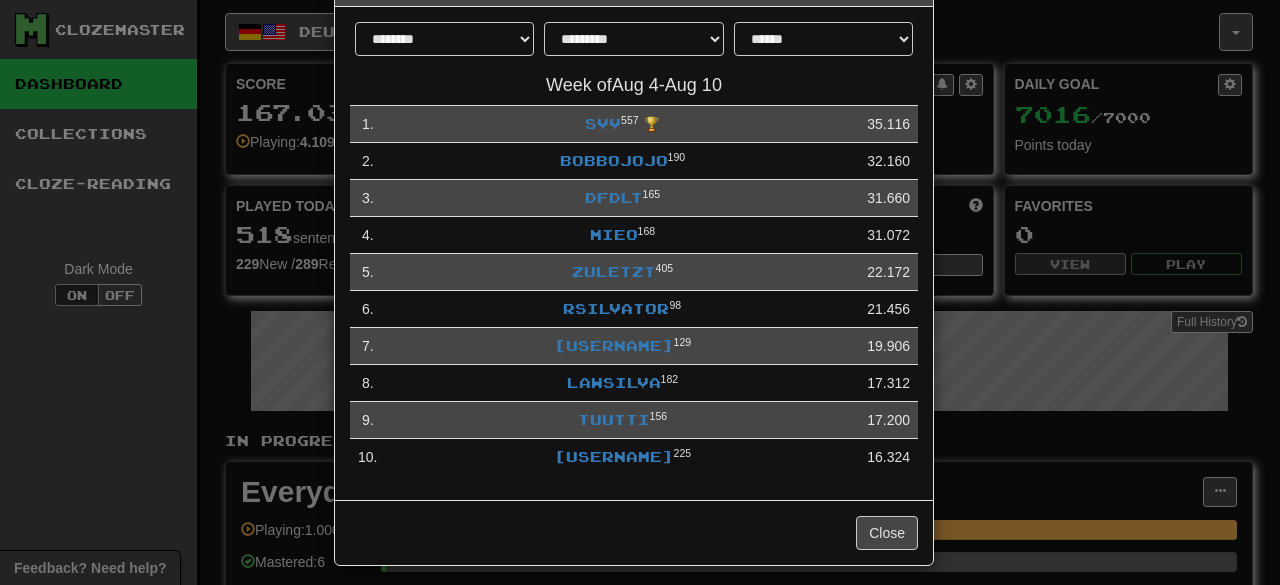 click on "**********" at bounding box center [640, 292] 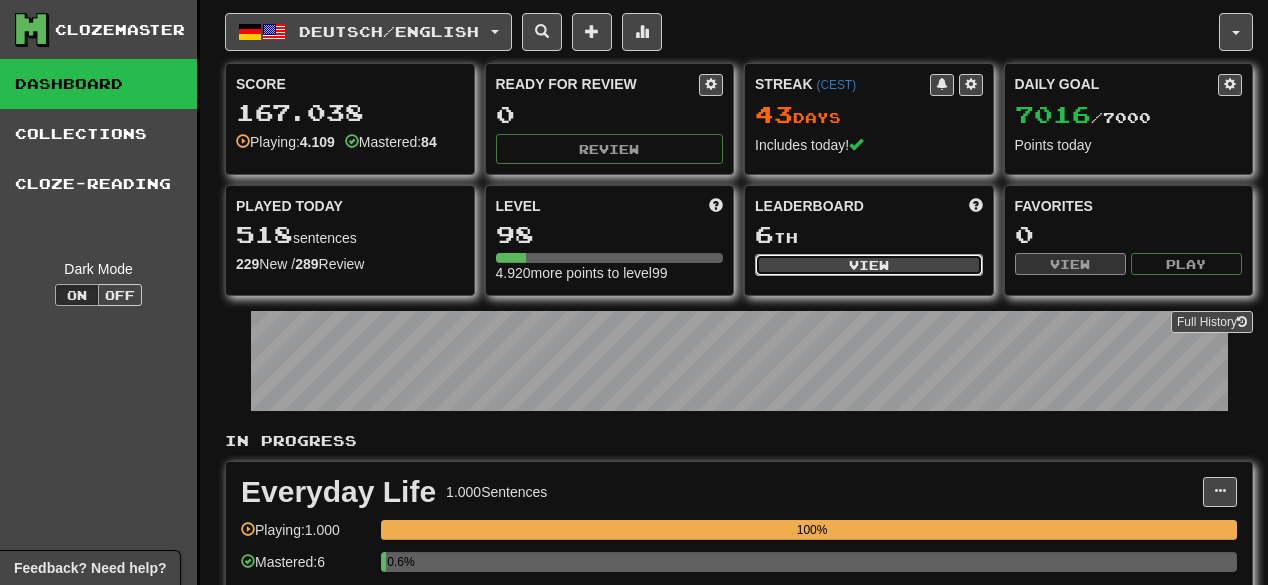 click on "View" at bounding box center (869, 265) 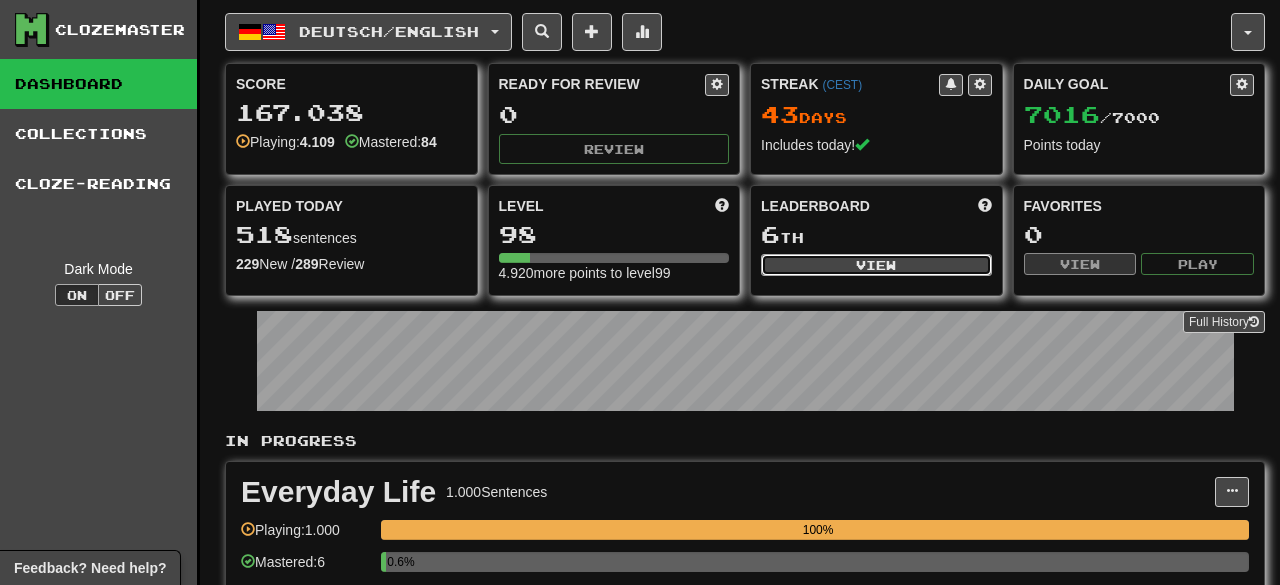 select on "**********" 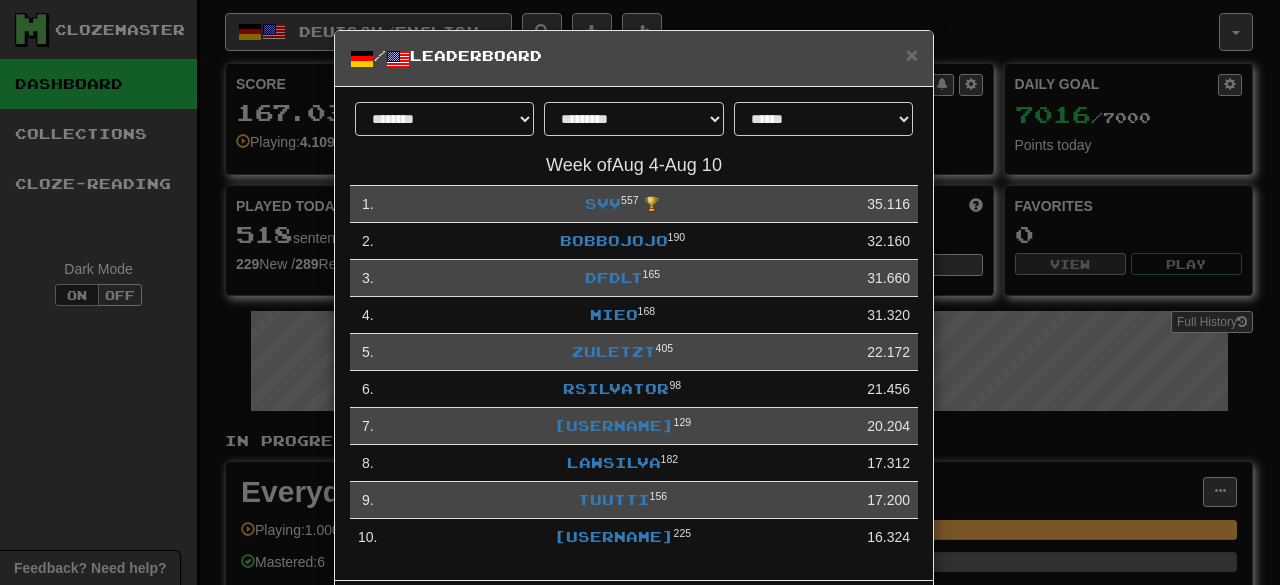 click on "**********" at bounding box center (640, 292) 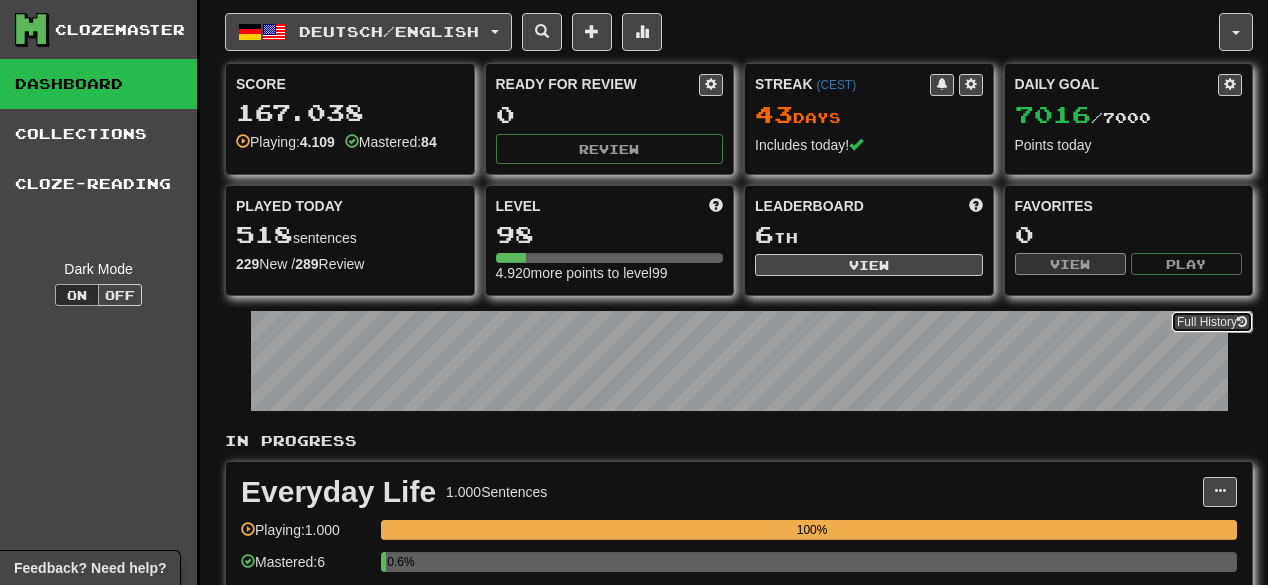 click on "Full History" at bounding box center [1212, 322] 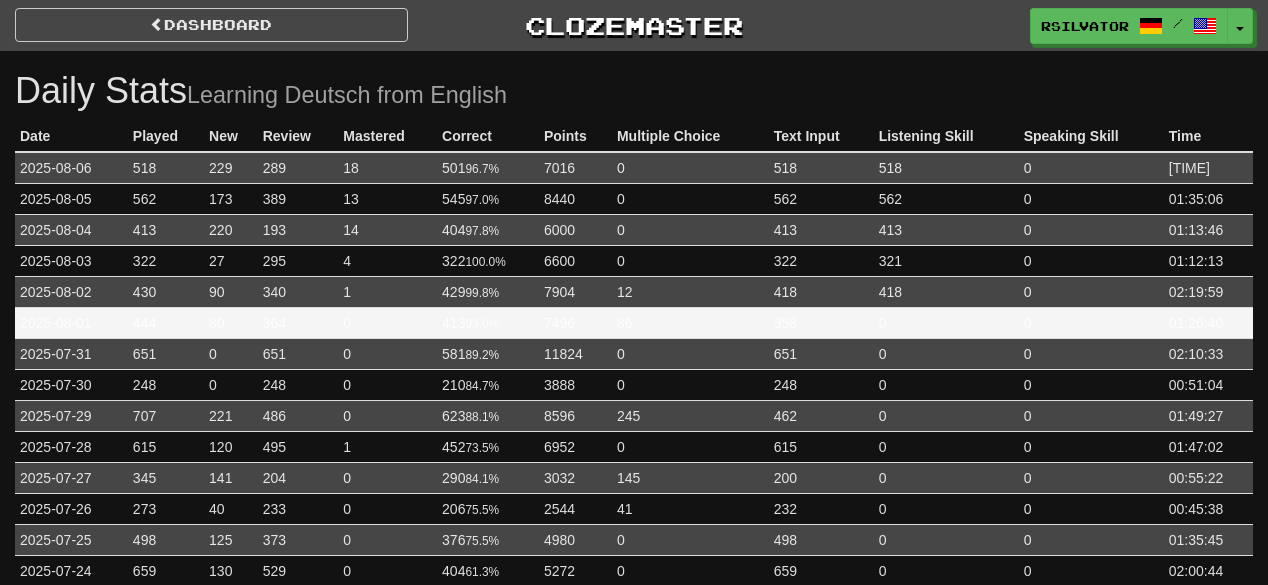 scroll, scrollTop: 0, scrollLeft: 0, axis: both 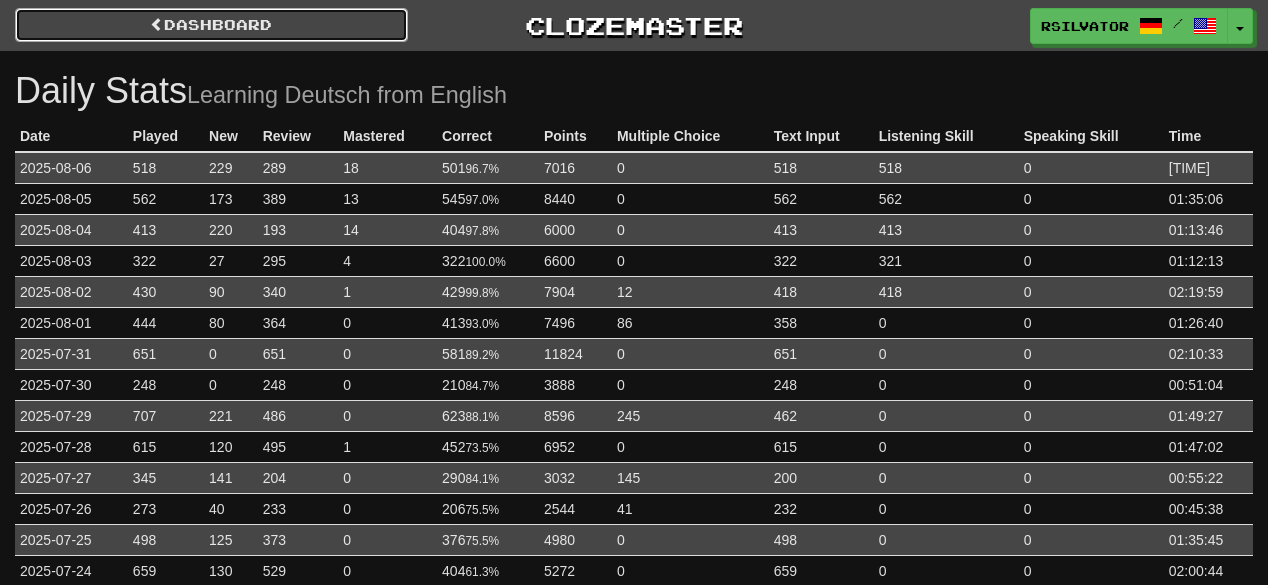 click on "Dashboard" at bounding box center (211, 25) 